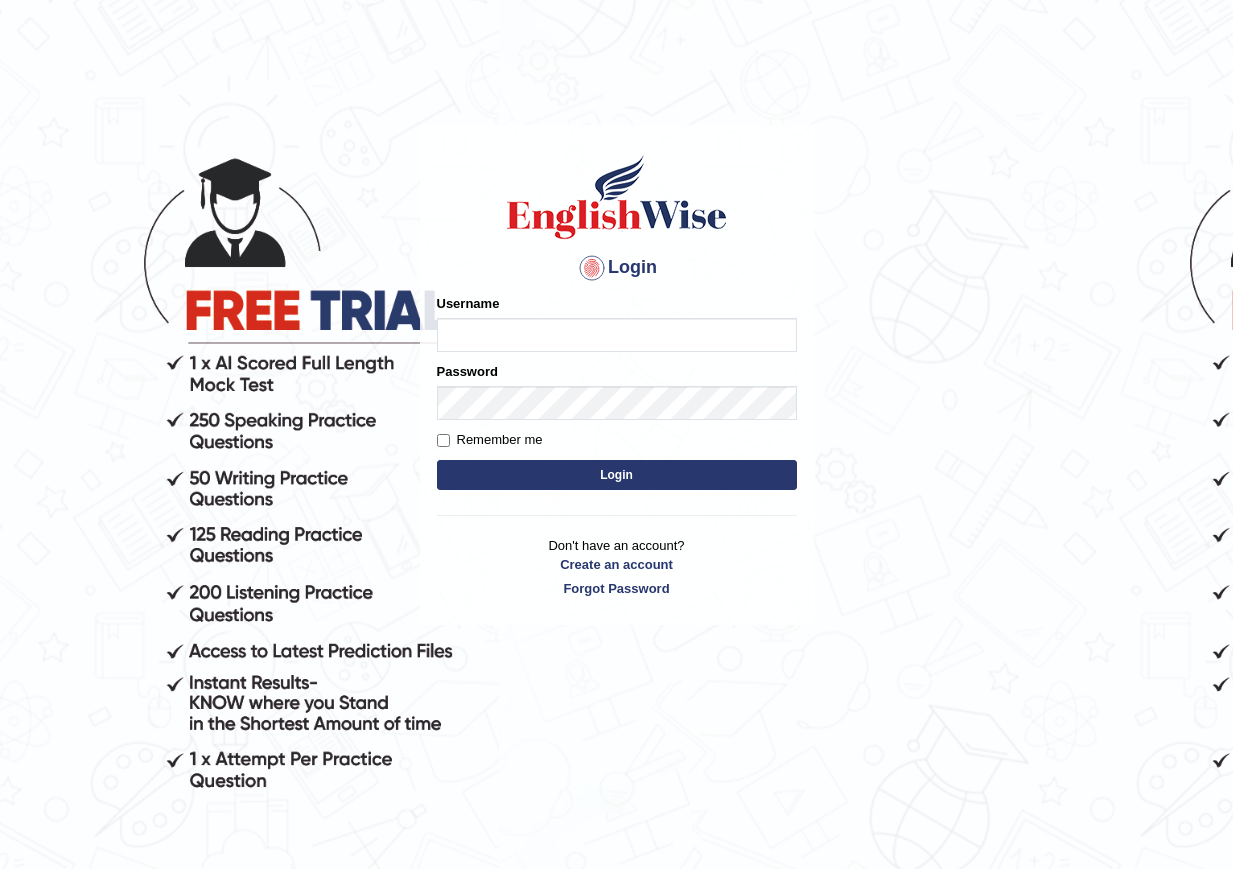 scroll, scrollTop: 0, scrollLeft: 0, axis: both 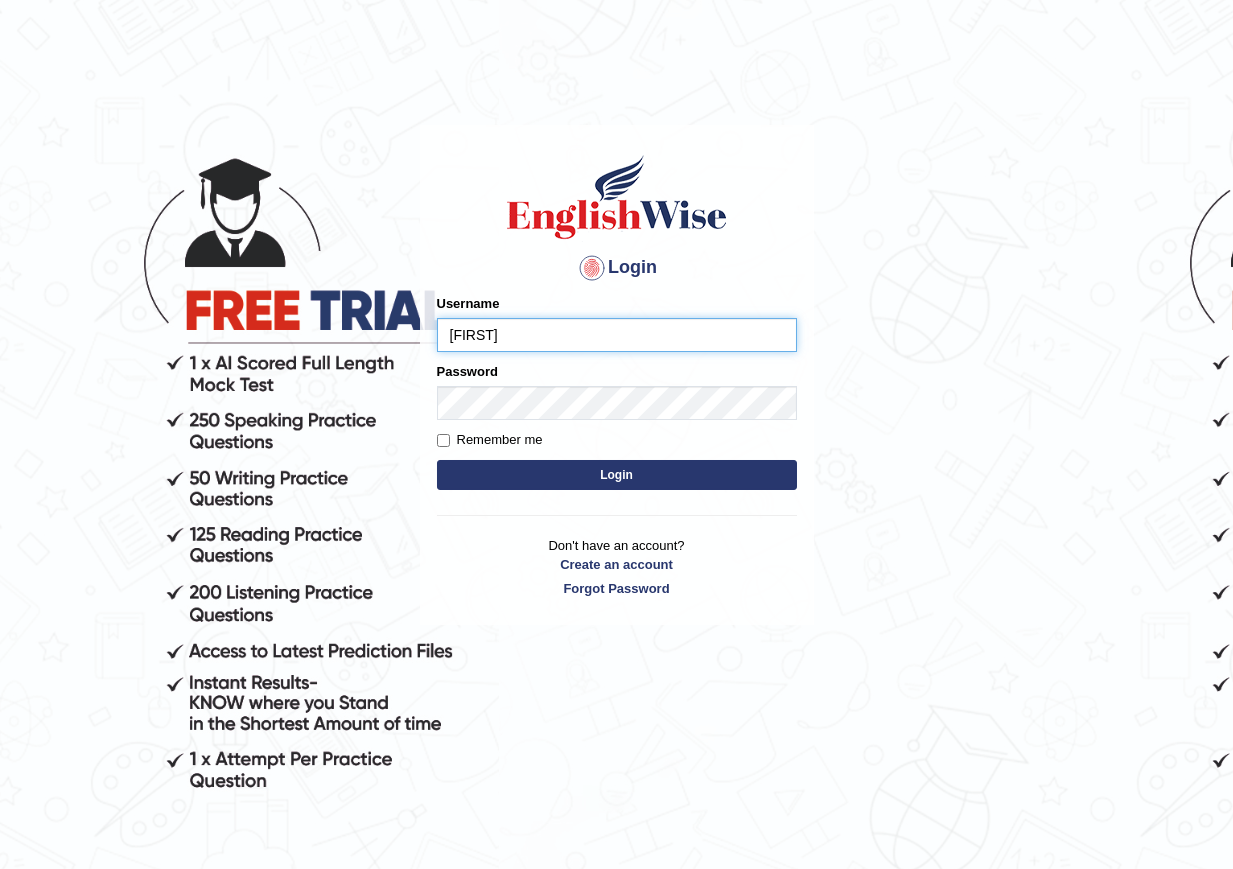 click on "papa" at bounding box center [617, 335] 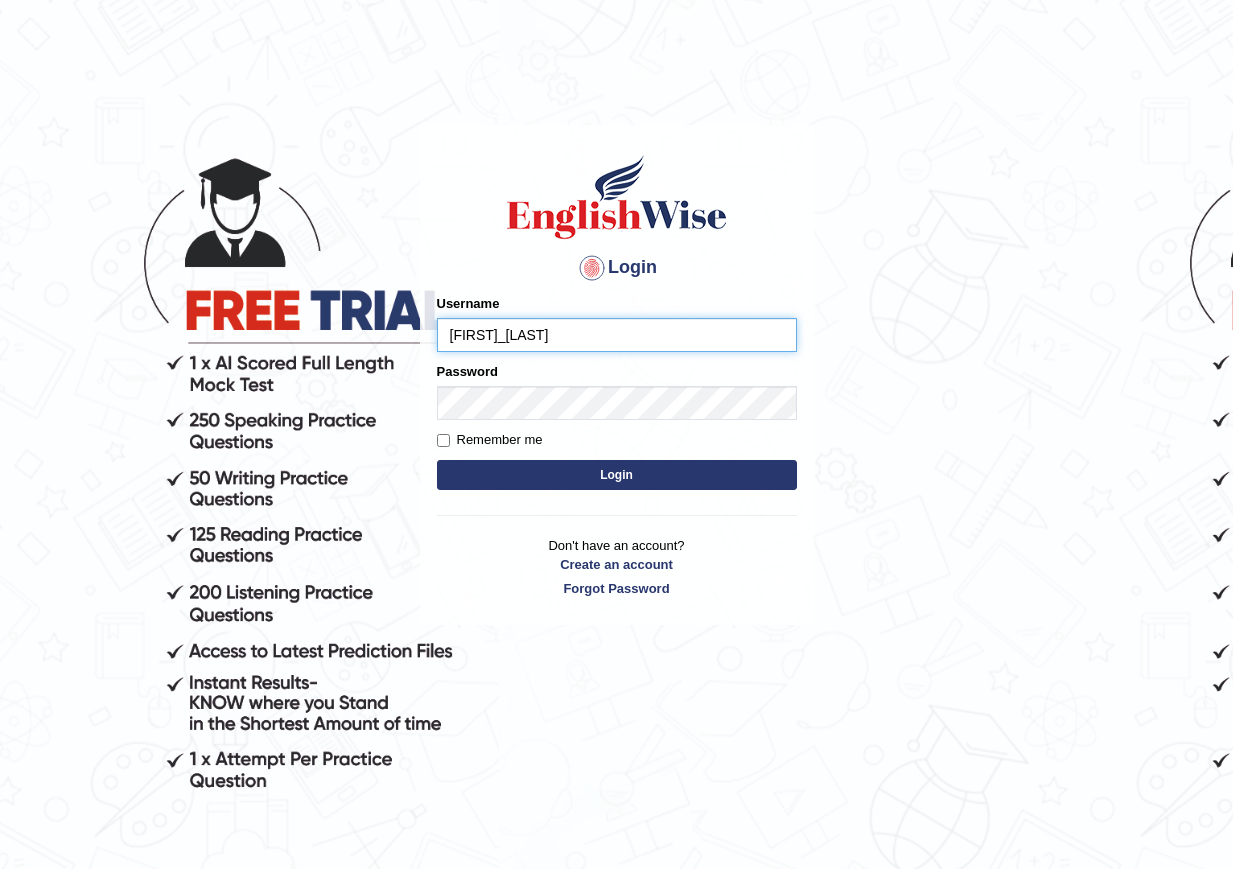 type on "parwin_parramatta" 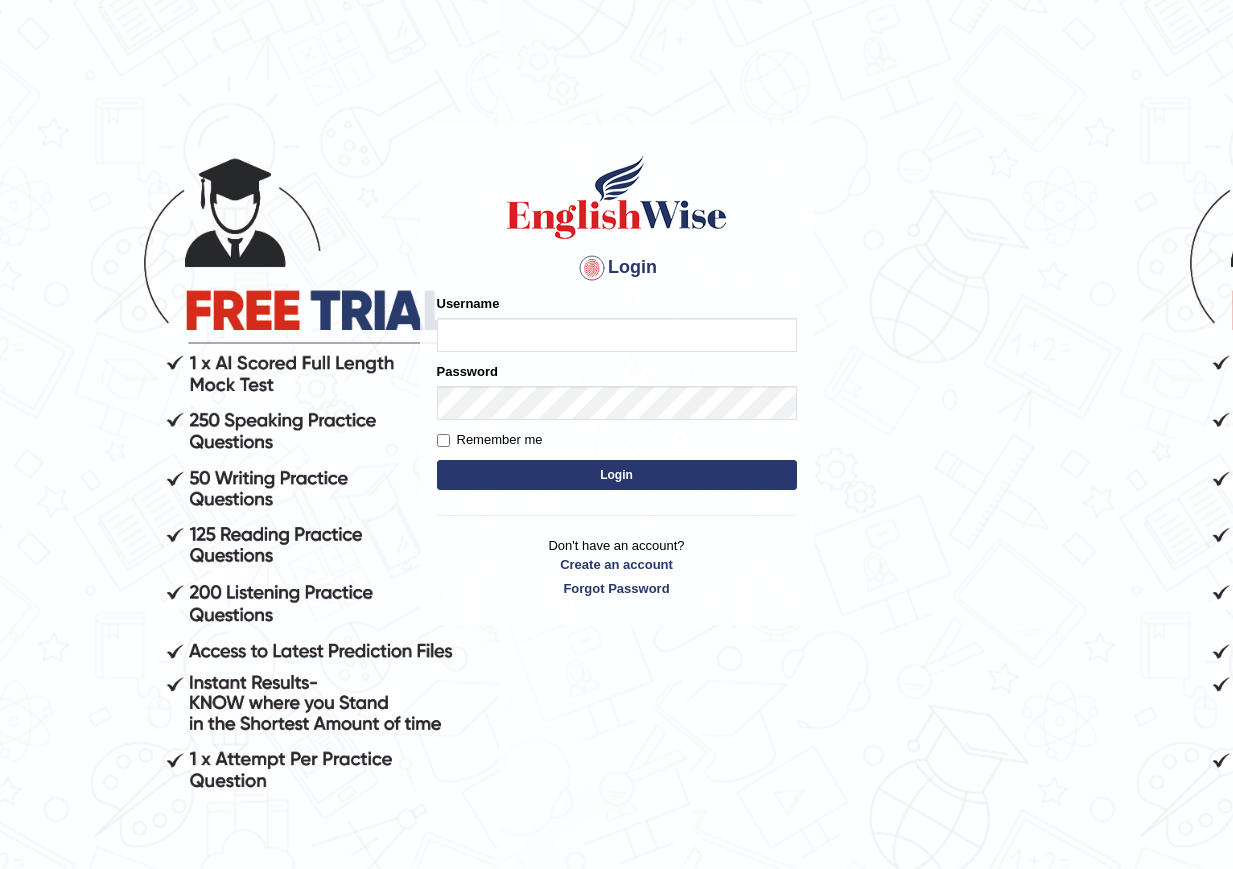 scroll, scrollTop: 0, scrollLeft: 0, axis: both 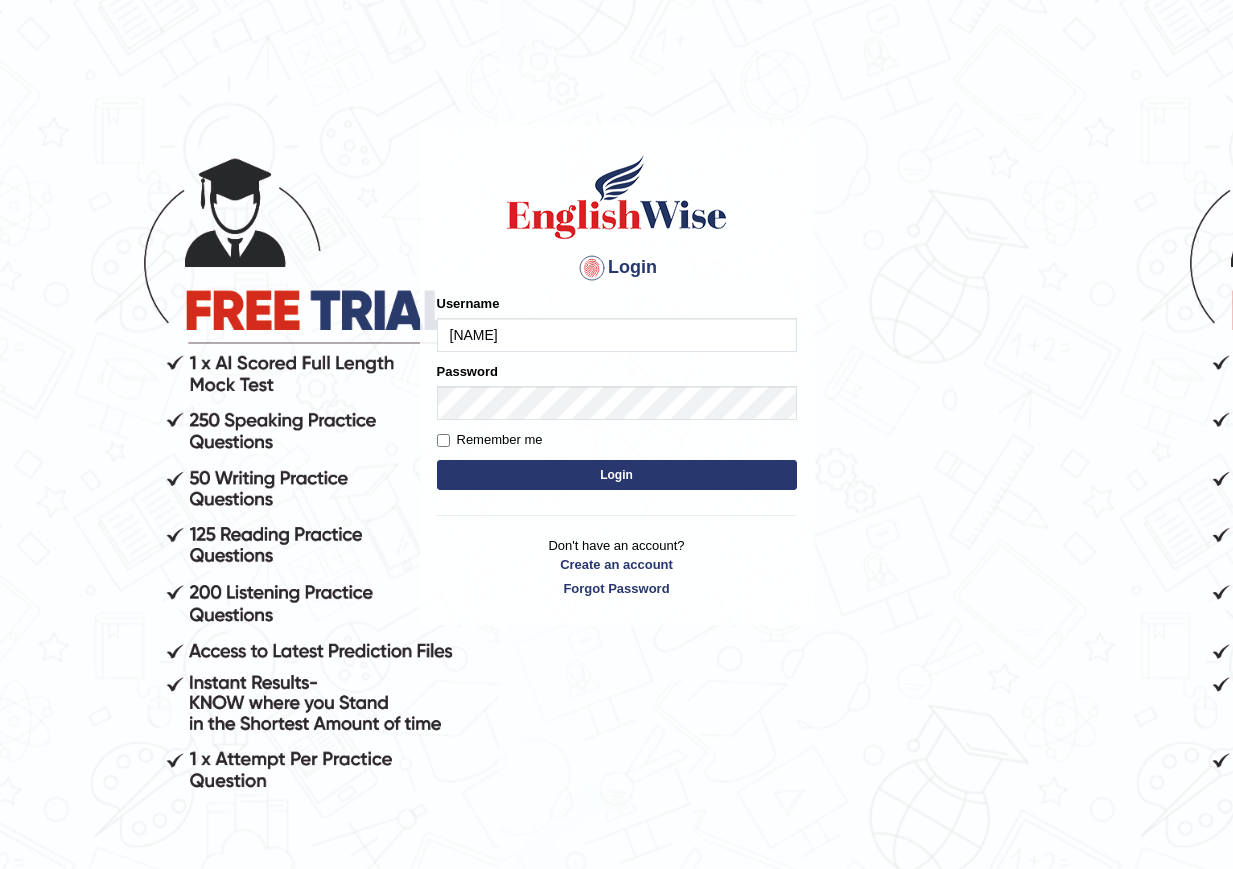 type on "[FIRST]_[LAST]" 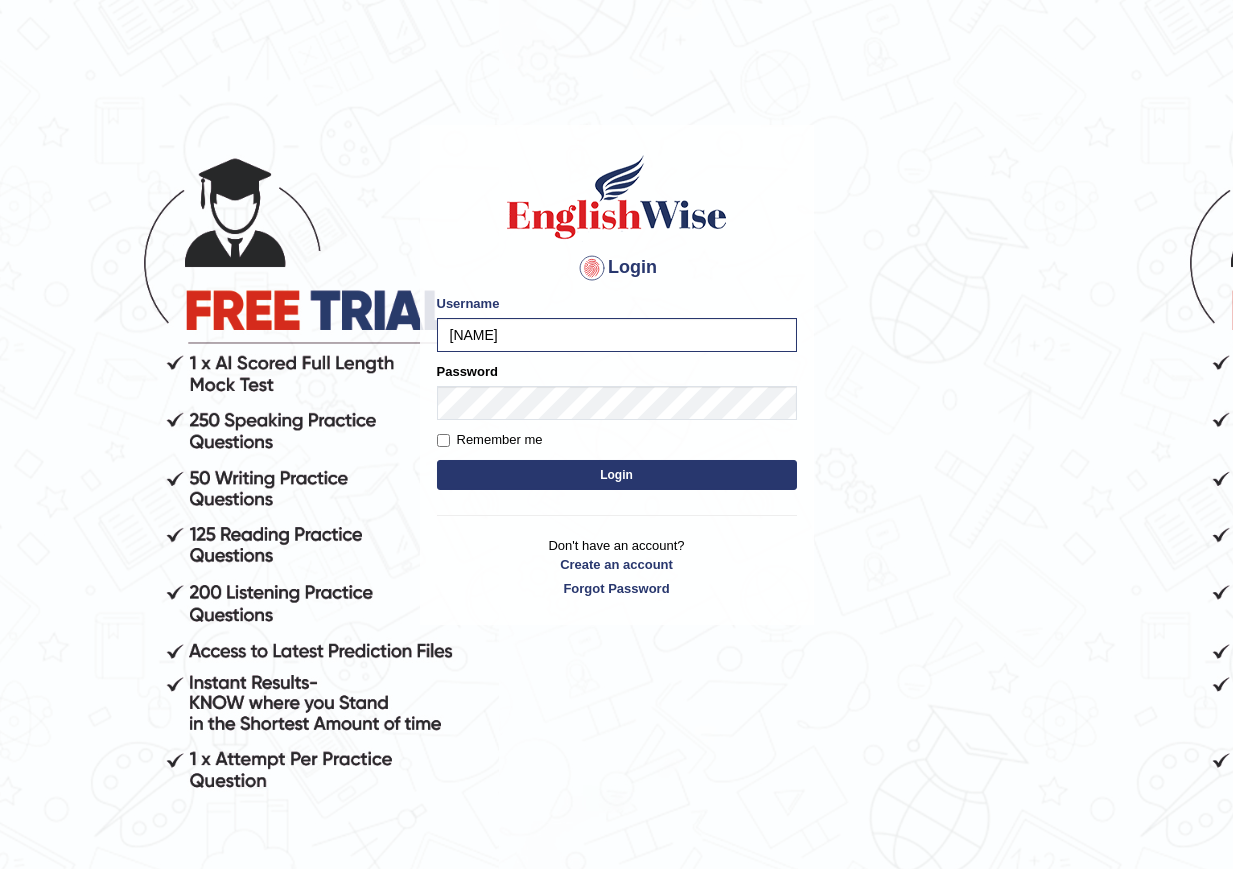 click on "Login" at bounding box center (617, 475) 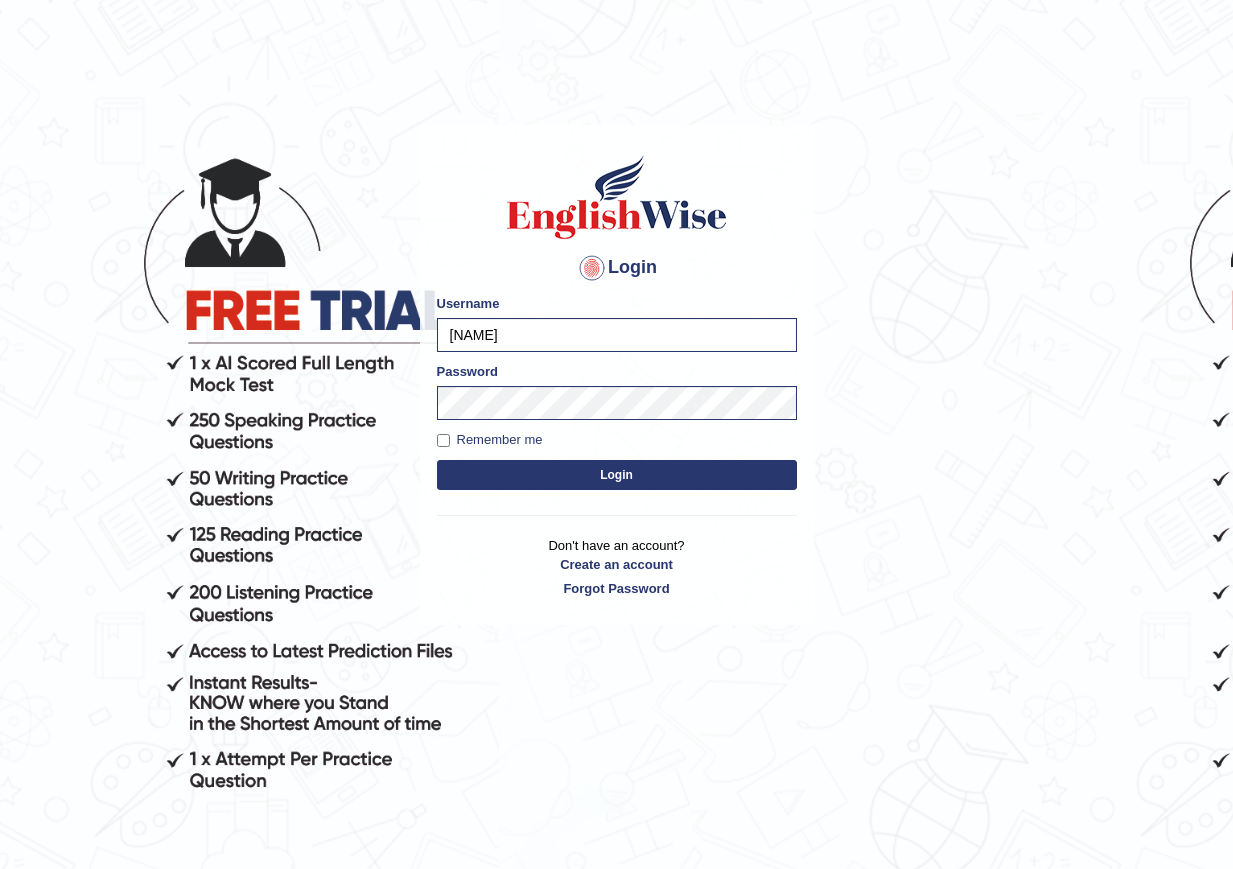 click on "Login" at bounding box center (617, 475) 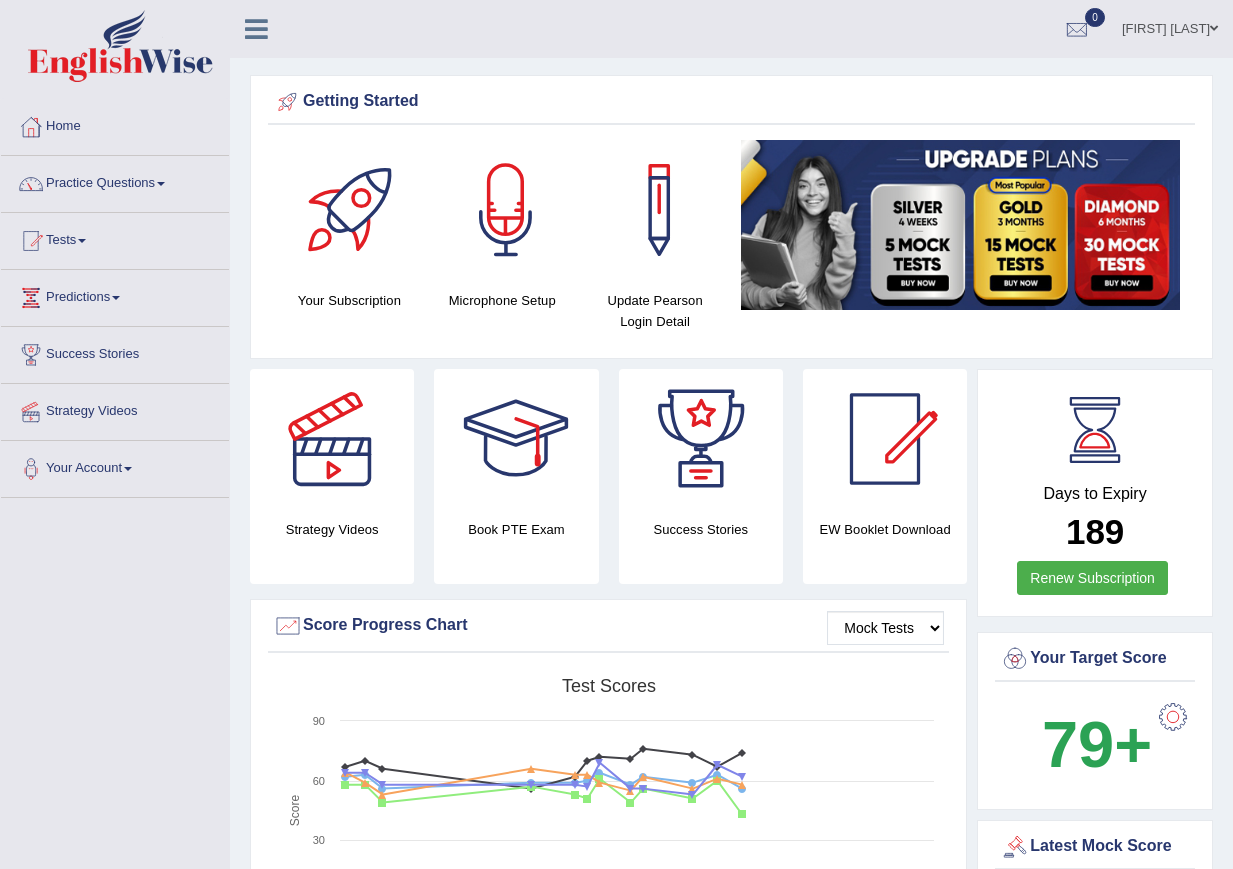 scroll, scrollTop: 0, scrollLeft: 0, axis: both 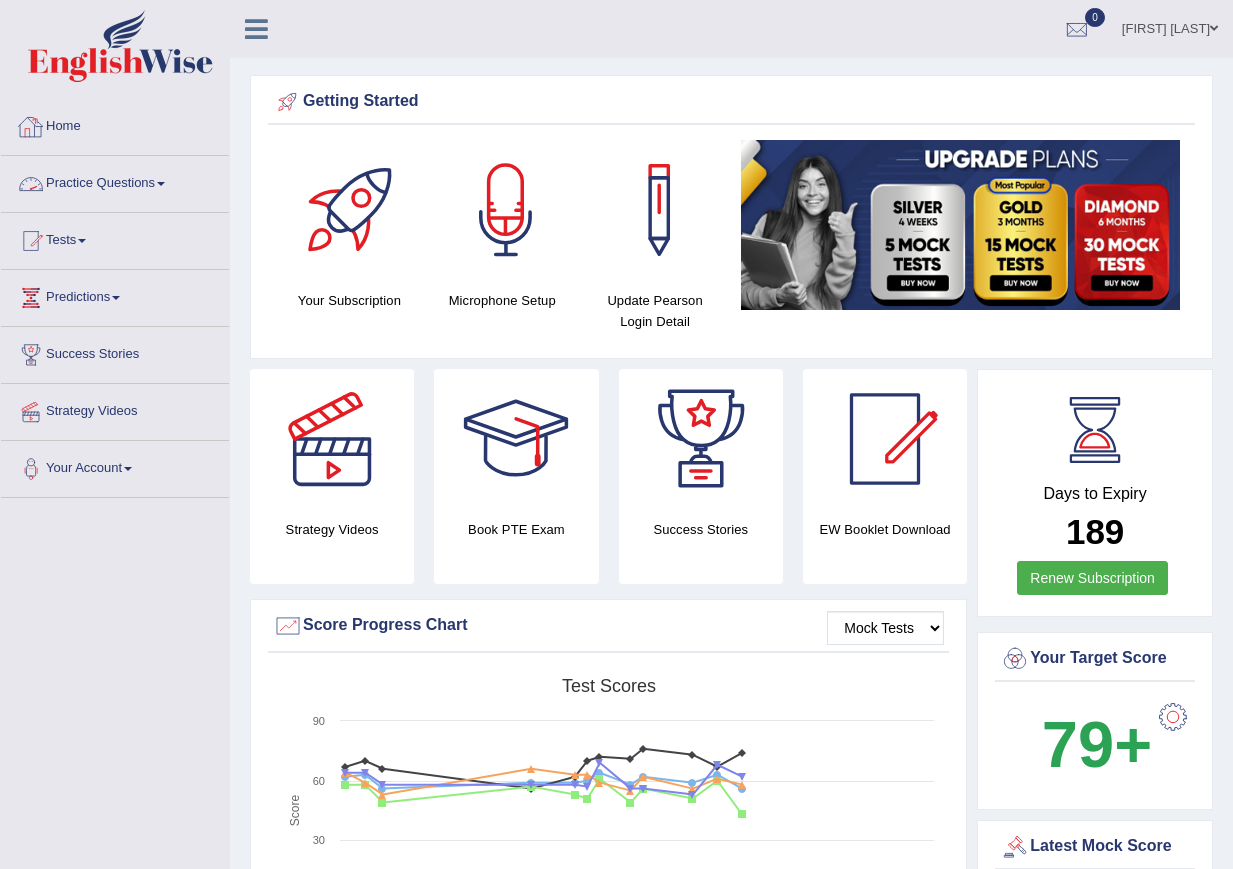 click on "Practice Questions" at bounding box center (115, 181) 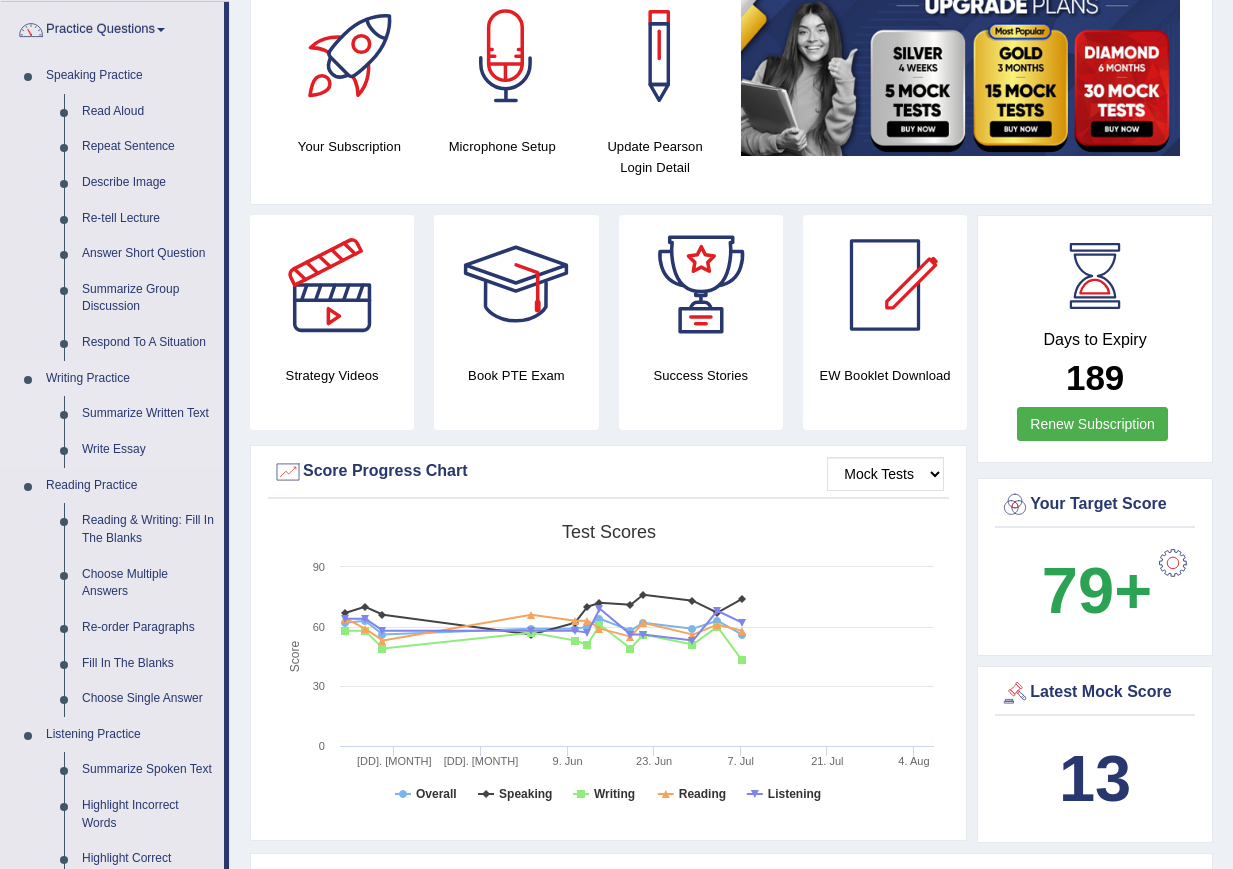 scroll, scrollTop: 0, scrollLeft: 0, axis: both 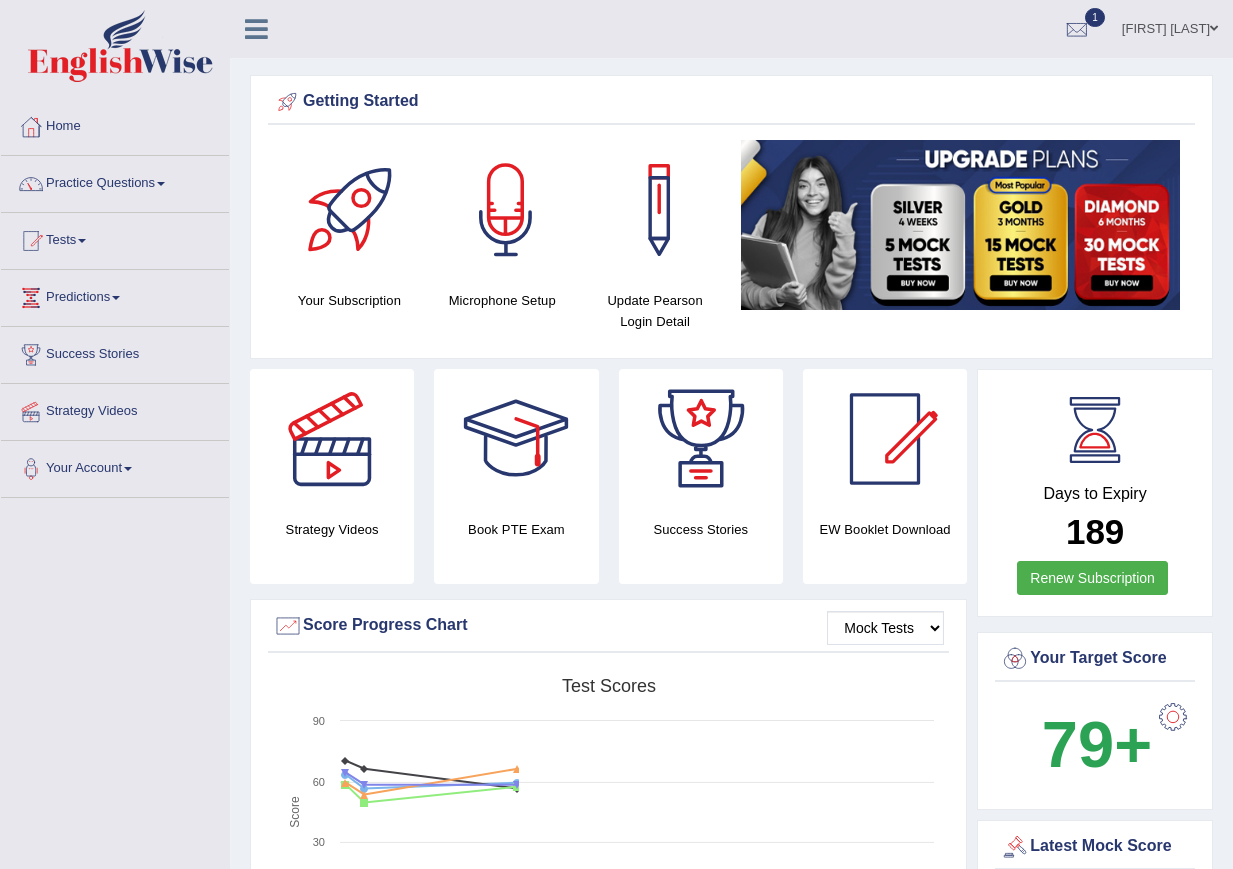 click on "1" at bounding box center (1095, 17) 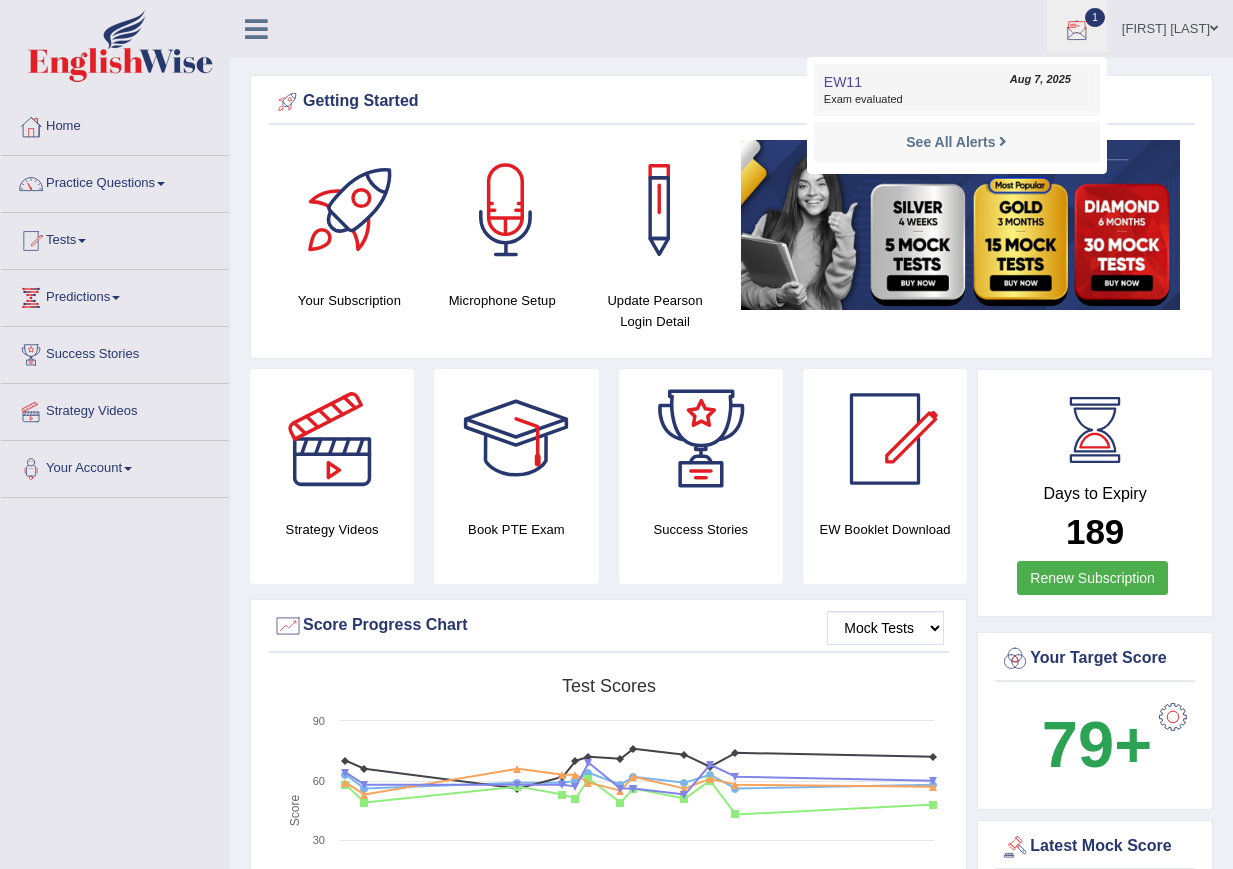 click on "Exam evaluated" at bounding box center (957, 100) 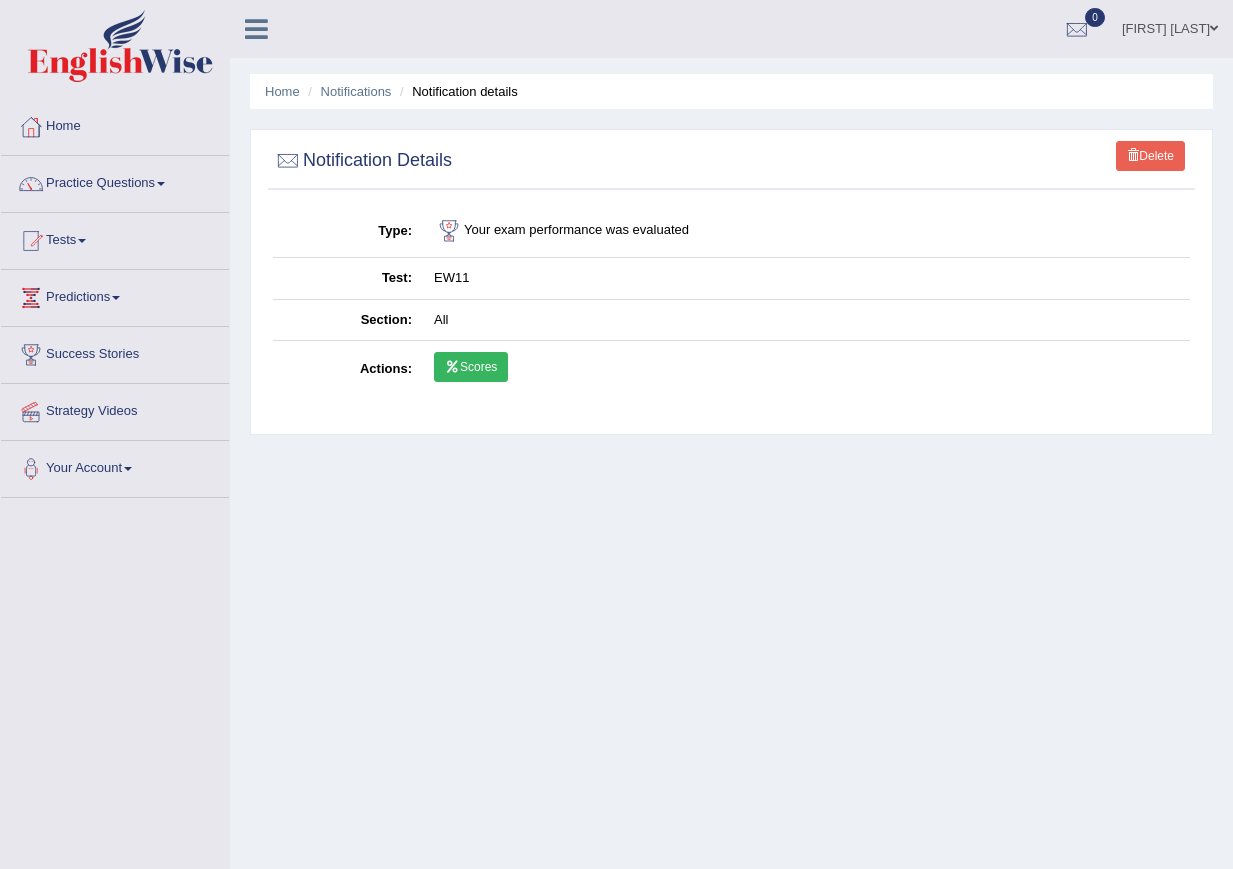 scroll, scrollTop: 0, scrollLeft: 0, axis: both 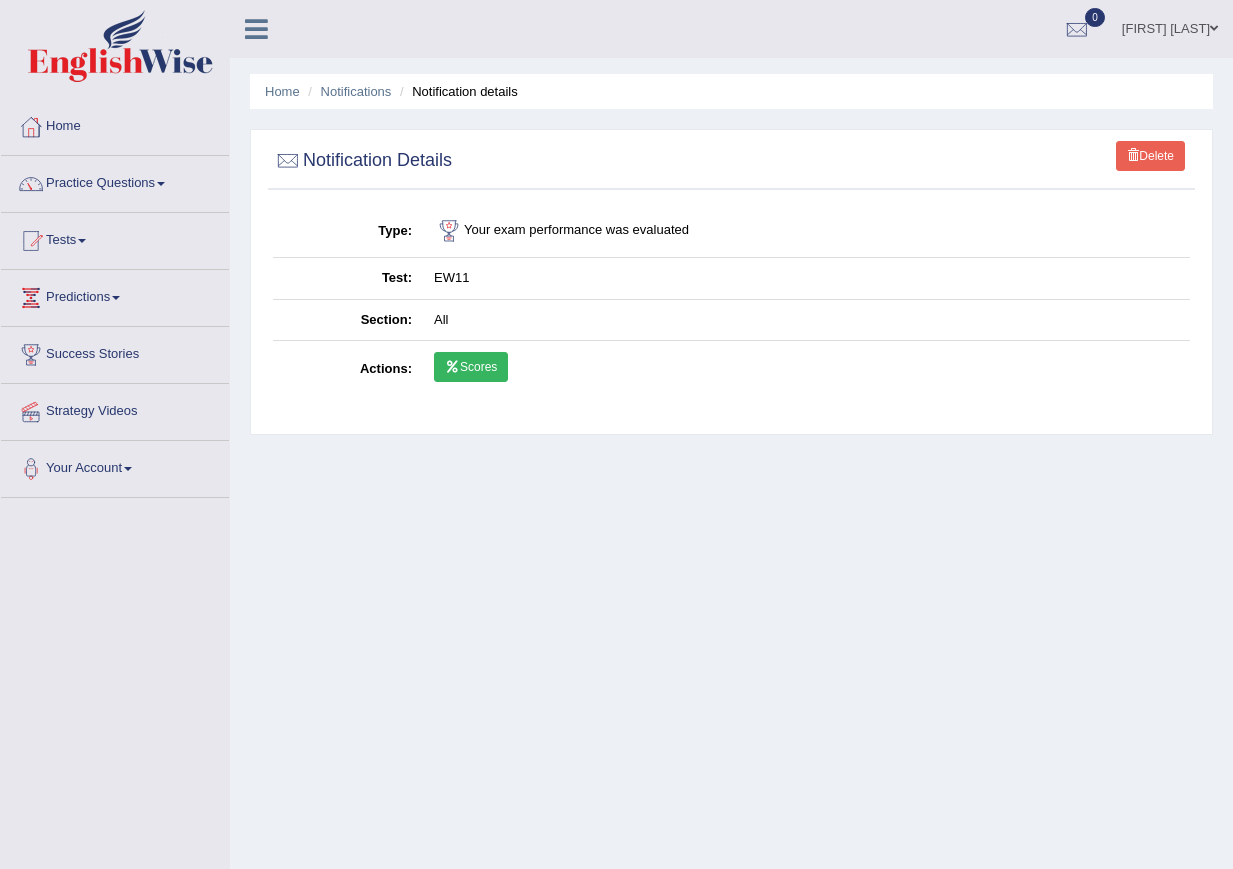 click on "Scores" at bounding box center (471, 367) 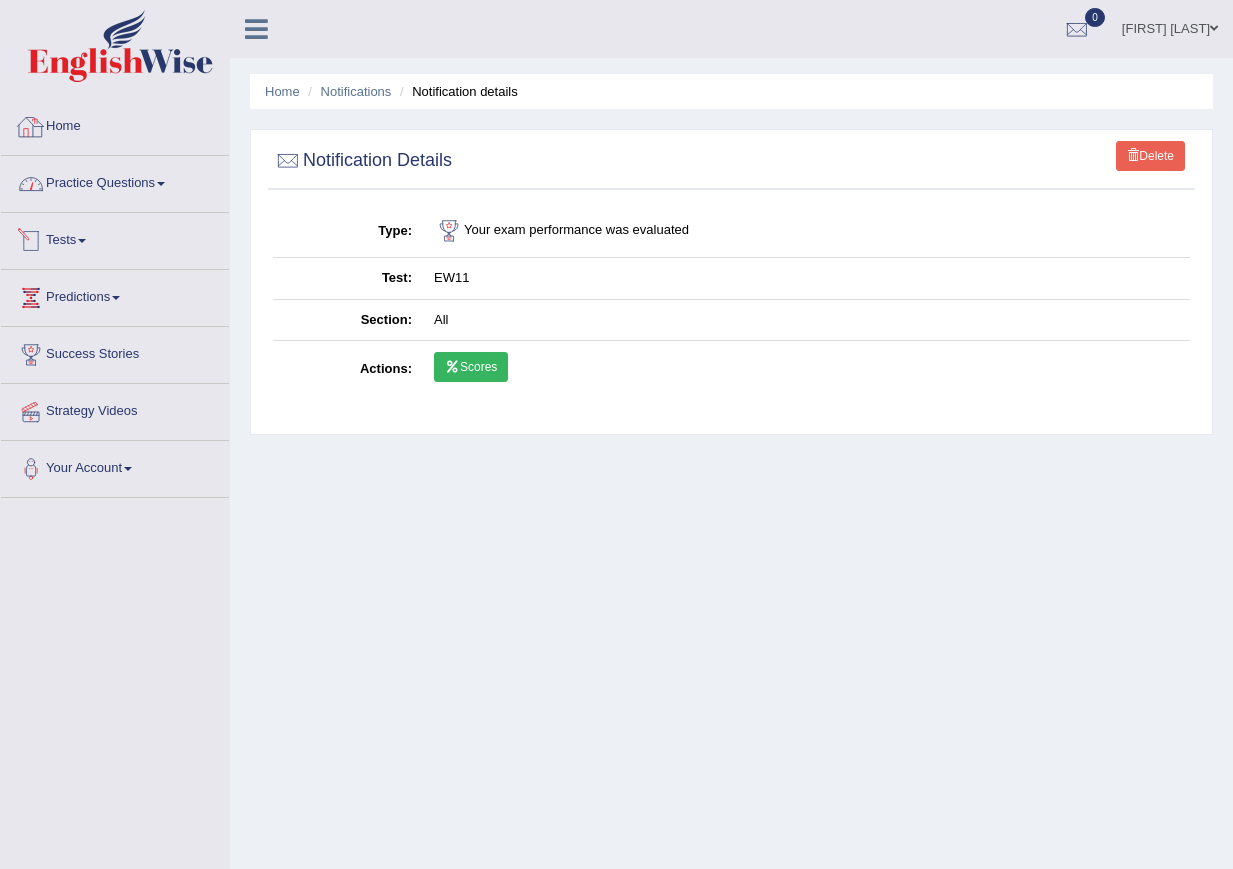 click on "Practice Questions" at bounding box center [115, 181] 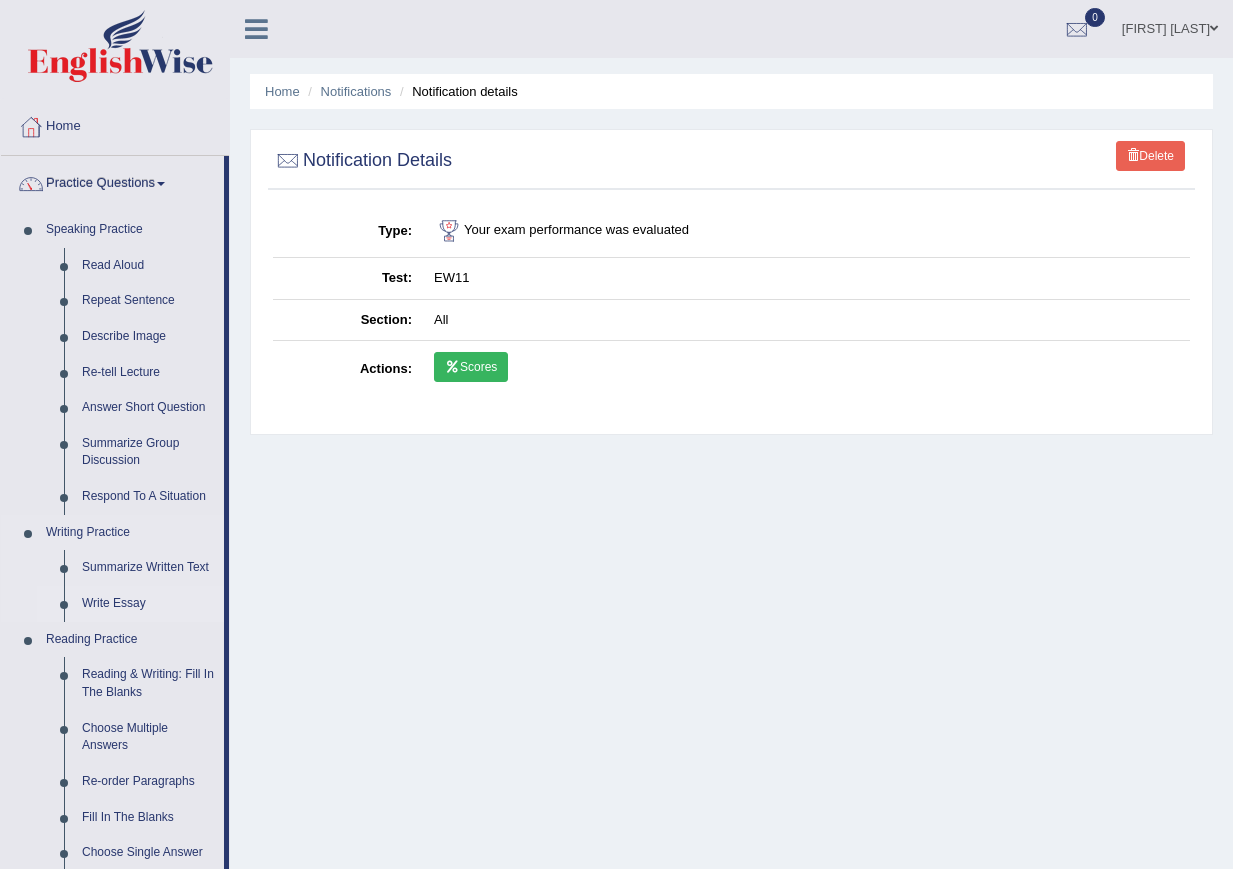 click on "Write Essay" at bounding box center (148, 604) 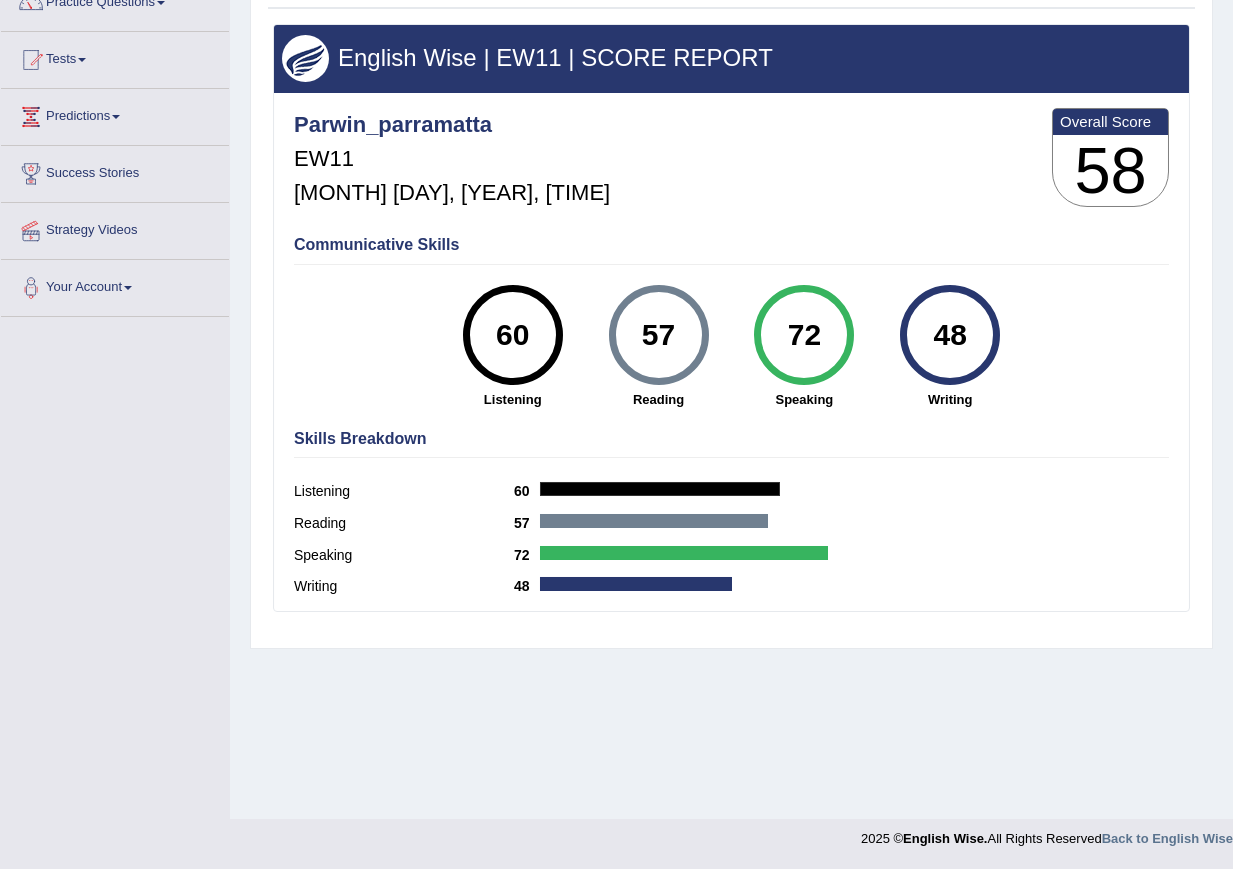 scroll, scrollTop: 0, scrollLeft: 0, axis: both 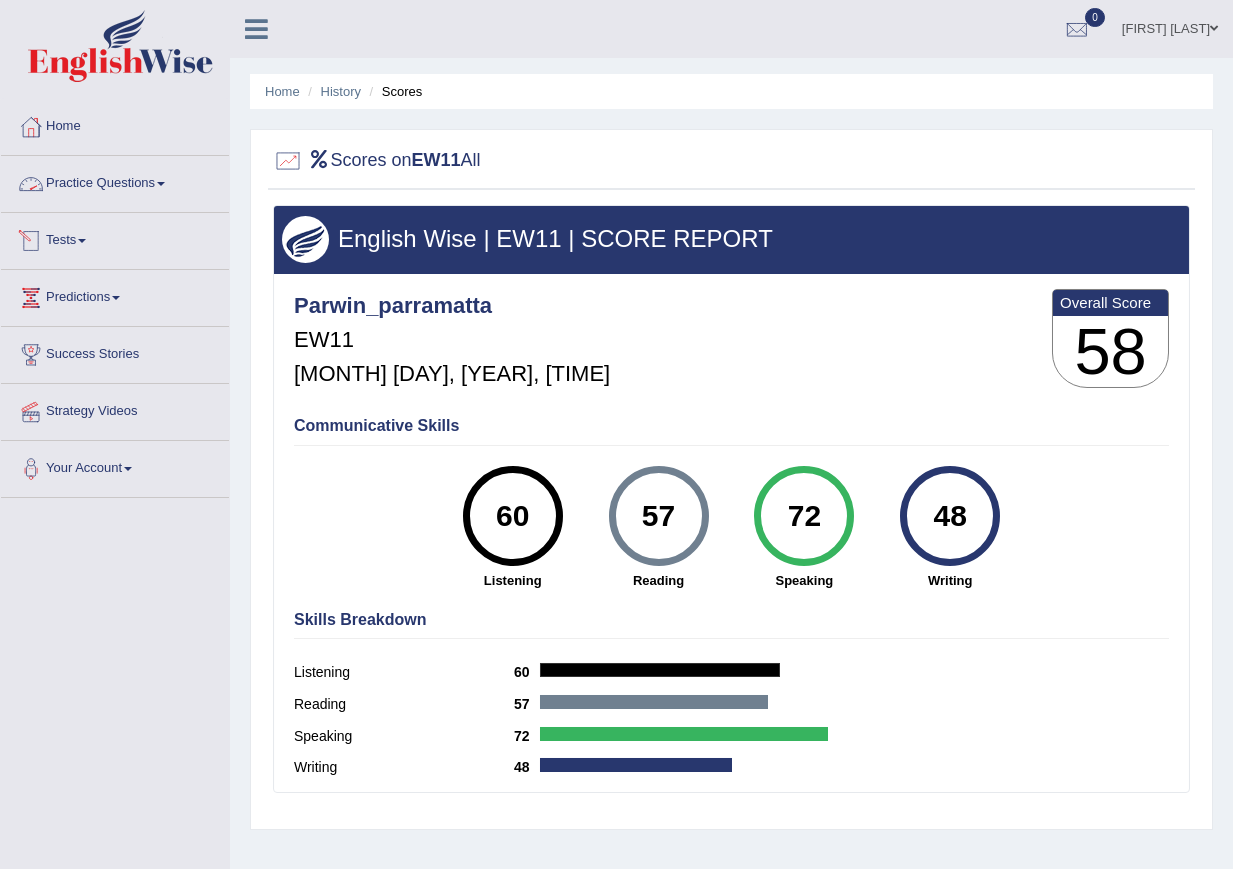 click on "Tests" at bounding box center [115, 238] 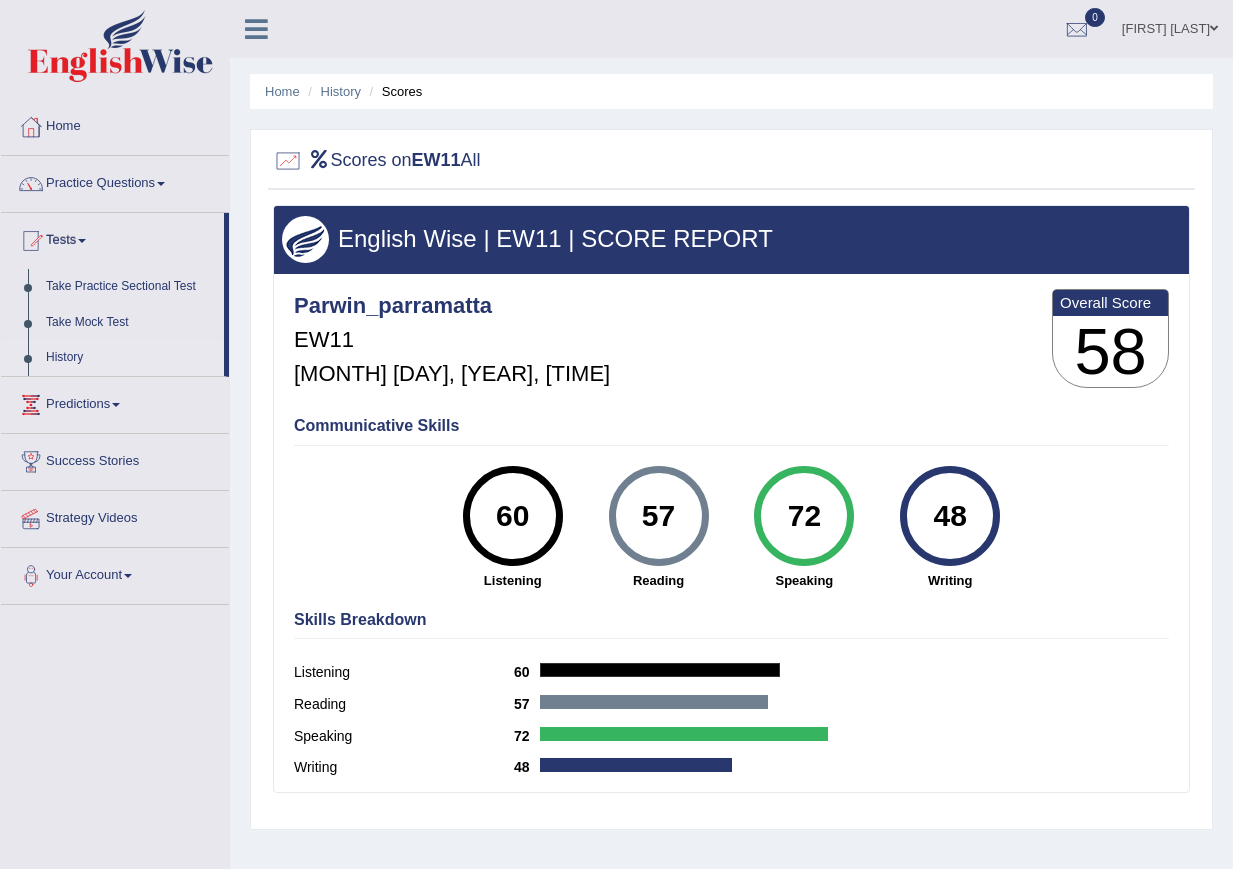 click on "History" at bounding box center (130, 358) 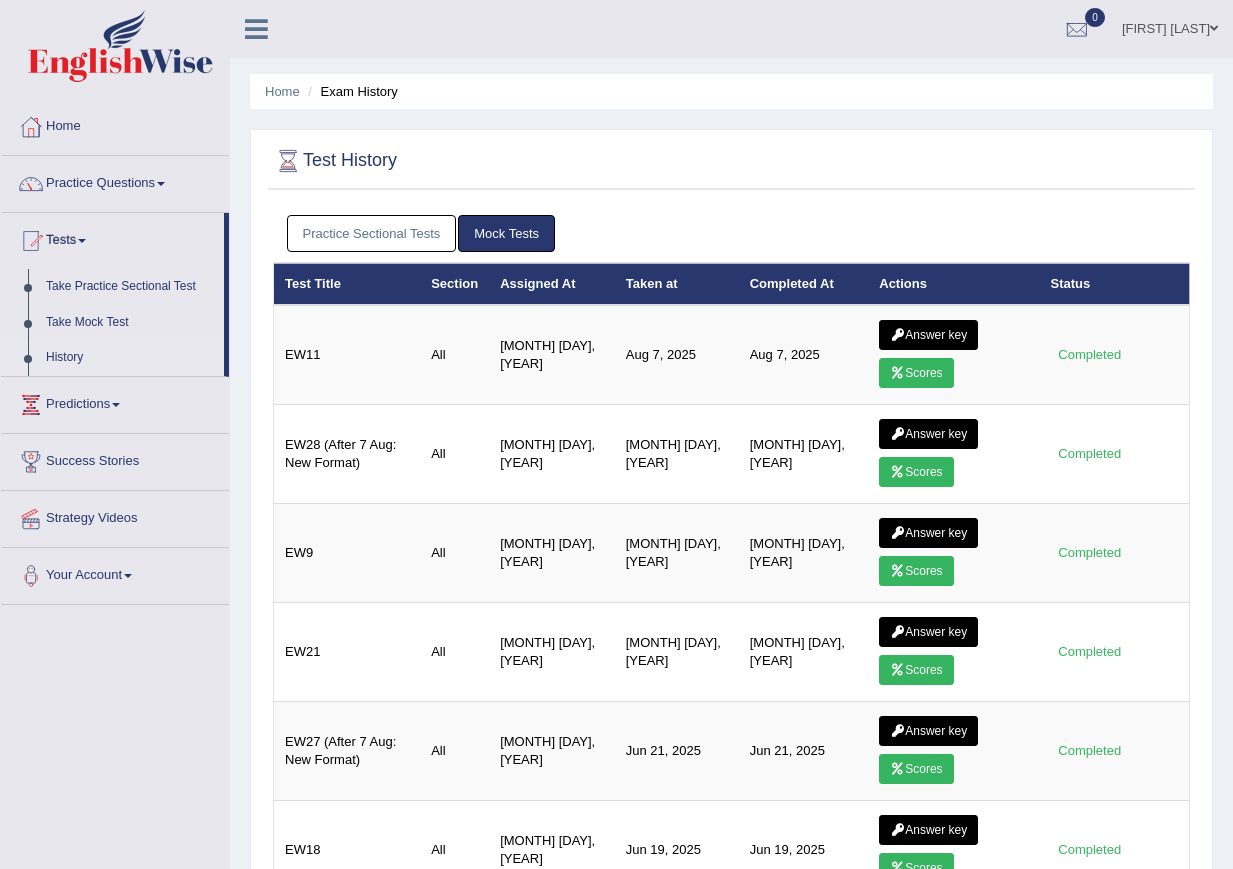 scroll, scrollTop: 0, scrollLeft: 0, axis: both 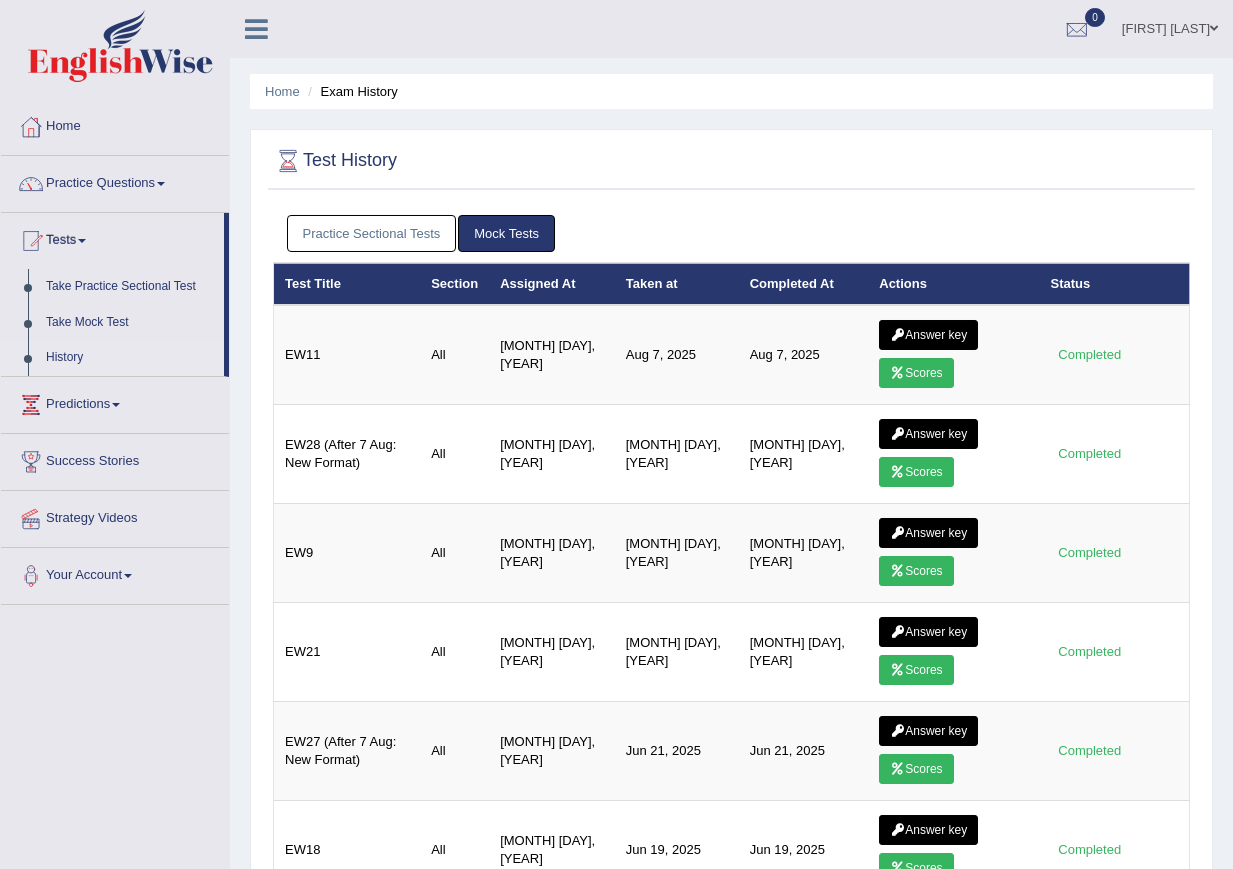 click on "Practice Sectional Tests" at bounding box center (372, 233) 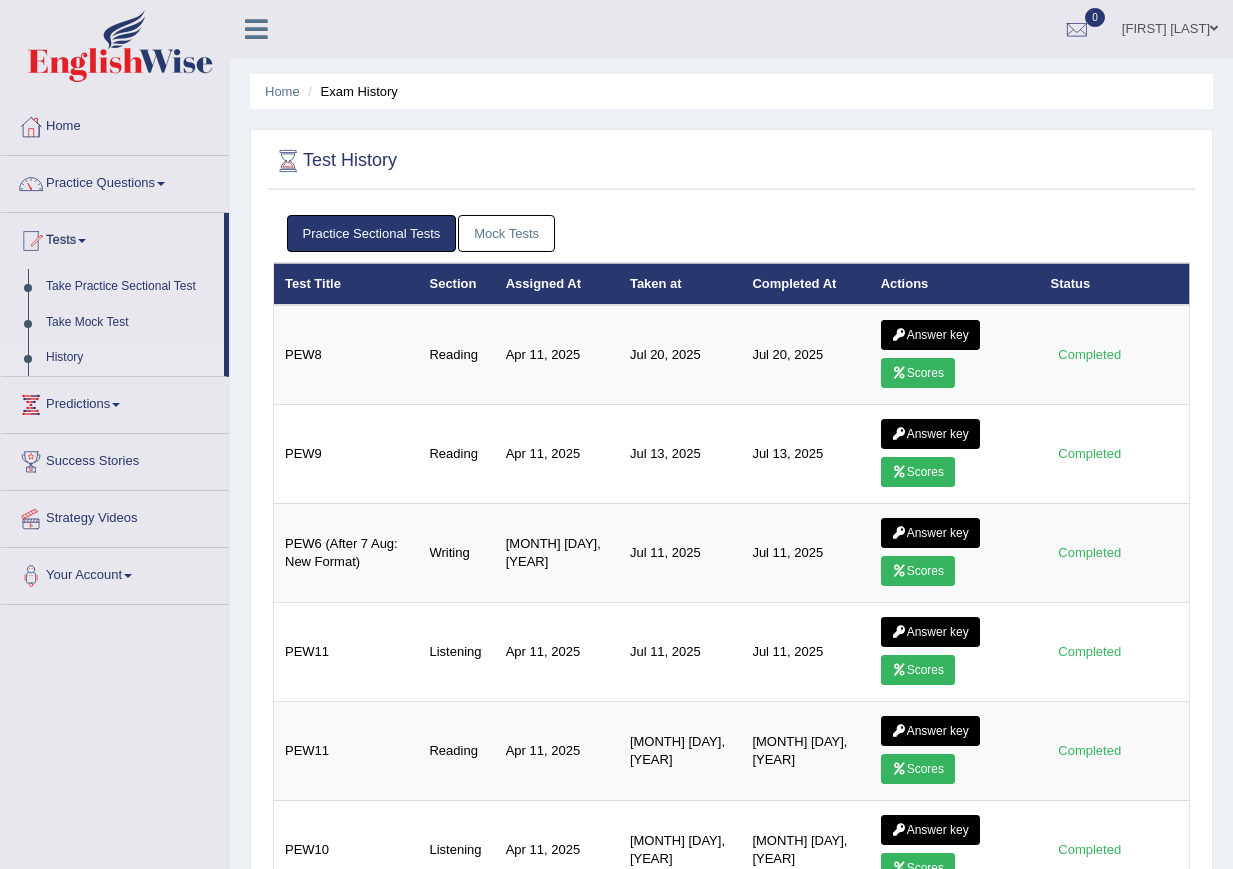 click on "Mock Tests" at bounding box center [506, 233] 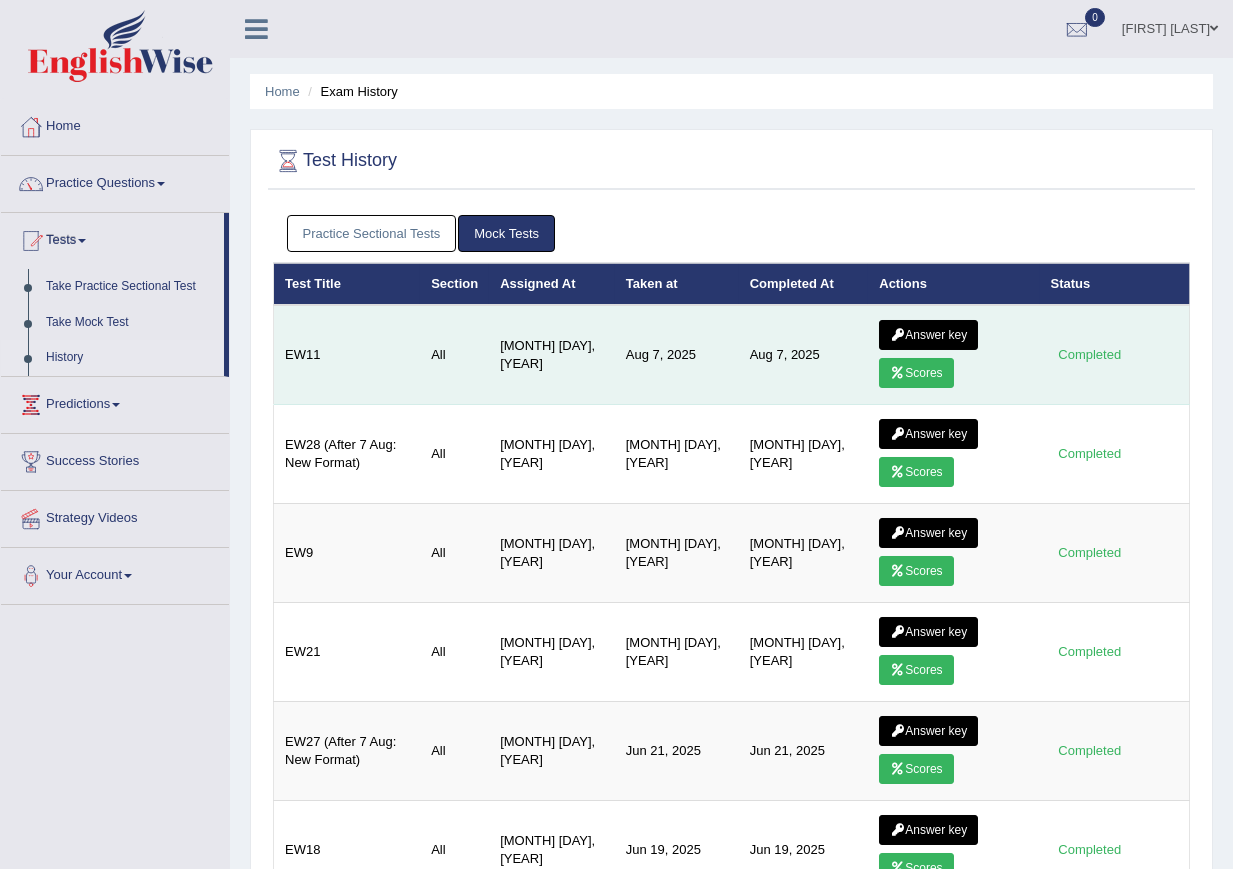 click on "Answer key" at bounding box center (928, 335) 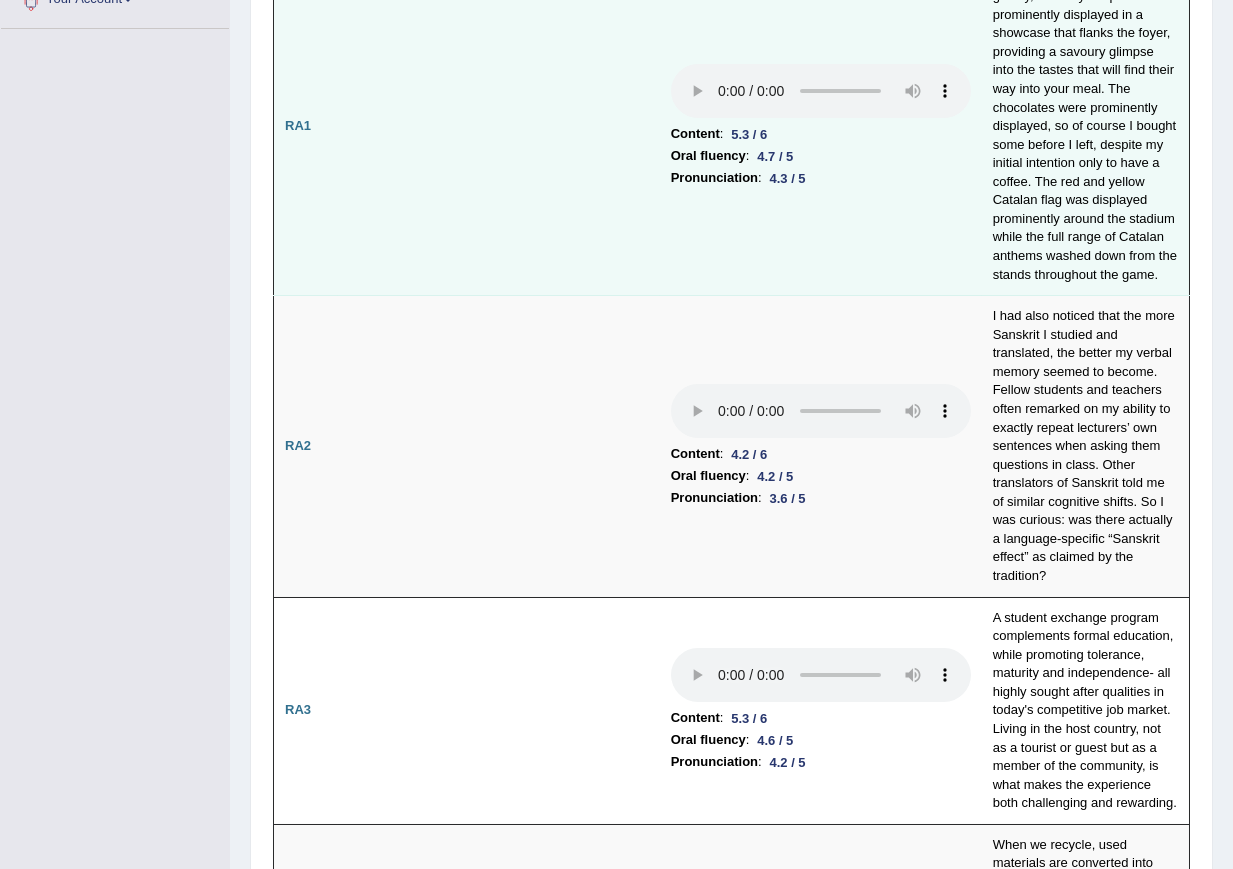 scroll, scrollTop: 469, scrollLeft: 0, axis: vertical 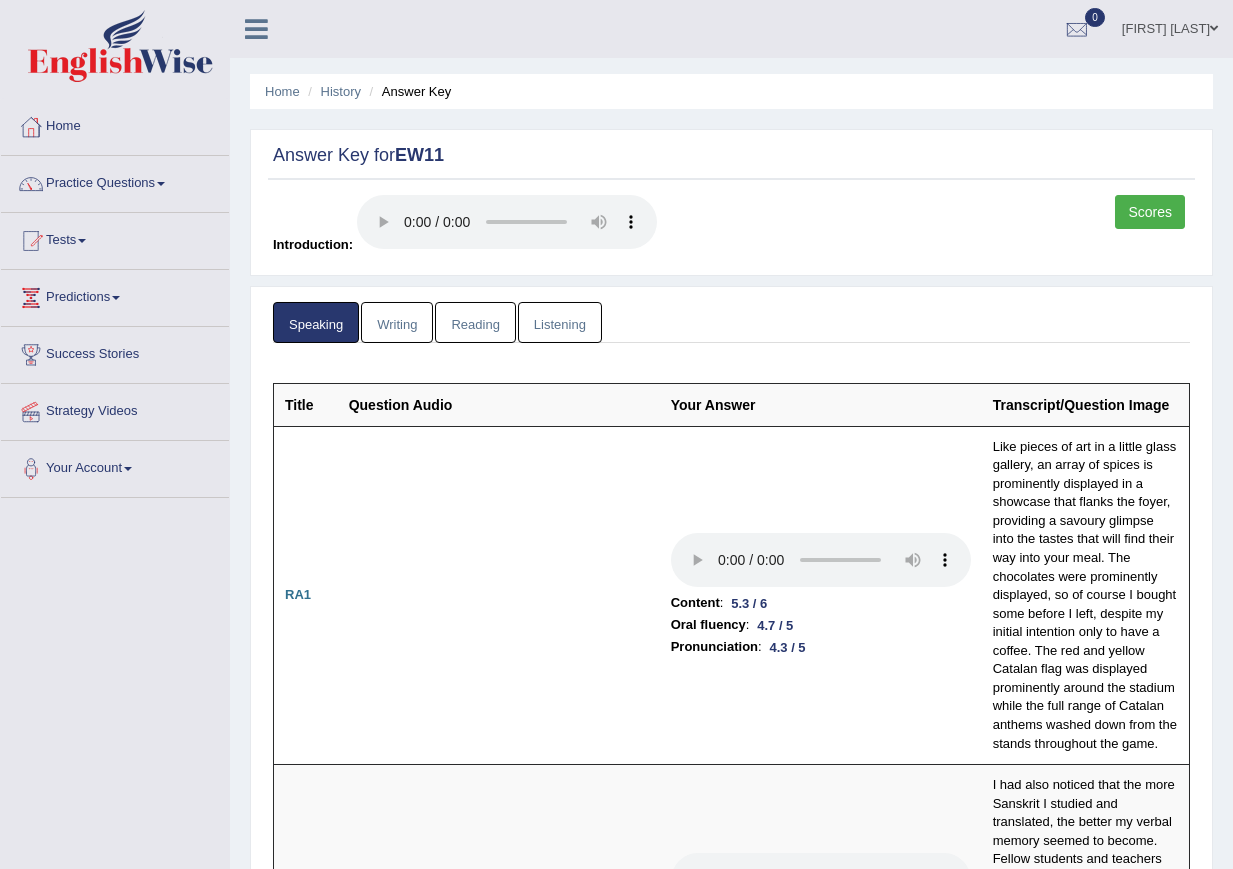click on "Writing" at bounding box center [397, 322] 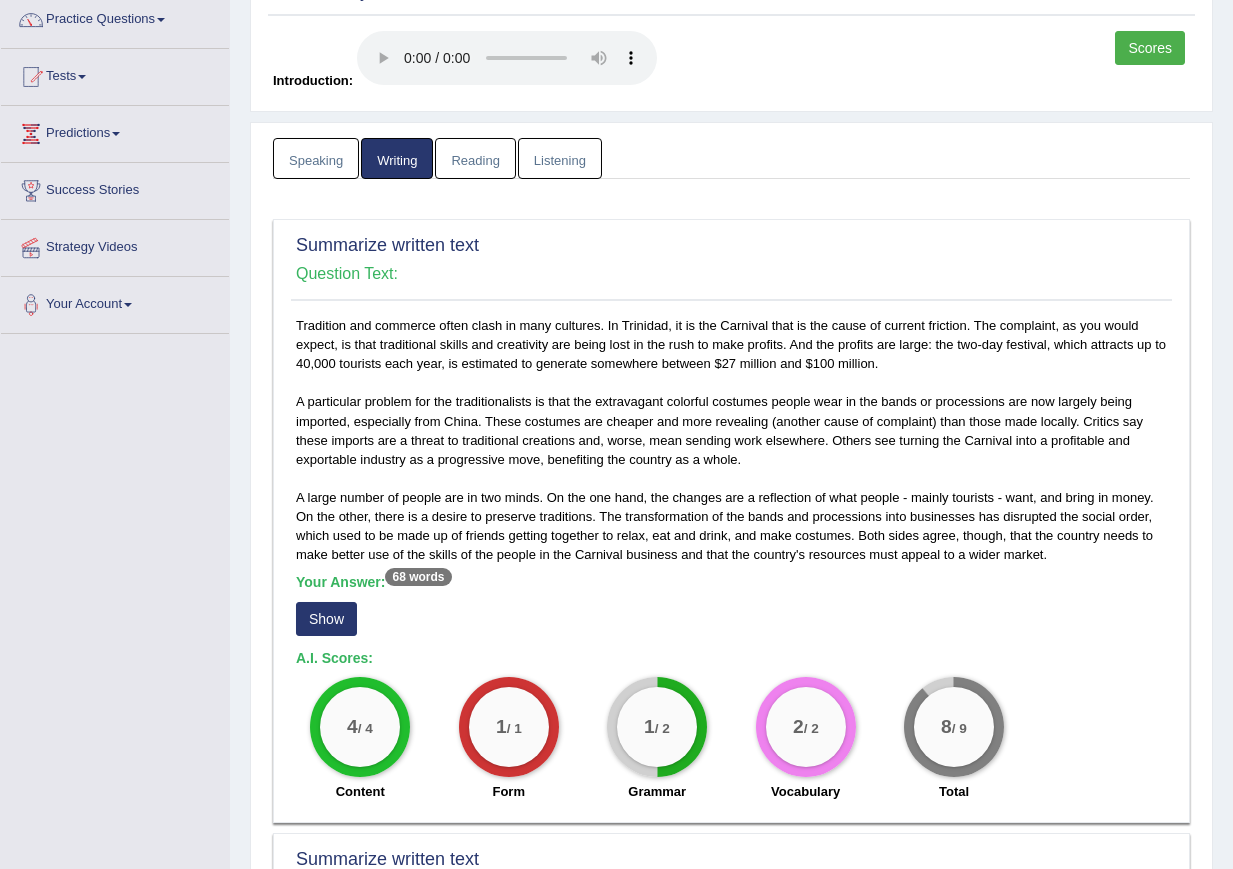 scroll, scrollTop: 133, scrollLeft: 0, axis: vertical 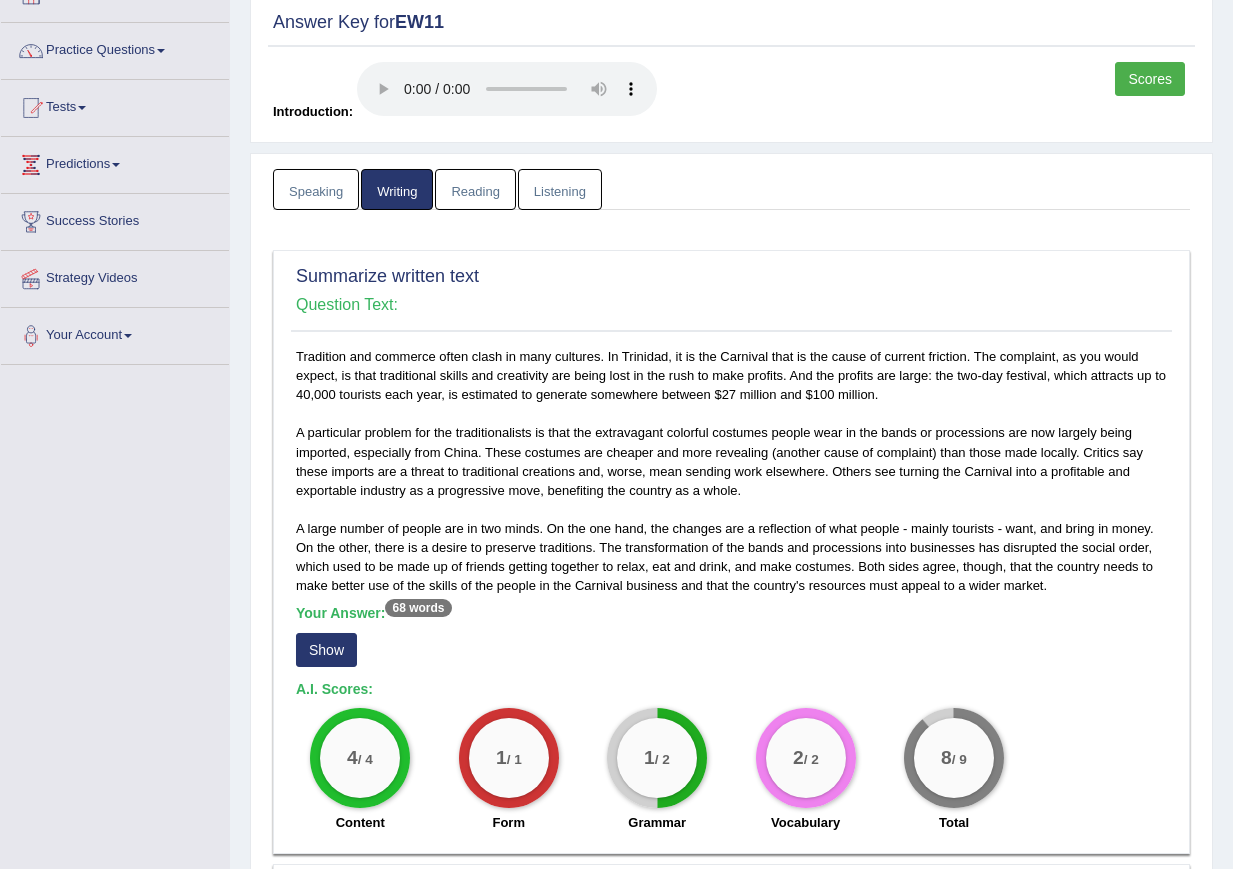 click on "Show" at bounding box center [326, 650] 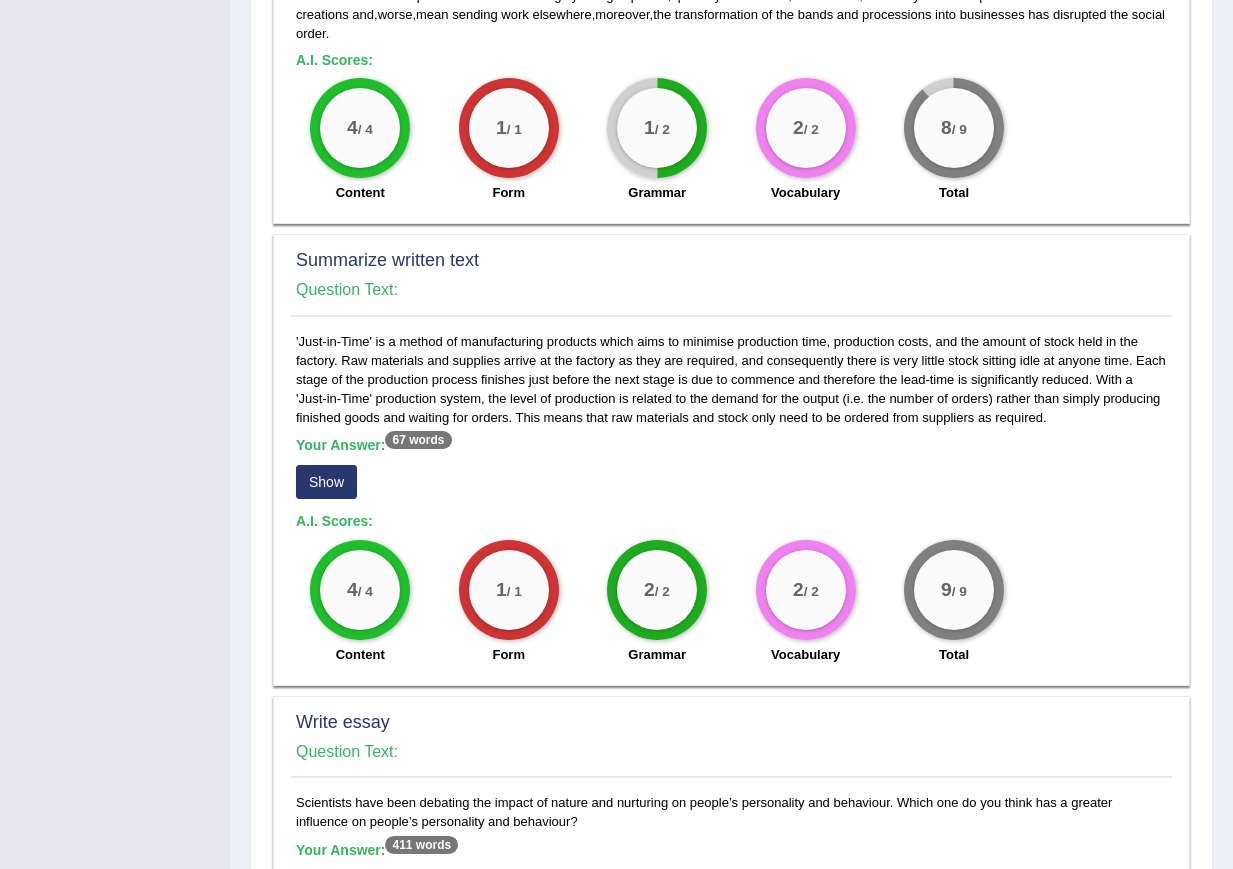scroll, scrollTop: 1243, scrollLeft: 0, axis: vertical 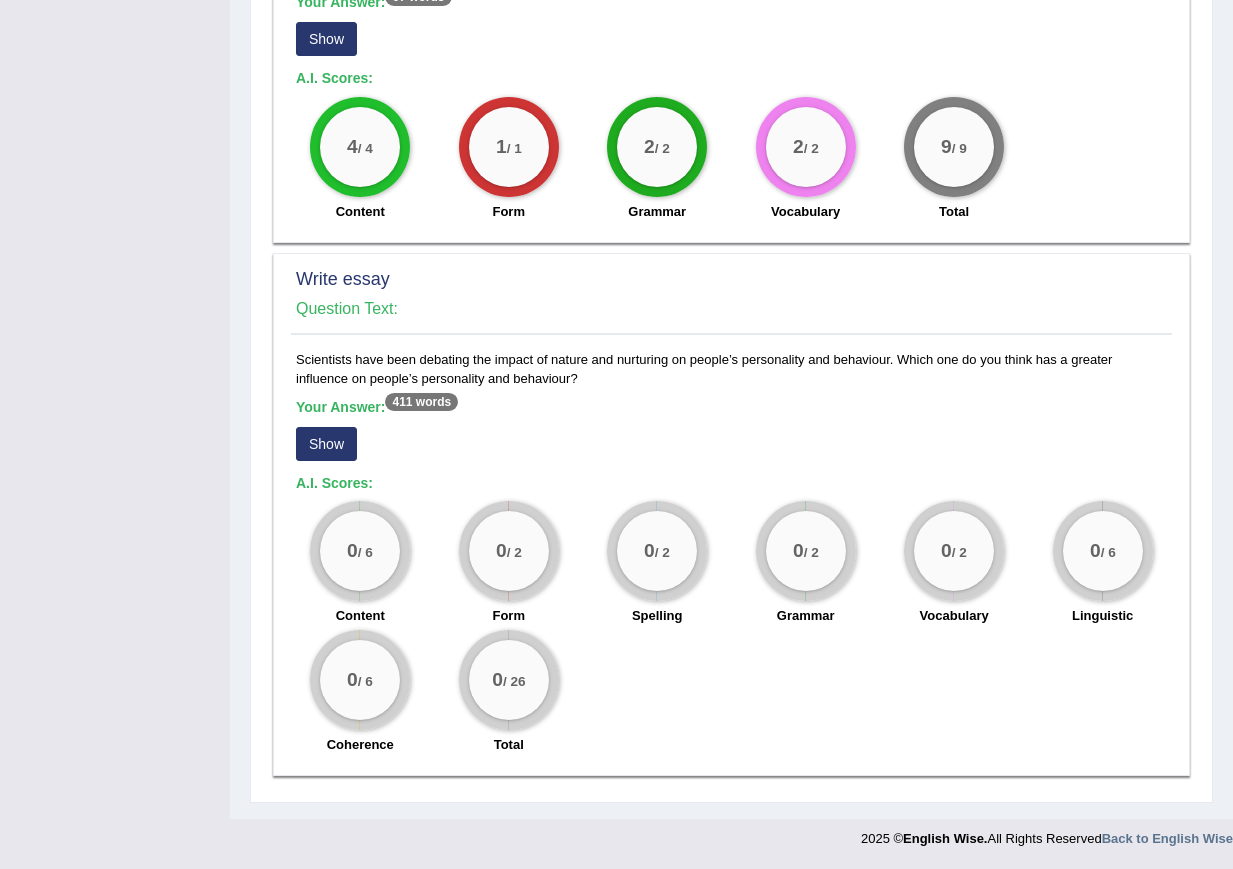 click on "Show" at bounding box center (326, 444) 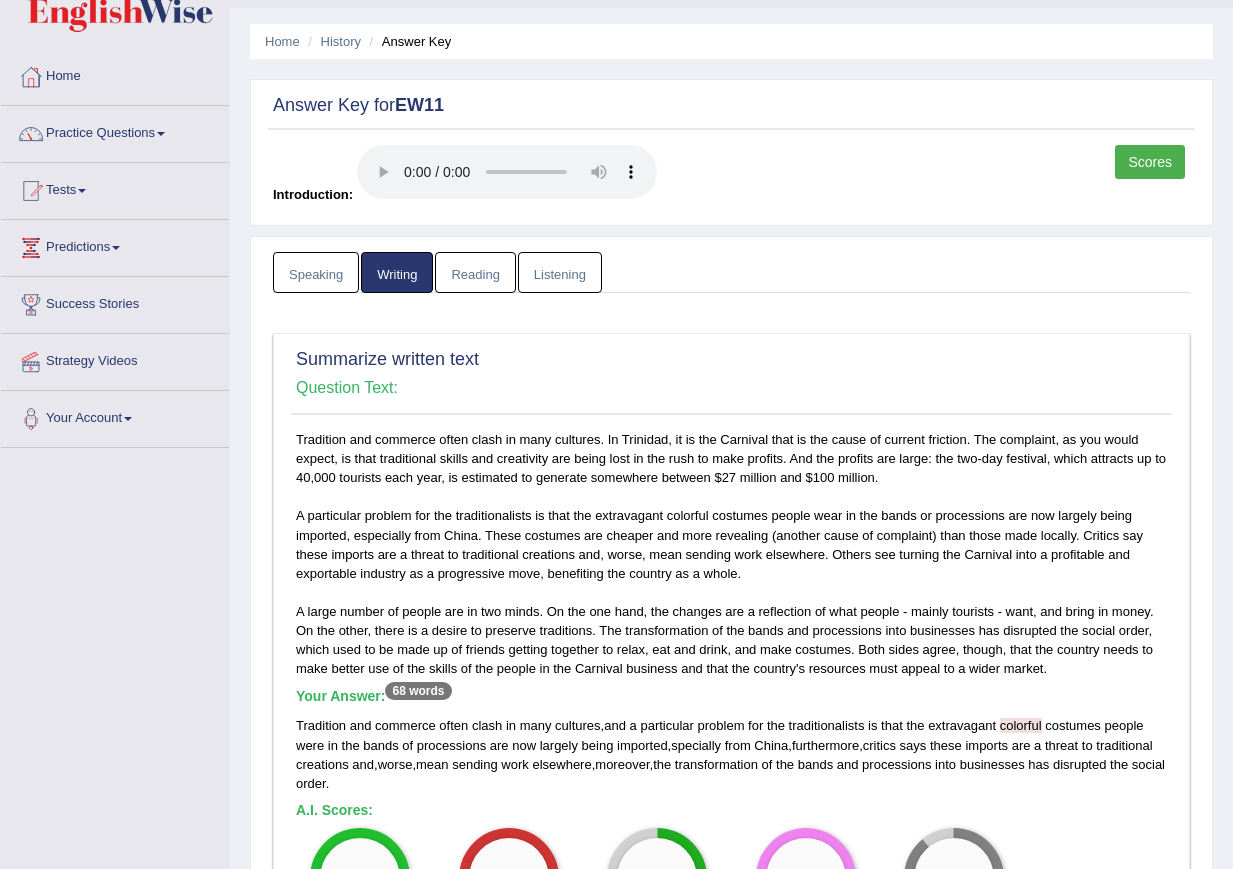 scroll, scrollTop: 0, scrollLeft: 0, axis: both 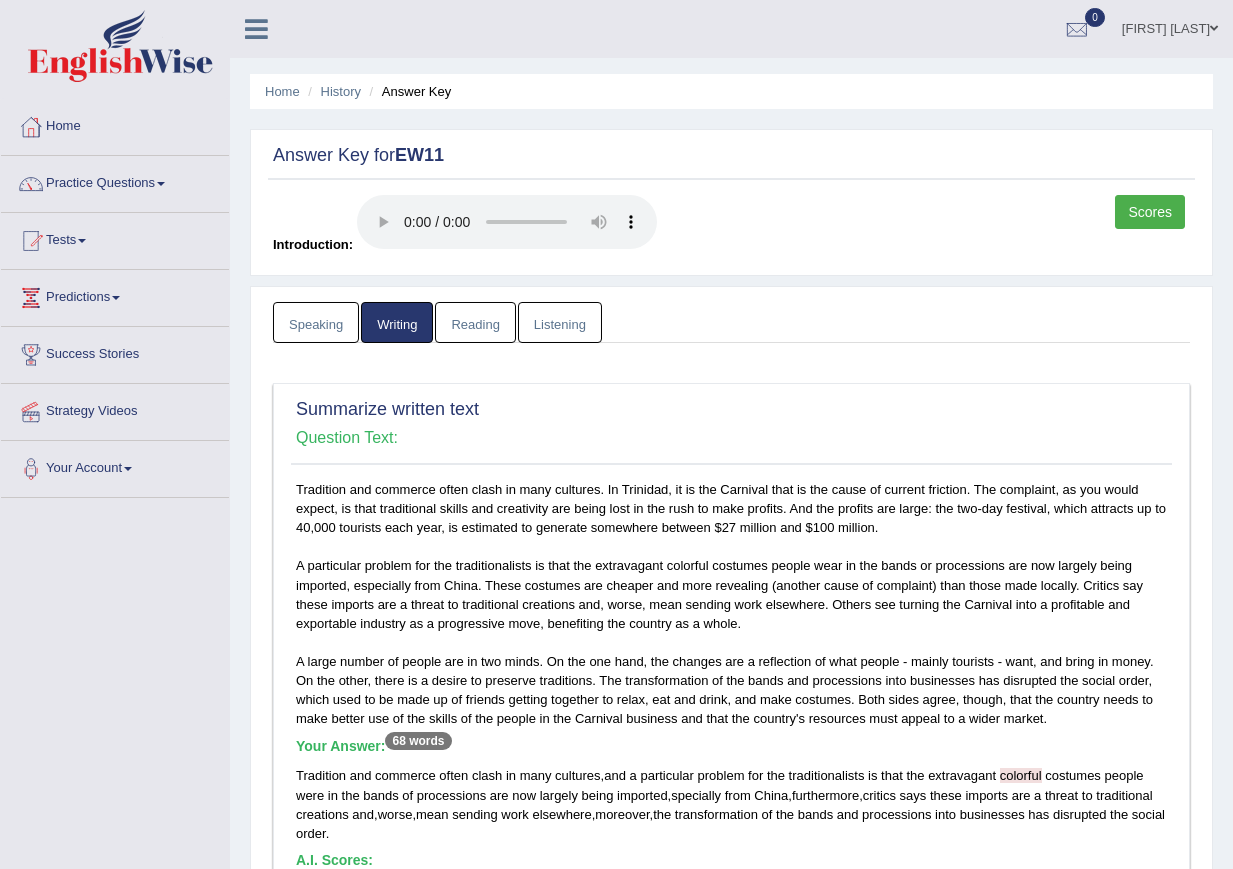 click on "Reading" at bounding box center (475, 322) 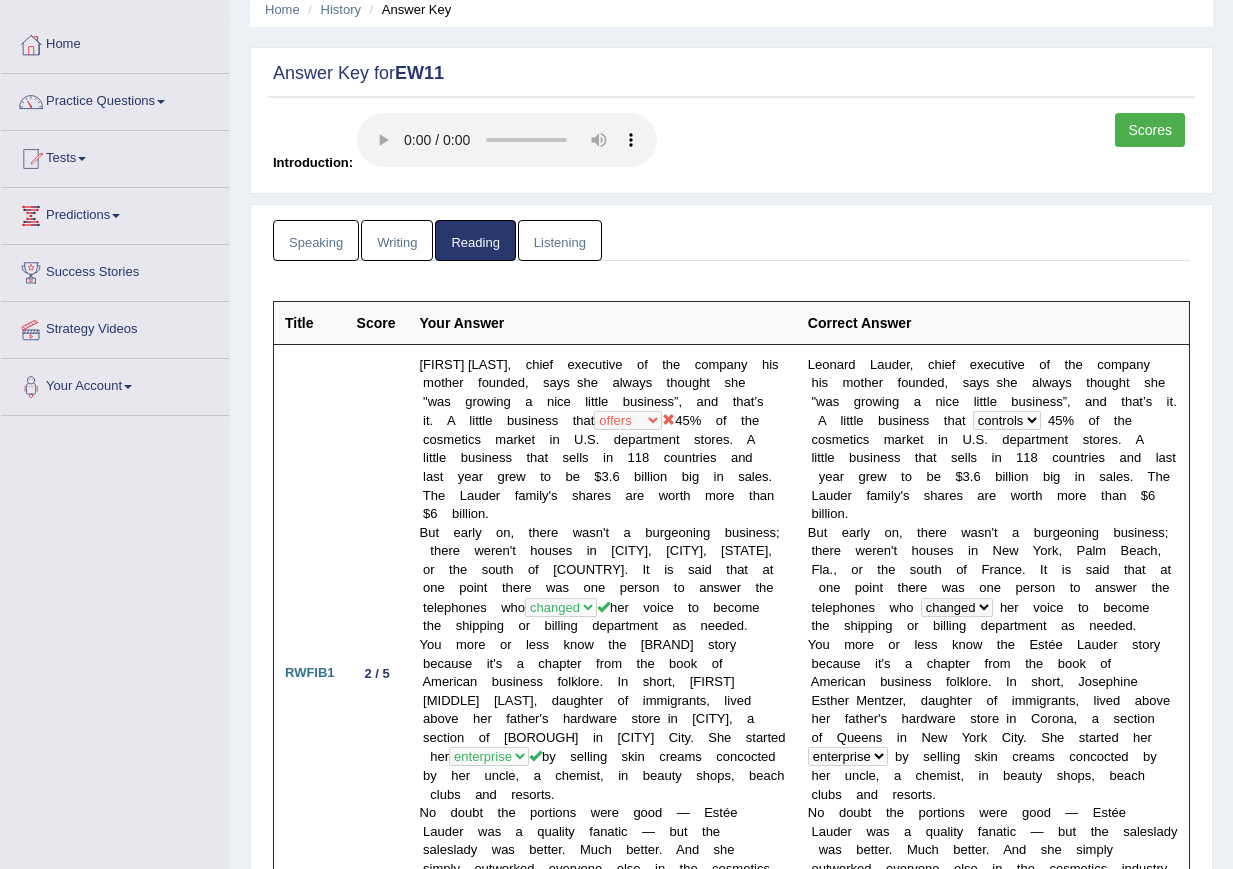 scroll, scrollTop: 0, scrollLeft: 0, axis: both 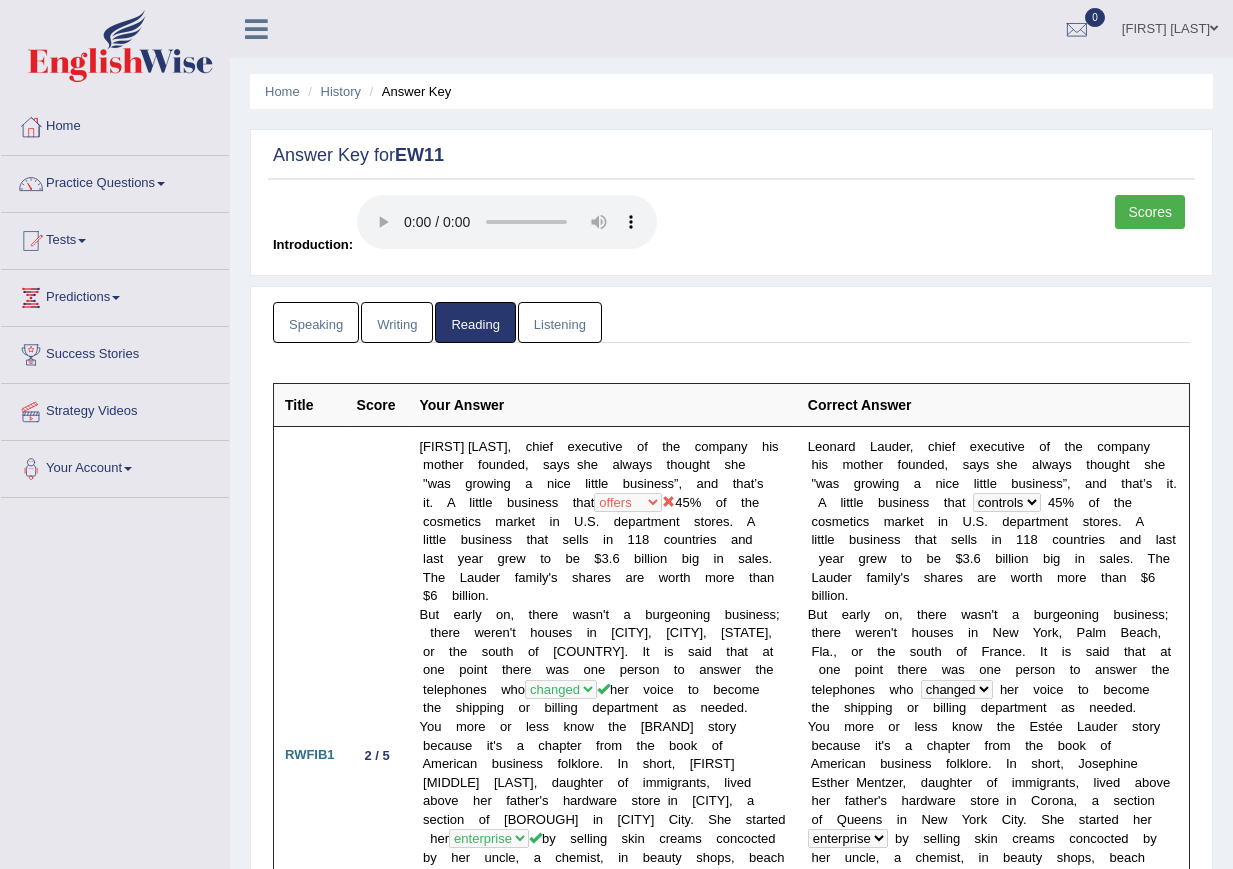 click on "Listening" at bounding box center [560, 322] 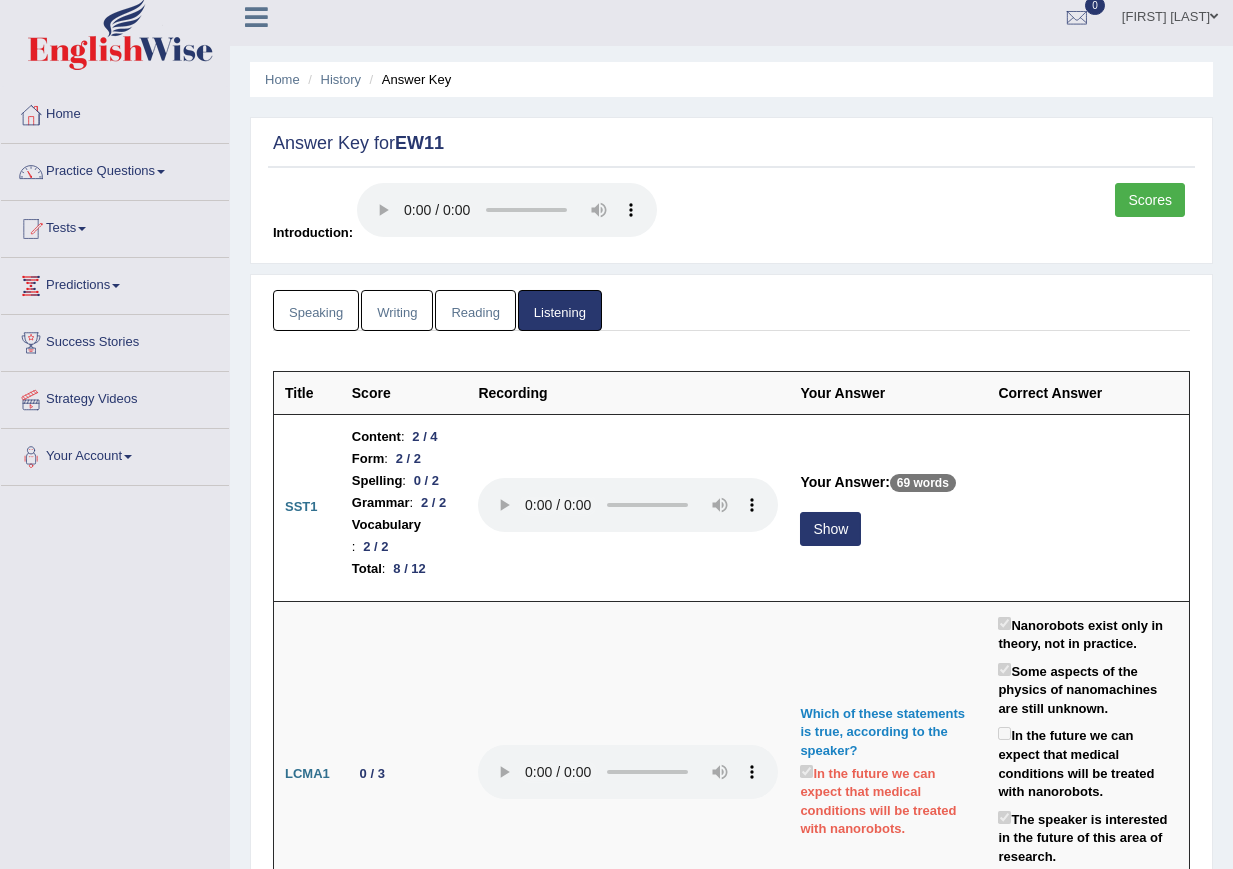 scroll, scrollTop: 0, scrollLeft: 0, axis: both 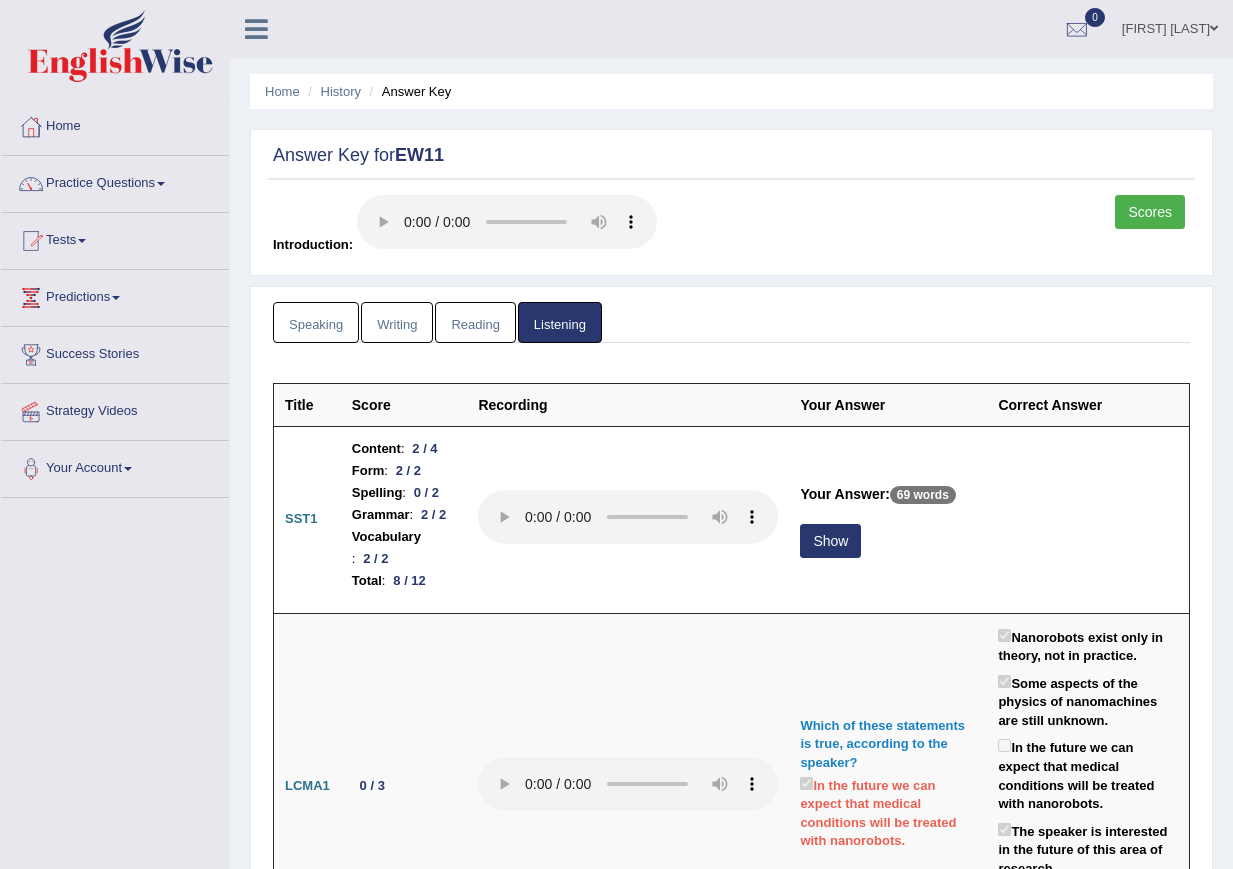 click at bounding box center [161, 184] 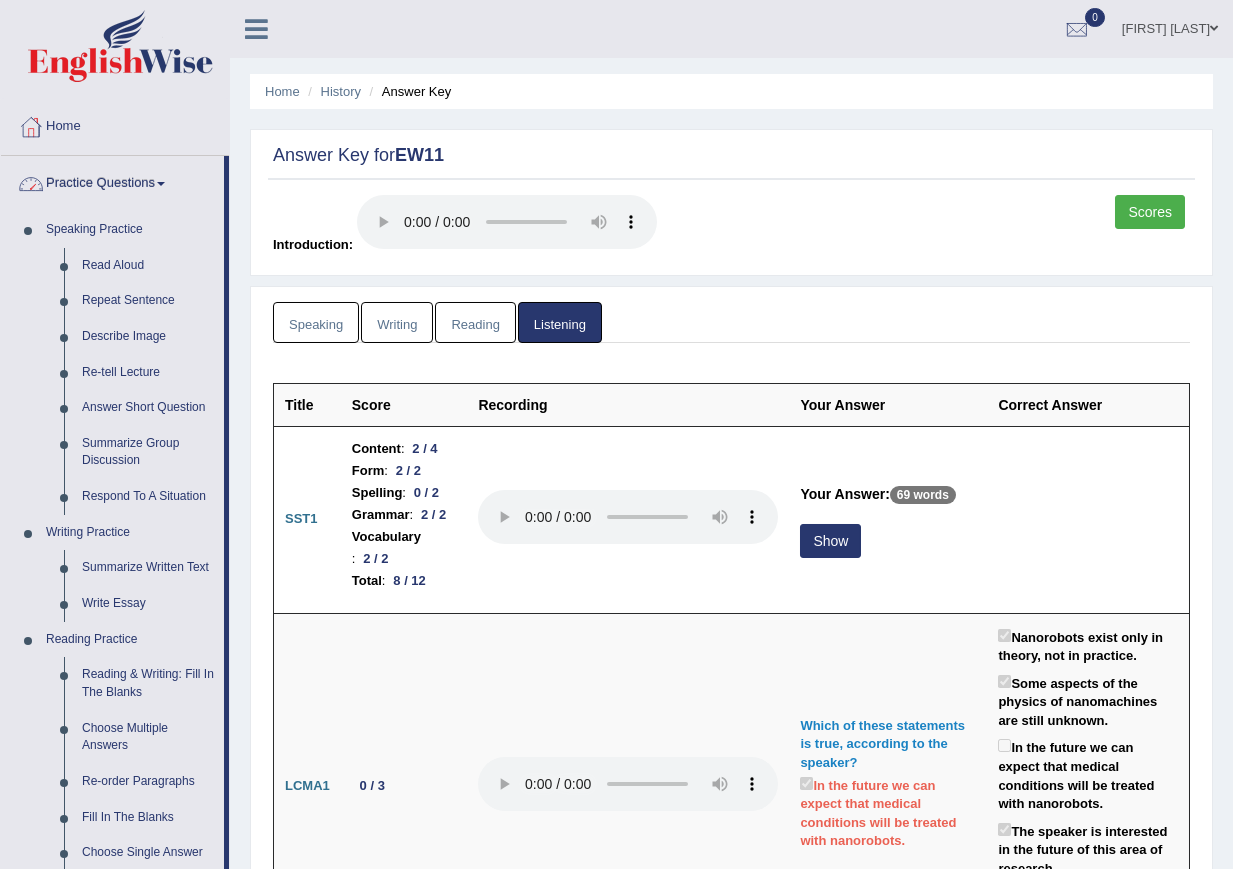 click on "Practice Questions" at bounding box center [112, 181] 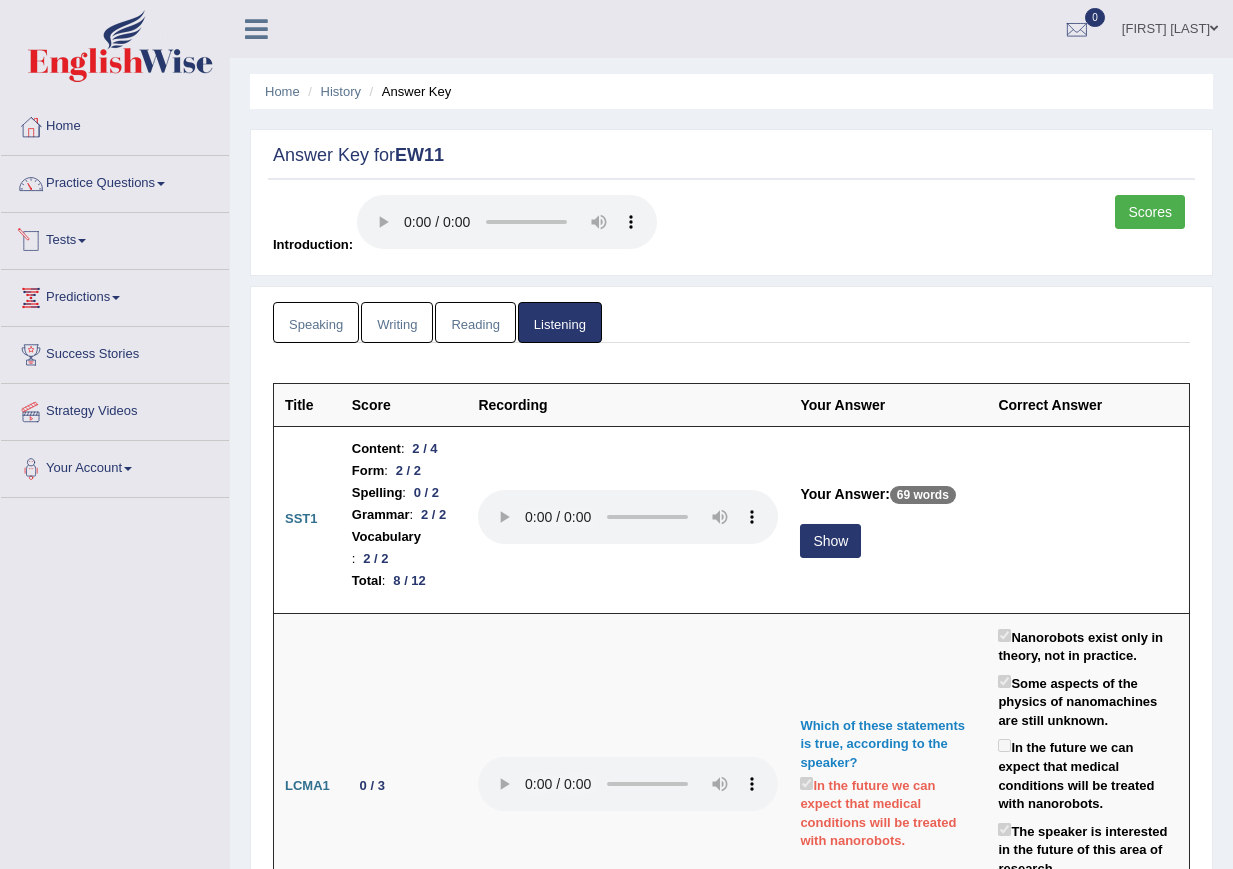 click on "Tests" at bounding box center (115, 238) 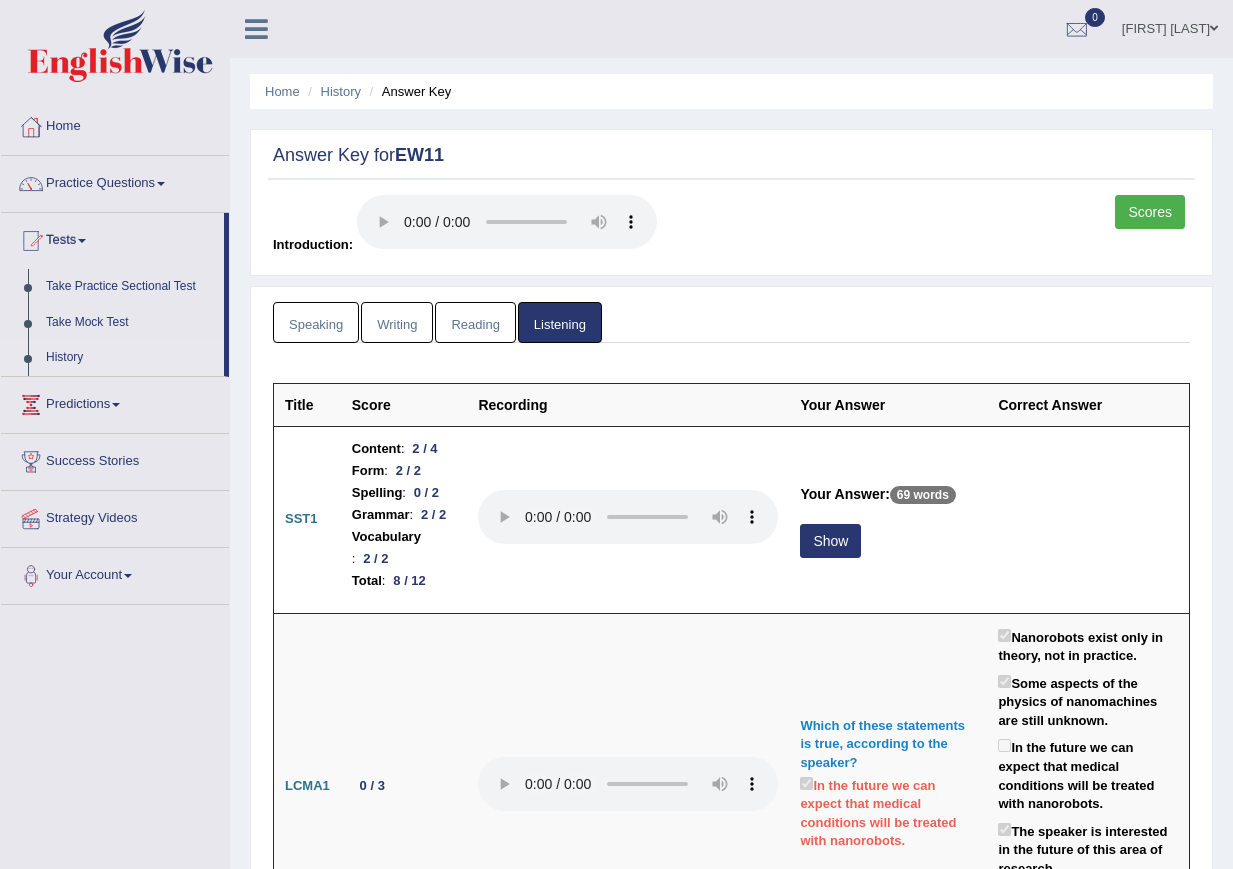 click on "History" at bounding box center (130, 358) 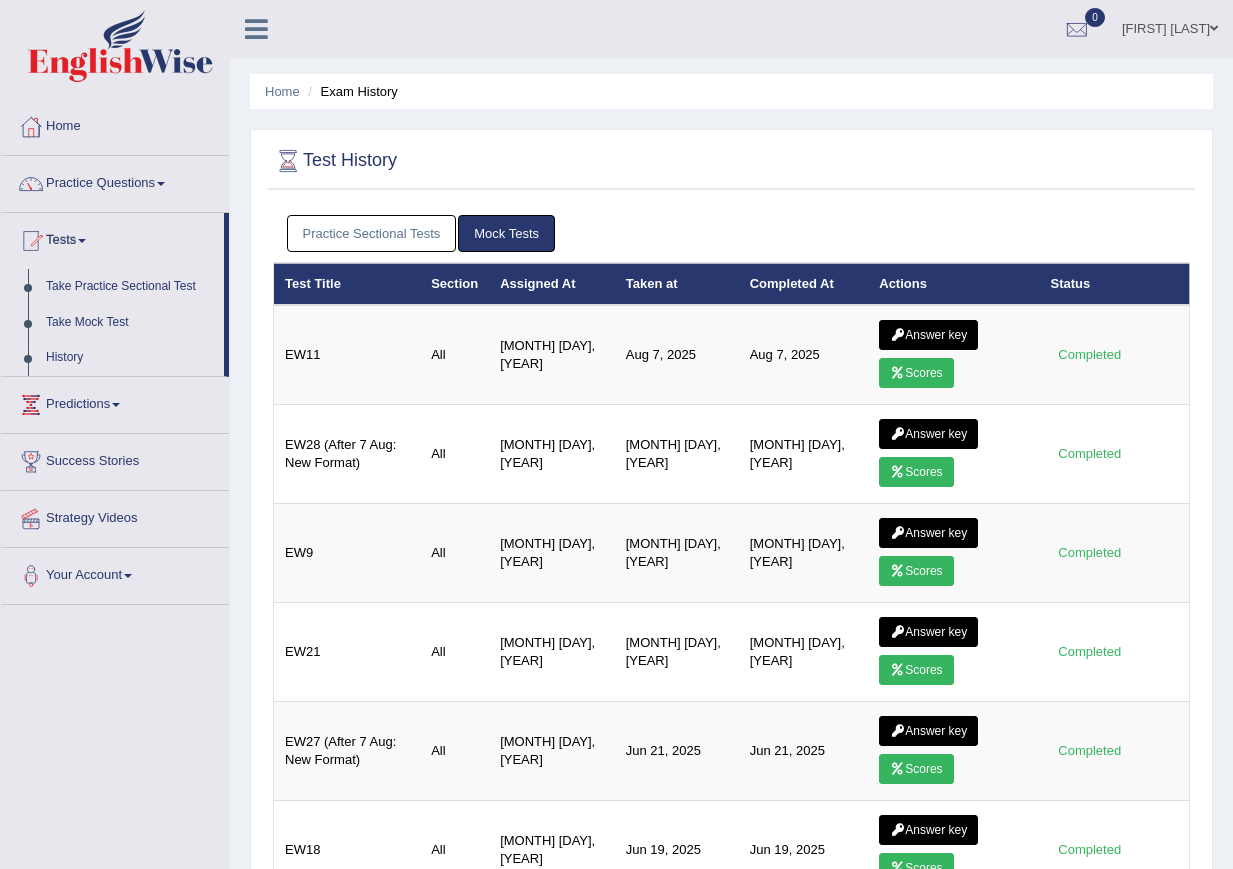 scroll, scrollTop: 0, scrollLeft: 0, axis: both 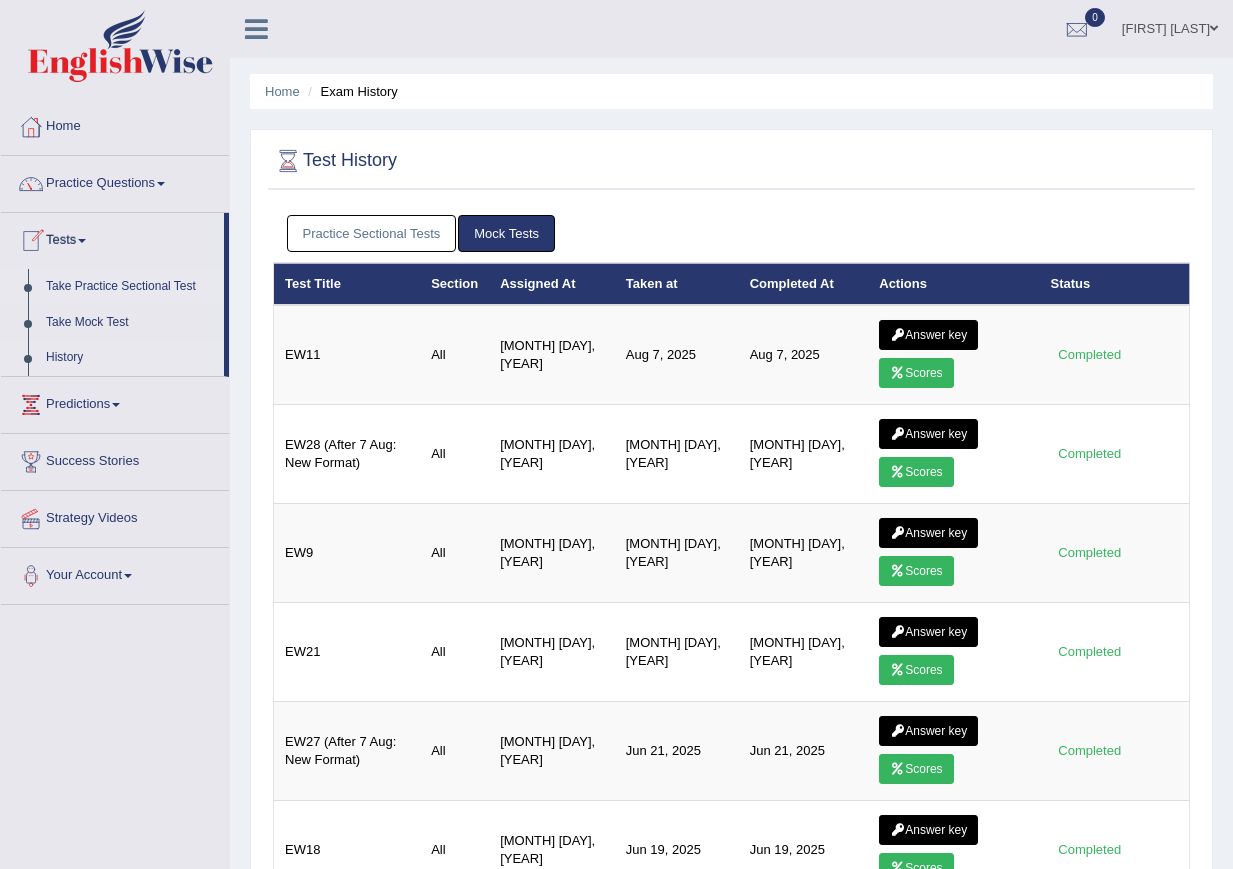 click on "Take Practice Sectional Test" at bounding box center (130, 287) 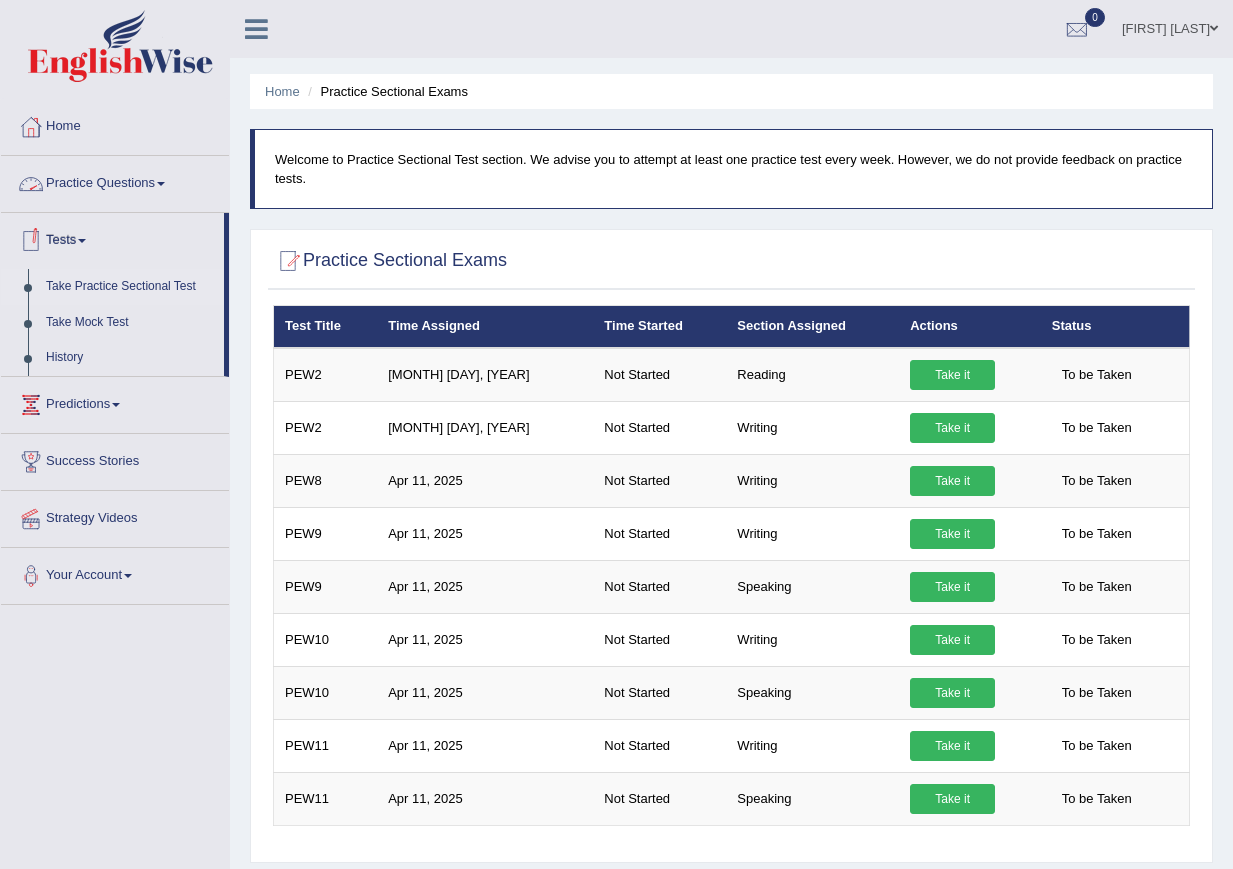 scroll, scrollTop: 0, scrollLeft: 0, axis: both 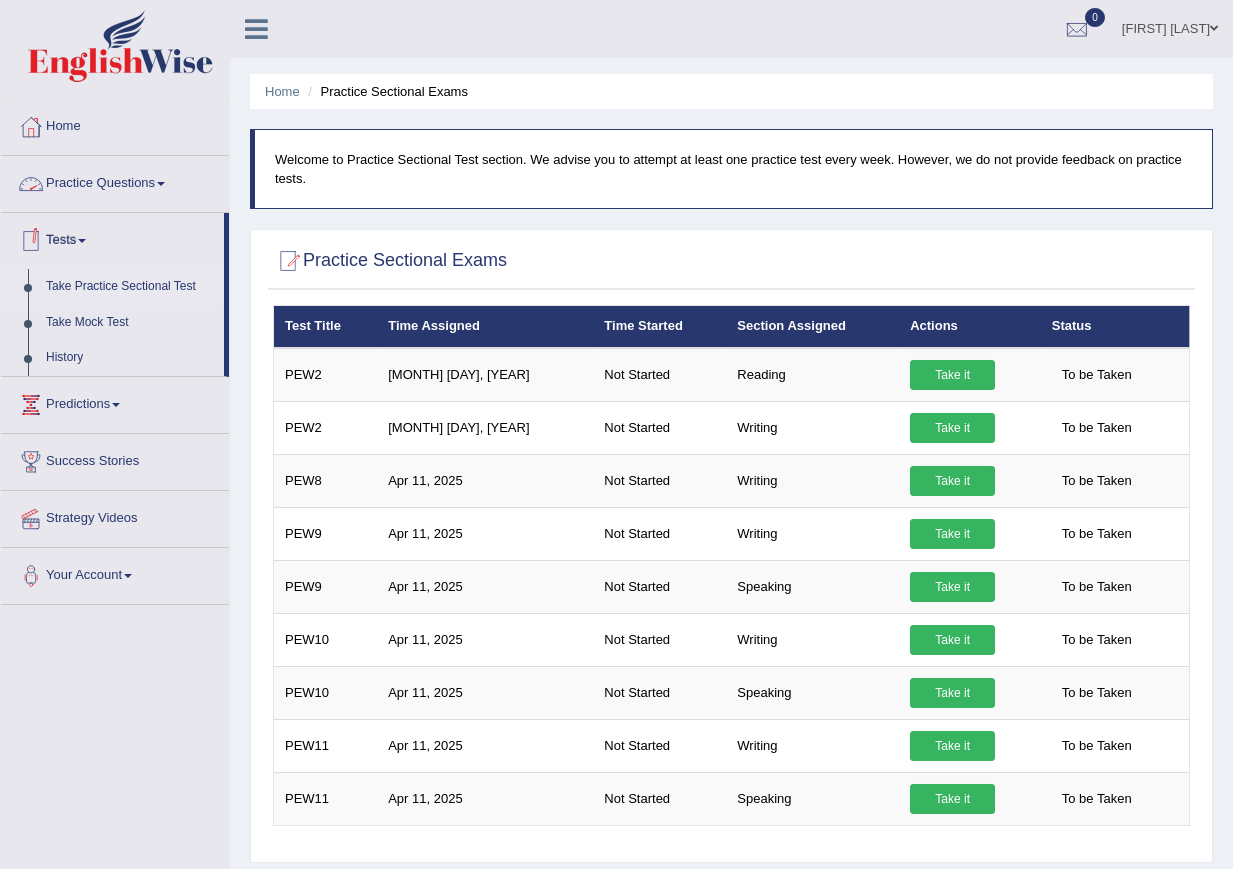 click on "Practice Questions" at bounding box center (115, 181) 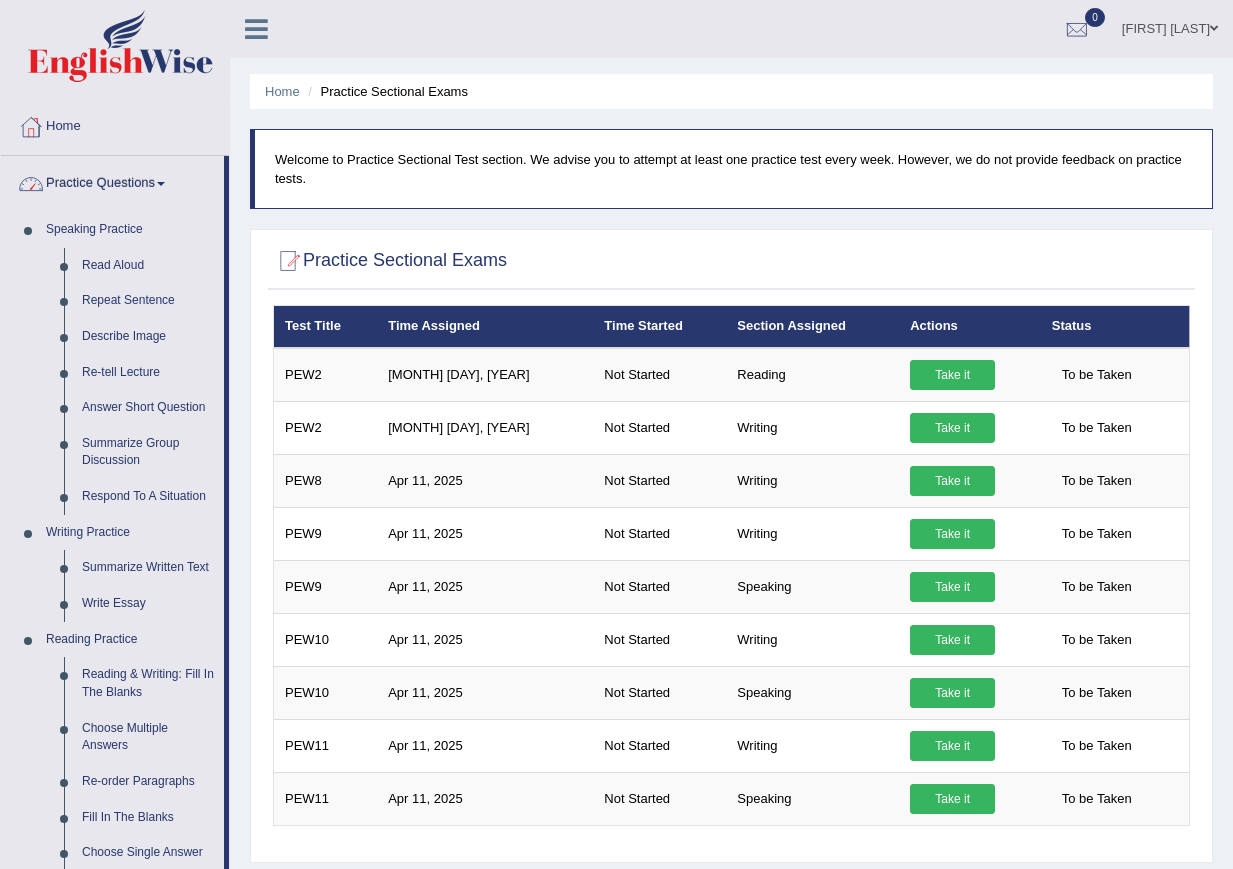 click on "Practice Questions" at bounding box center (112, 181) 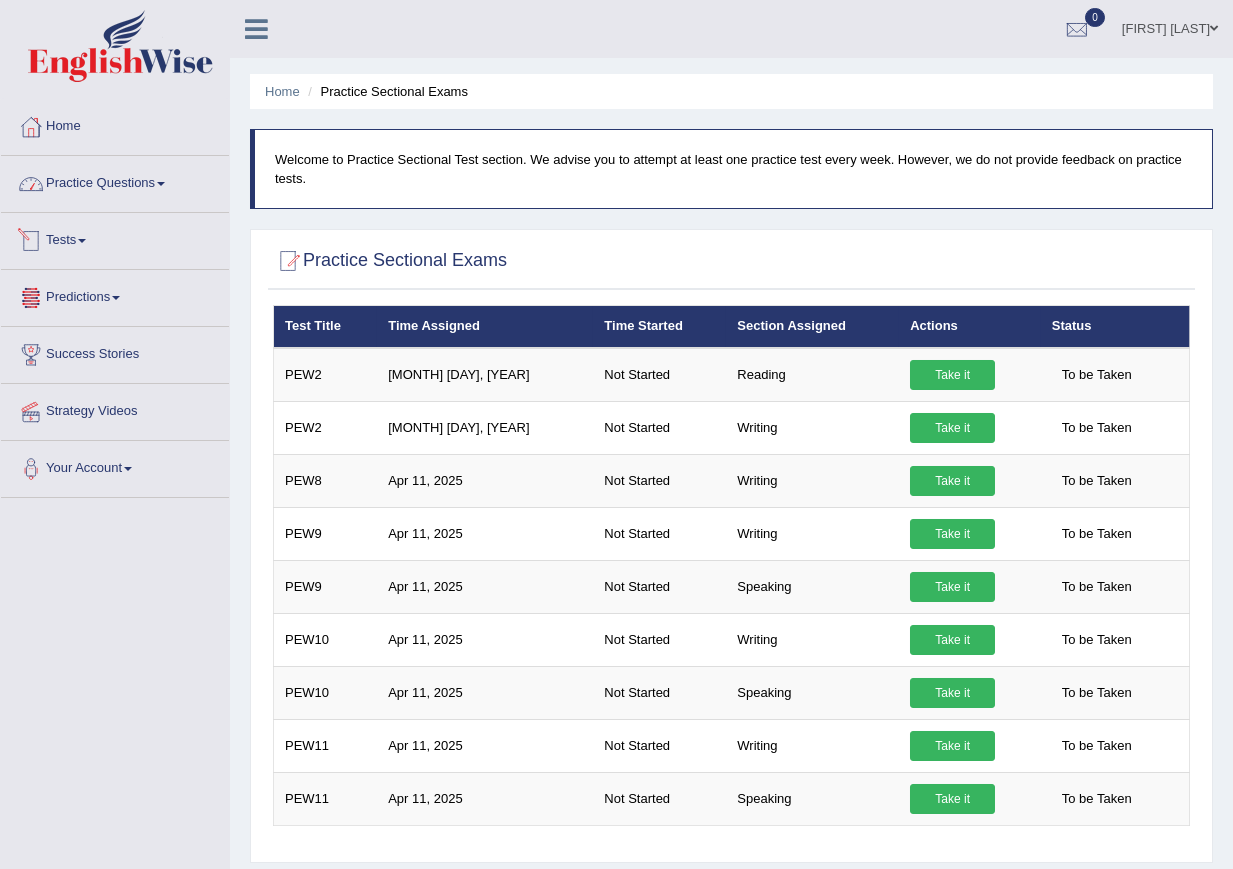 click on "Predictions" at bounding box center [115, 295] 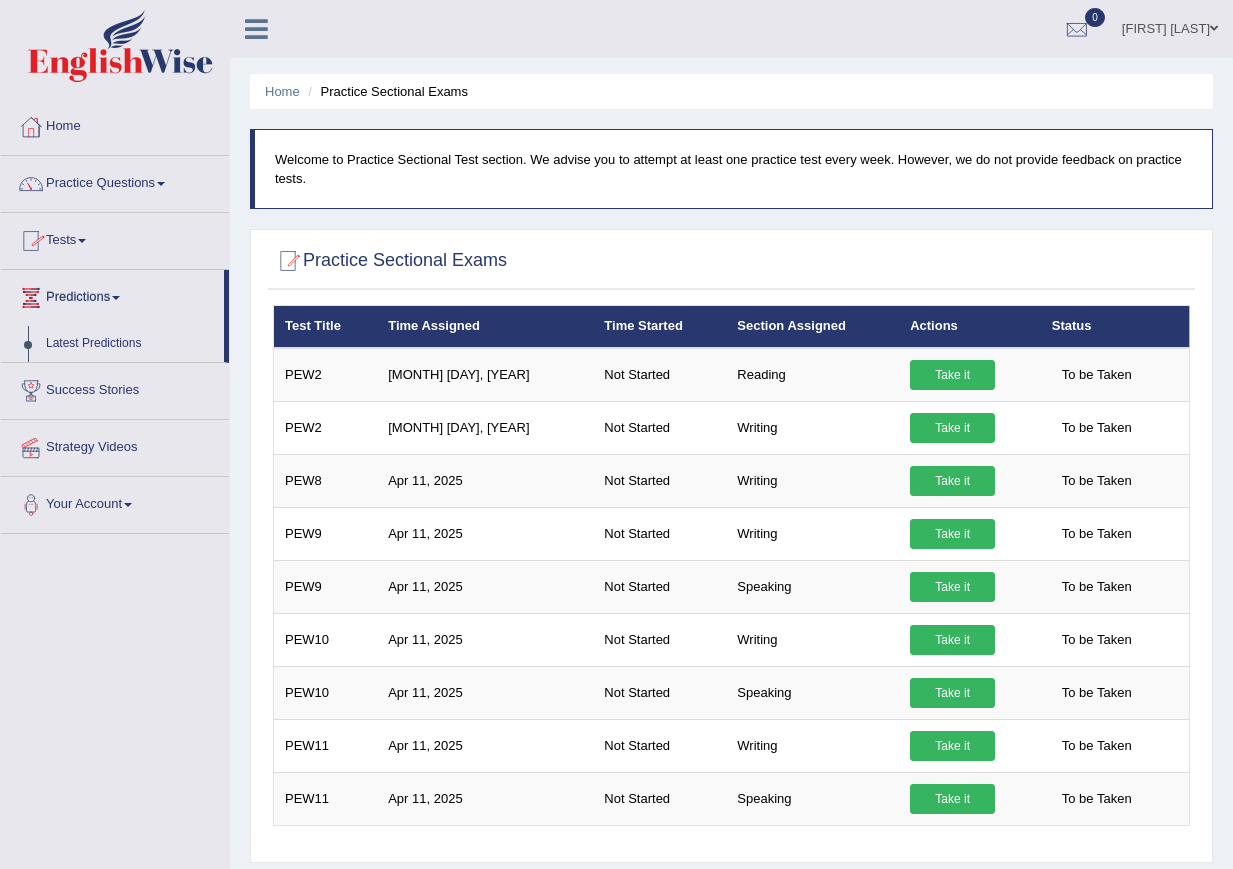 click at bounding box center [82, 241] 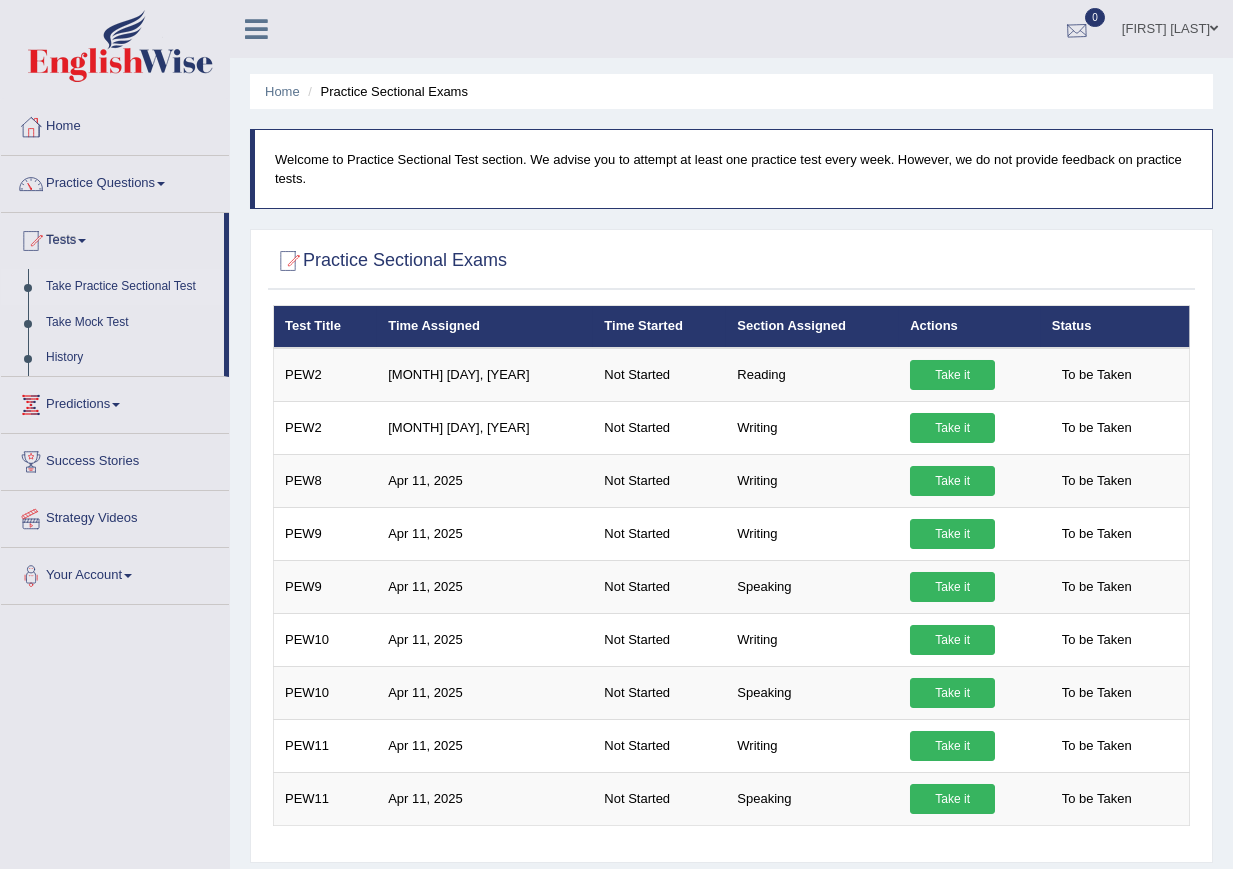 click at bounding box center (1077, 30) 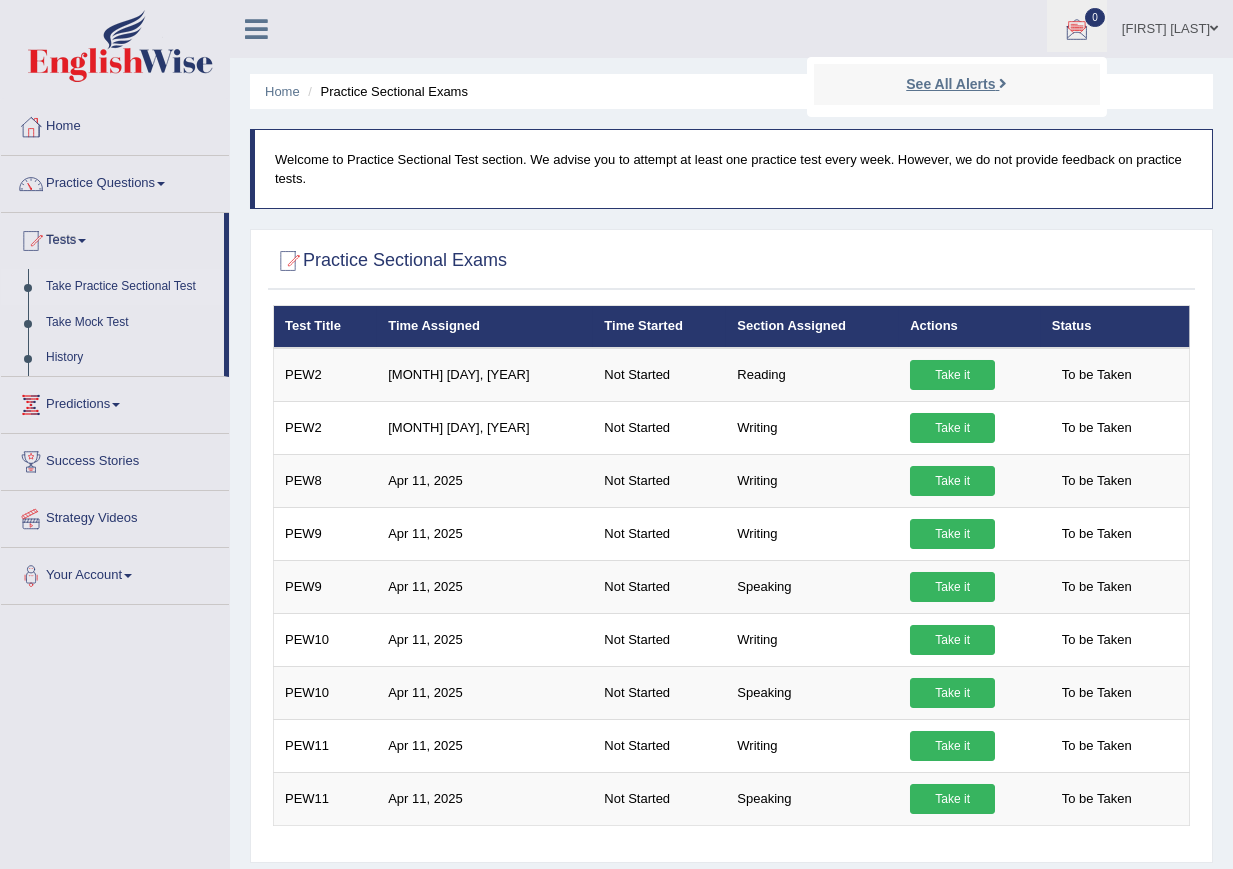 click on "See All Alerts" at bounding box center [950, 84] 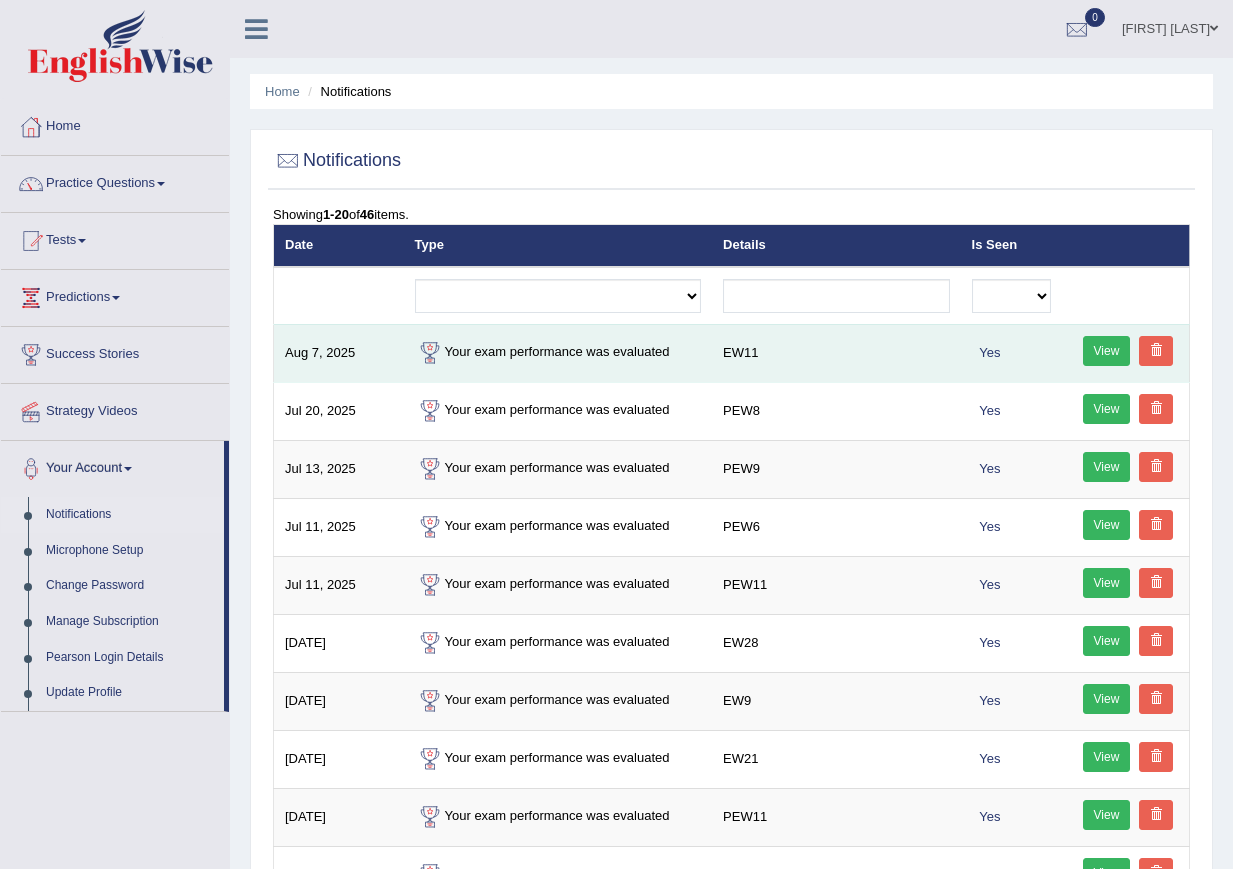 scroll, scrollTop: 0, scrollLeft: 0, axis: both 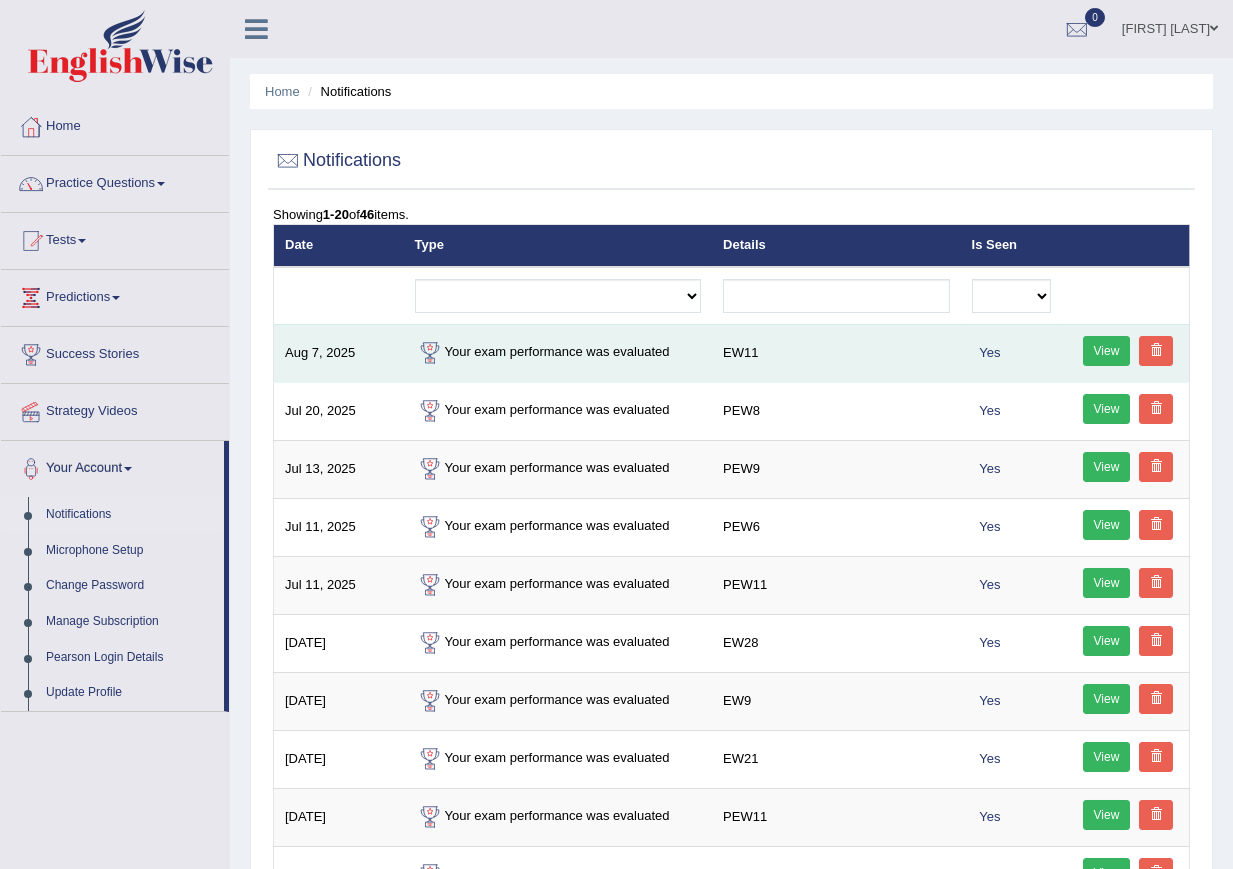 click on "View" at bounding box center (1107, 351) 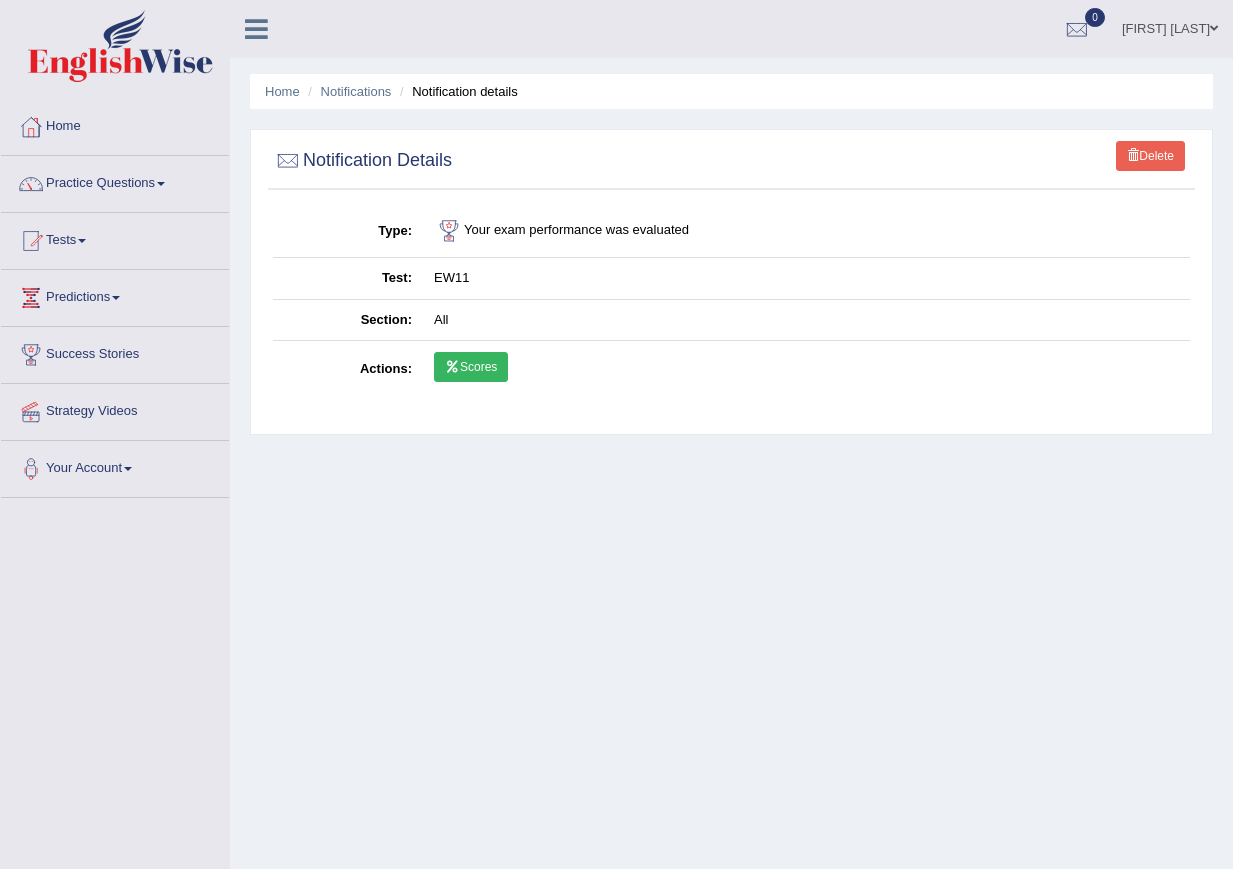 scroll, scrollTop: 0, scrollLeft: 0, axis: both 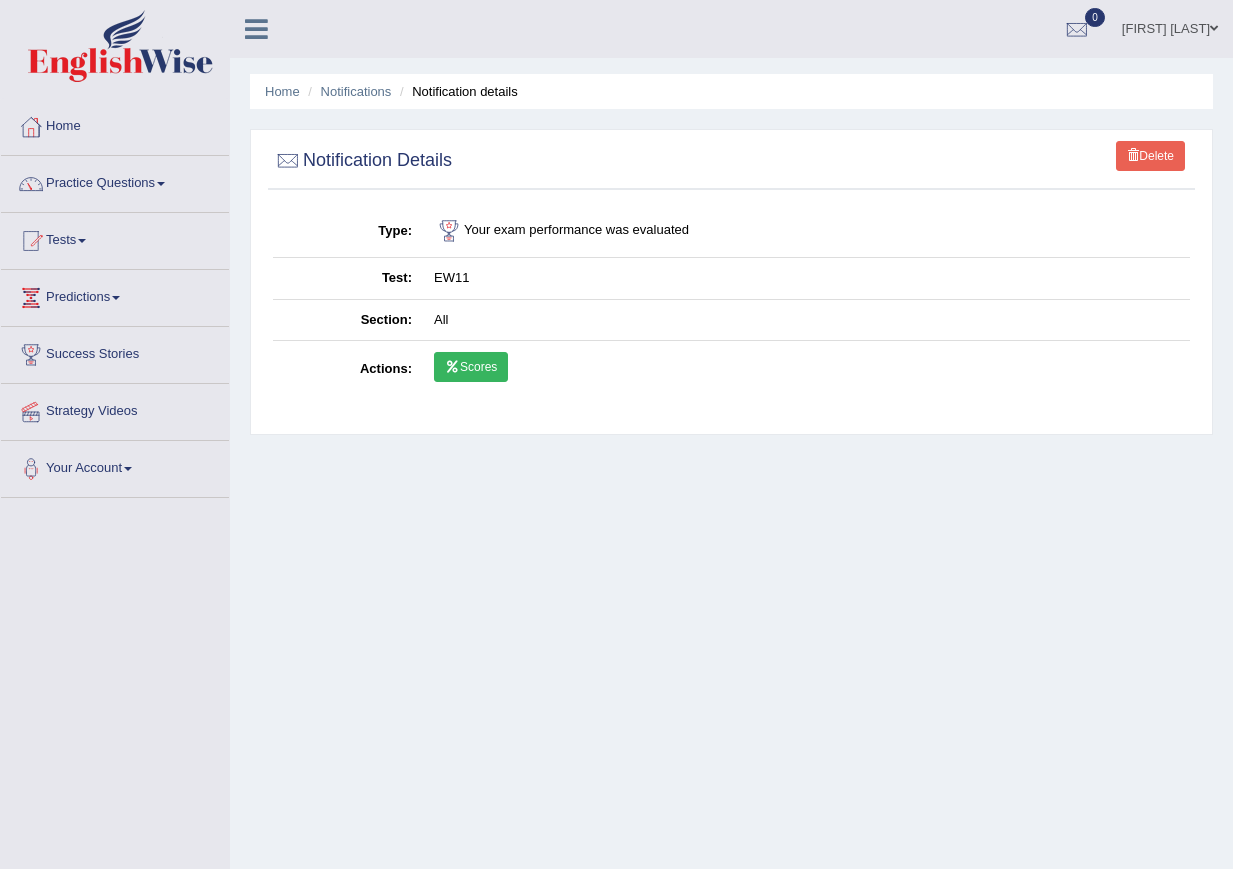 click on "Scores" at bounding box center (471, 367) 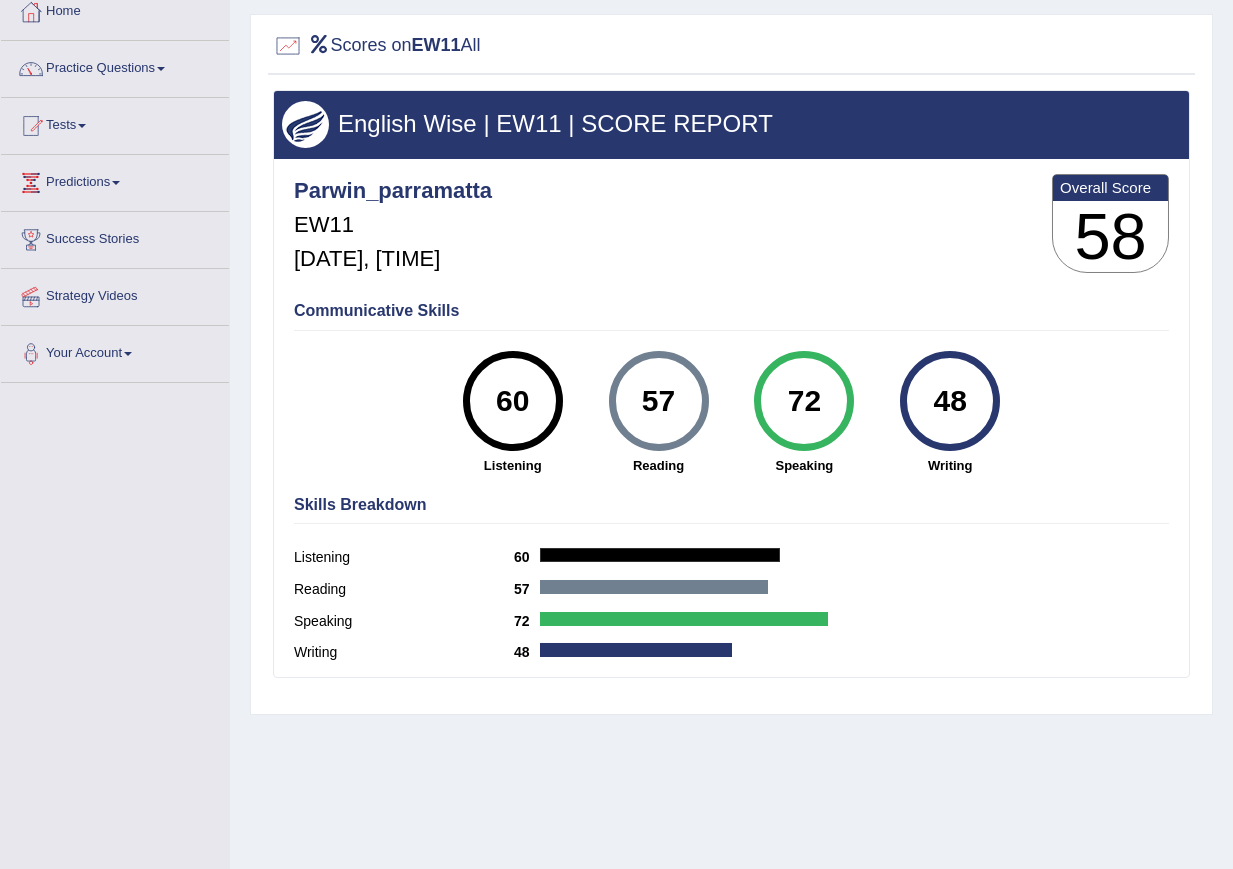 scroll, scrollTop: 133, scrollLeft: 0, axis: vertical 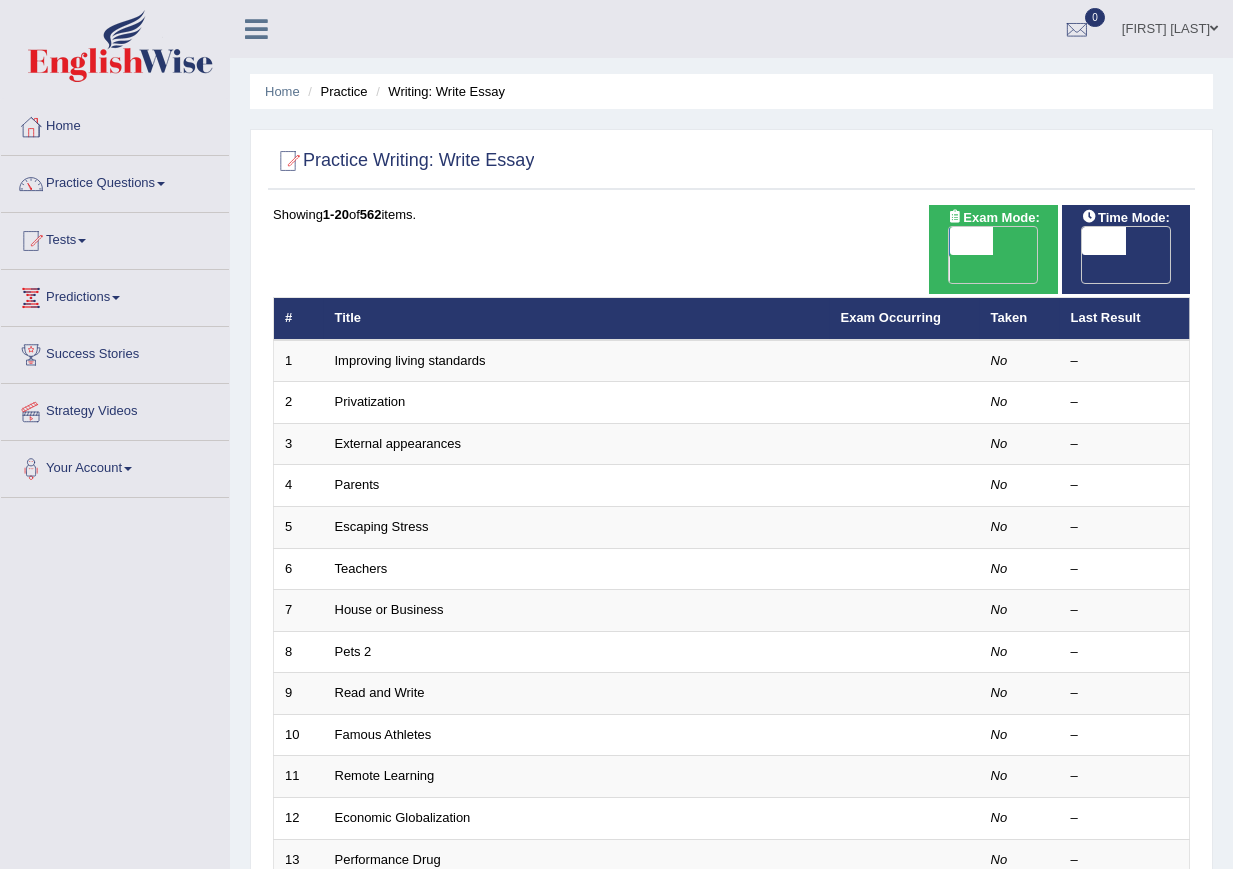 click on "OFF" at bounding box center [928, 269] 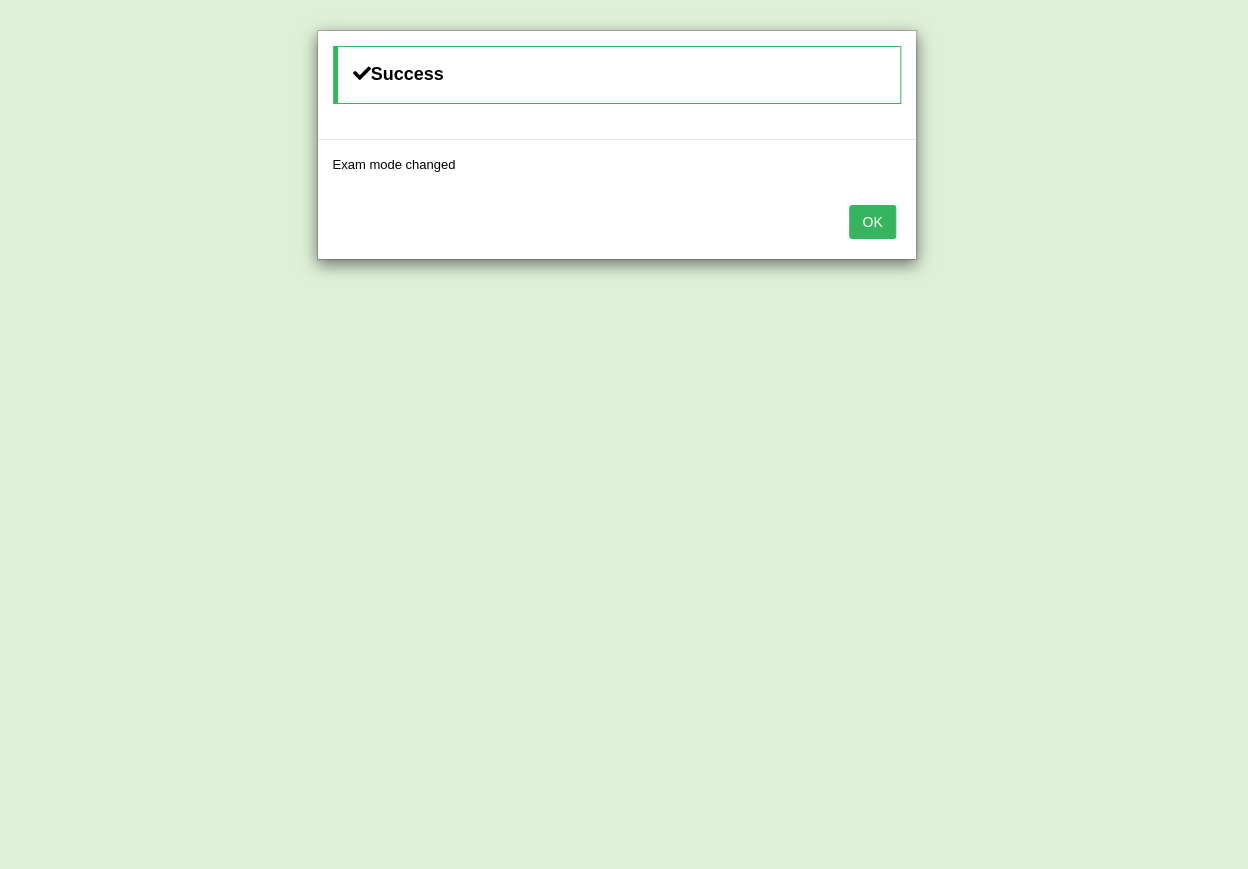 click on "OK" at bounding box center [872, 222] 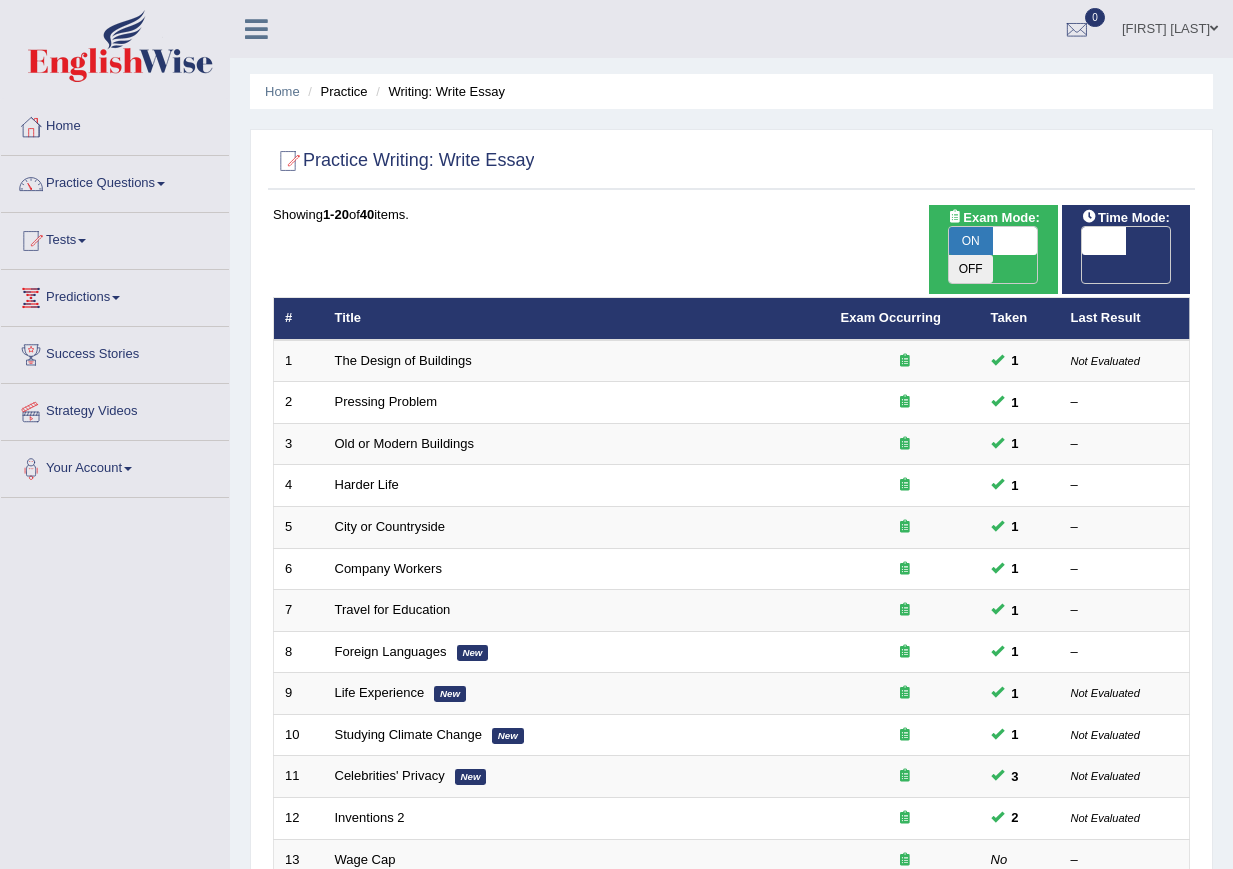 scroll, scrollTop: 0, scrollLeft: 0, axis: both 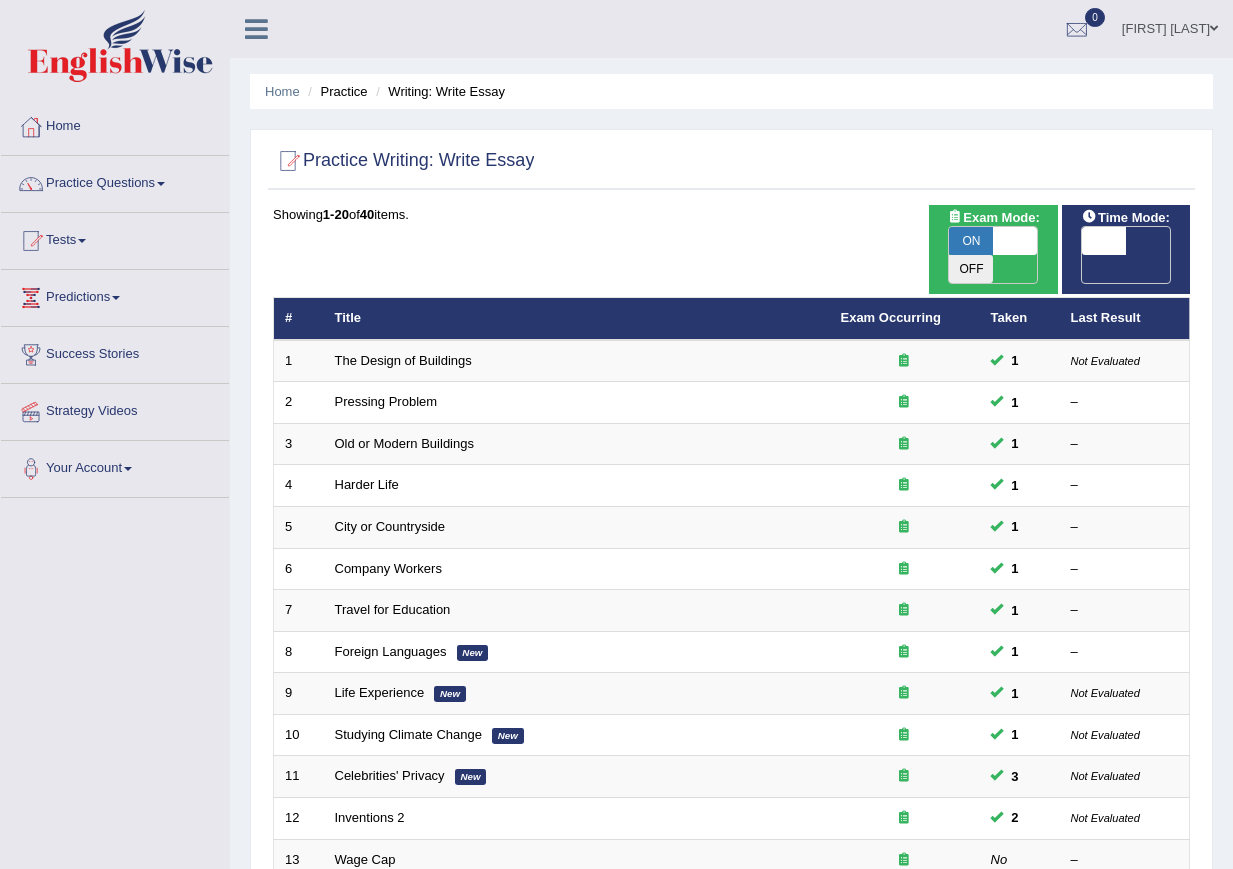click at bounding box center (1104, 241) 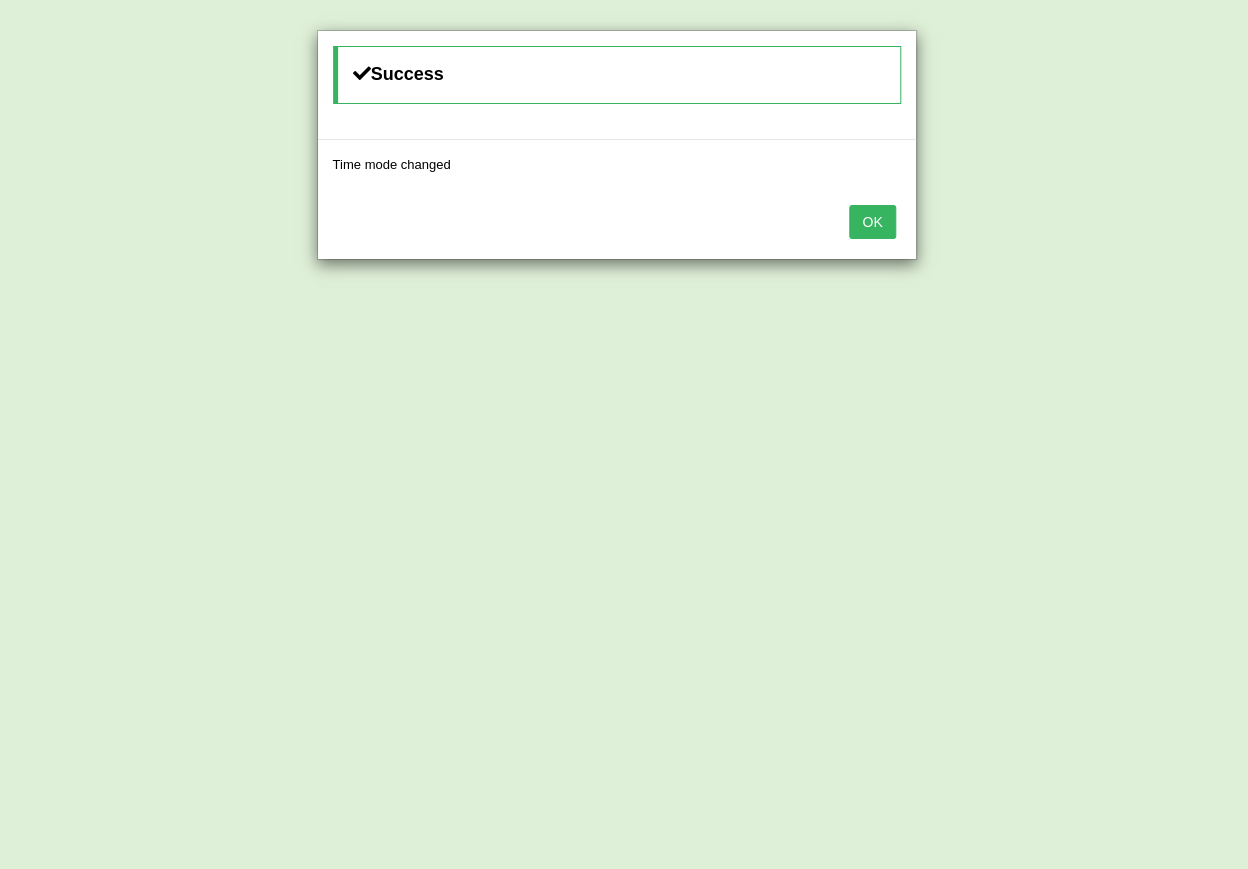 click on "OK" at bounding box center (872, 222) 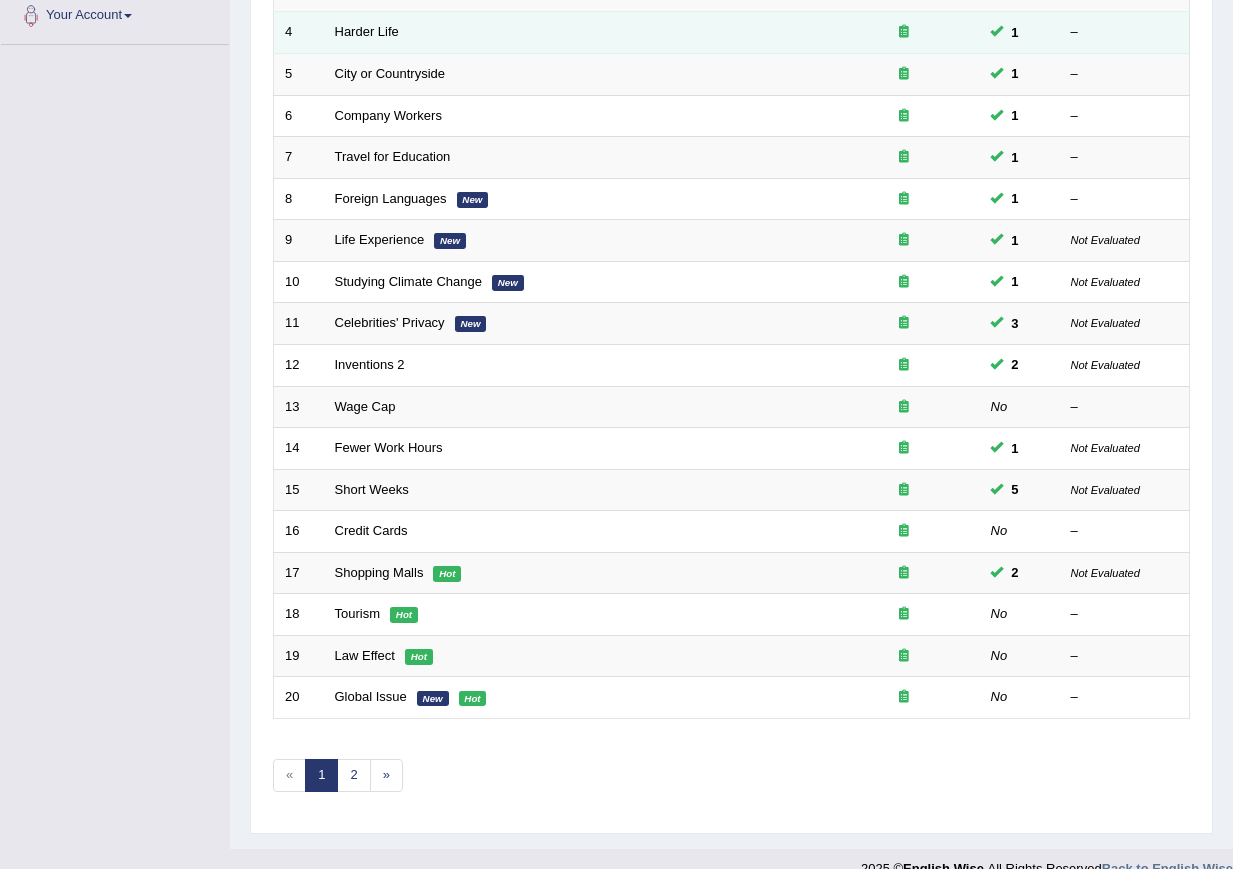 scroll, scrollTop: 454, scrollLeft: 0, axis: vertical 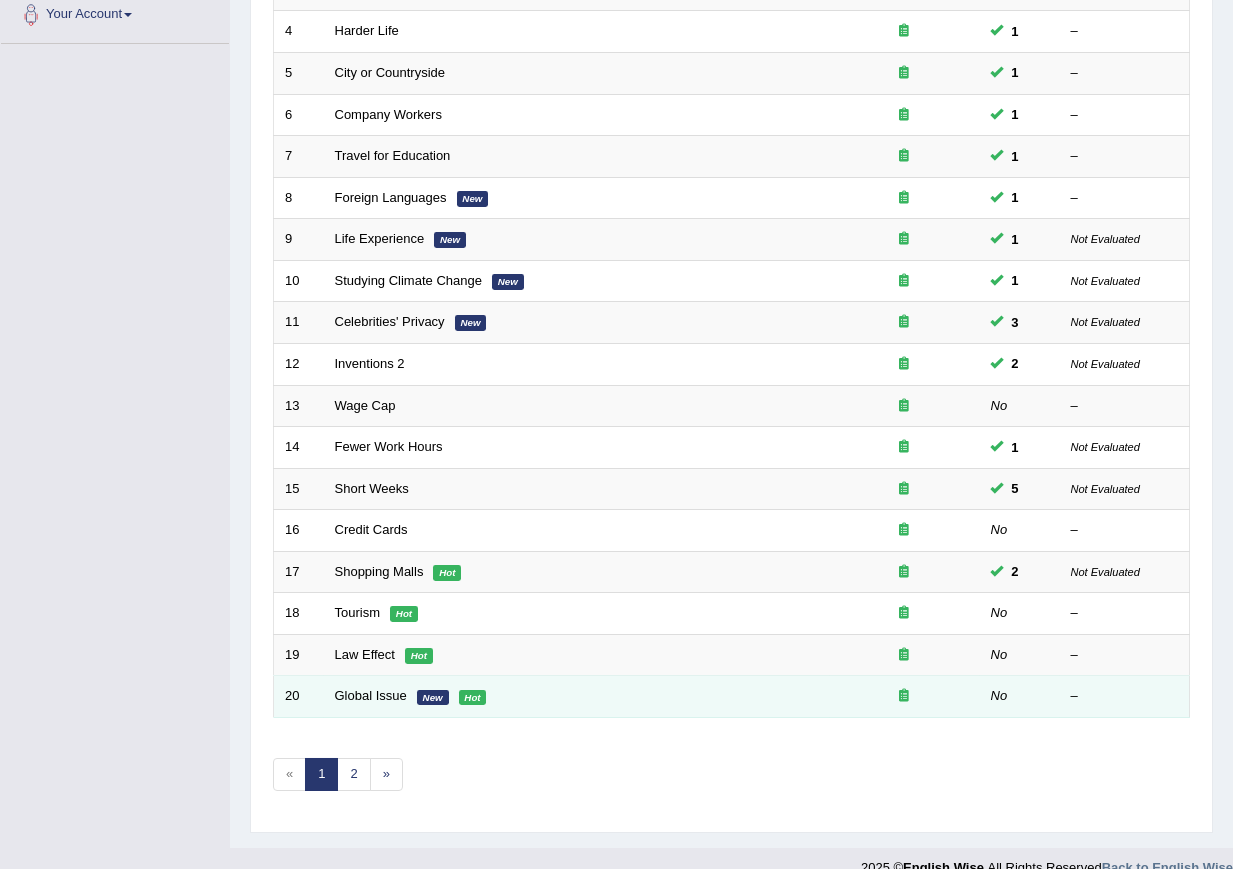 click on "Global Issue New Hot" at bounding box center (577, 697) 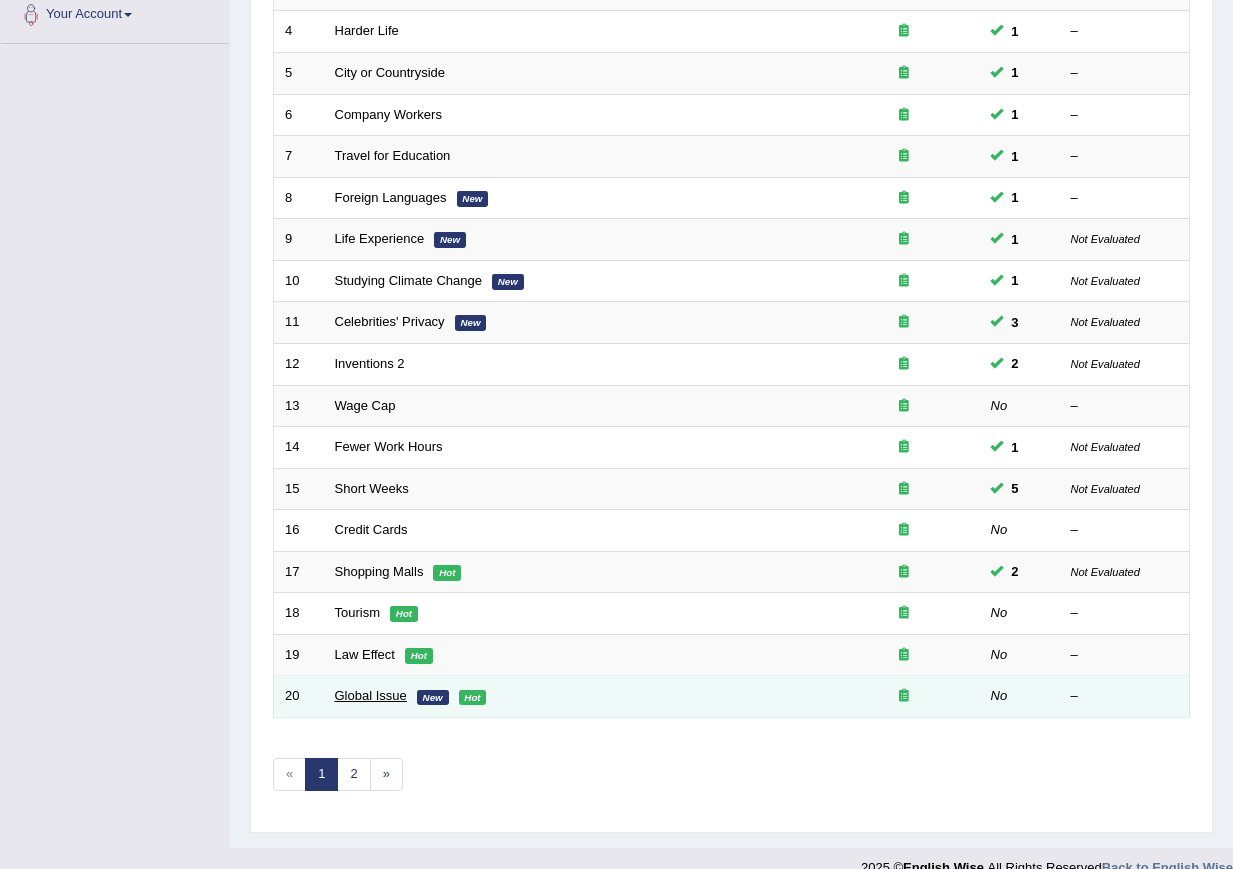 click on "Global Issue" at bounding box center (371, 695) 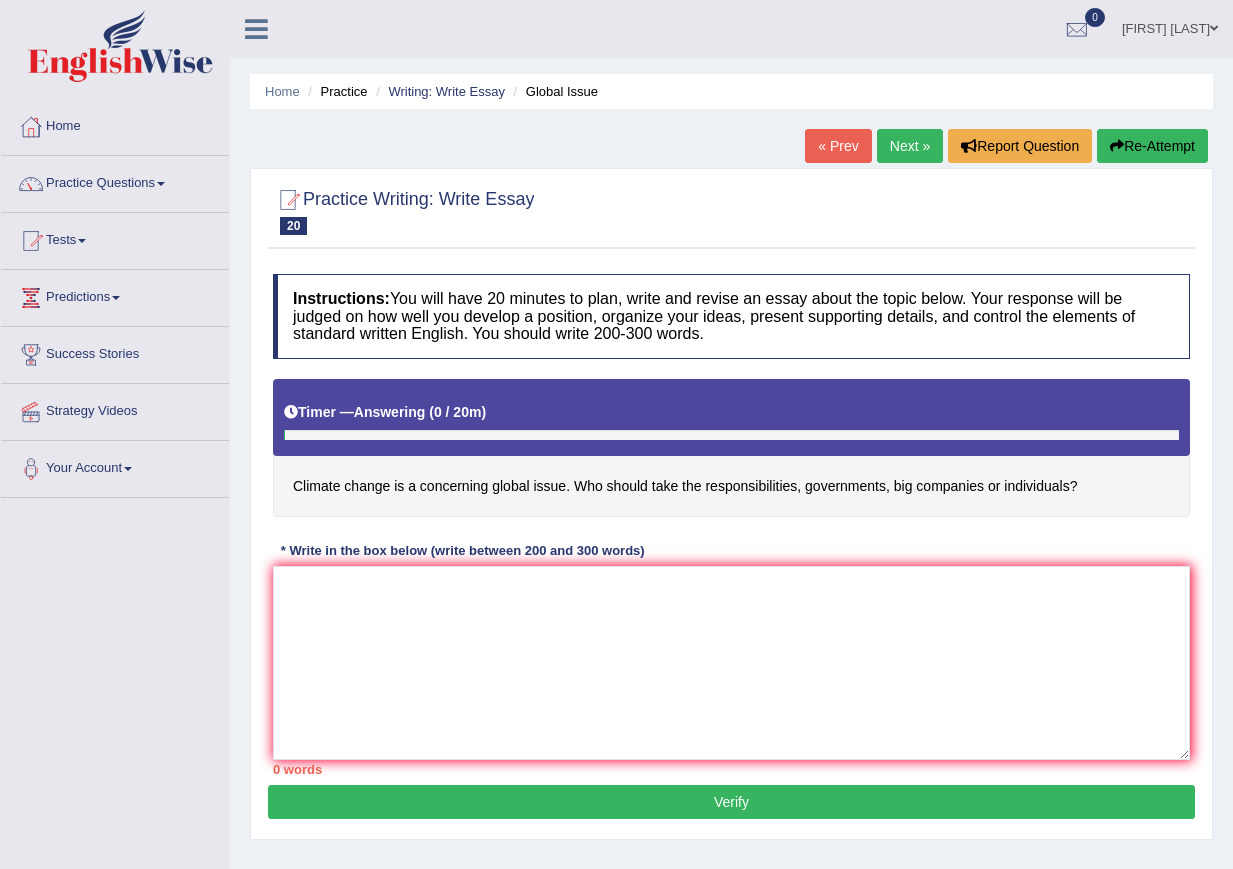 scroll, scrollTop: 0, scrollLeft: 0, axis: both 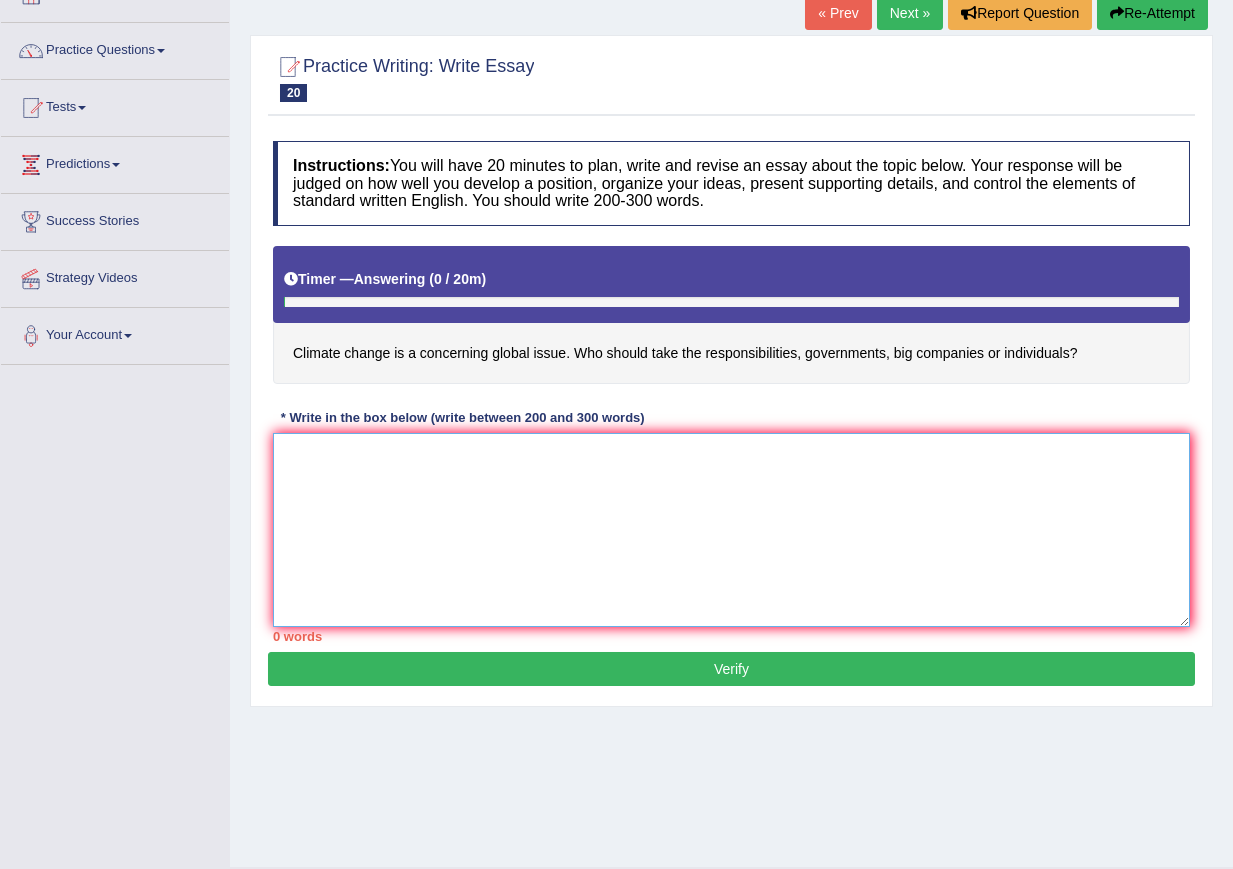click at bounding box center (731, 530) 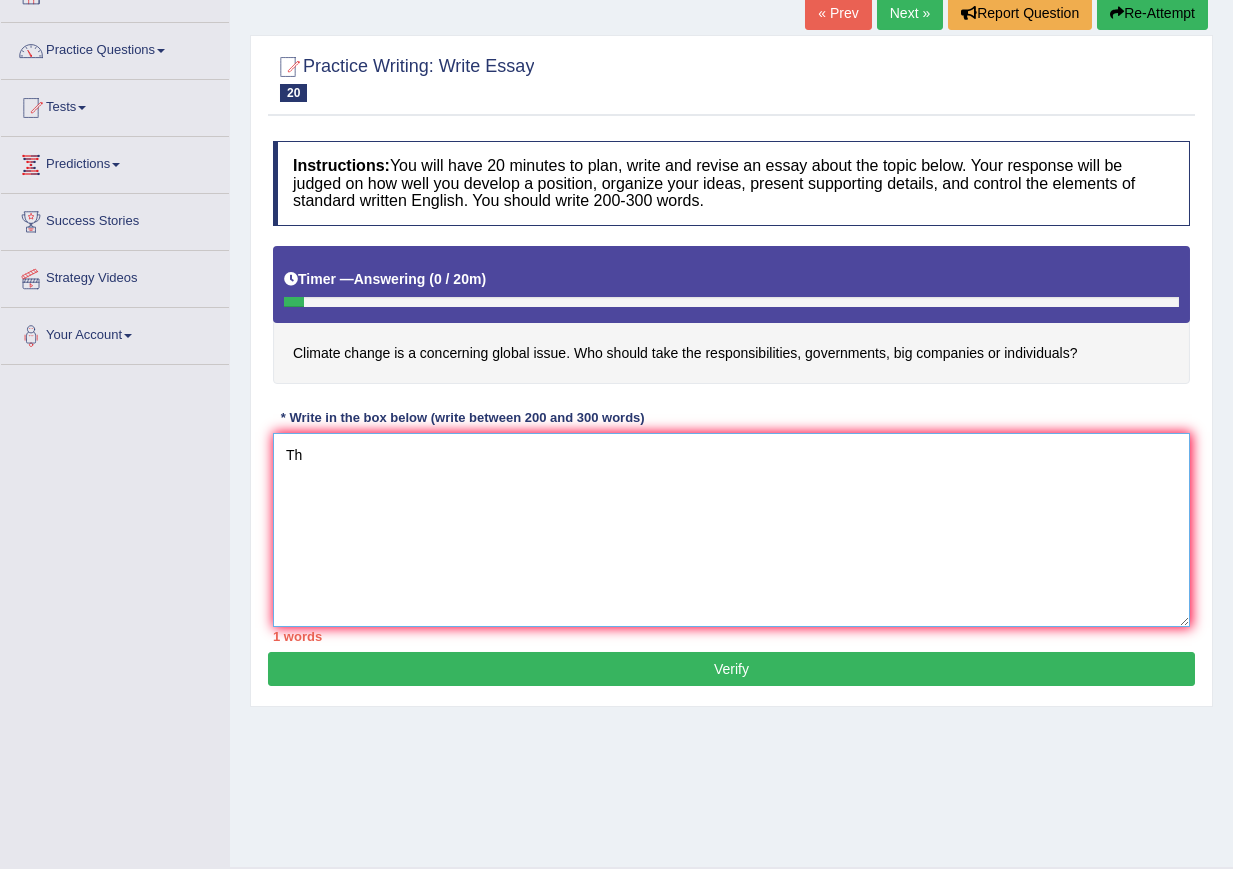 type on "T" 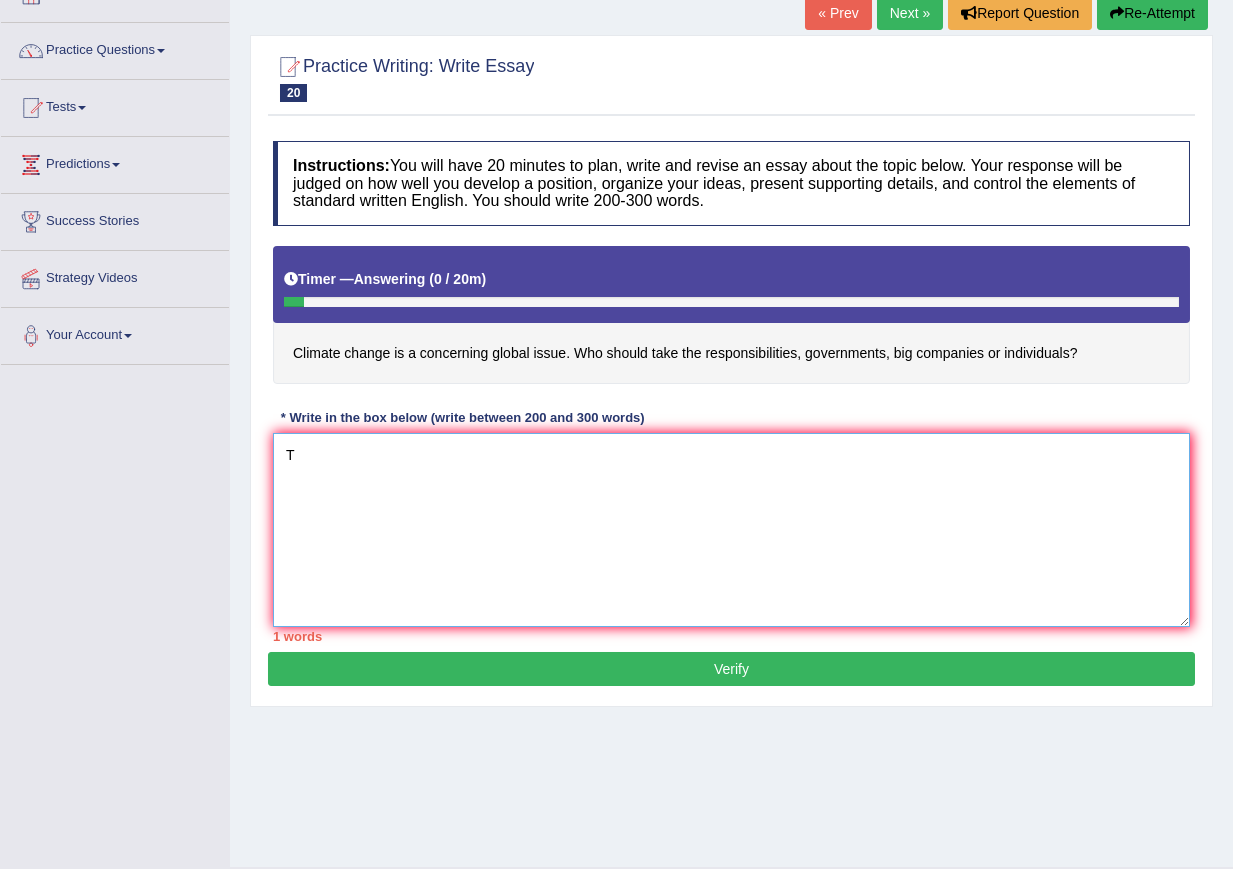 type 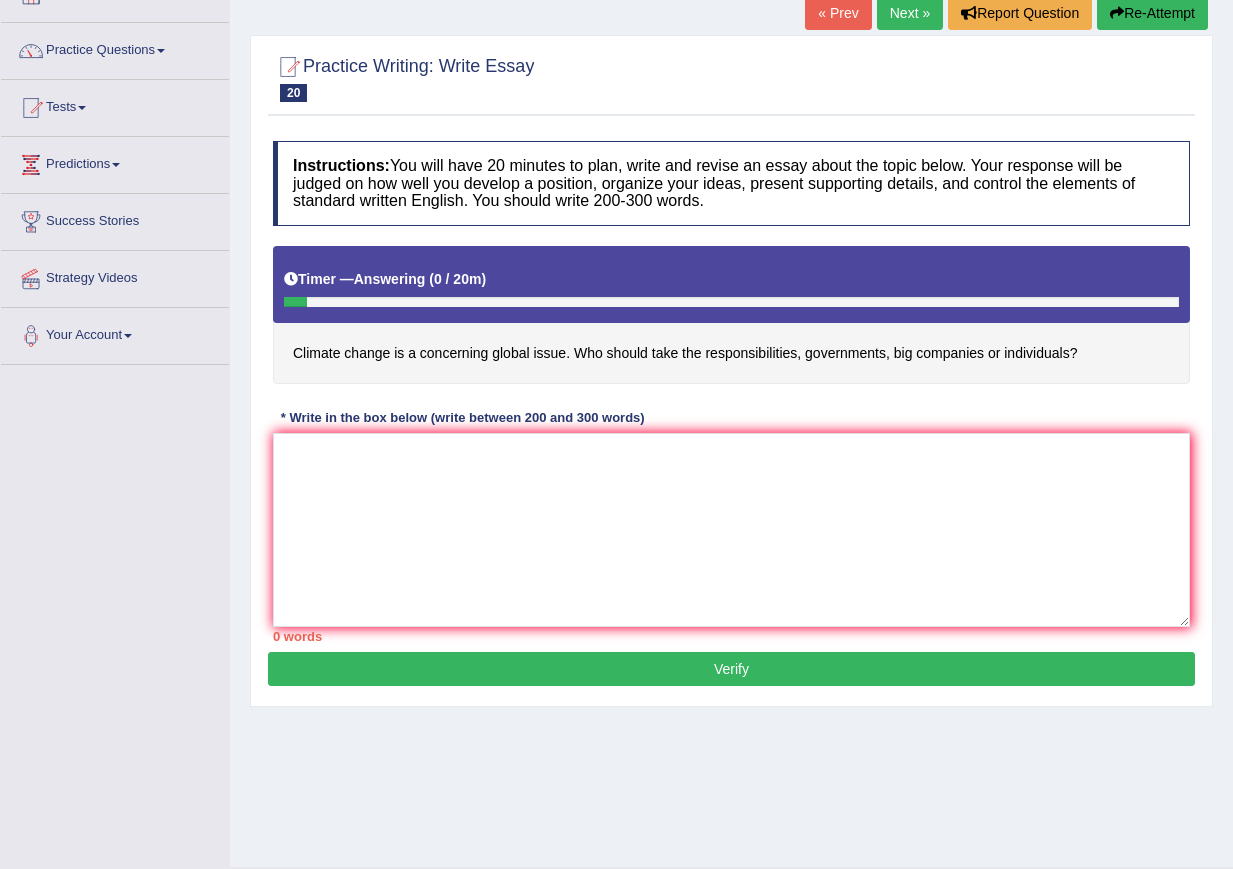 click on "Practice Questions" at bounding box center (115, 48) 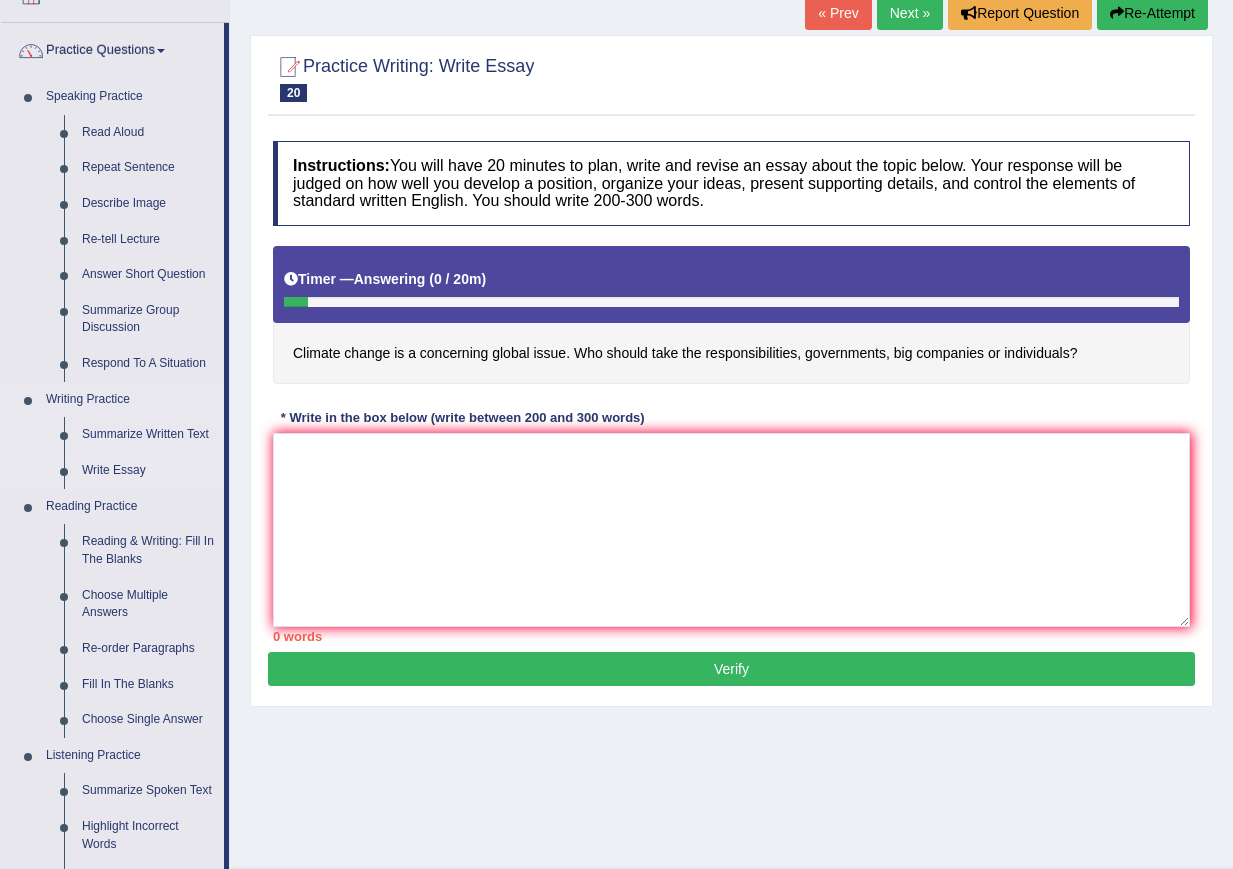 click on "Write Essay" at bounding box center [148, 471] 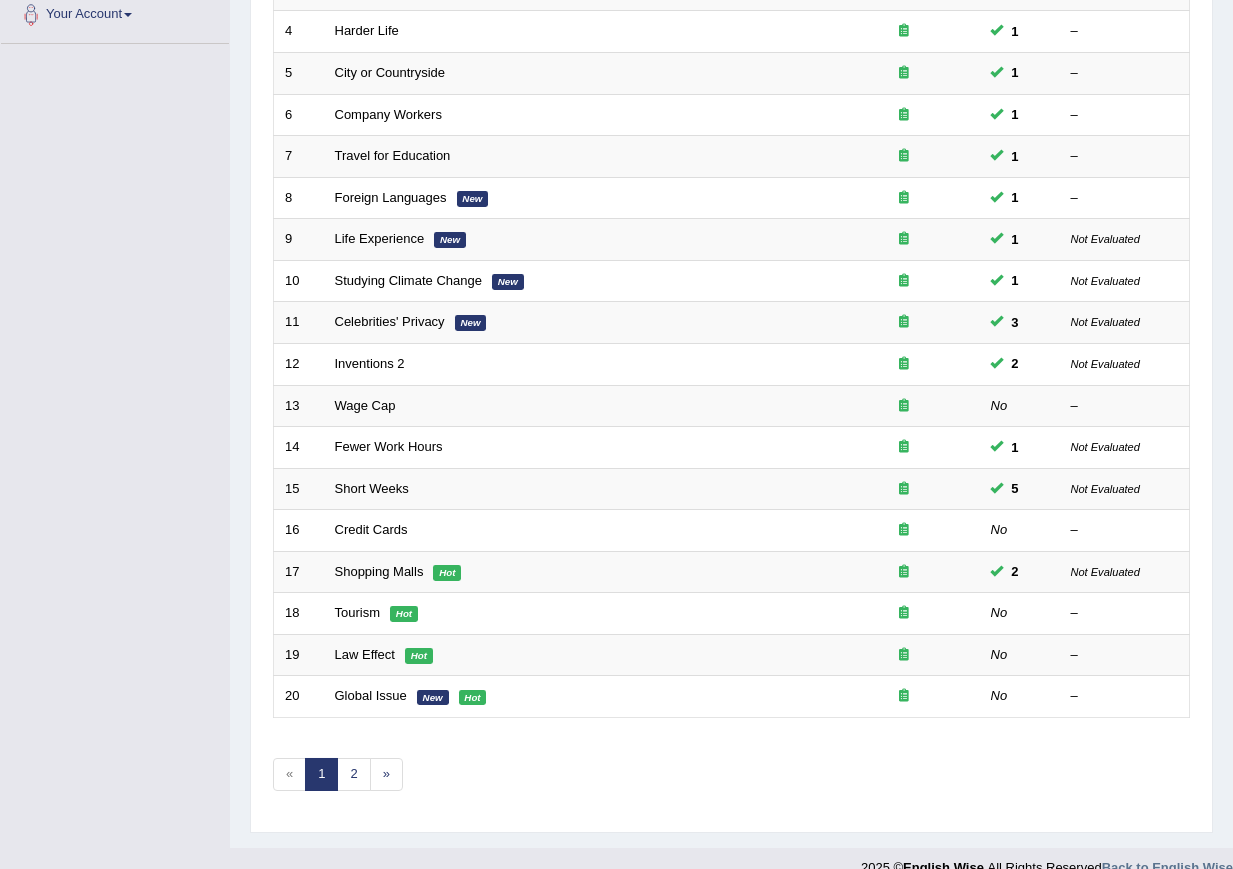 scroll, scrollTop: 454, scrollLeft: 0, axis: vertical 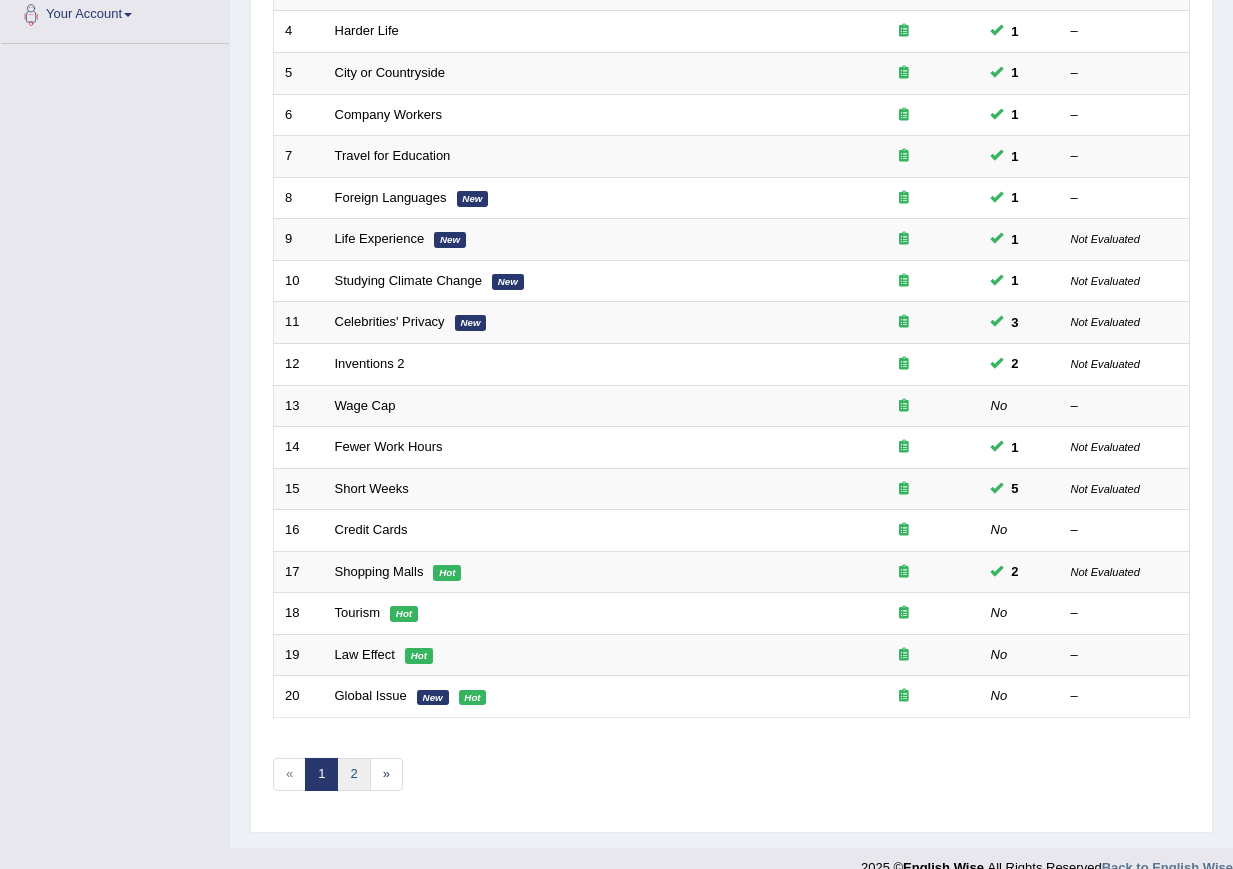 click on "2" at bounding box center (353, 774) 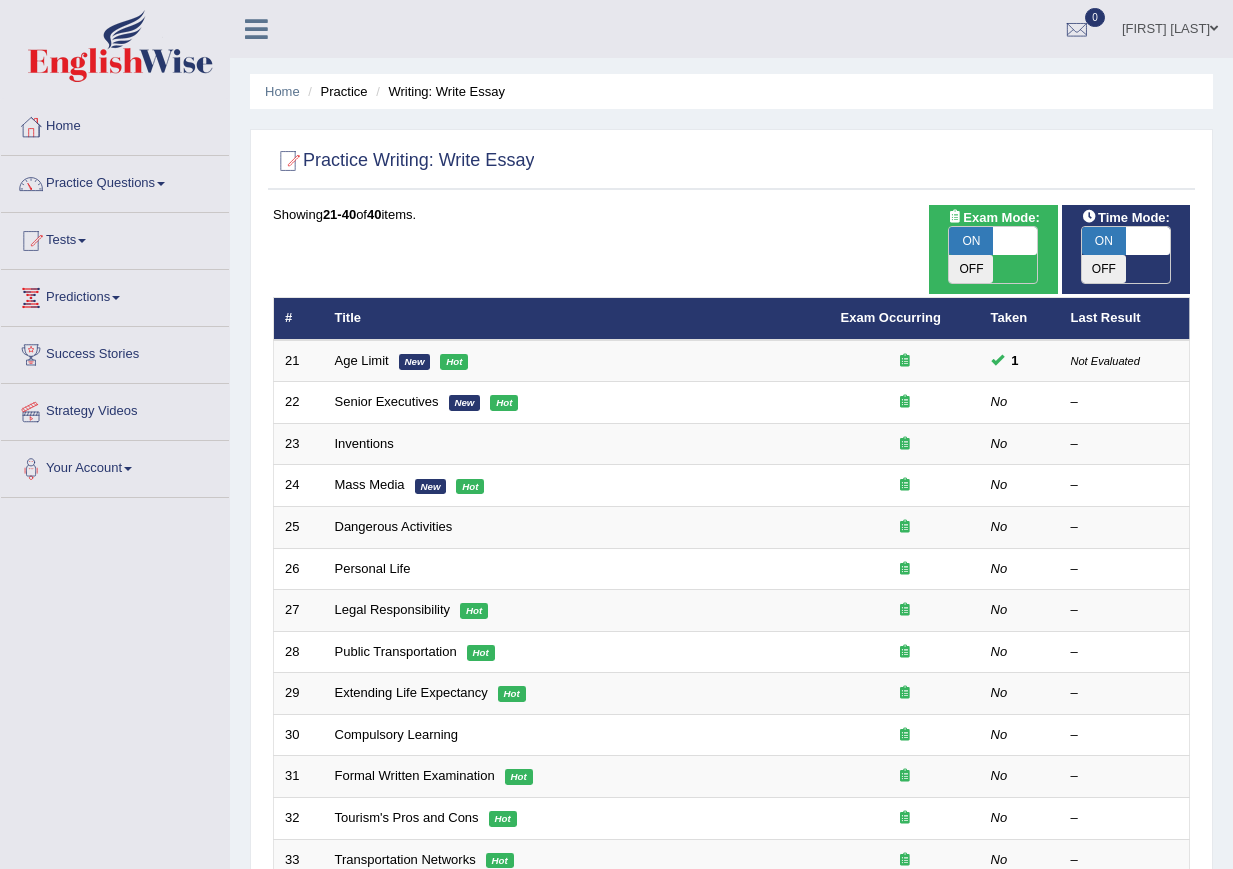 scroll, scrollTop: 454, scrollLeft: 0, axis: vertical 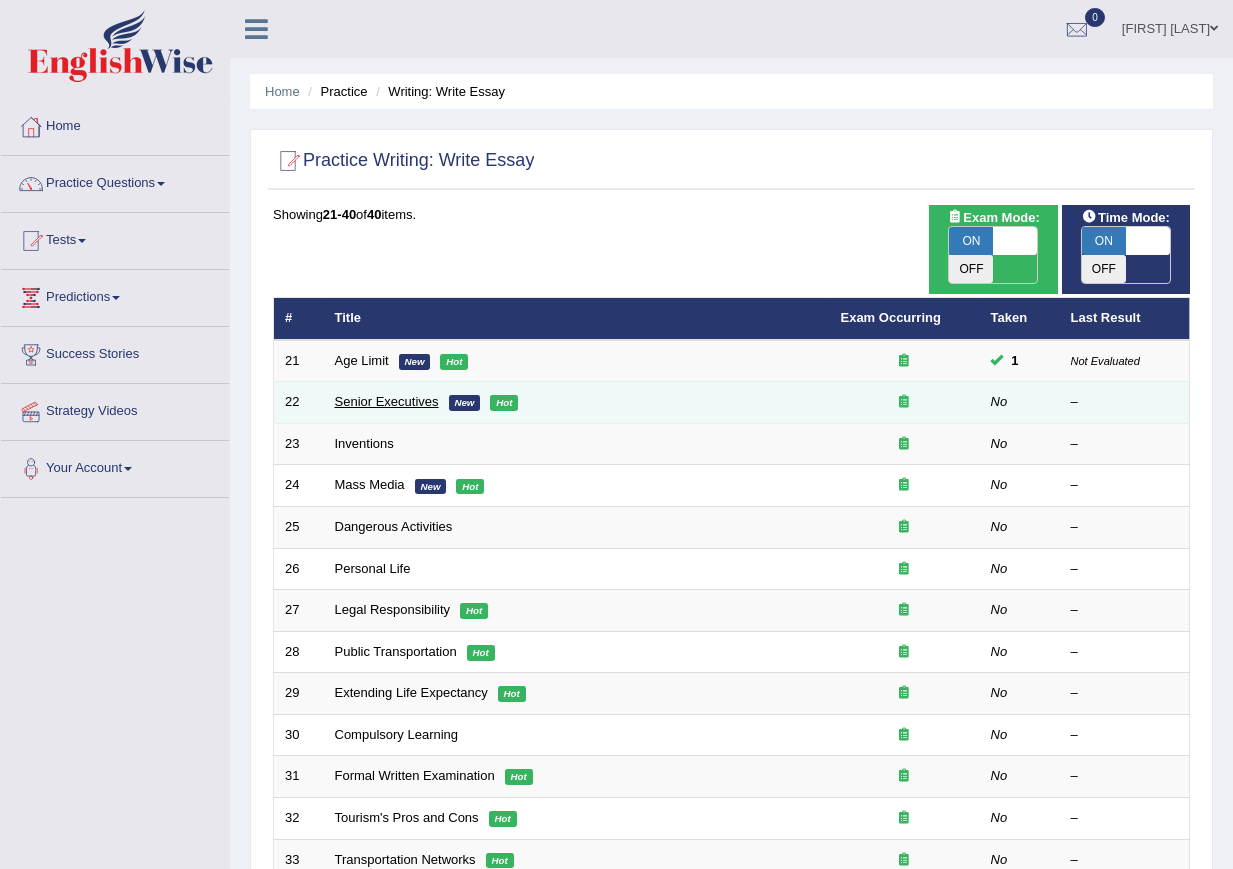 click on "Senior Executives" at bounding box center [387, 401] 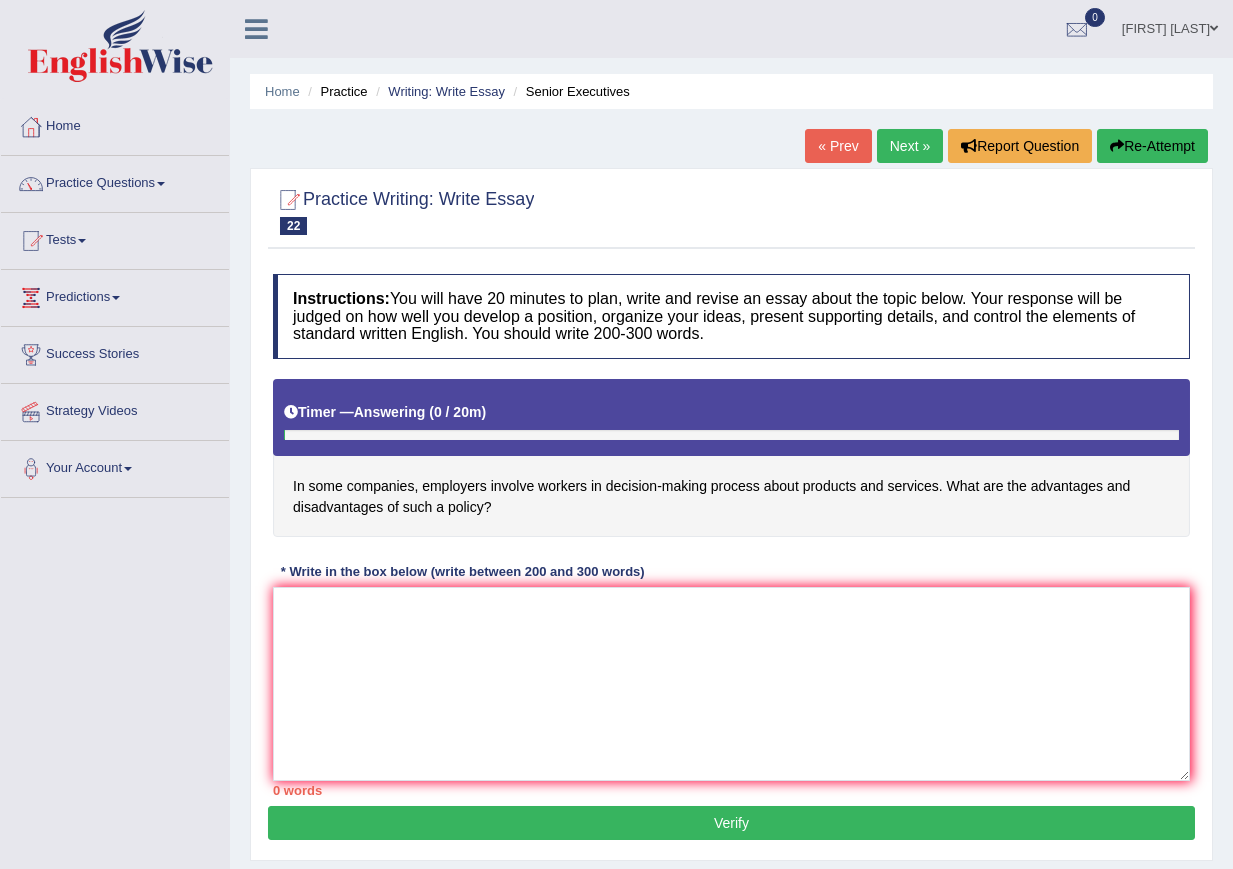 scroll, scrollTop: 181, scrollLeft: 0, axis: vertical 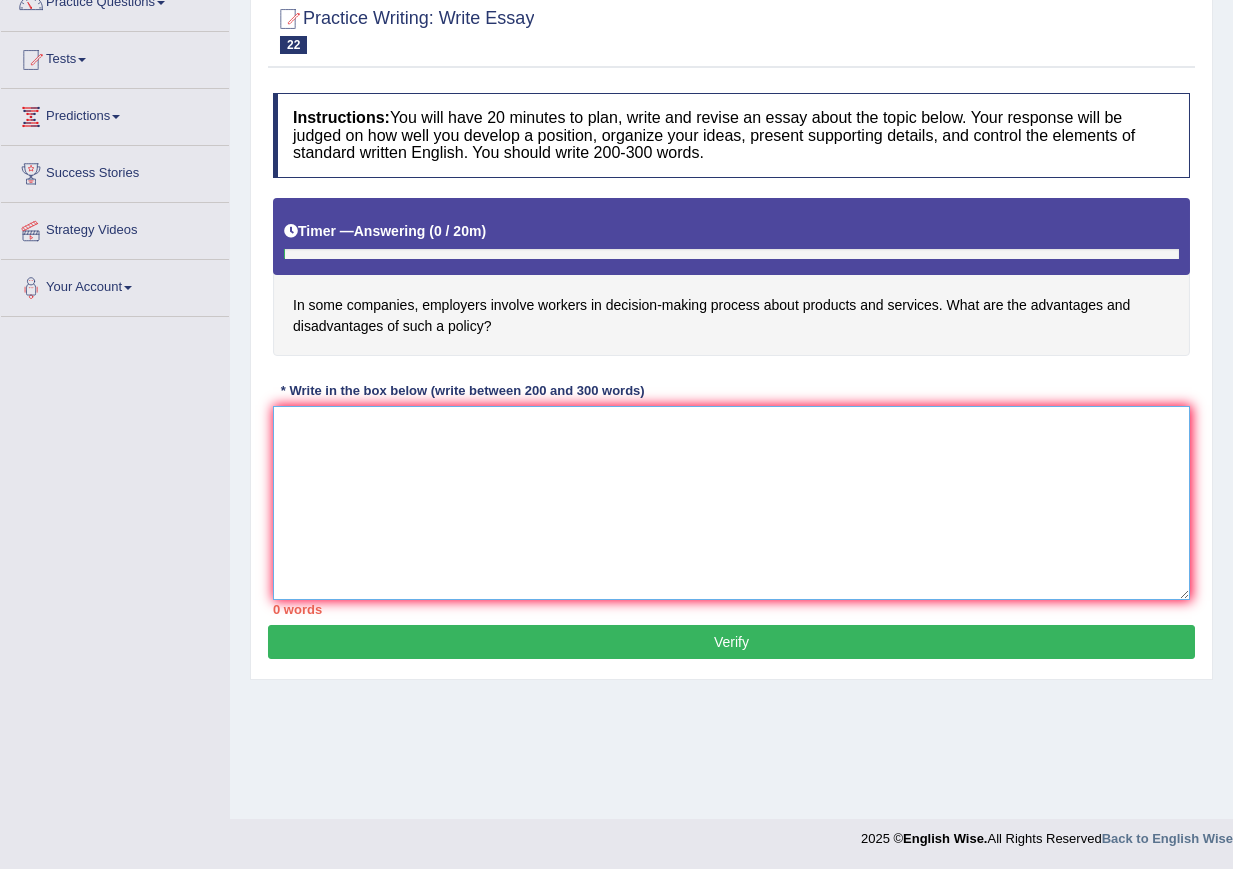 click at bounding box center (731, 503) 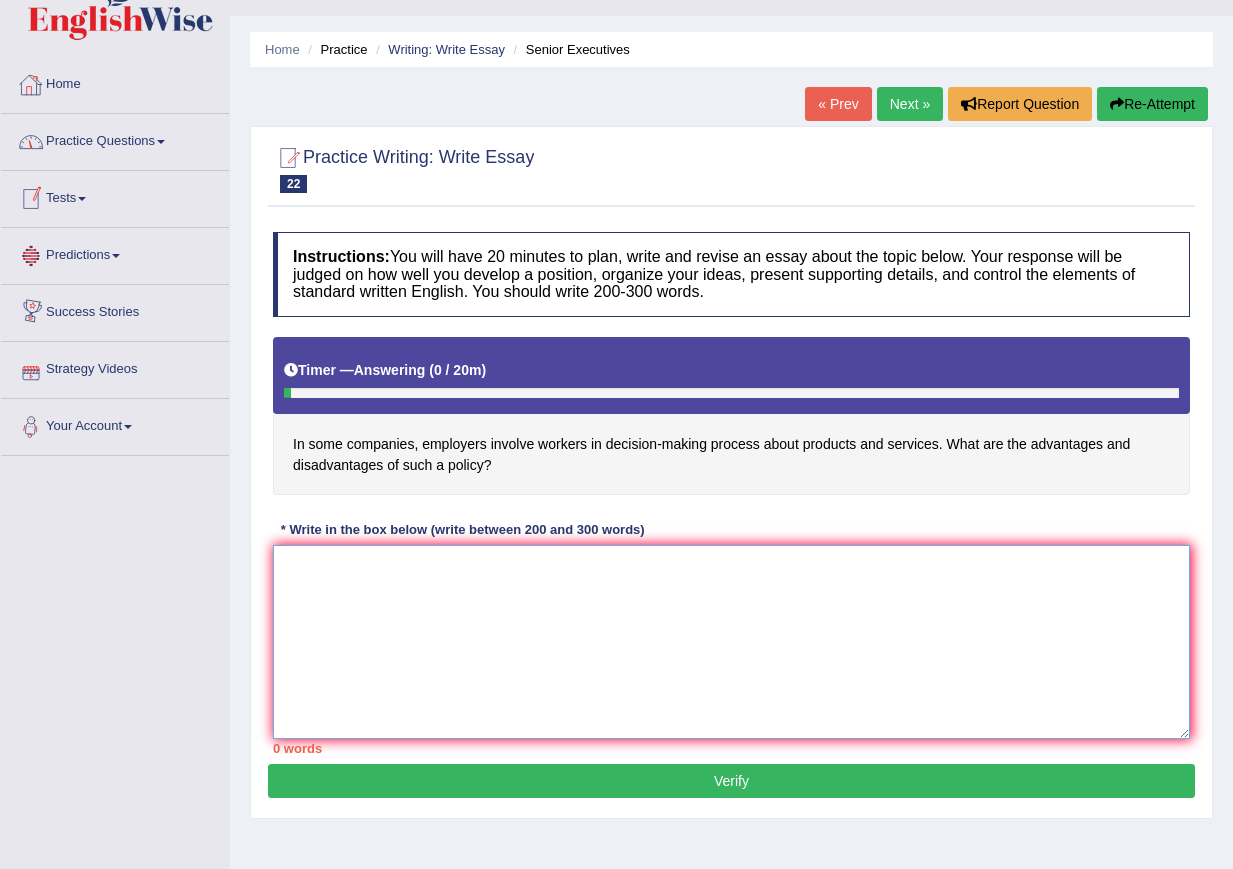 scroll, scrollTop: 0, scrollLeft: 0, axis: both 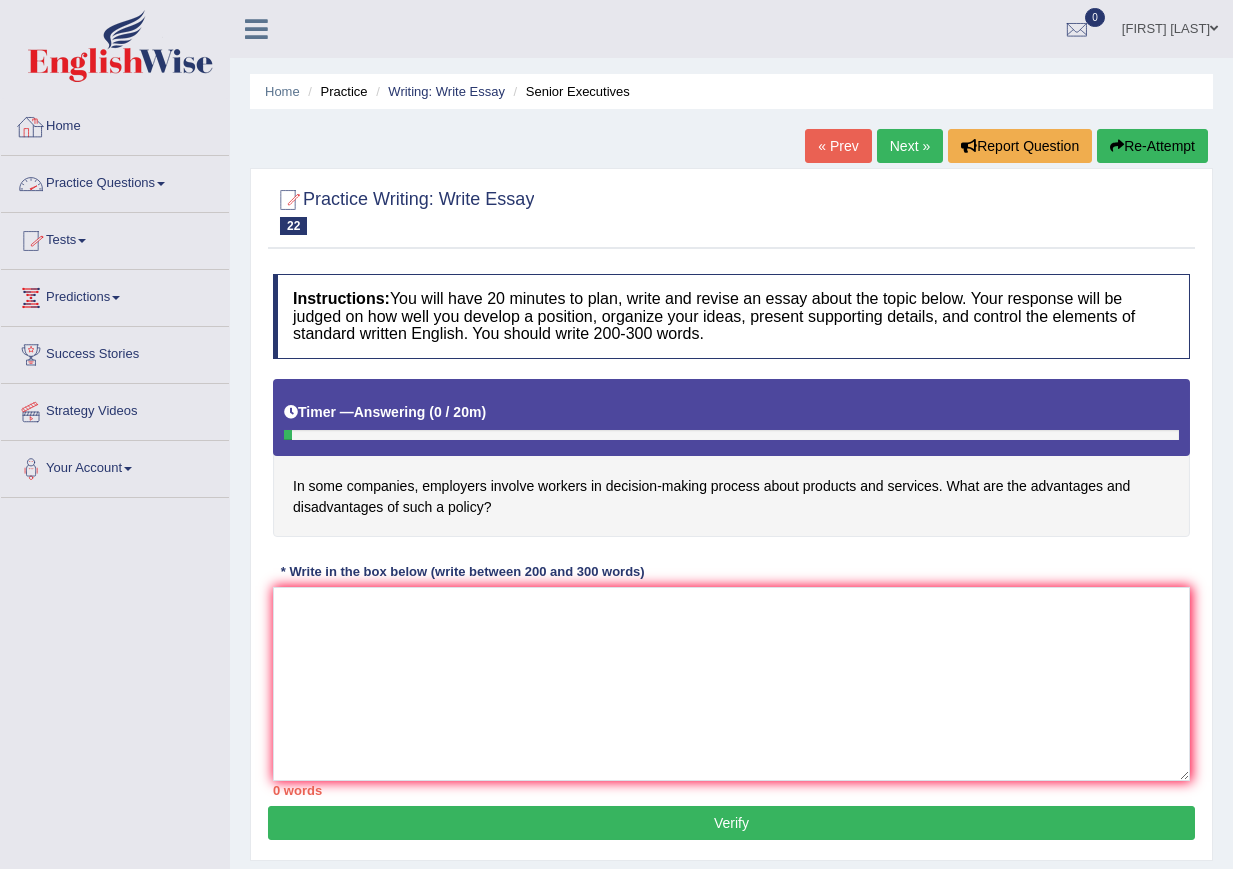 click on "Practice Questions" at bounding box center [115, 181] 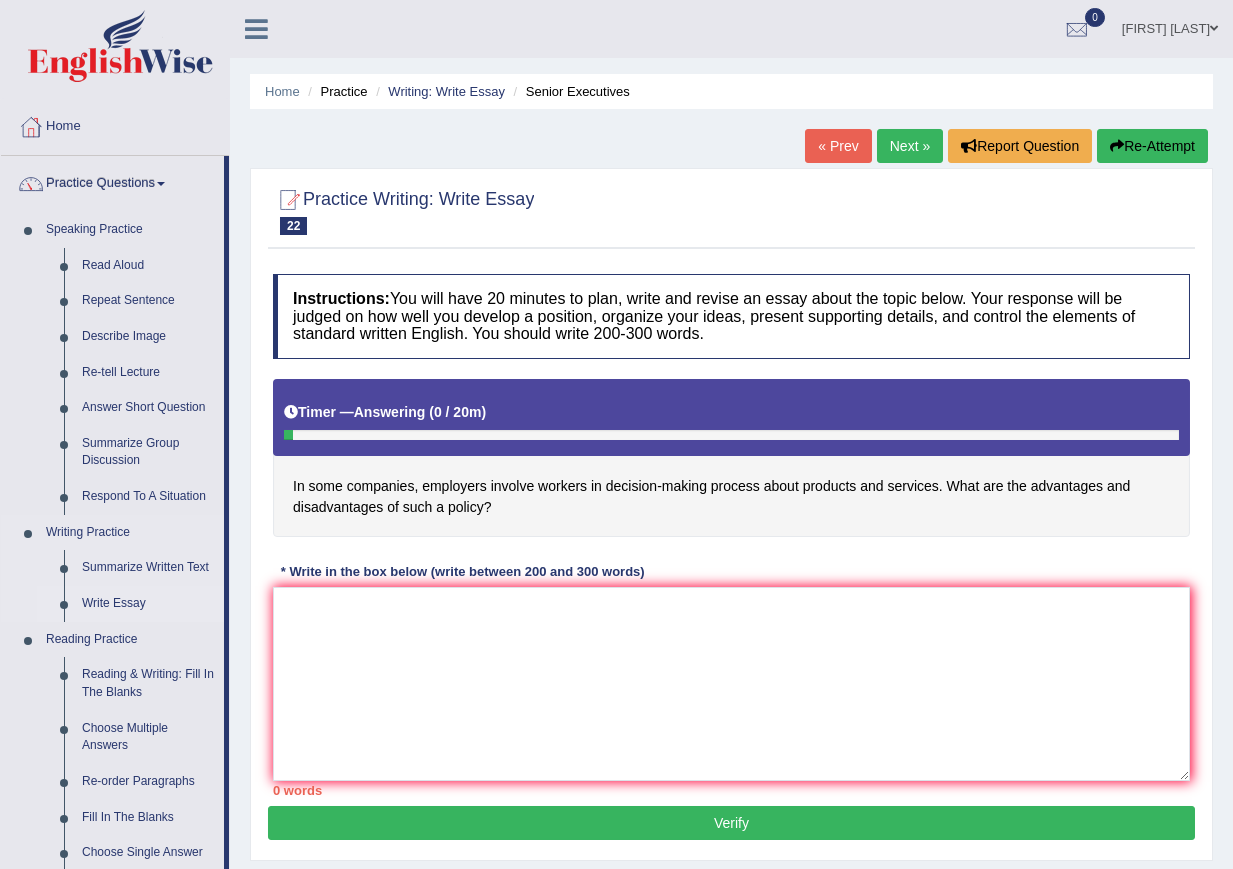 click on "Write Essay" at bounding box center (148, 604) 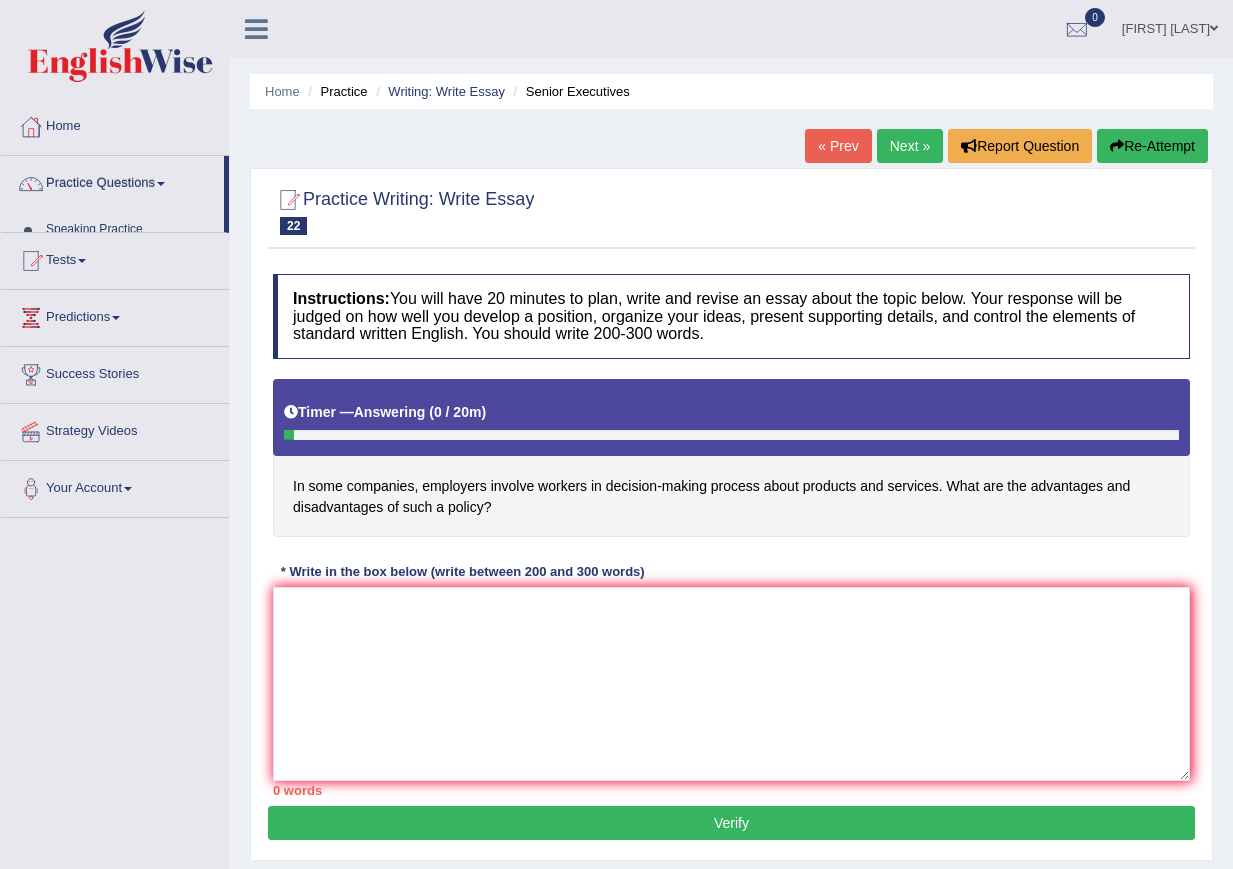 scroll, scrollTop: 85, scrollLeft: 0, axis: vertical 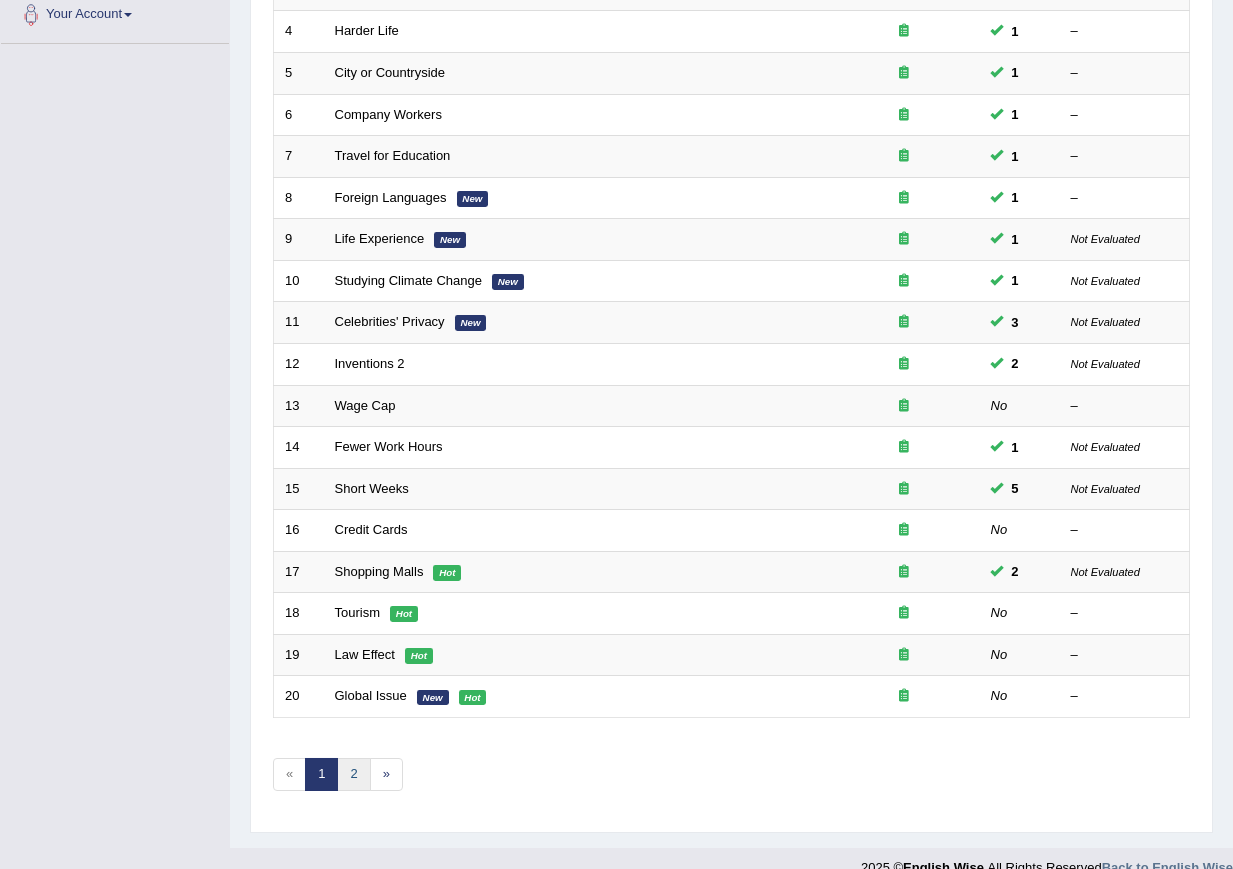 click on "2" at bounding box center [353, 774] 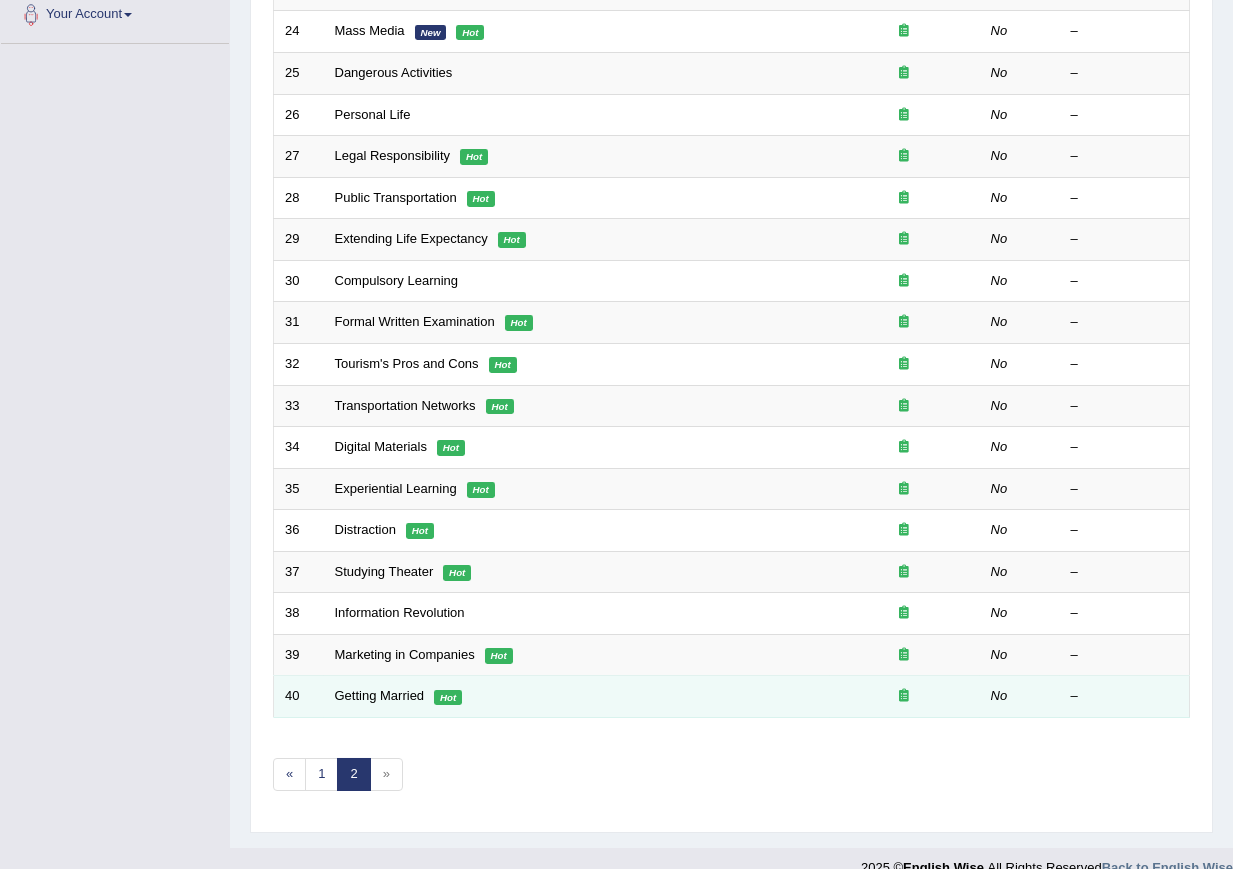 scroll, scrollTop: 454, scrollLeft: 0, axis: vertical 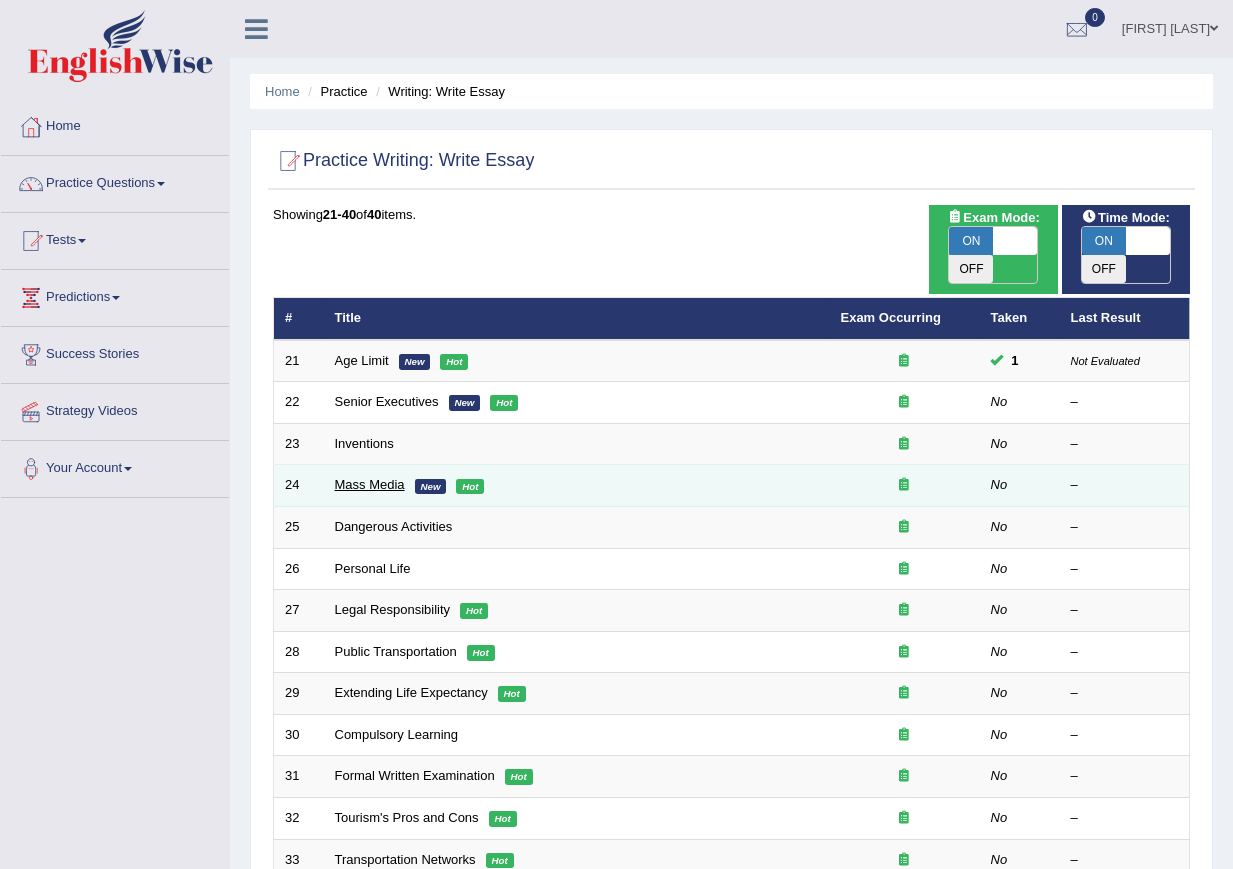 click on "Mass Media" at bounding box center [370, 484] 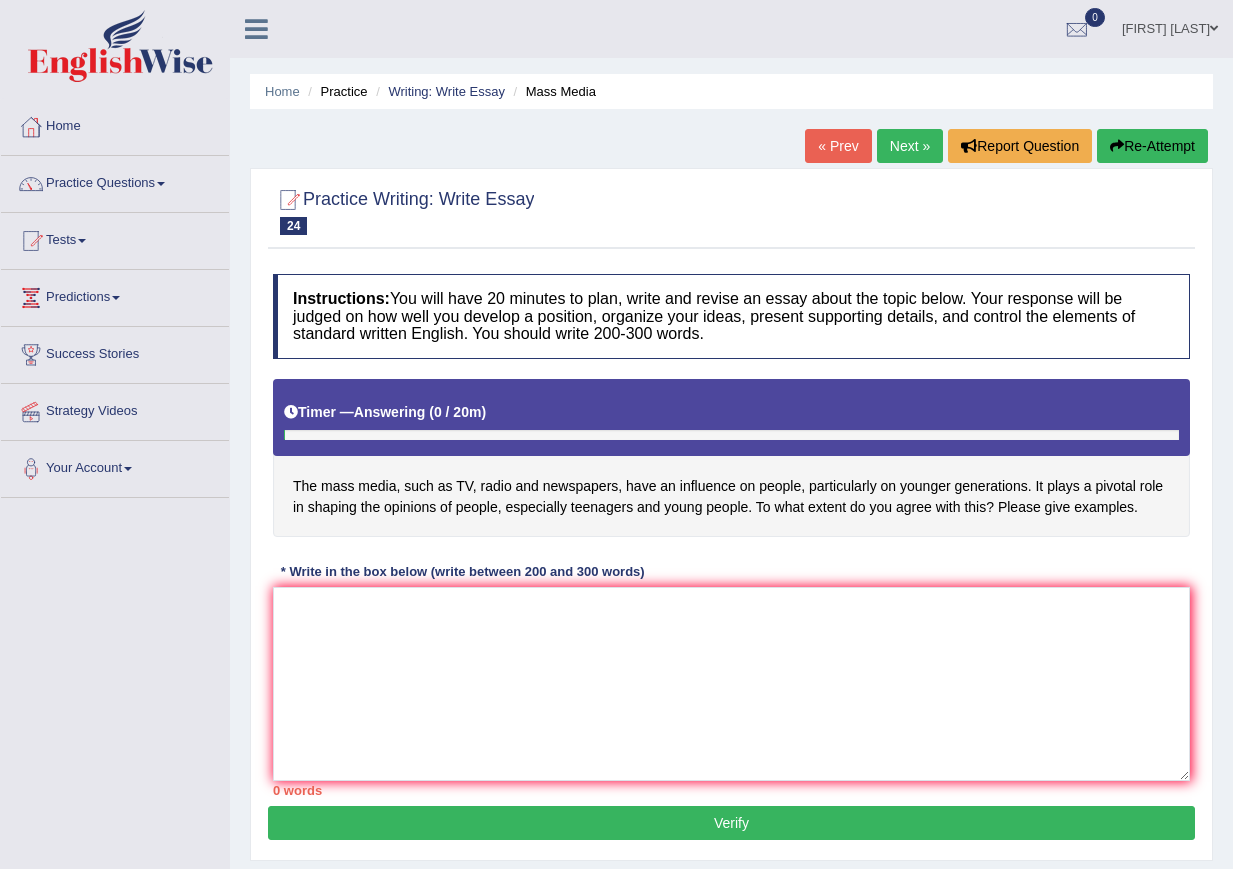scroll, scrollTop: 0, scrollLeft: 0, axis: both 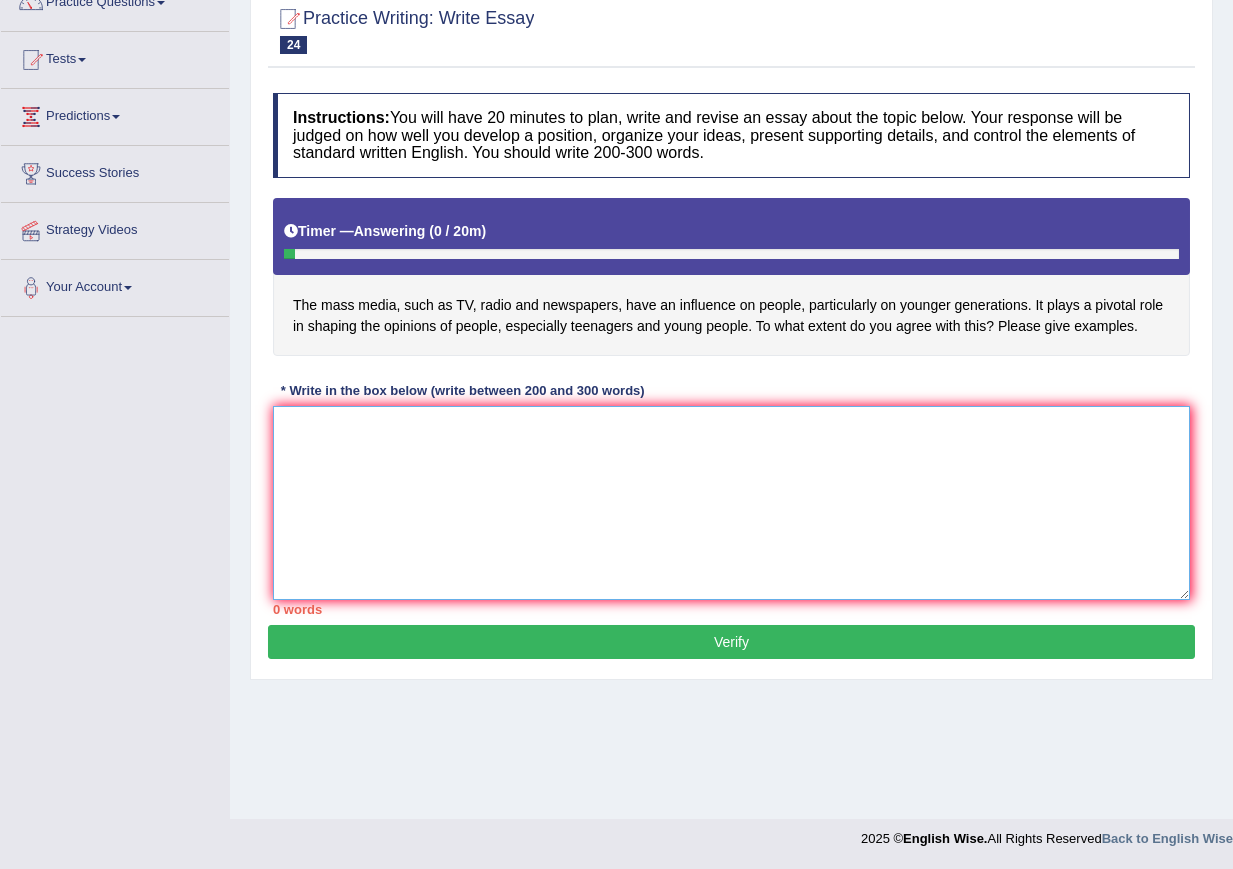 click at bounding box center (731, 503) 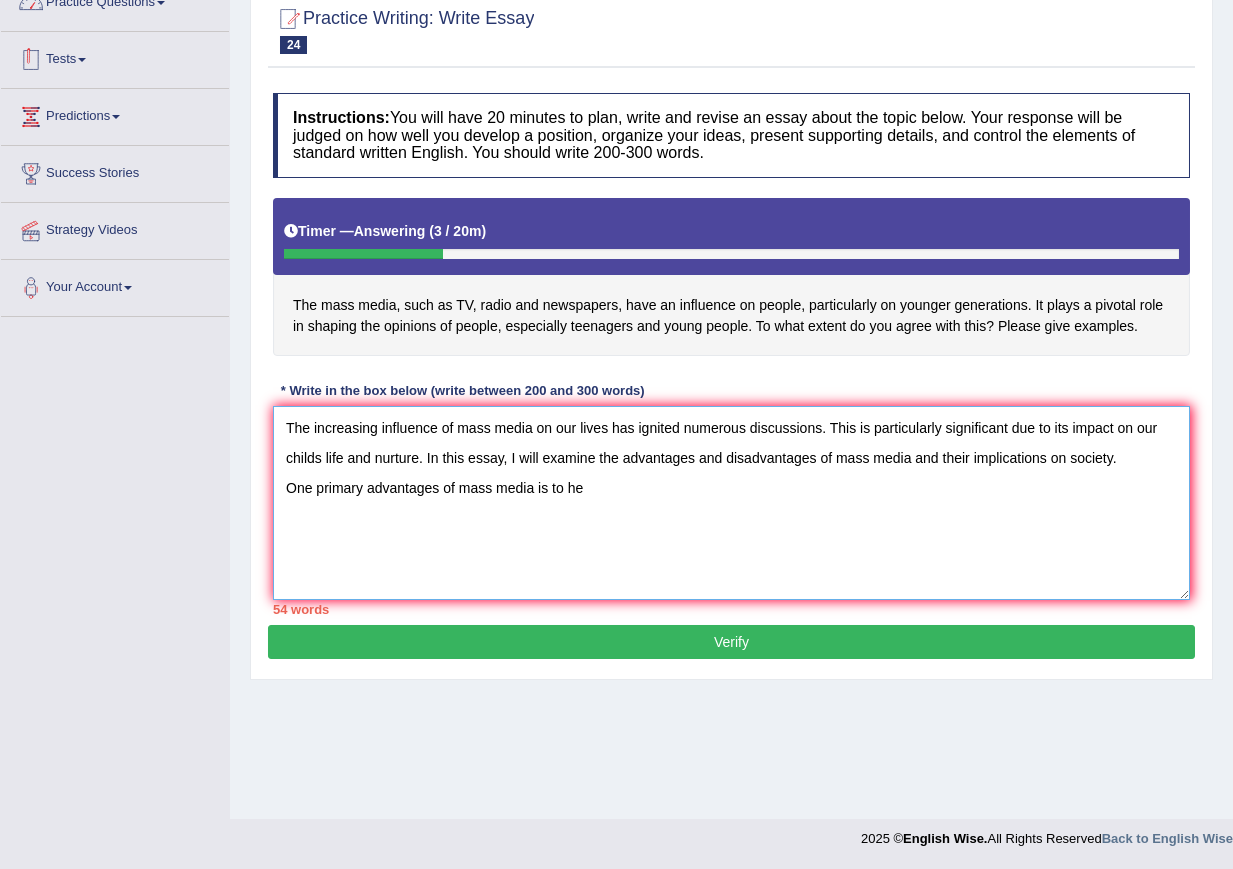 scroll, scrollTop: 48, scrollLeft: 0, axis: vertical 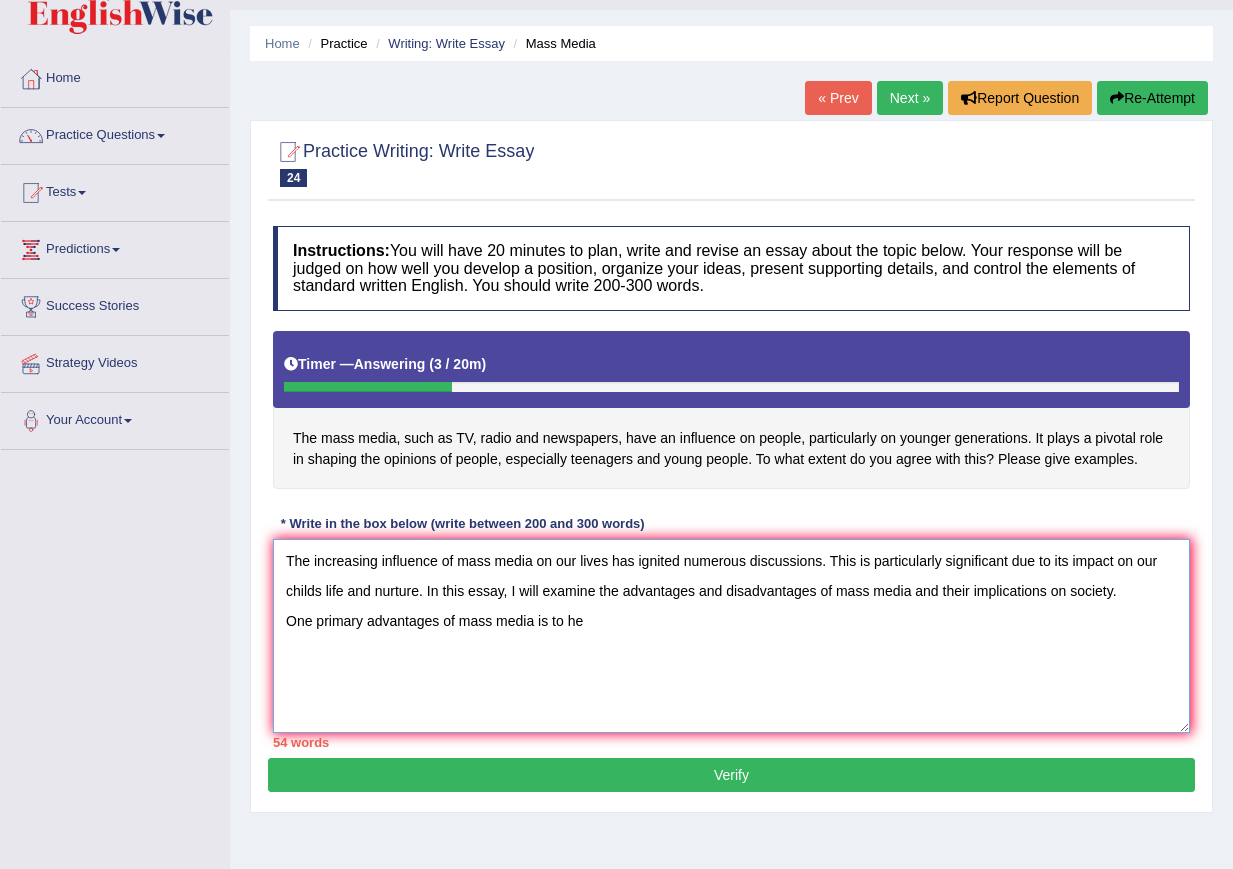 type on "The increasing influence of mass media on our lives has ignited numerous discussions. This is particularly significant due to its impact on our childs life and nurture. In this essay, I will examine the advantages and disadvantages of mass media and their implications on society.
One primary advantages of mass media is to he" 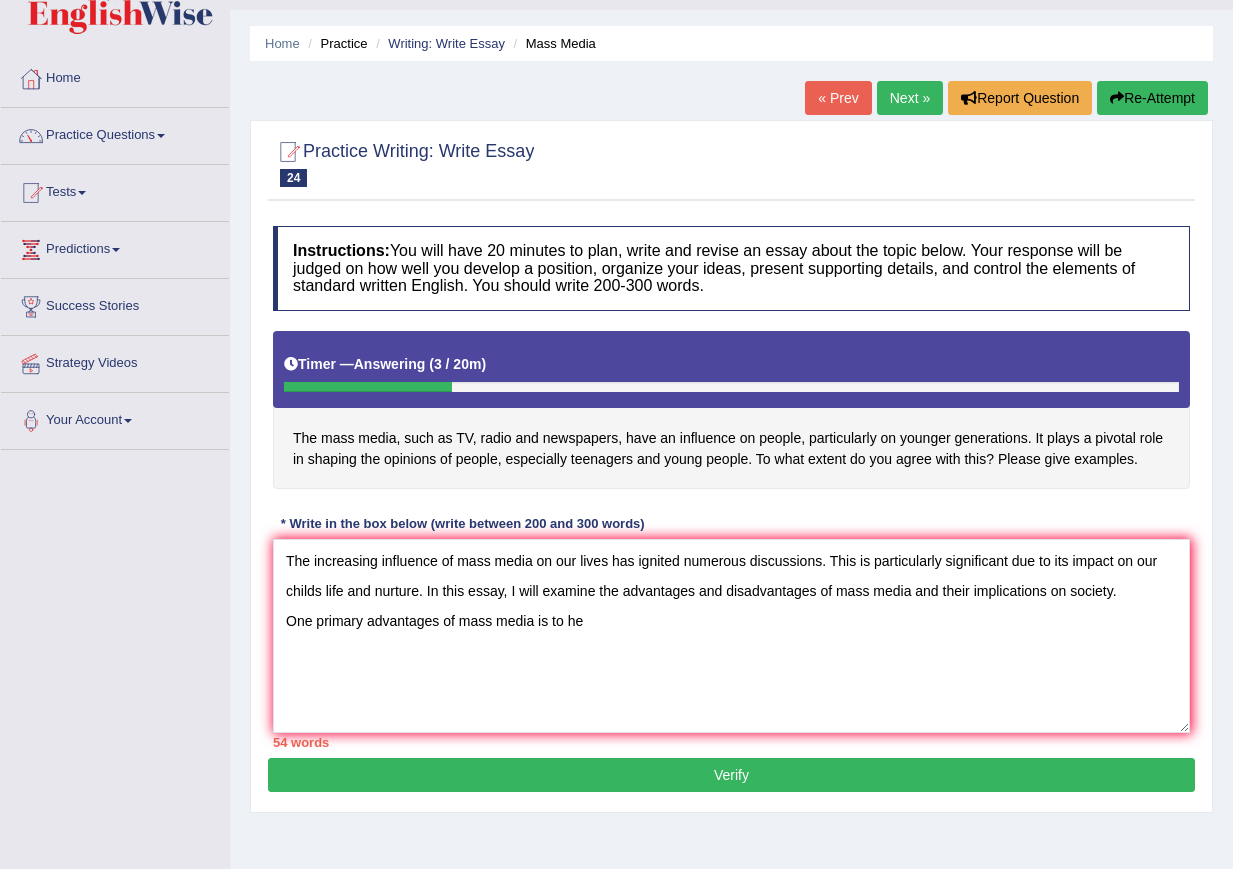 click on "Practice Questions" at bounding box center [115, 133] 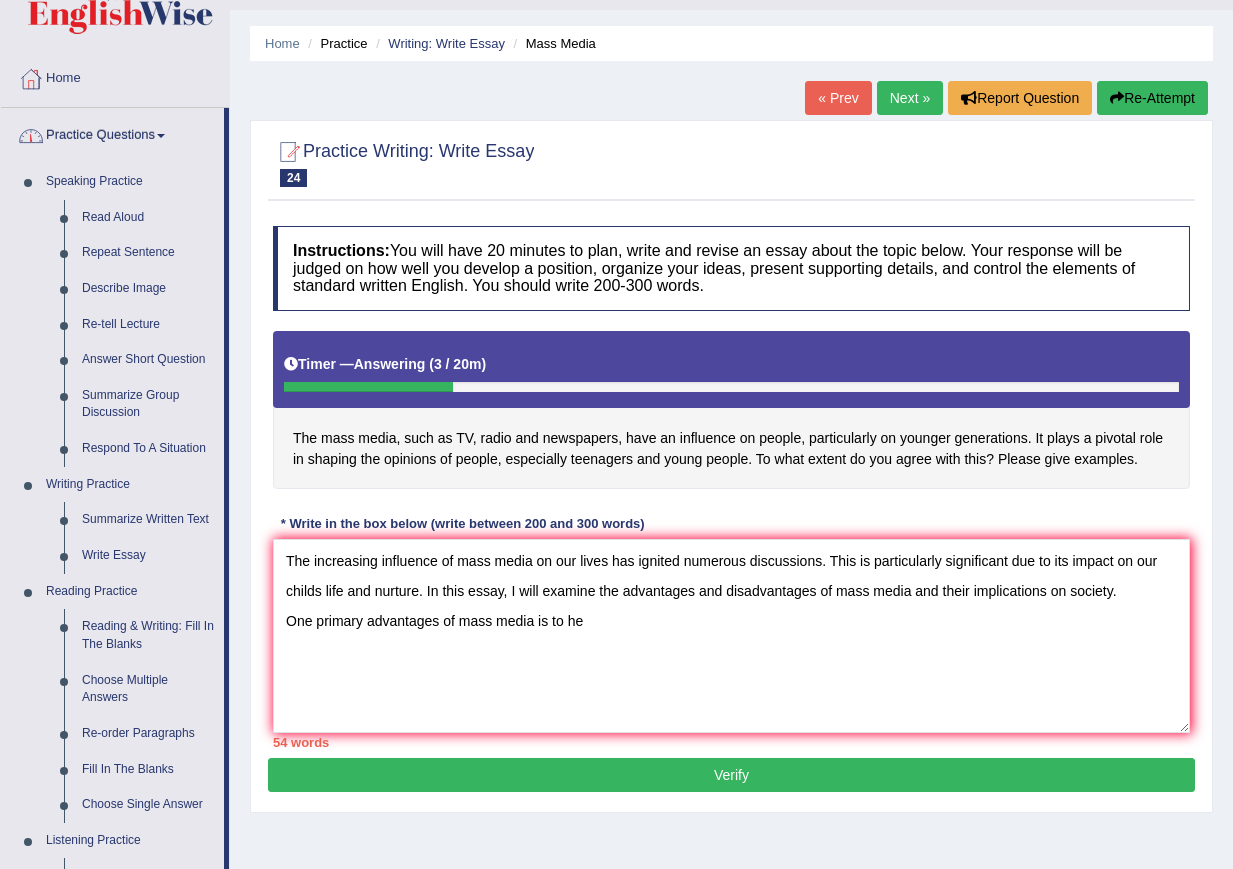 click on "Practice Questions" at bounding box center (112, 133) 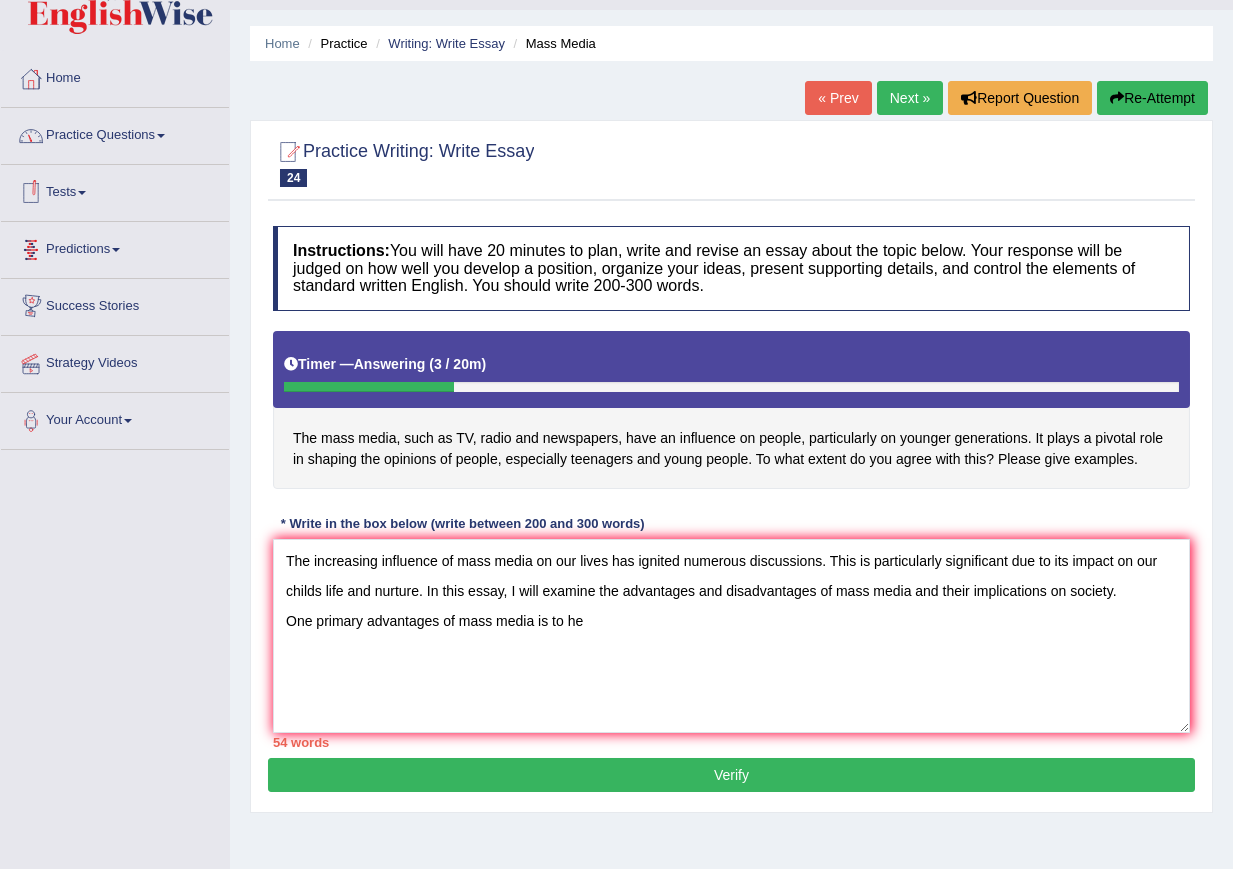 click on "Tests" at bounding box center [115, 190] 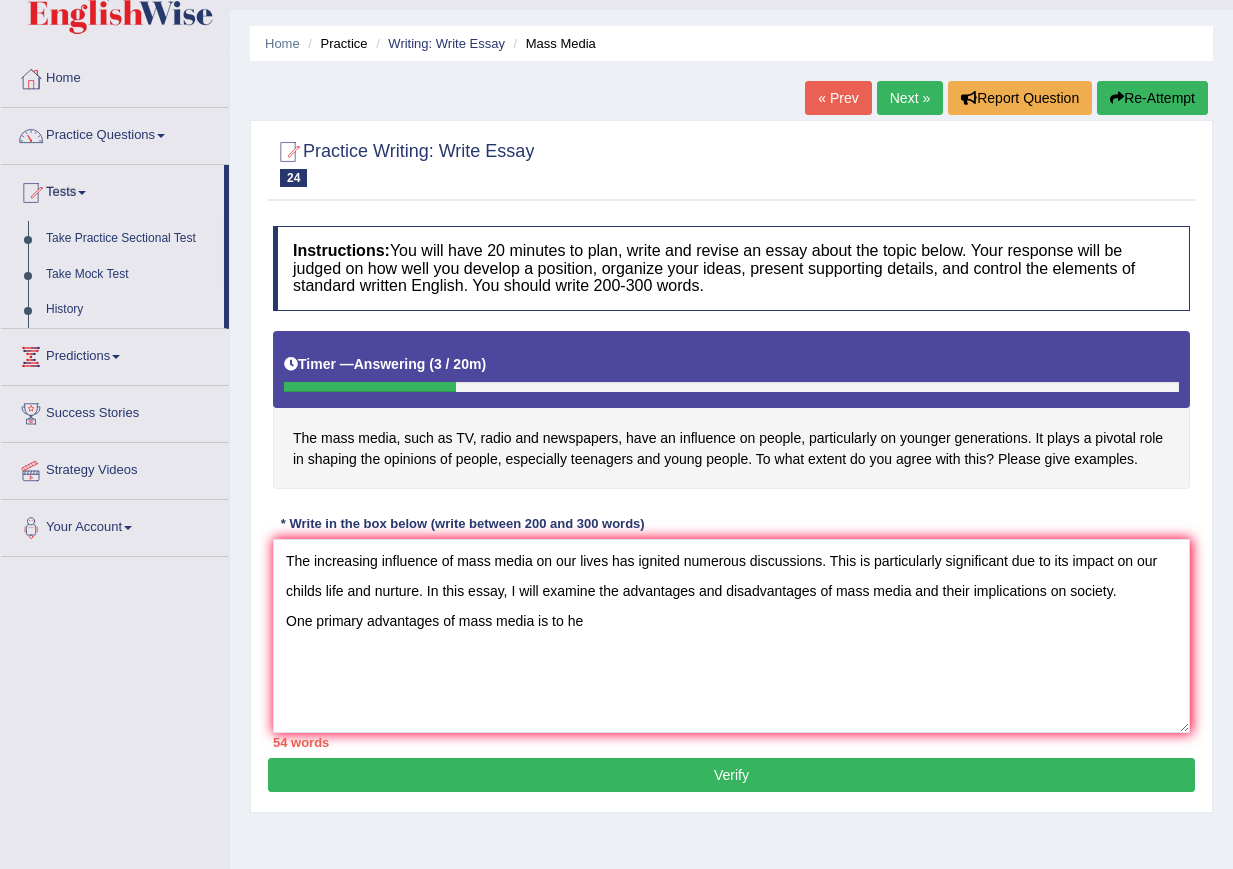 click on "History" at bounding box center [130, 310] 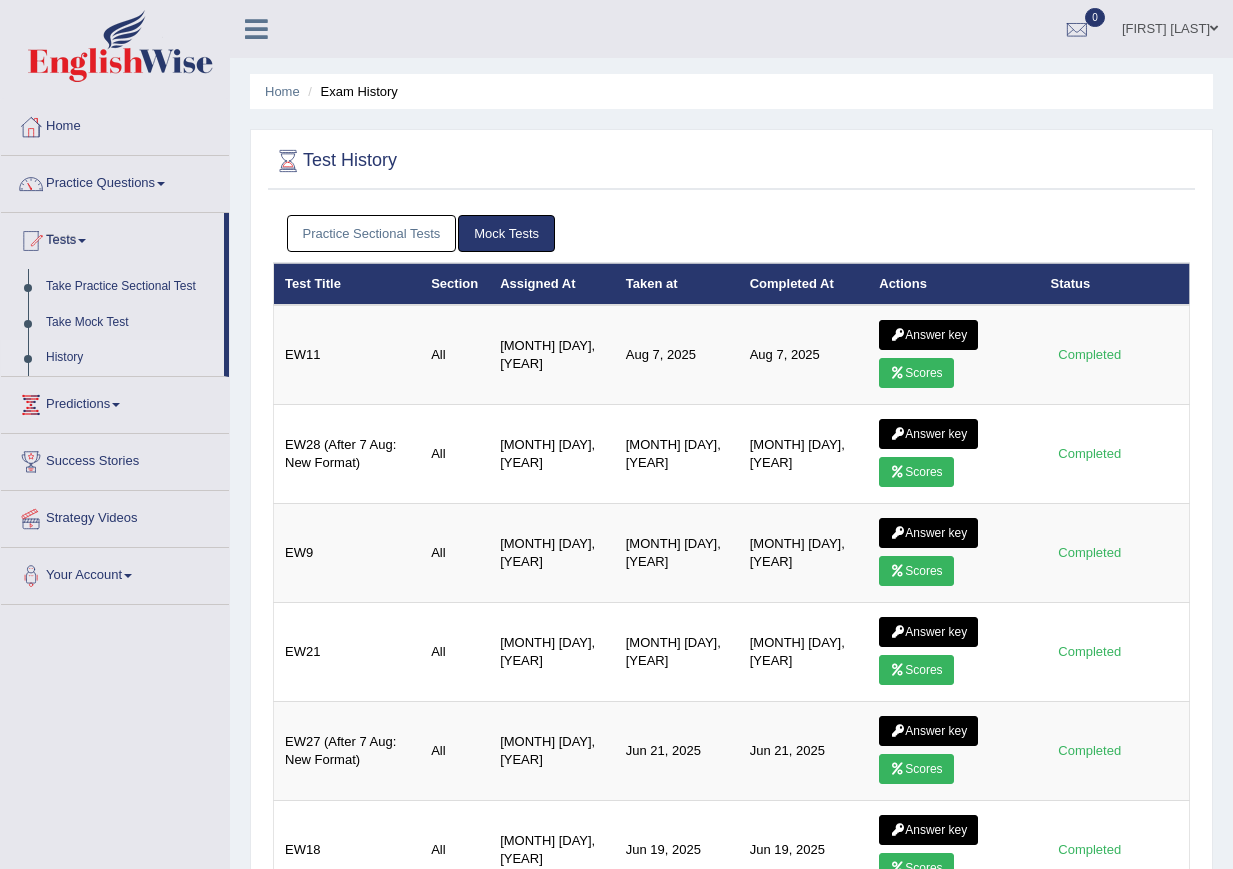 scroll, scrollTop: 0, scrollLeft: 0, axis: both 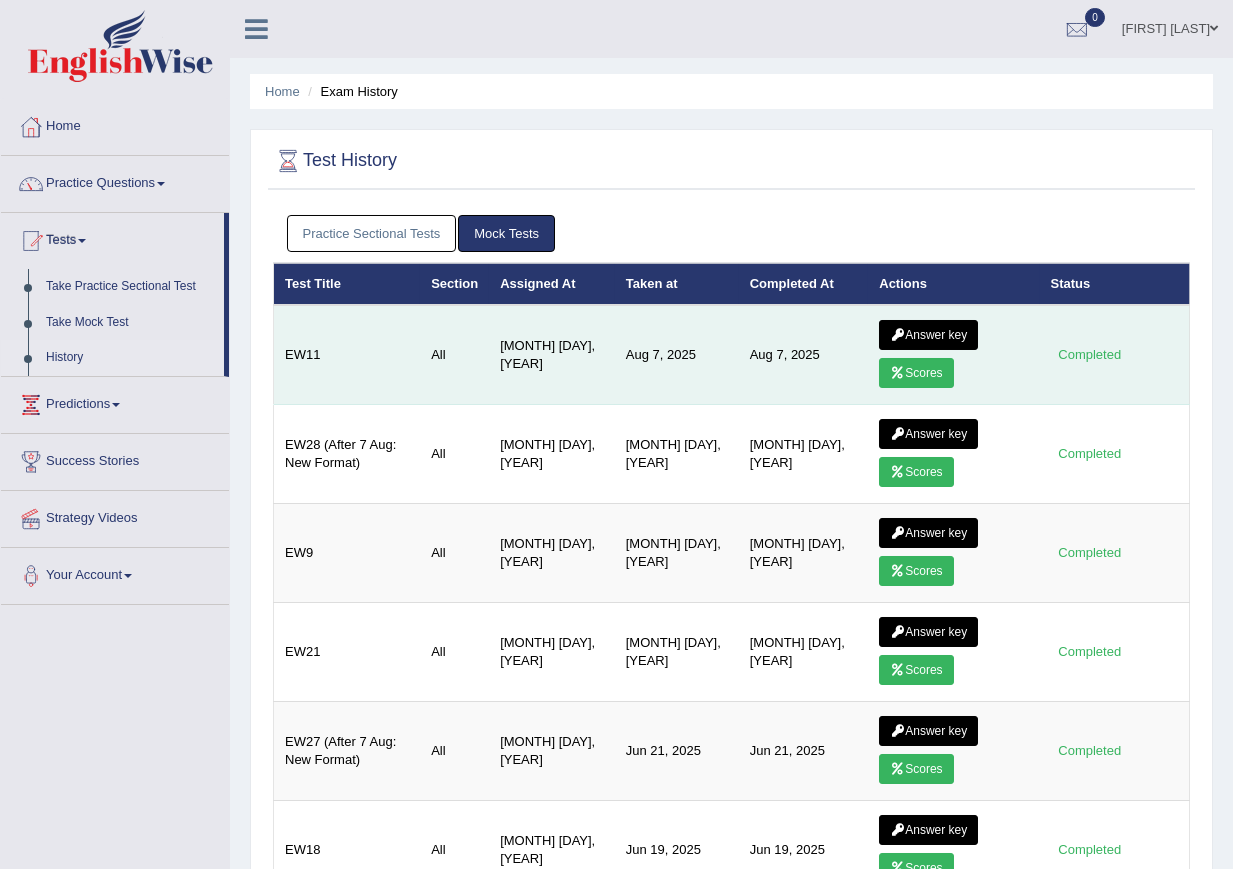 click on "Answer key" at bounding box center (928, 335) 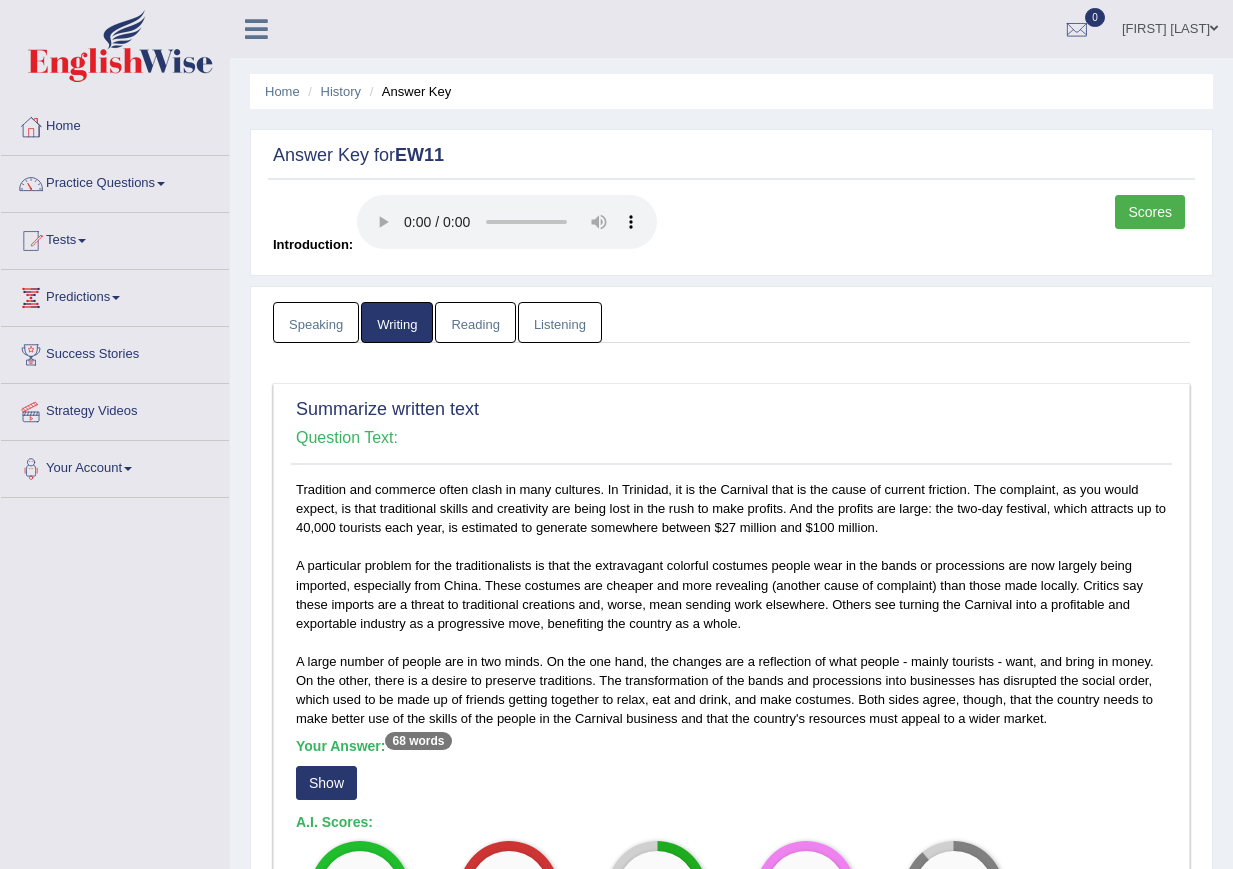 scroll, scrollTop: 533, scrollLeft: 0, axis: vertical 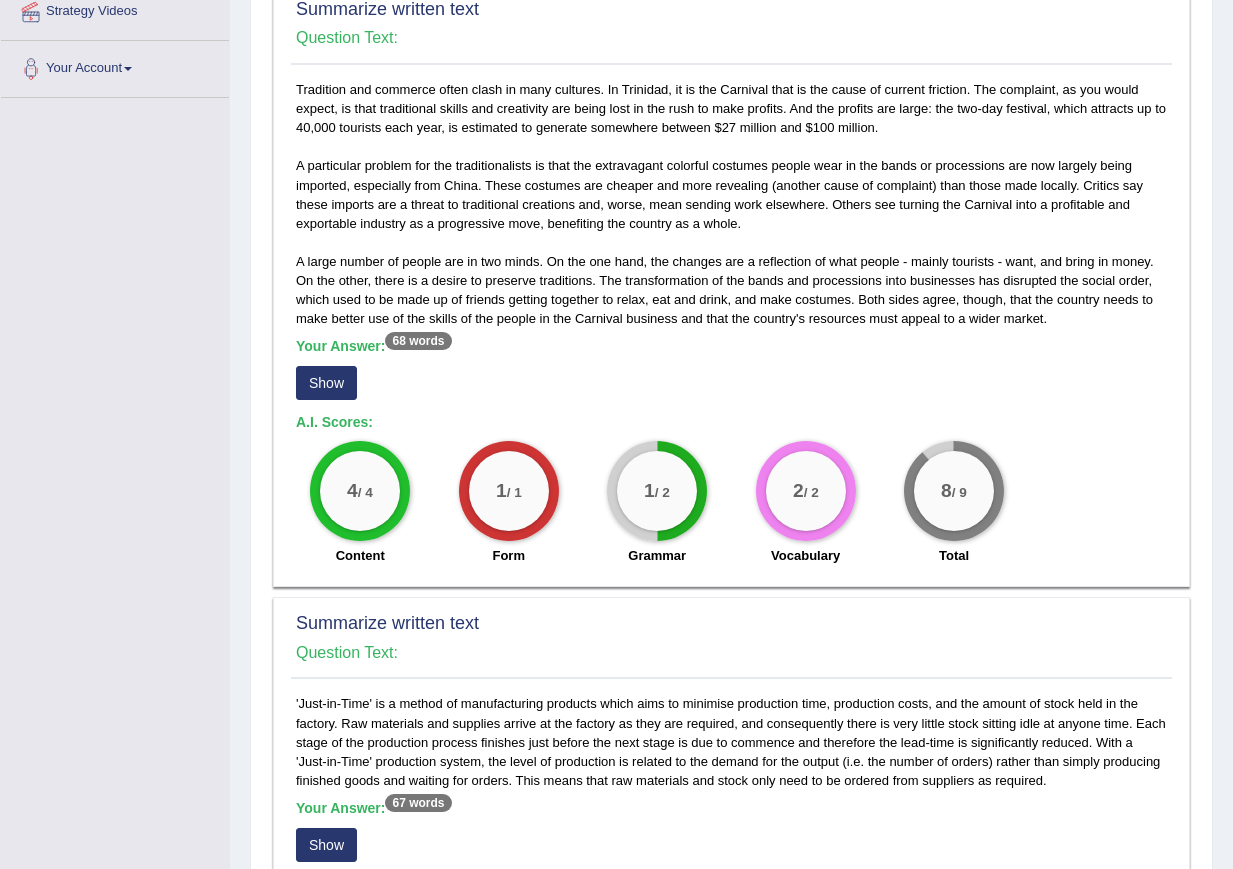 click on "Show" at bounding box center (326, 383) 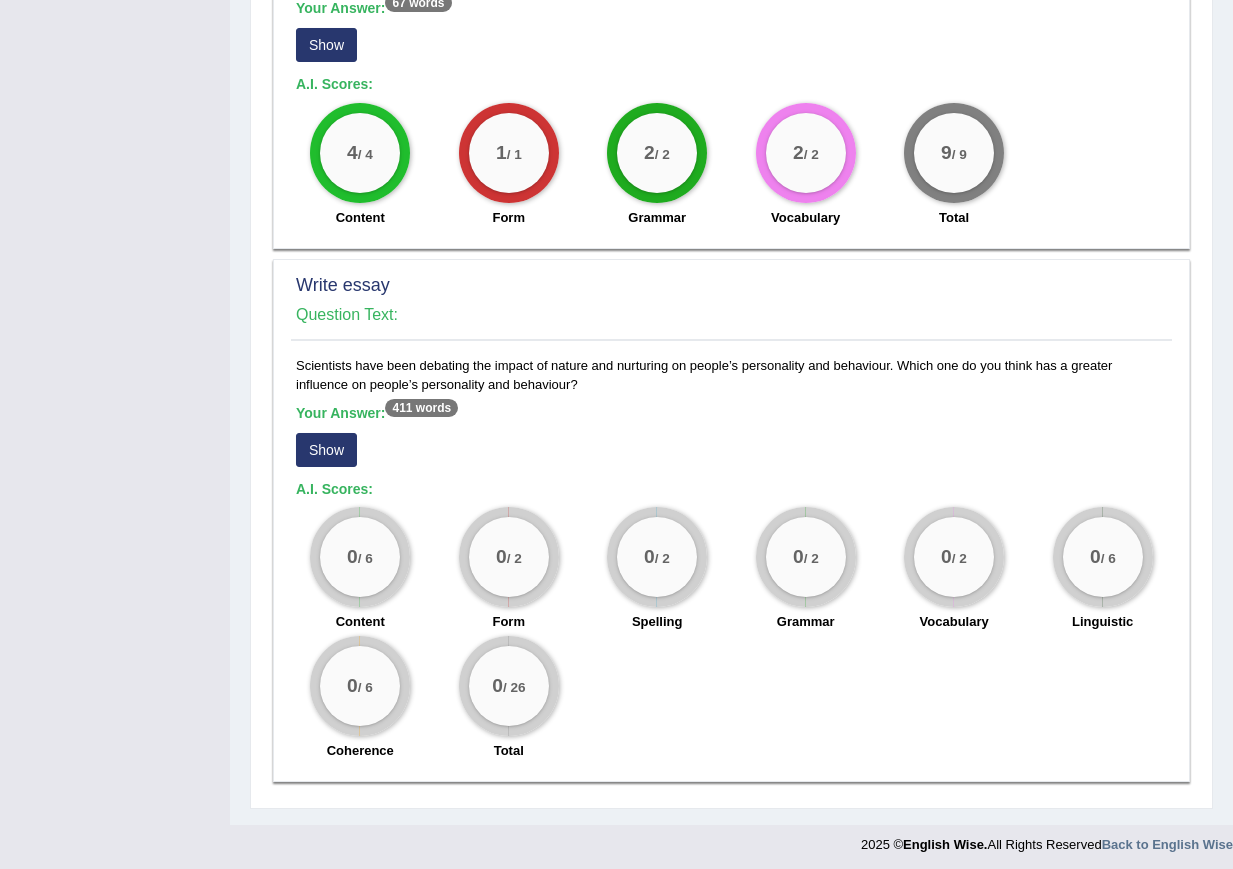scroll, scrollTop: 1243, scrollLeft: 0, axis: vertical 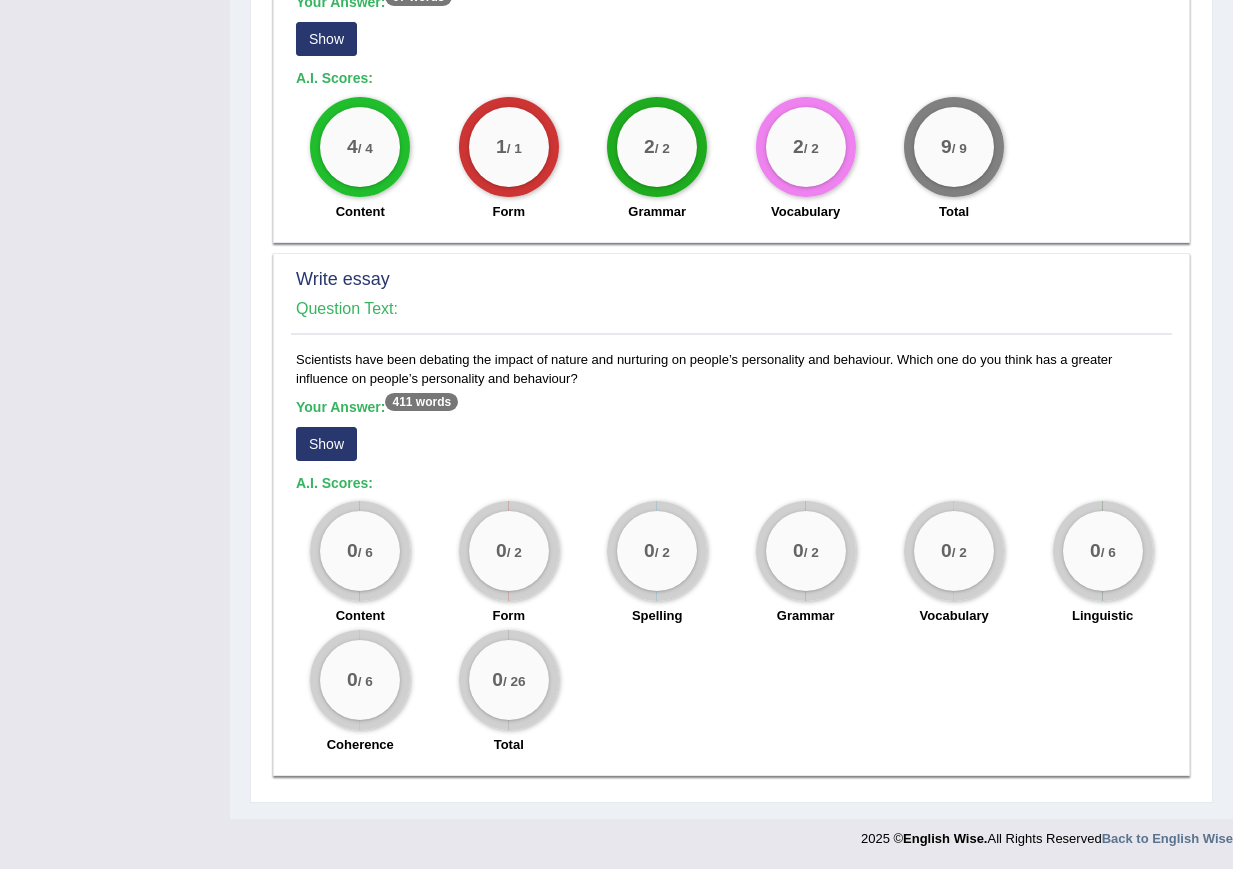 click on "Show" at bounding box center (326, 444) 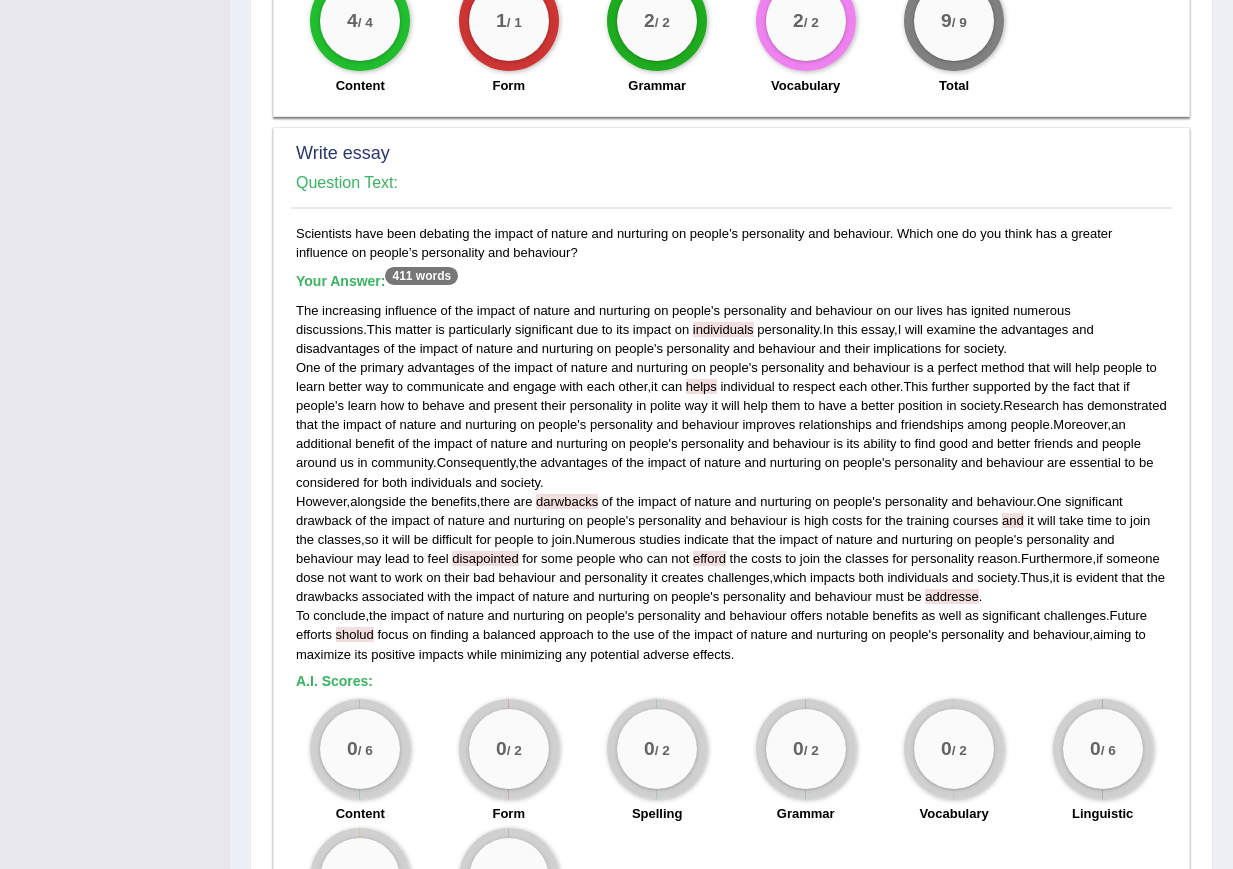 scroll, scrollTop: 1567, scrollLeft: 0, axis: vertical 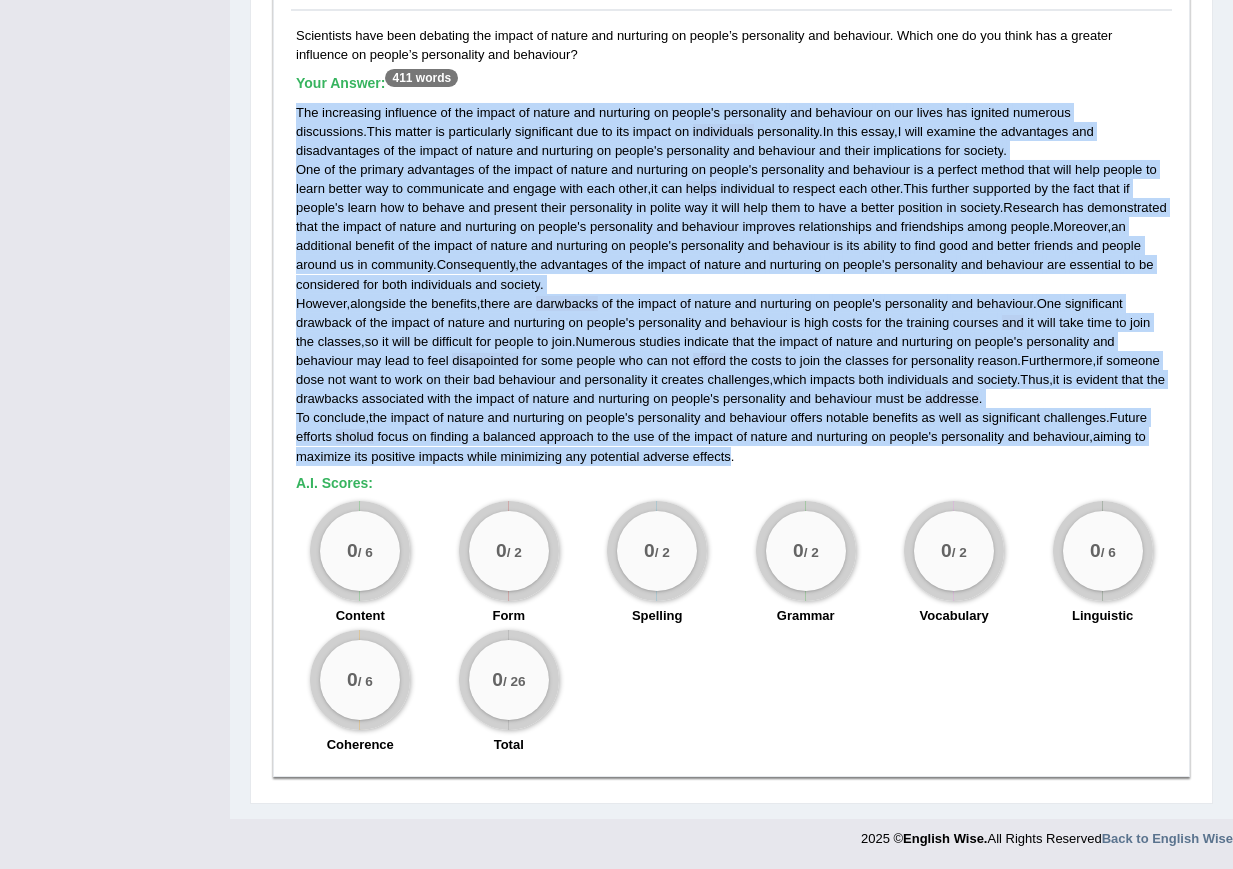 drag, startPoint x: 296, startPoint y: 109, endPoint x: 732, endPoint y: 451, distance: 554.12994 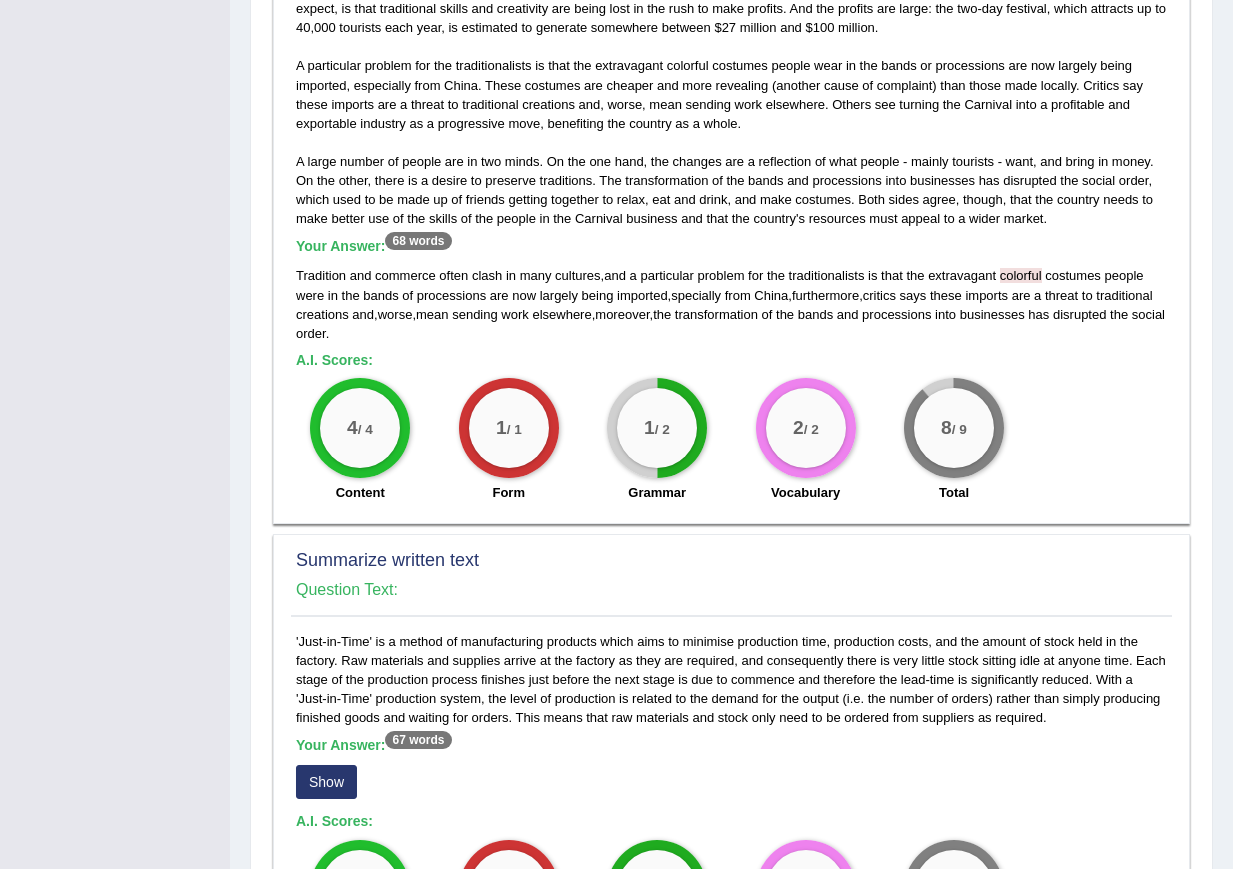 scroll, scrollTop: 0, scrollLeft: 0, axis: both 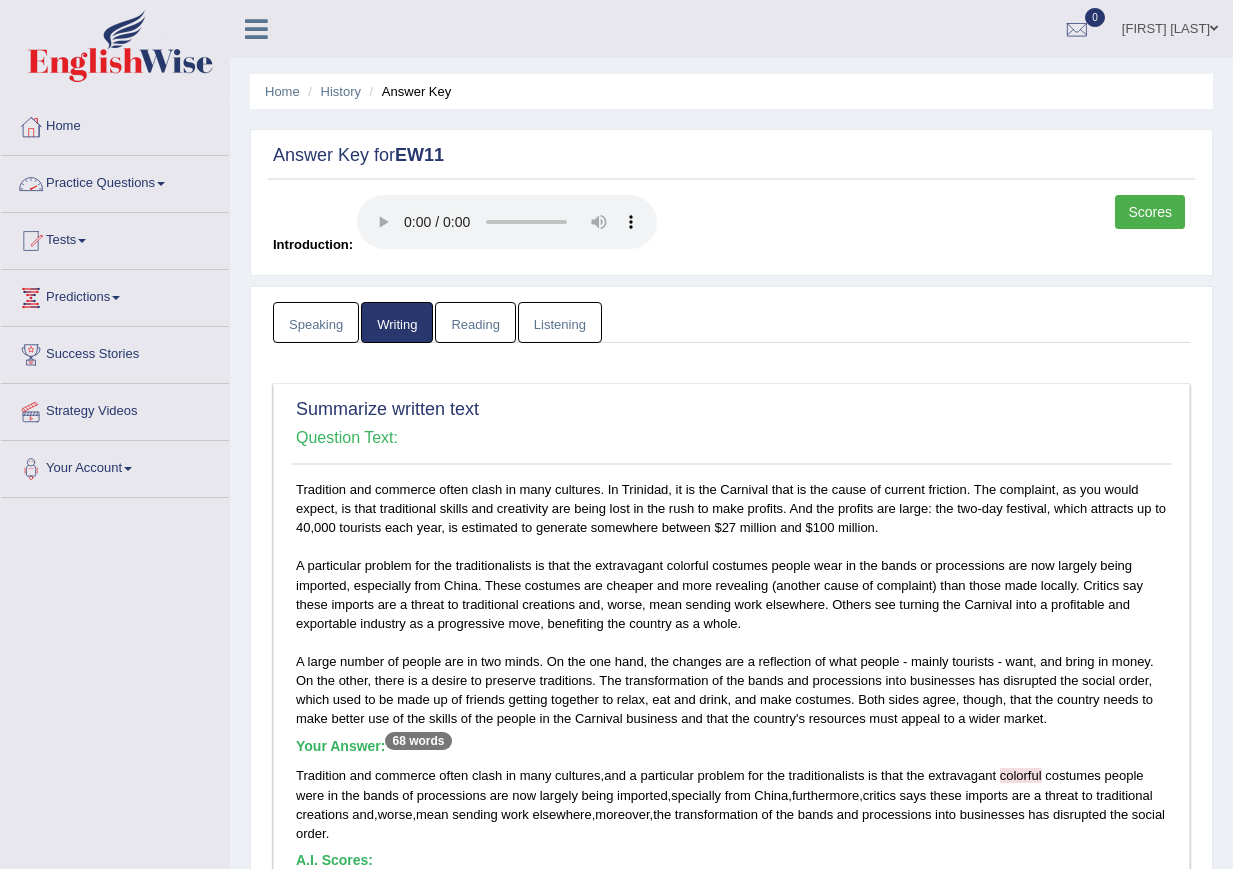 click on "Practice Questions" at bounding box center (115, 181) 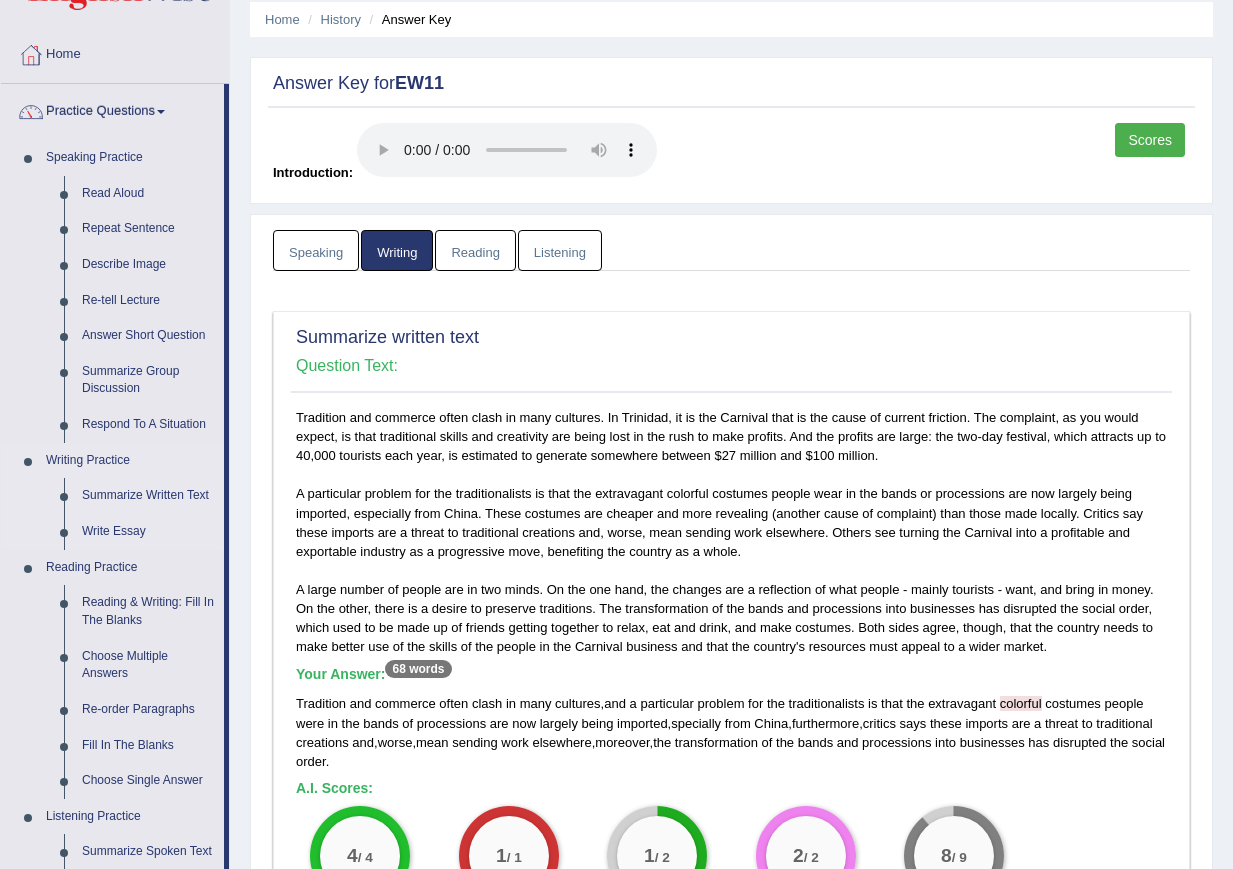 scroll, scrollTop: 133, scrollLeft: 0, axis: vertical 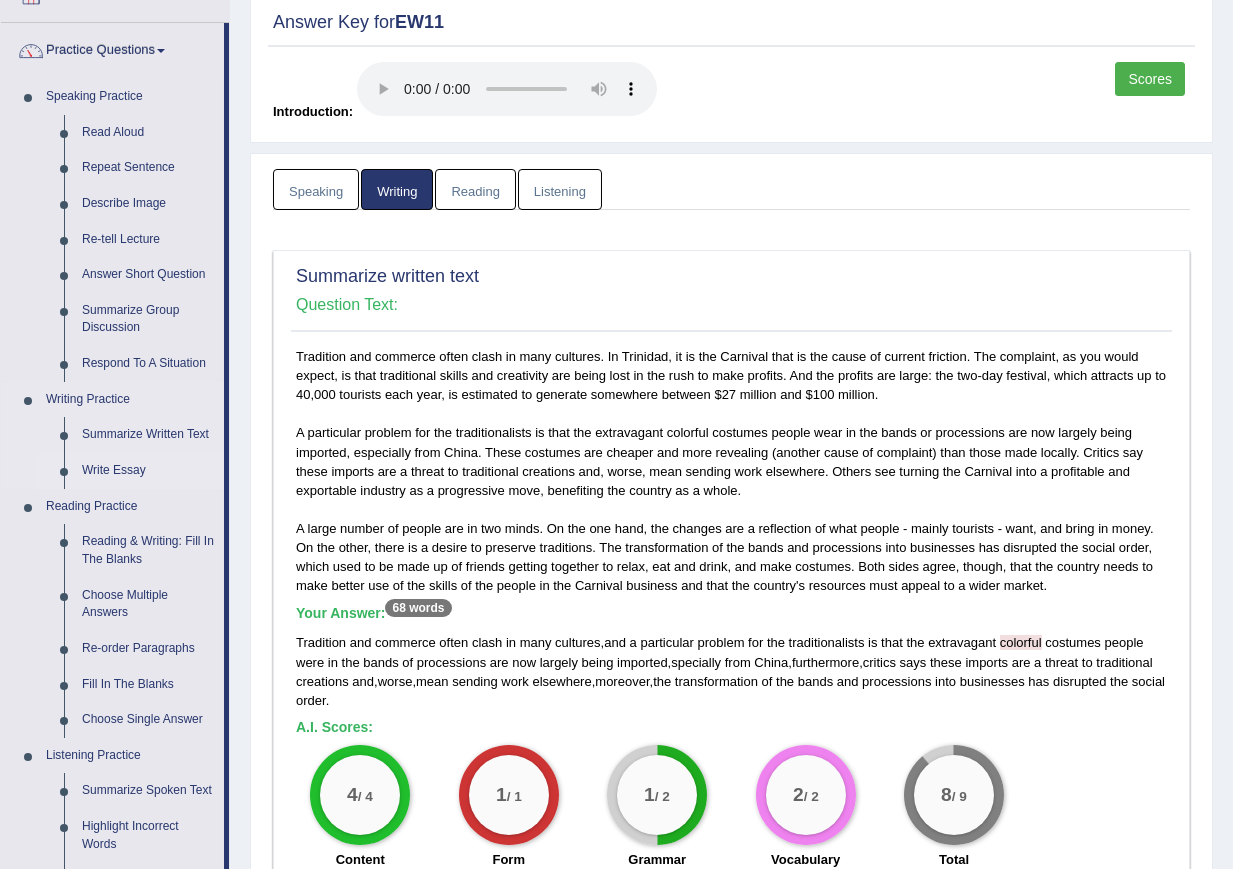 click on "Write Essay" at bounding box center (148, 471) 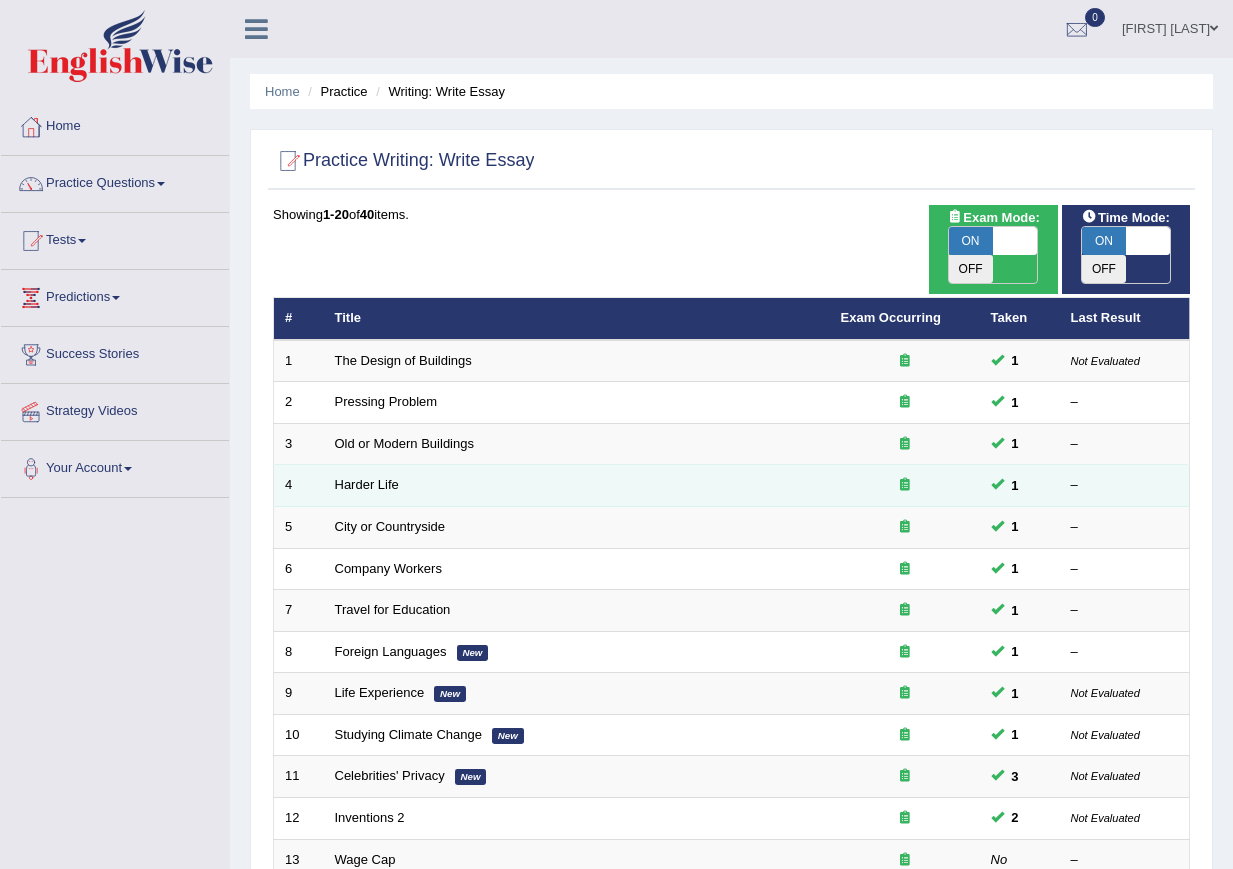 scroll, scrollTop: 0, scrollLeft: 0, axis: both 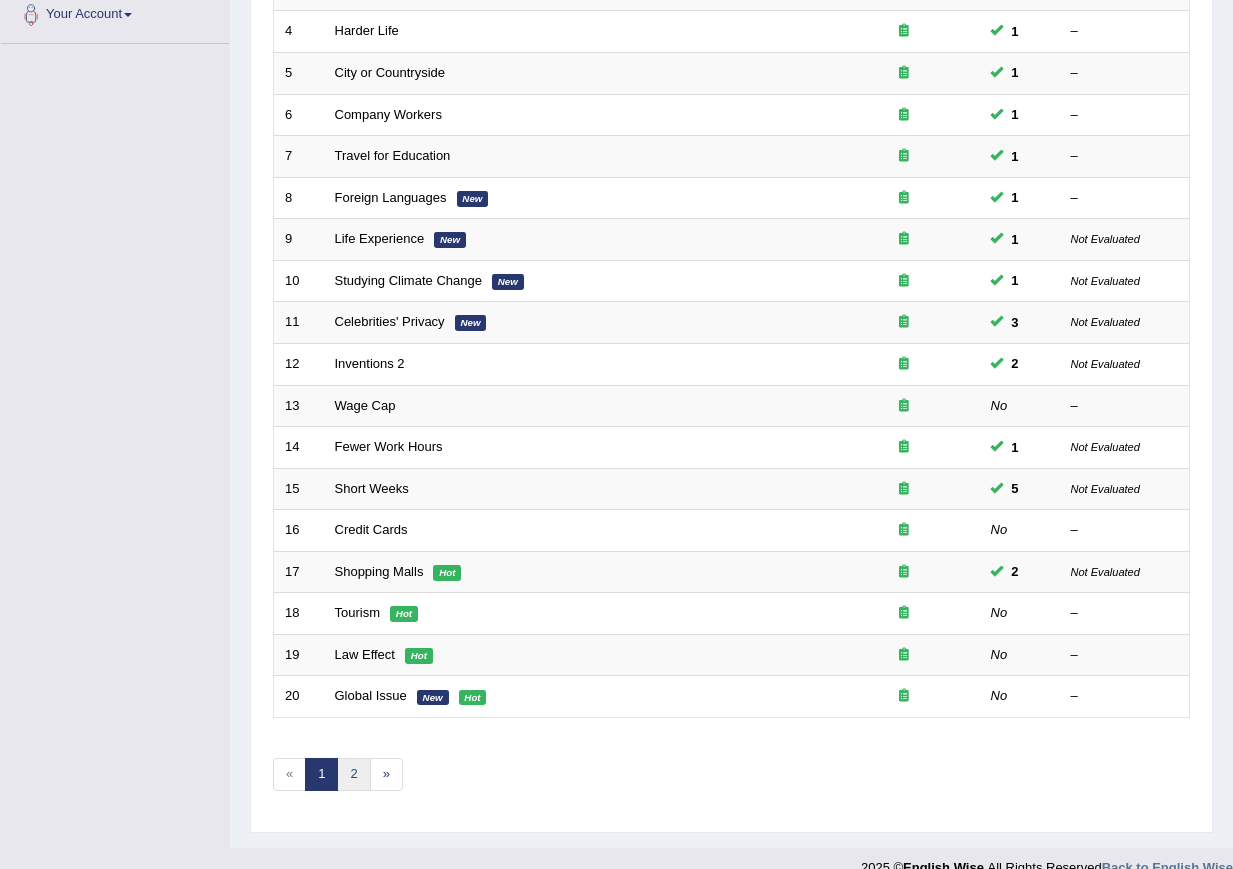 click on "2" at bounding box center [353, 774] 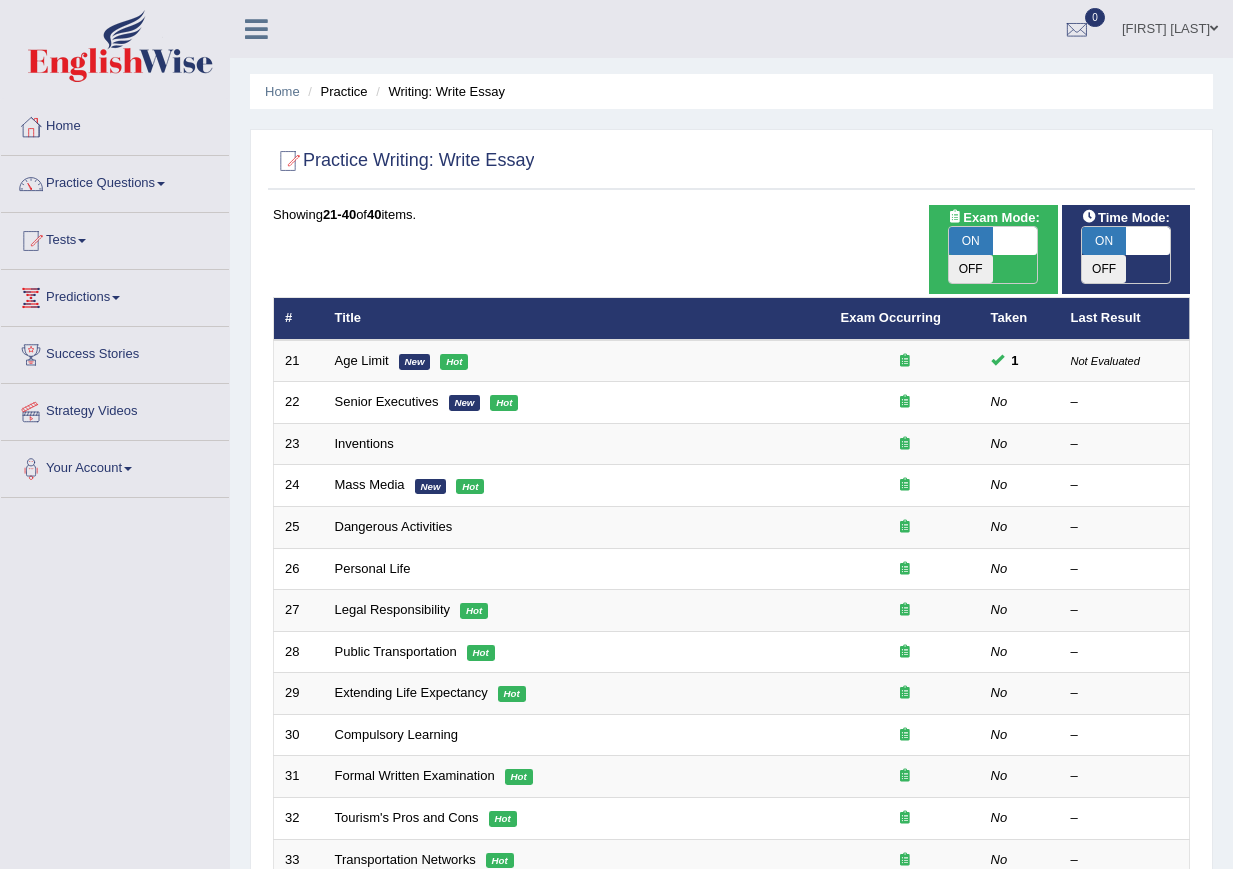 scroll, scrollTop: 0, scrollLeft: 0, axis: both 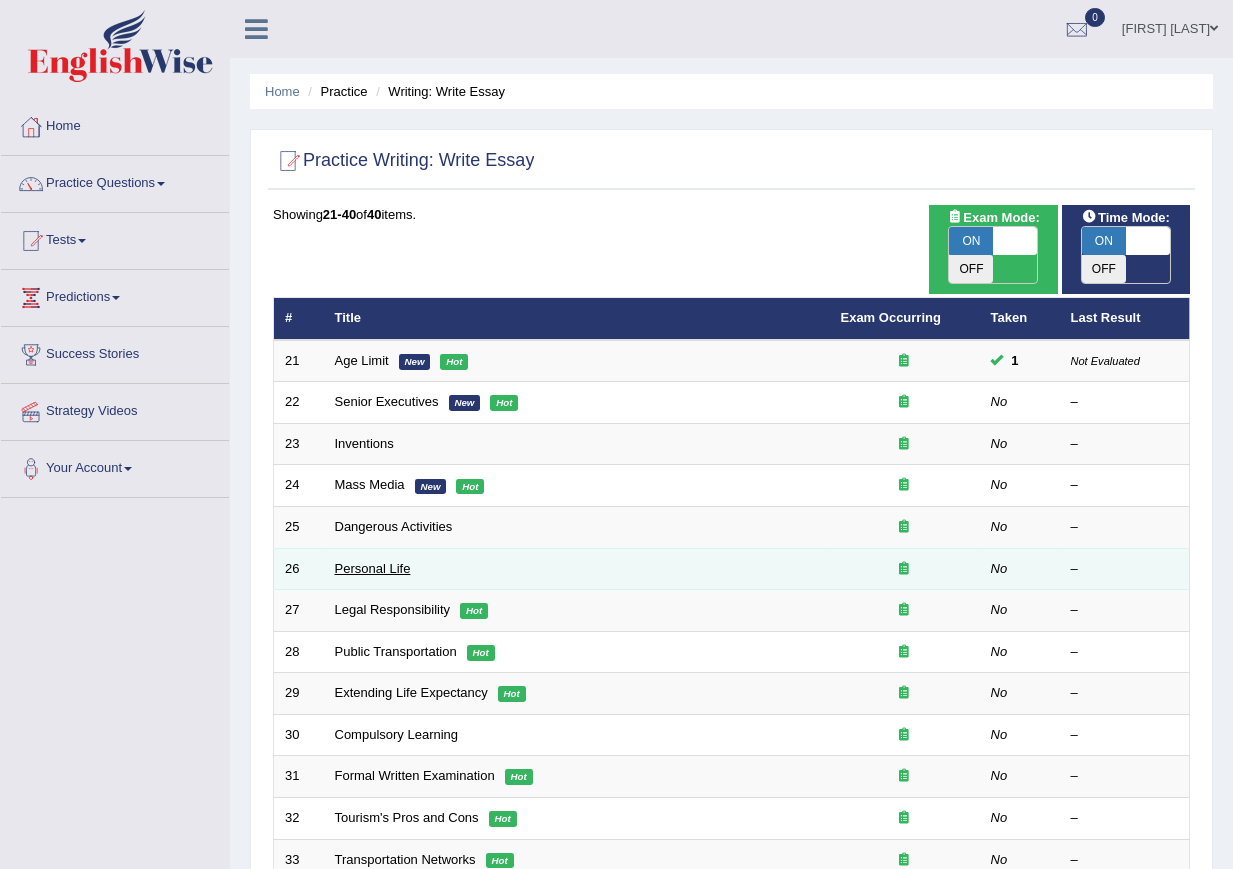 click on "Personal Life" at bounding box center (373, 568) 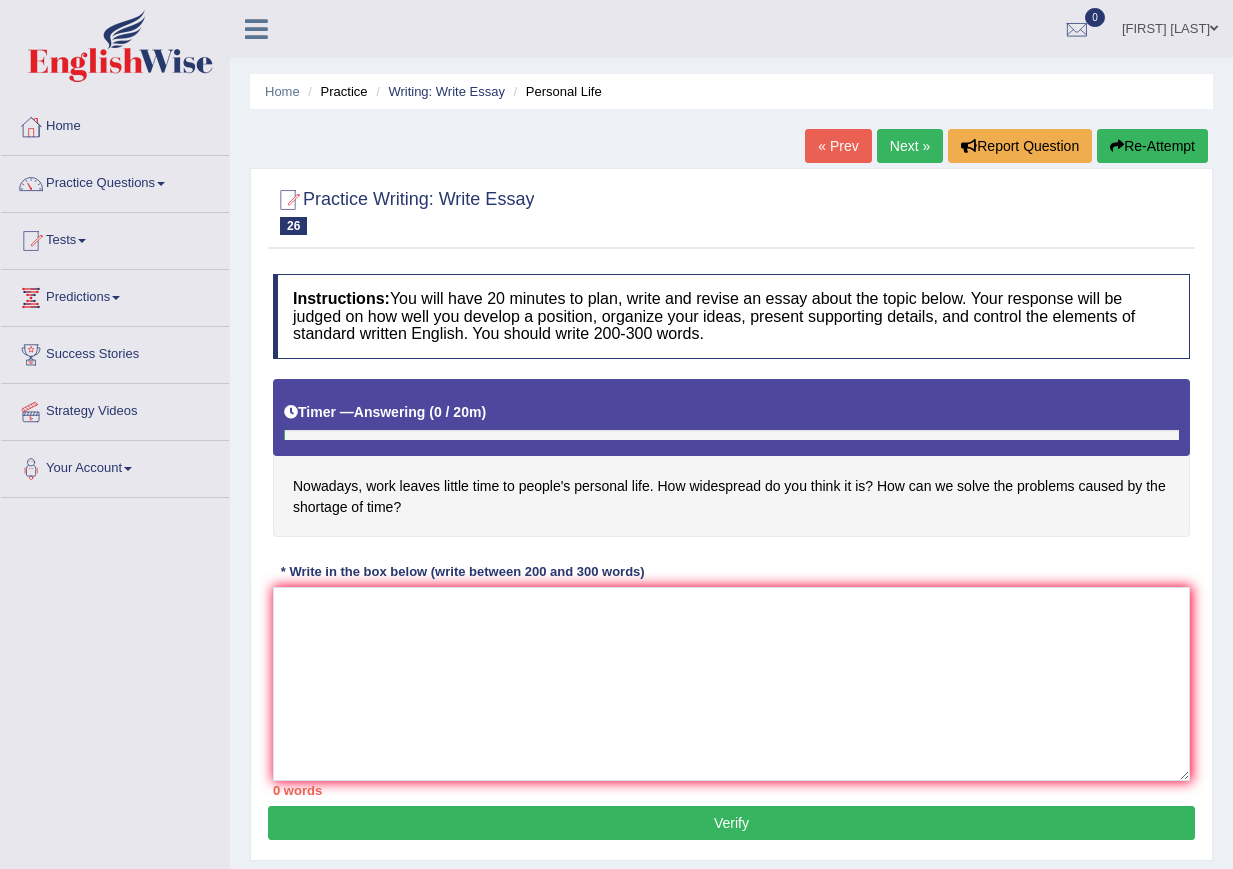 scroll, scrollTop: 0, scrollLeft: 0, axis: both 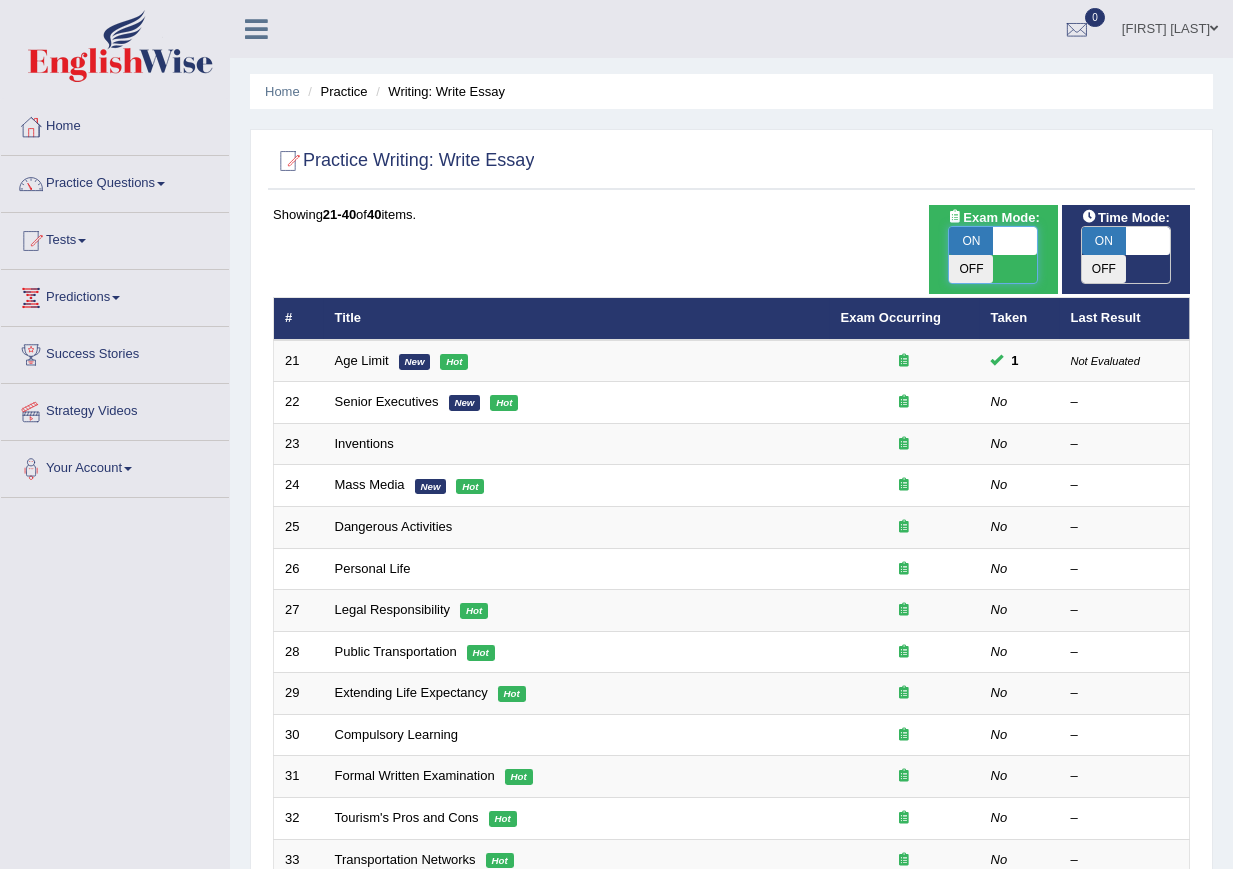 click at bounding box center (1015, 241) 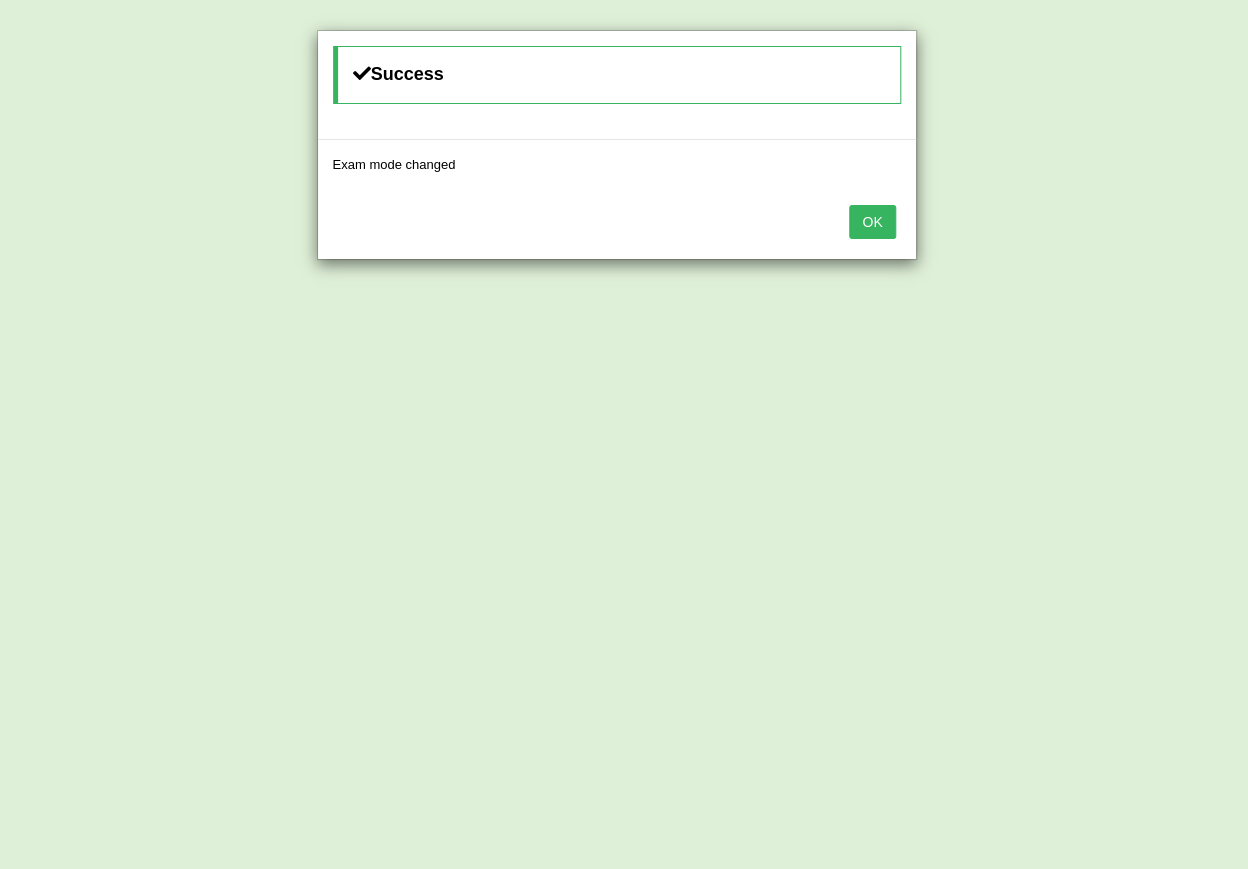 click on "OK" at bounding box center [872, 222] 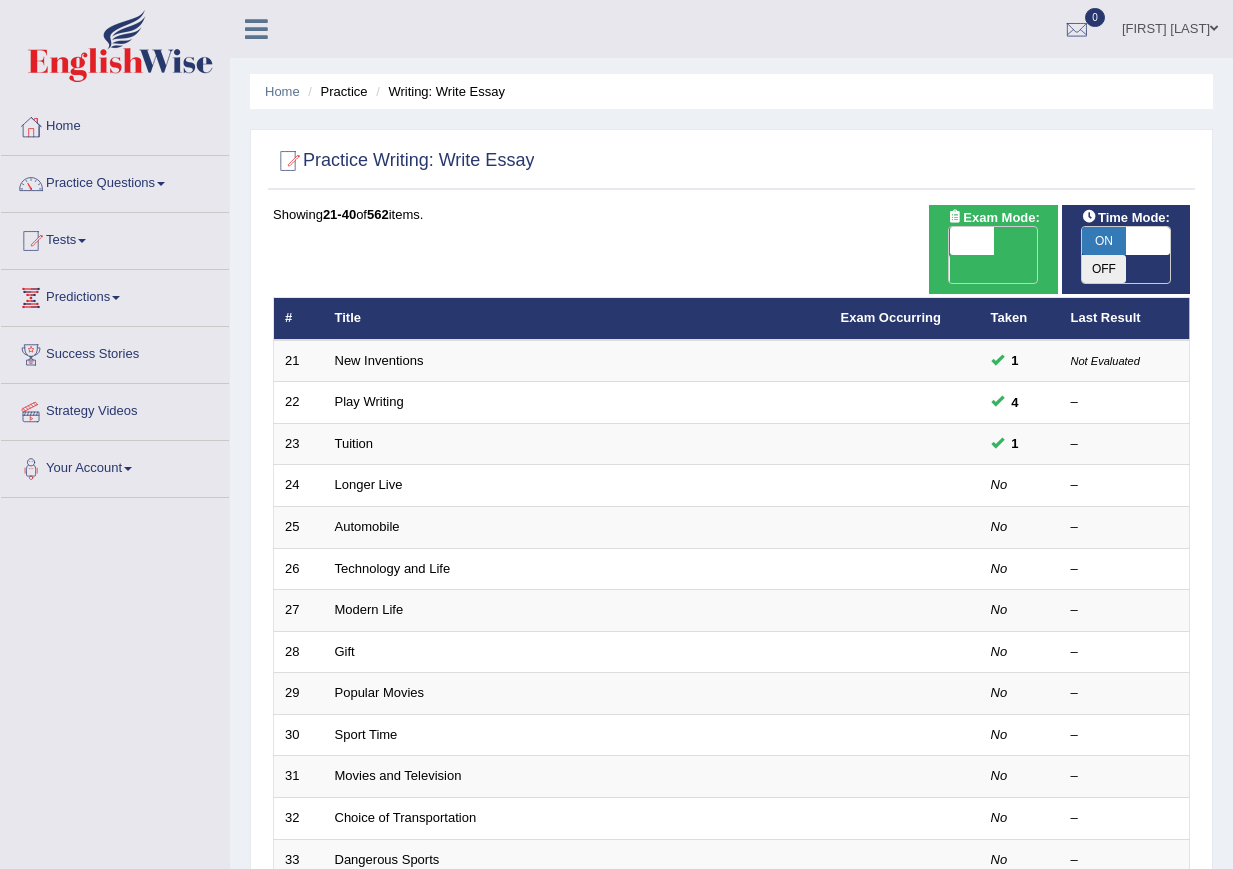 scroll, scrollTop: 0, scrollLeft: 0, axis: both 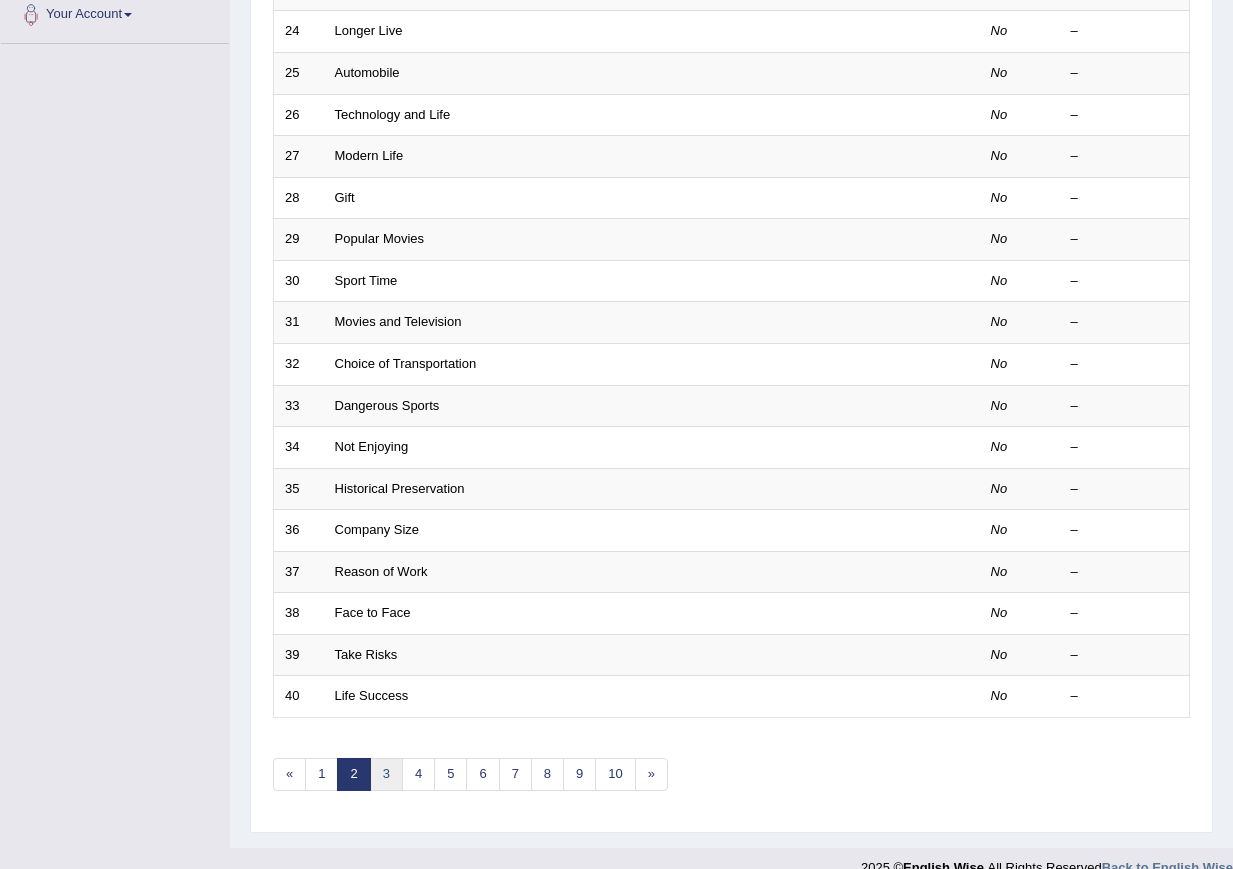 click on "3" at bounding box center [386, 774] 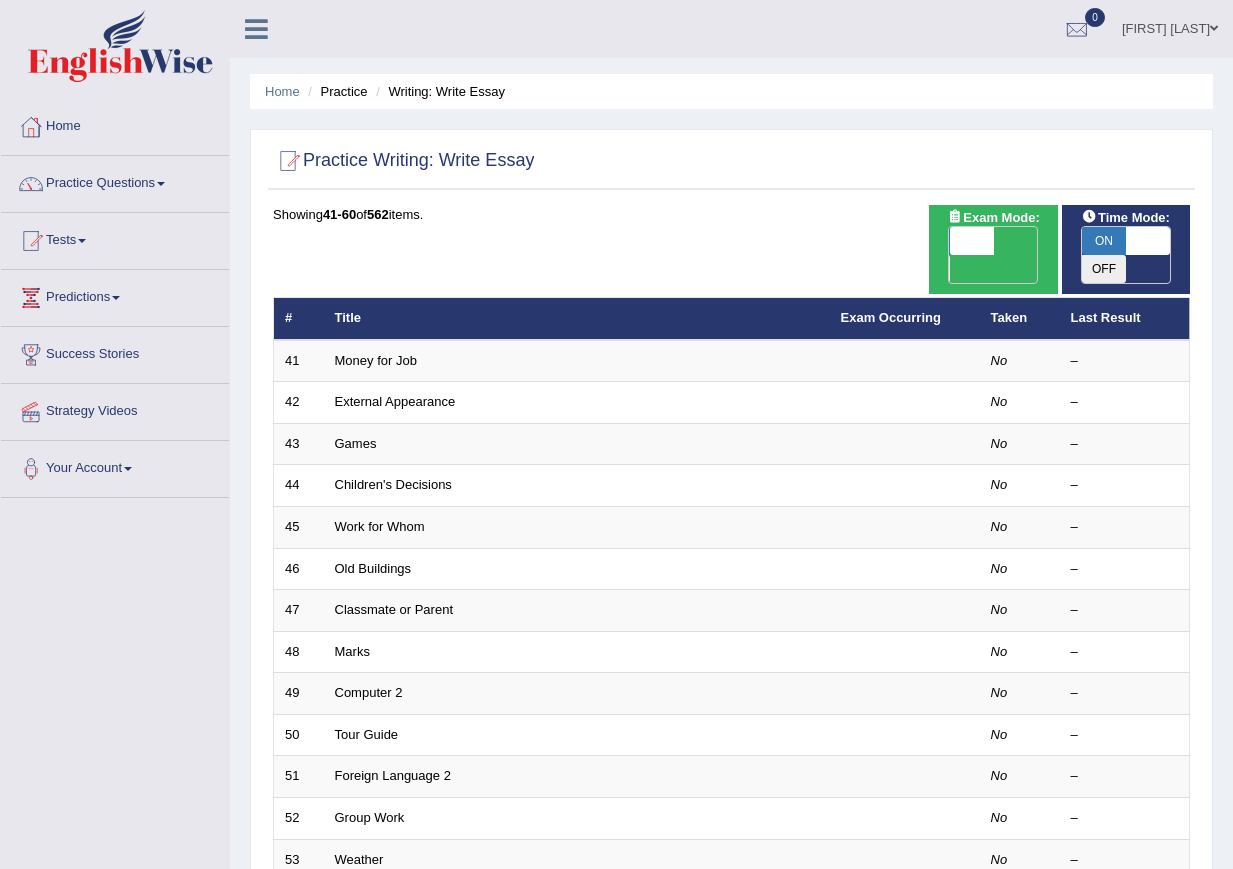 scroll, scrollTop: 0, scrollLeft: 0, axis: both 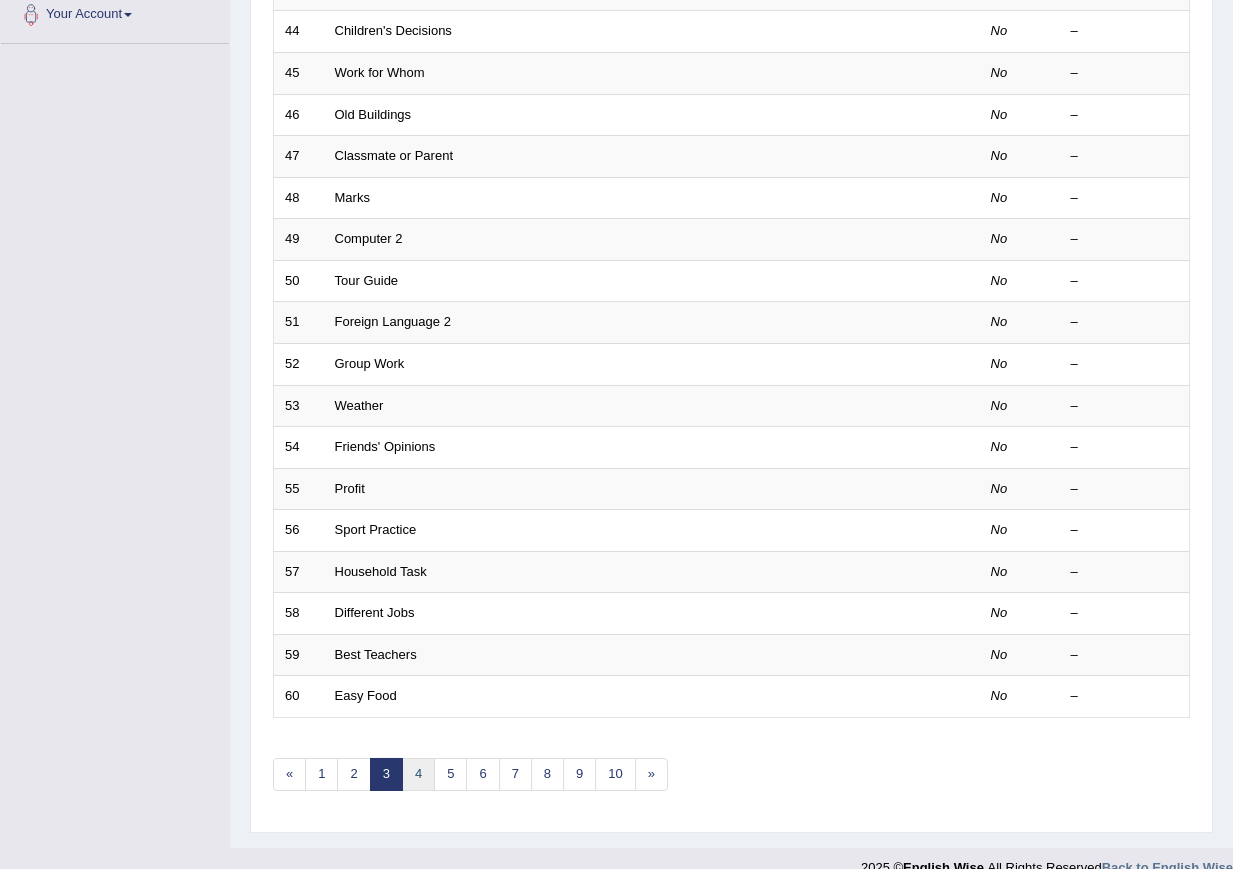 click on "4" at bounding box center [418, 774] 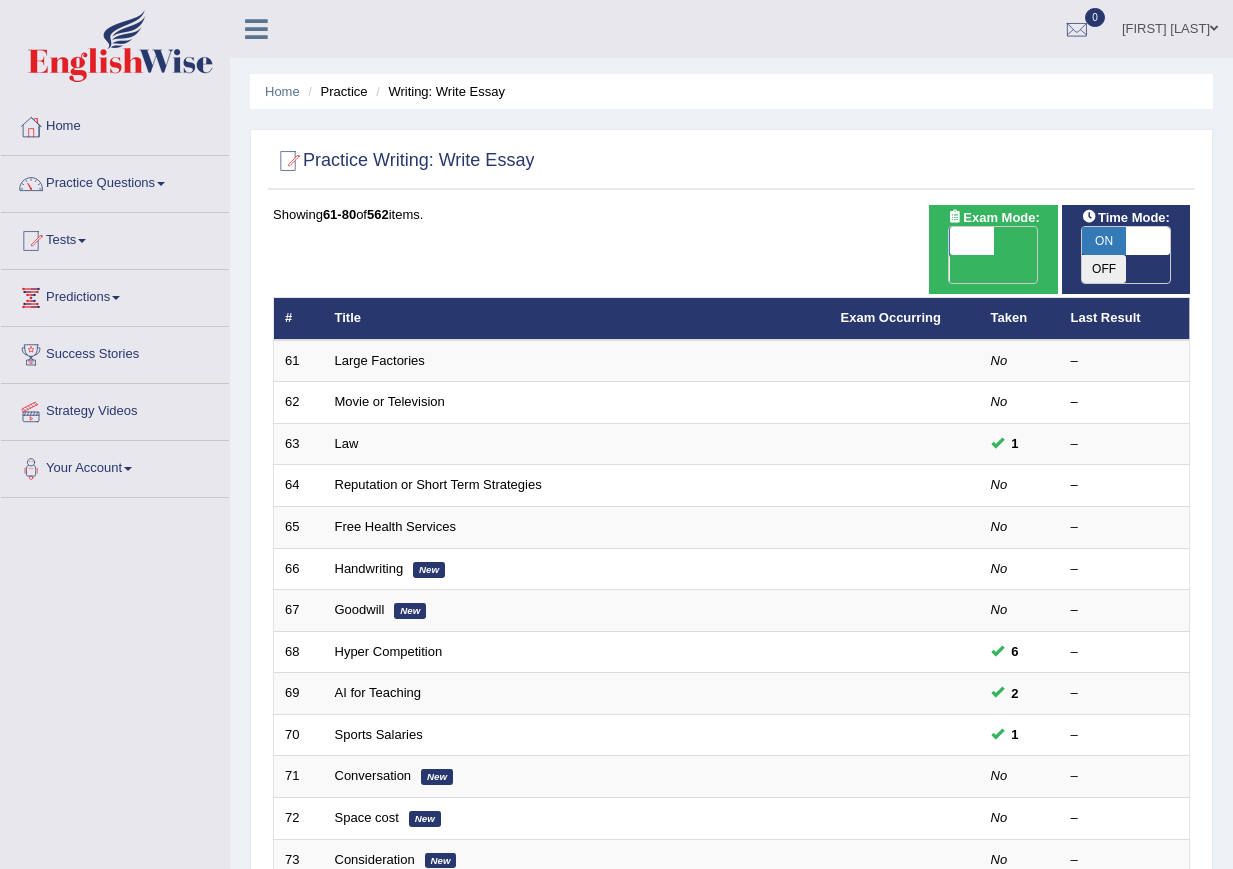 scroll, scrollTop: 133, scrollLeft: 0, axis: vertical 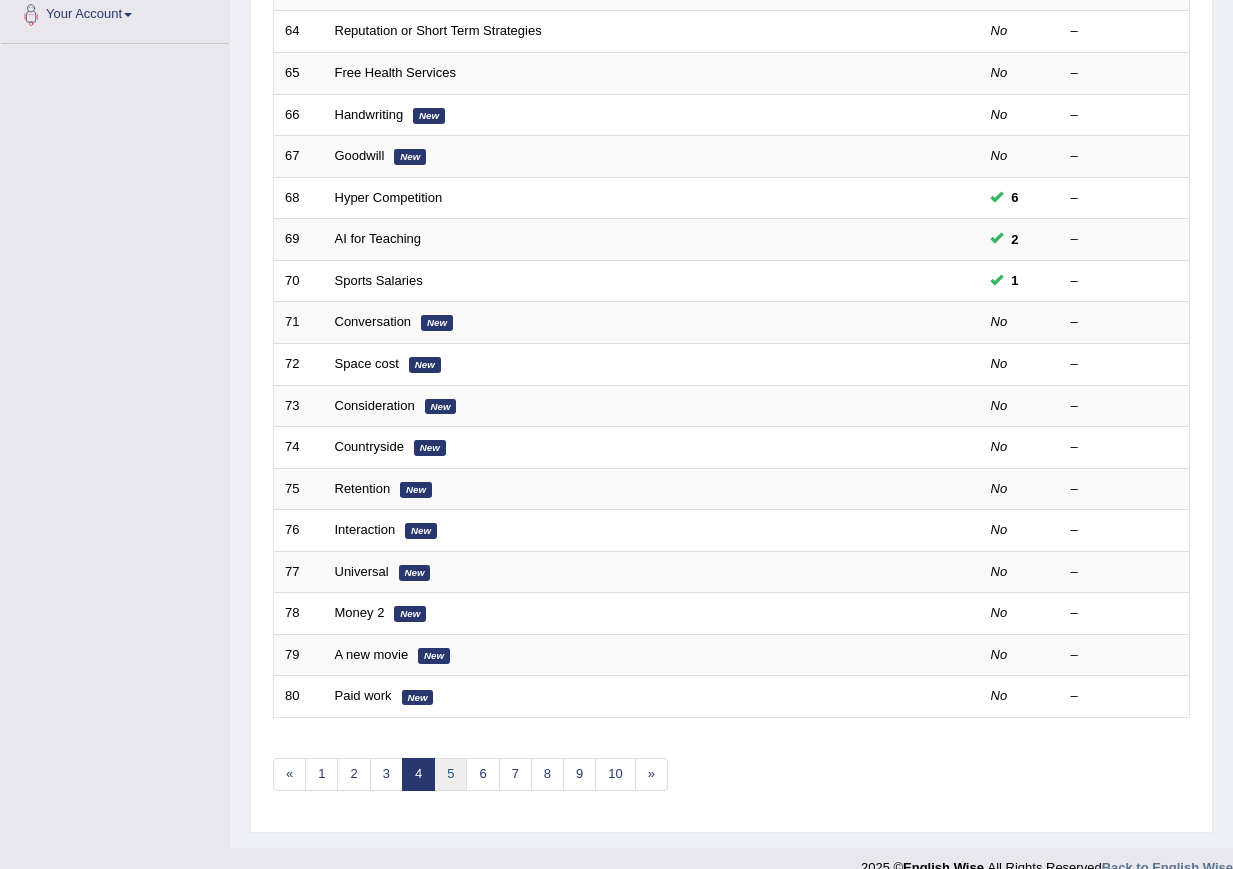 click on "5" at bounding box center (450, 774) 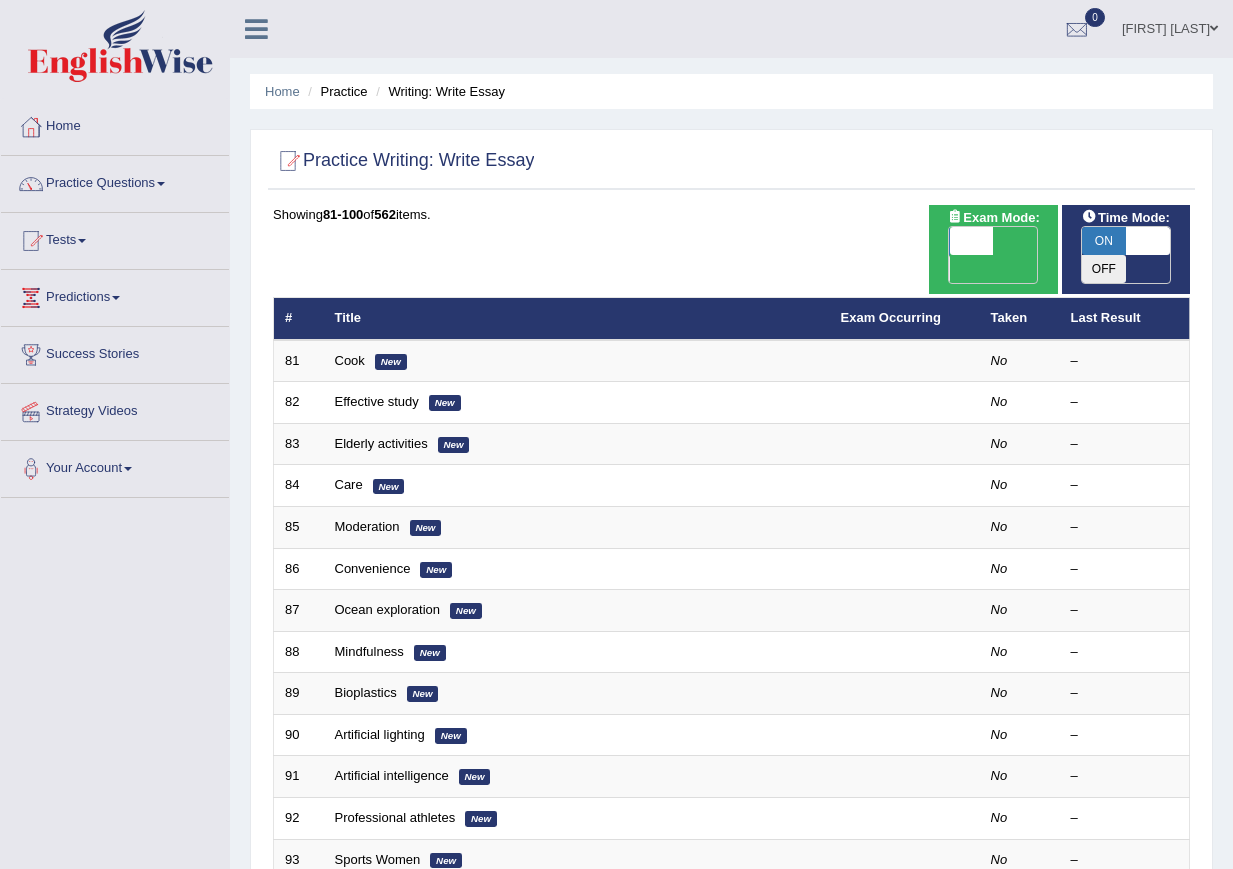 scroll, scrollTop: 266, scrollLeft: 0, axis: vertical 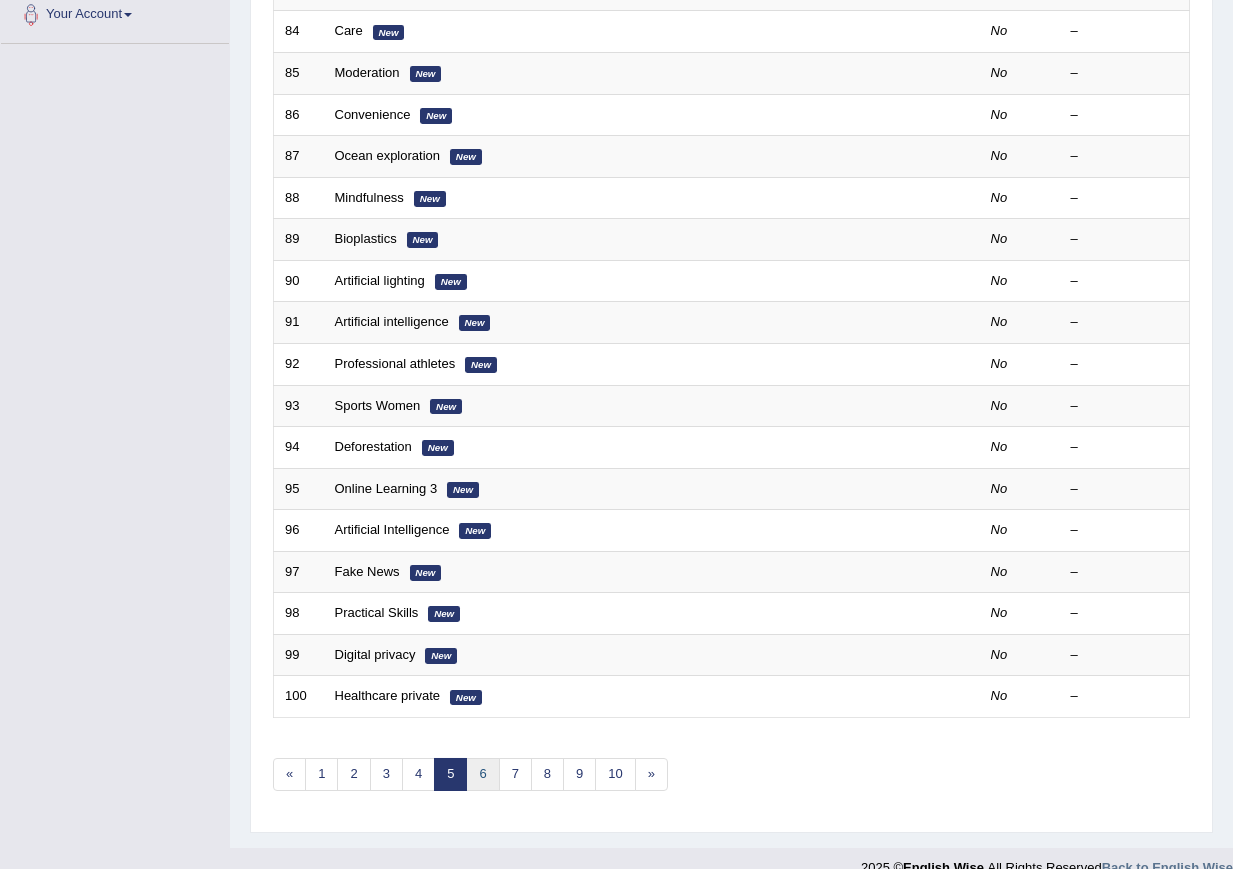 click on "6" at bounding box center [482, 774] 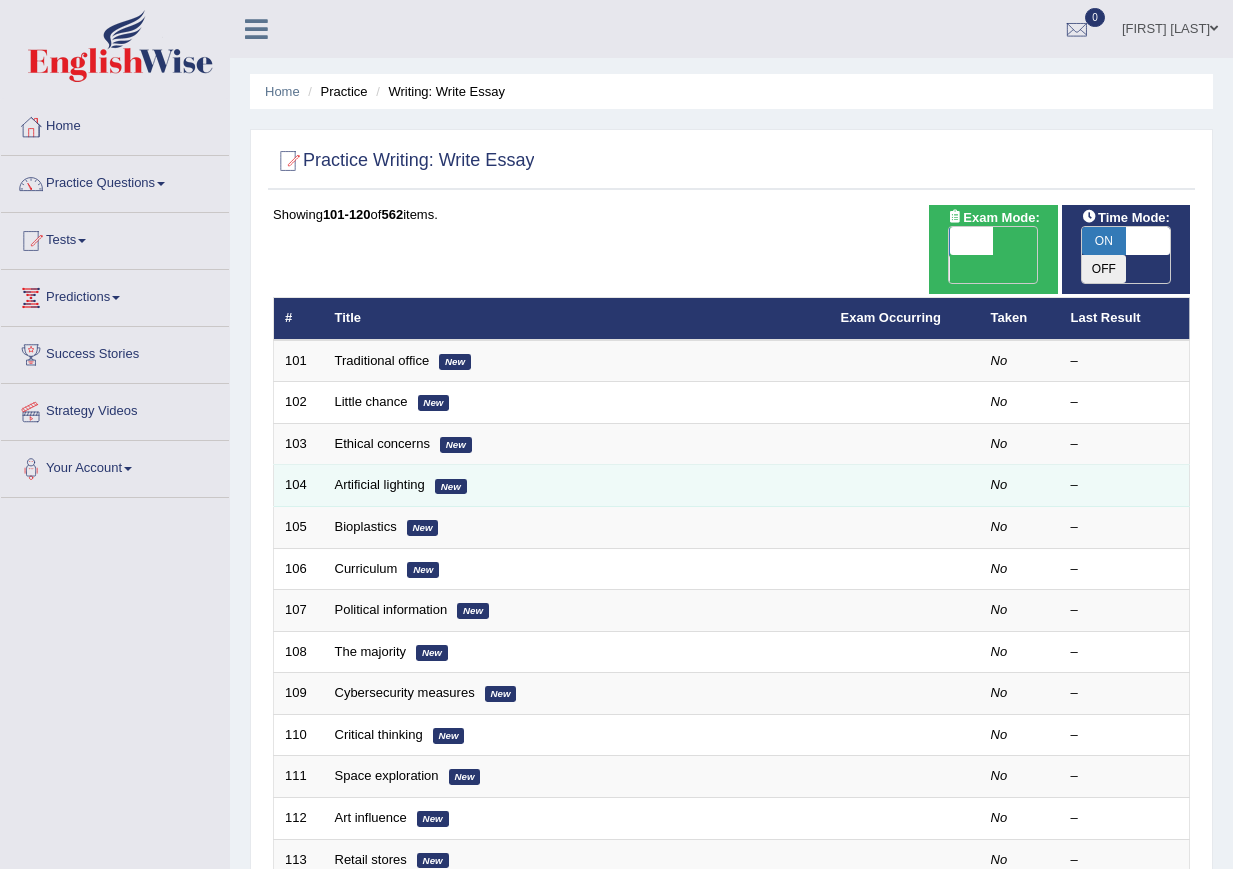 scroll, scrollTop: 133, scrollLeft: 0, axis: vertical 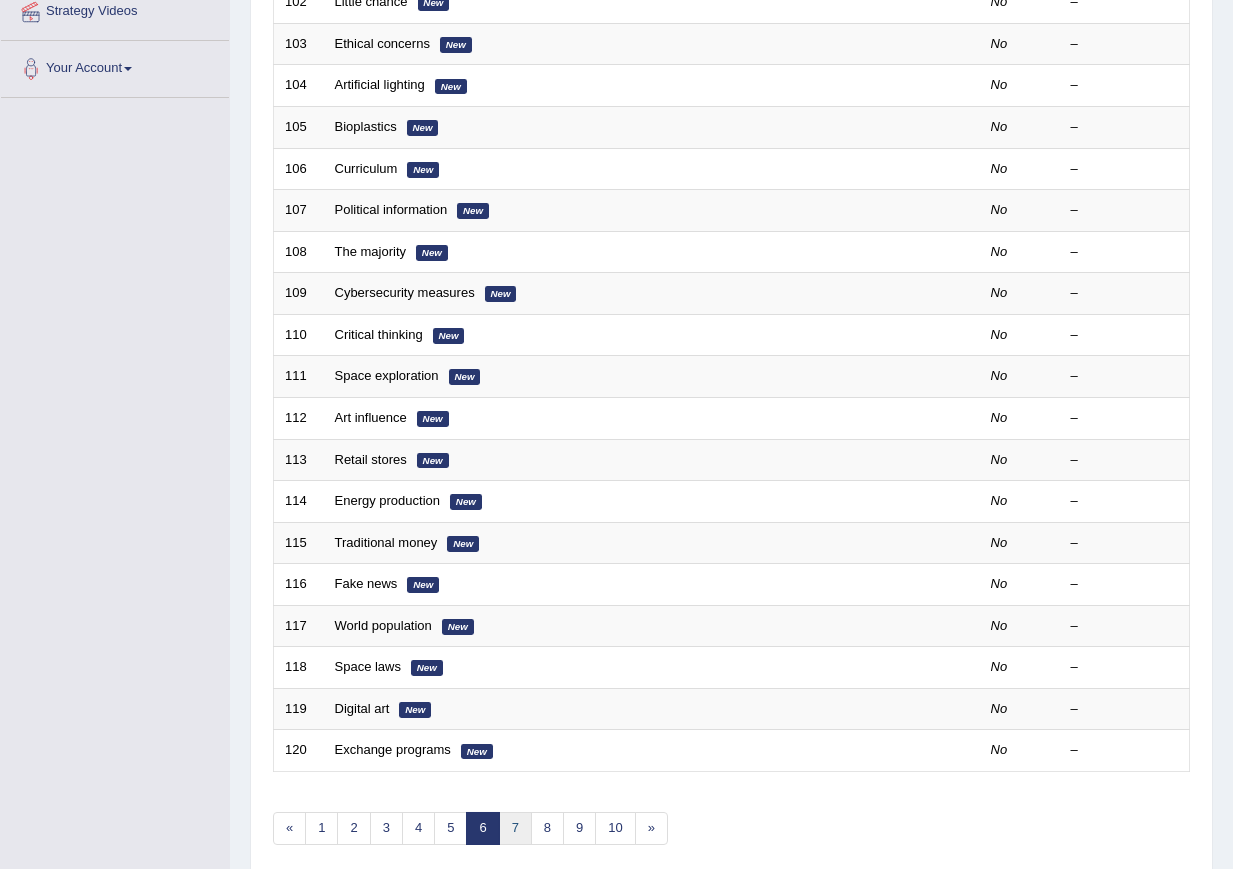 click on "7" at bounding box center (515, 828) 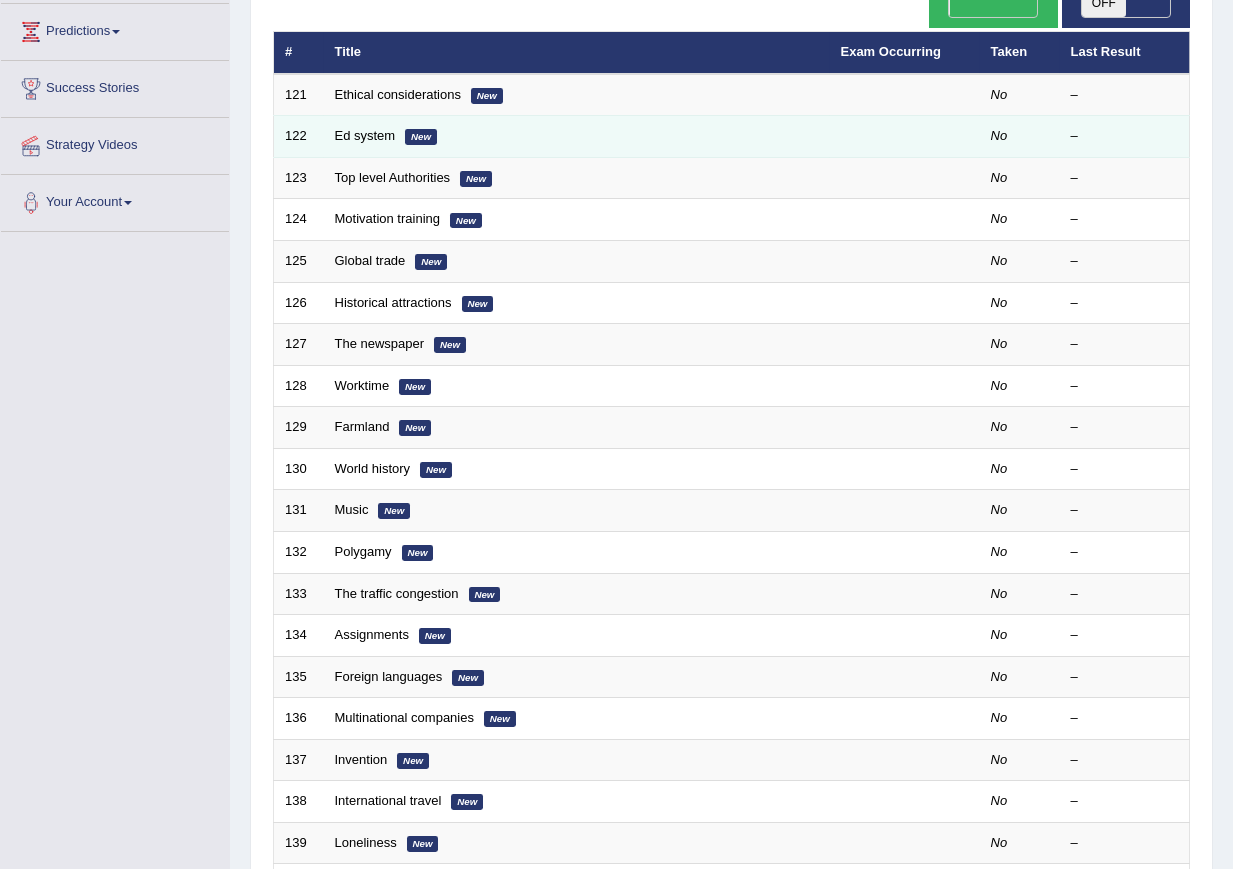 scroll, scrollTop: 0, scrollLeft: 0, axis: both 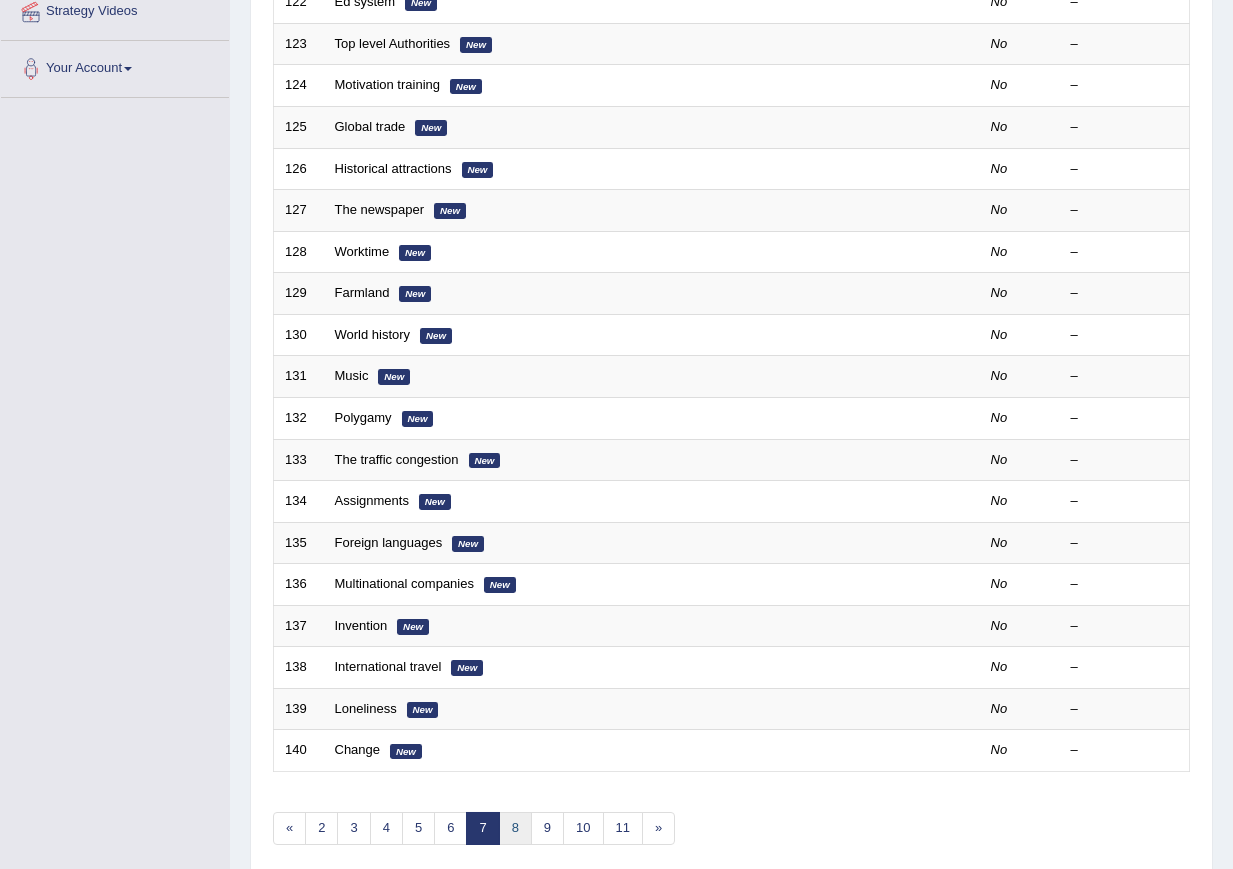 click on "8" at bounding box center [515, 828] 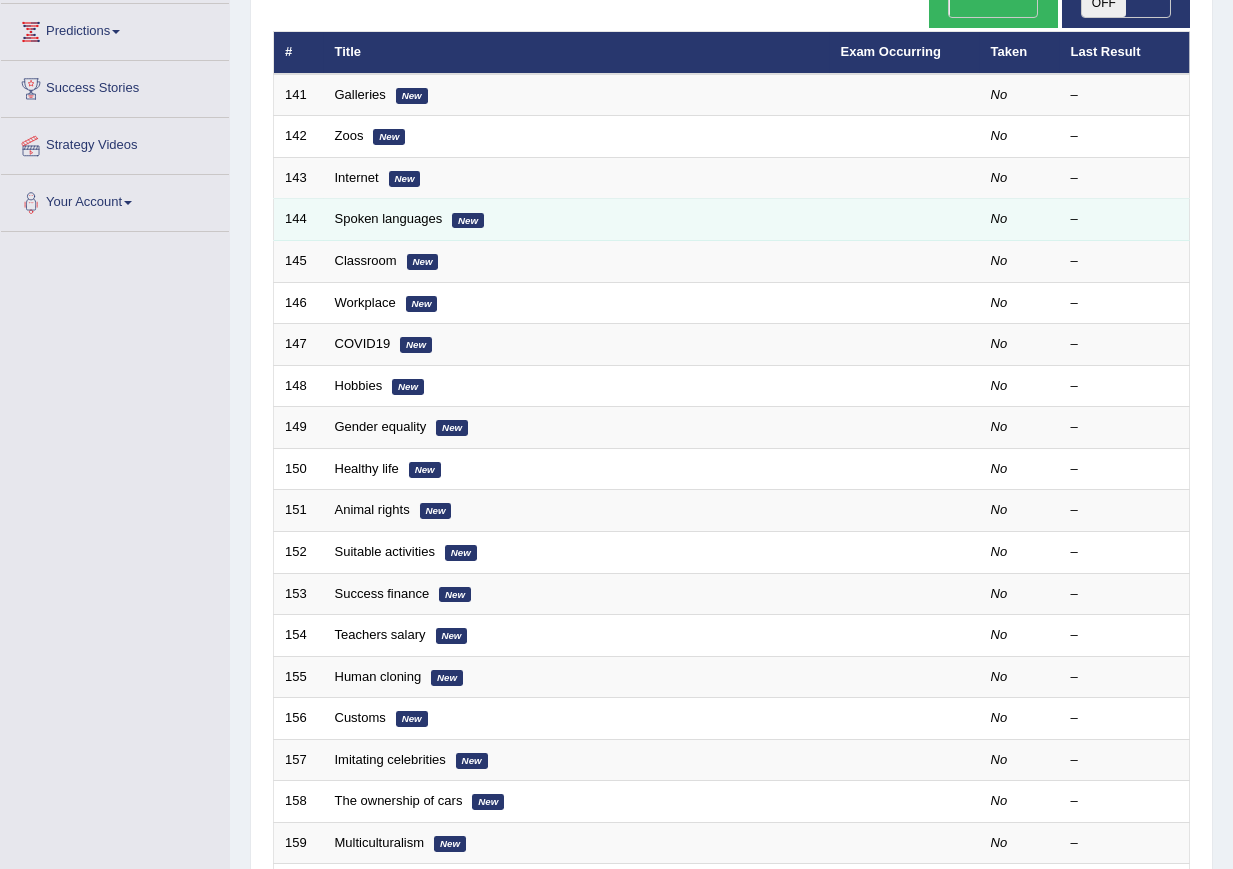 scroll, scrollTop: 266, scrollLeft: 0, axis: vertical 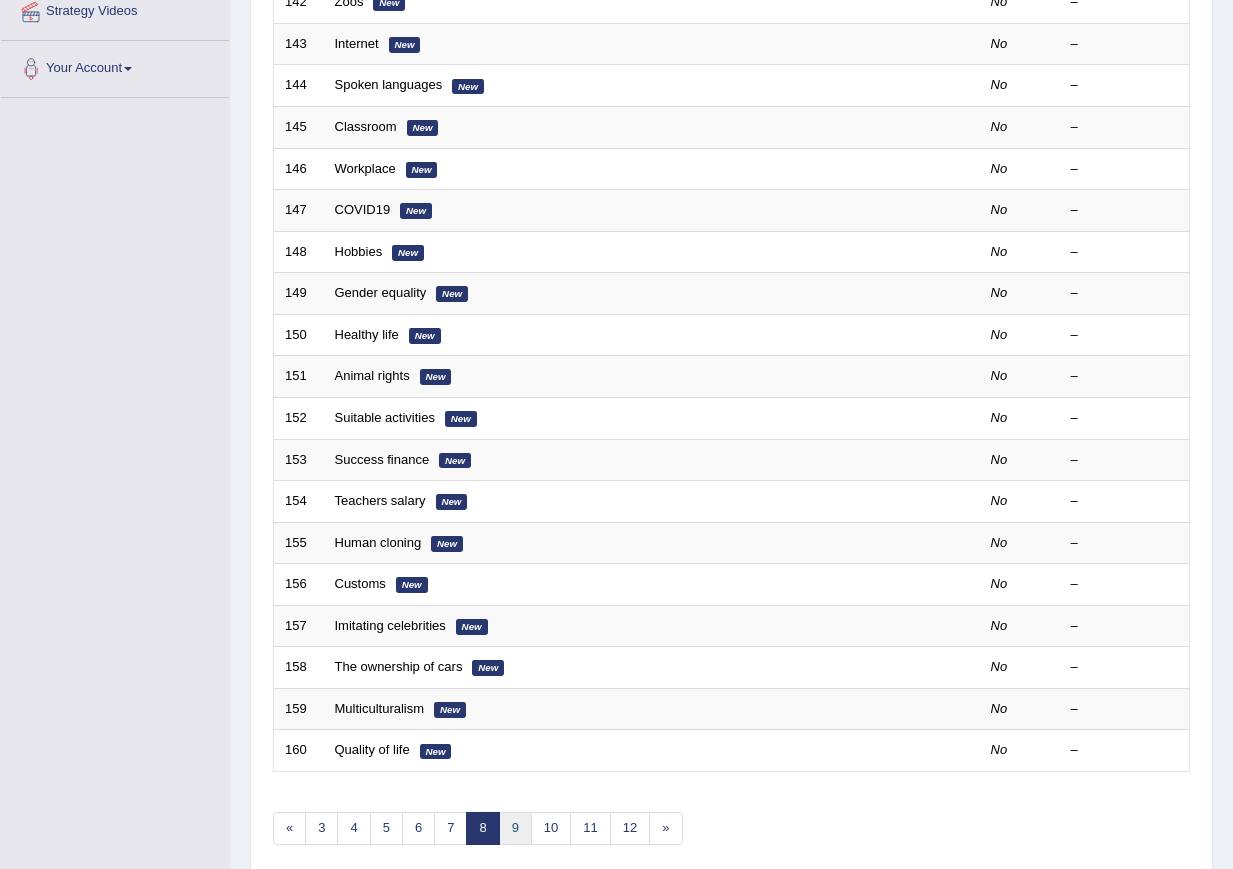 click on "9" at bounding box center [515, 828] 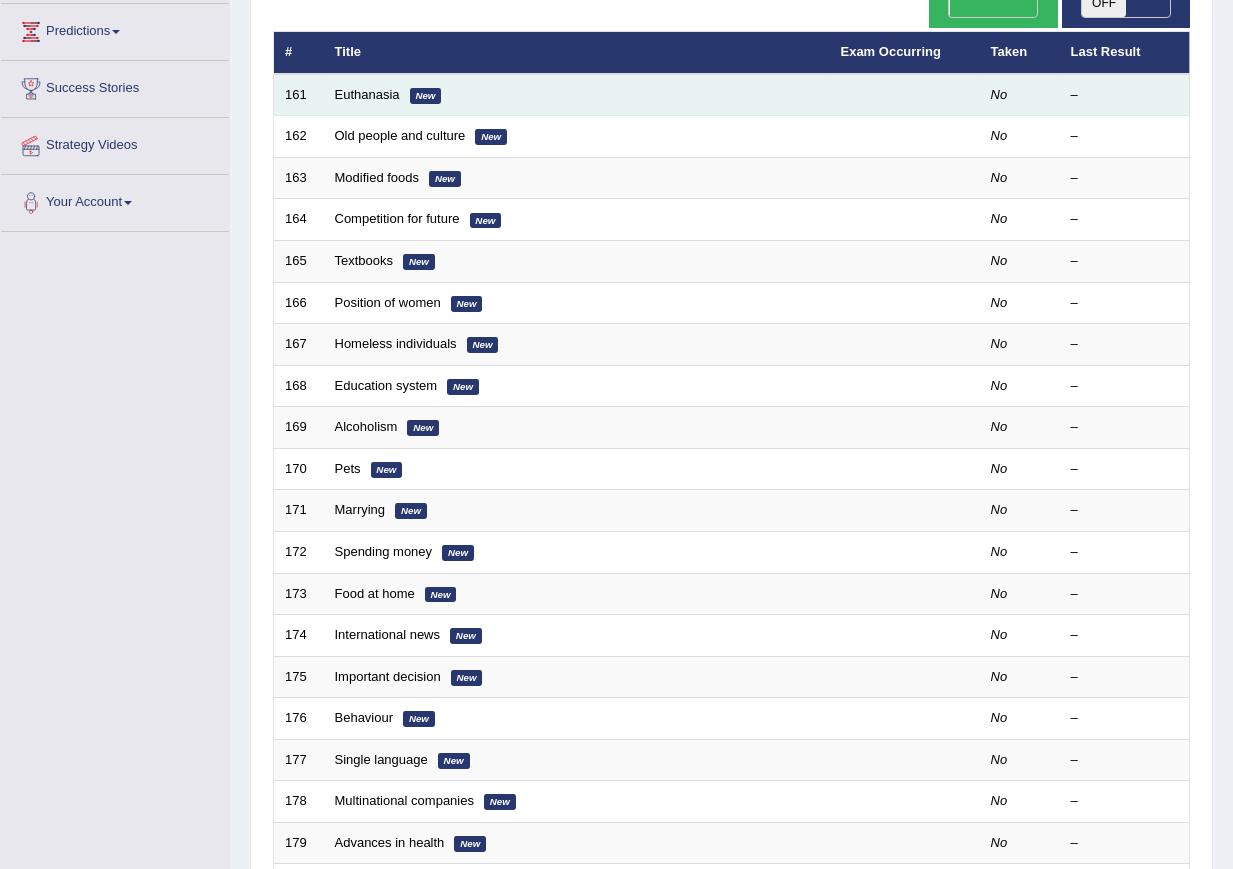 scroll, scrollTop: 266, scrollLeft: 0, axis: vertical 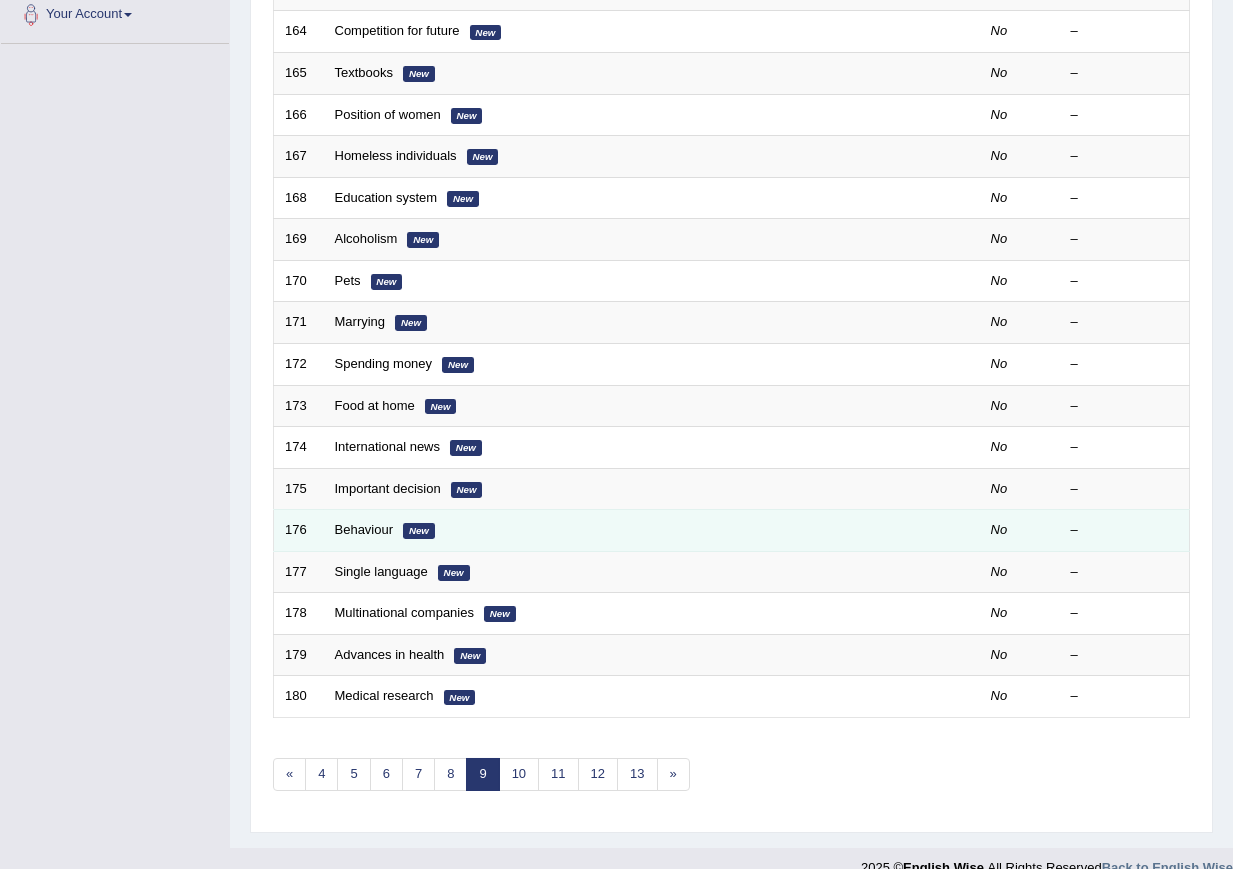 click on "Behaviour New" at bounding box center (577, 531) 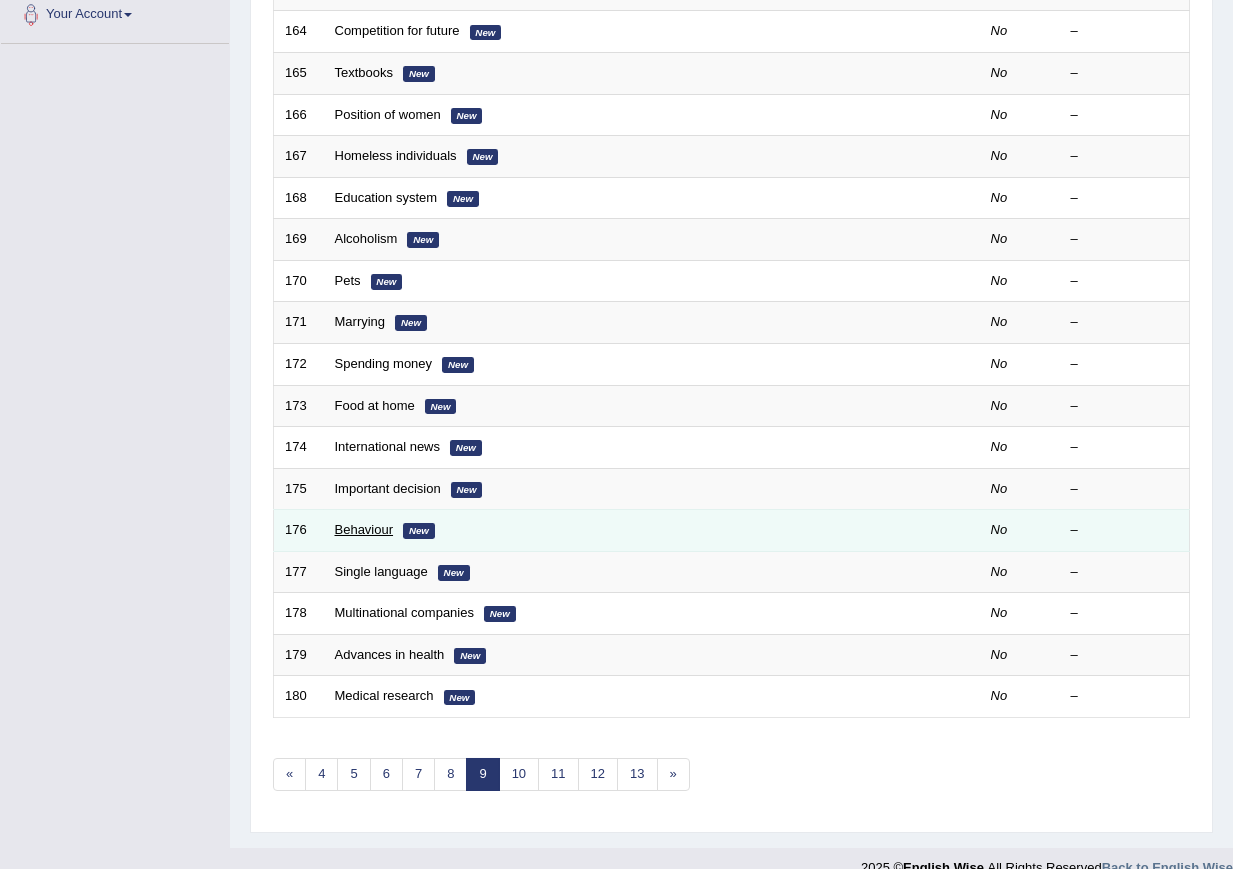 click on "Behaviour" at bounding box center (364, 529) 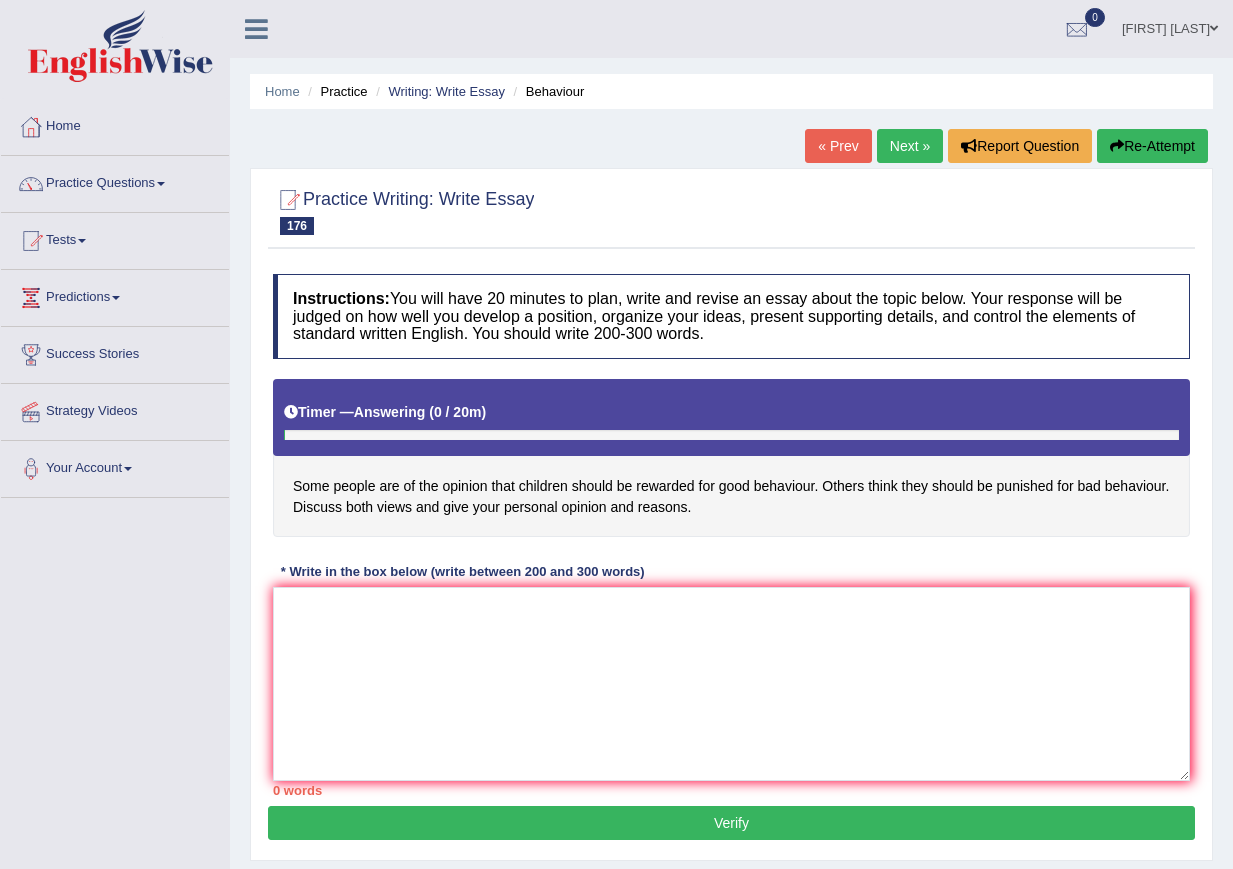 scroll, scrollTop: 0, scrollLeft: 0, axis: both 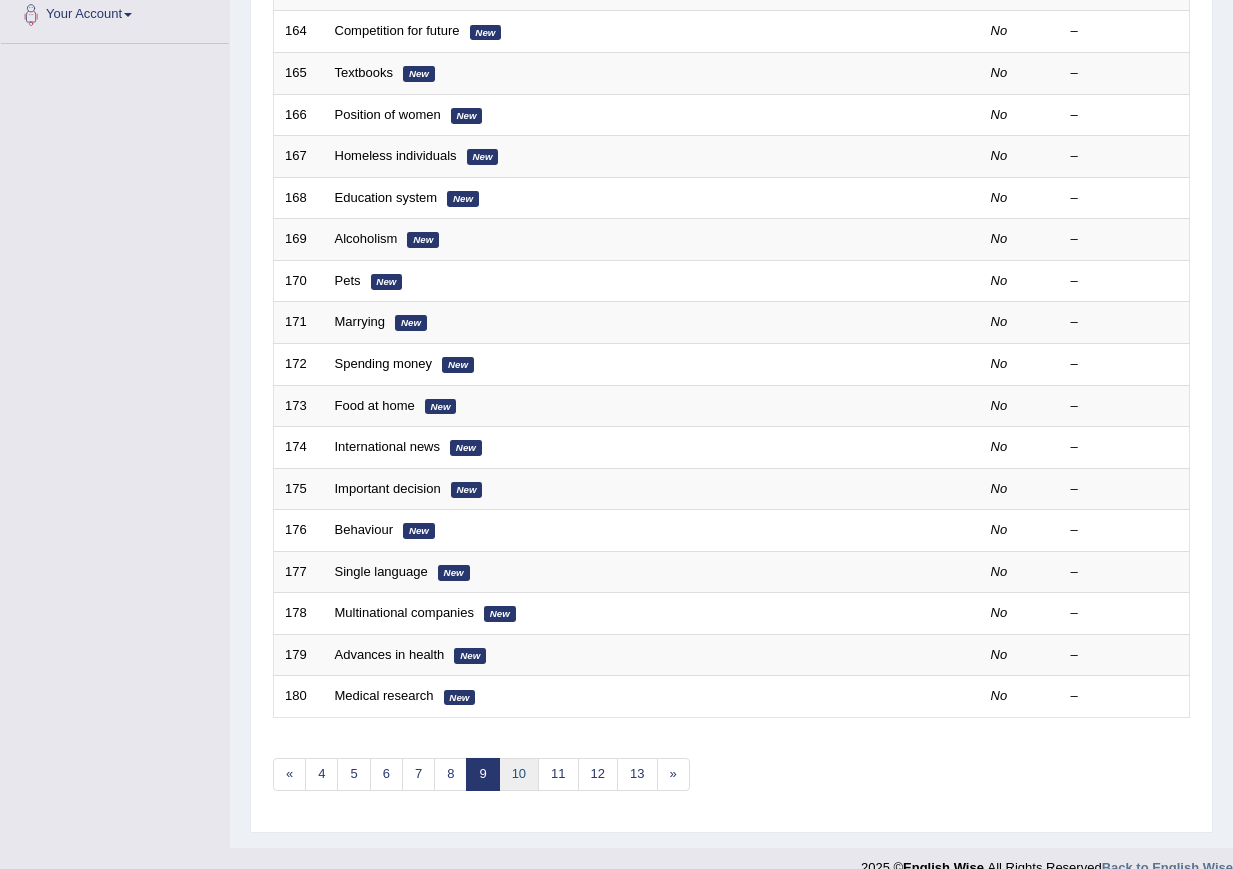 click on "10" at bounding box center [519, 774] 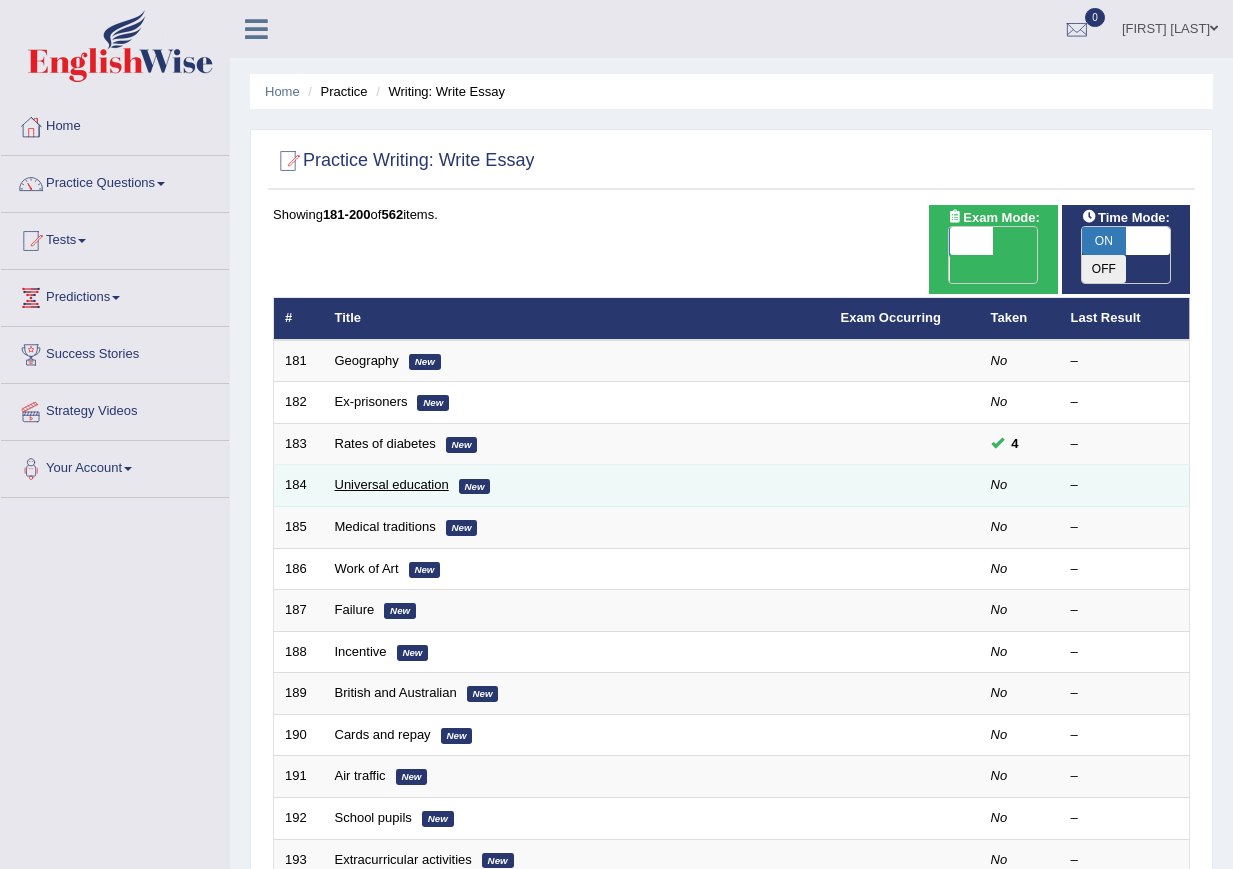 scroll, scrollTop: 133, scrollLeft: 0, axis: vertical 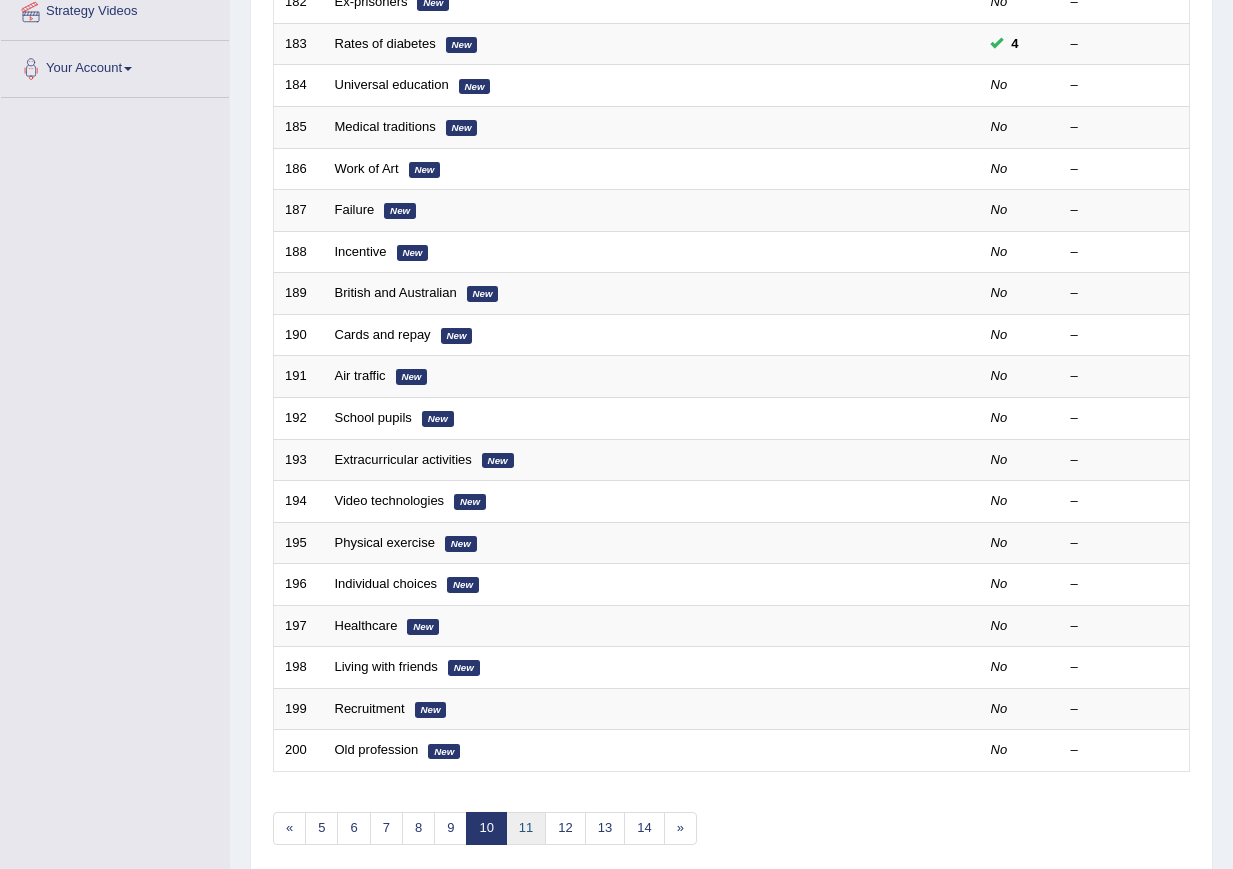 click on "11" at bounding box center (526, 828) 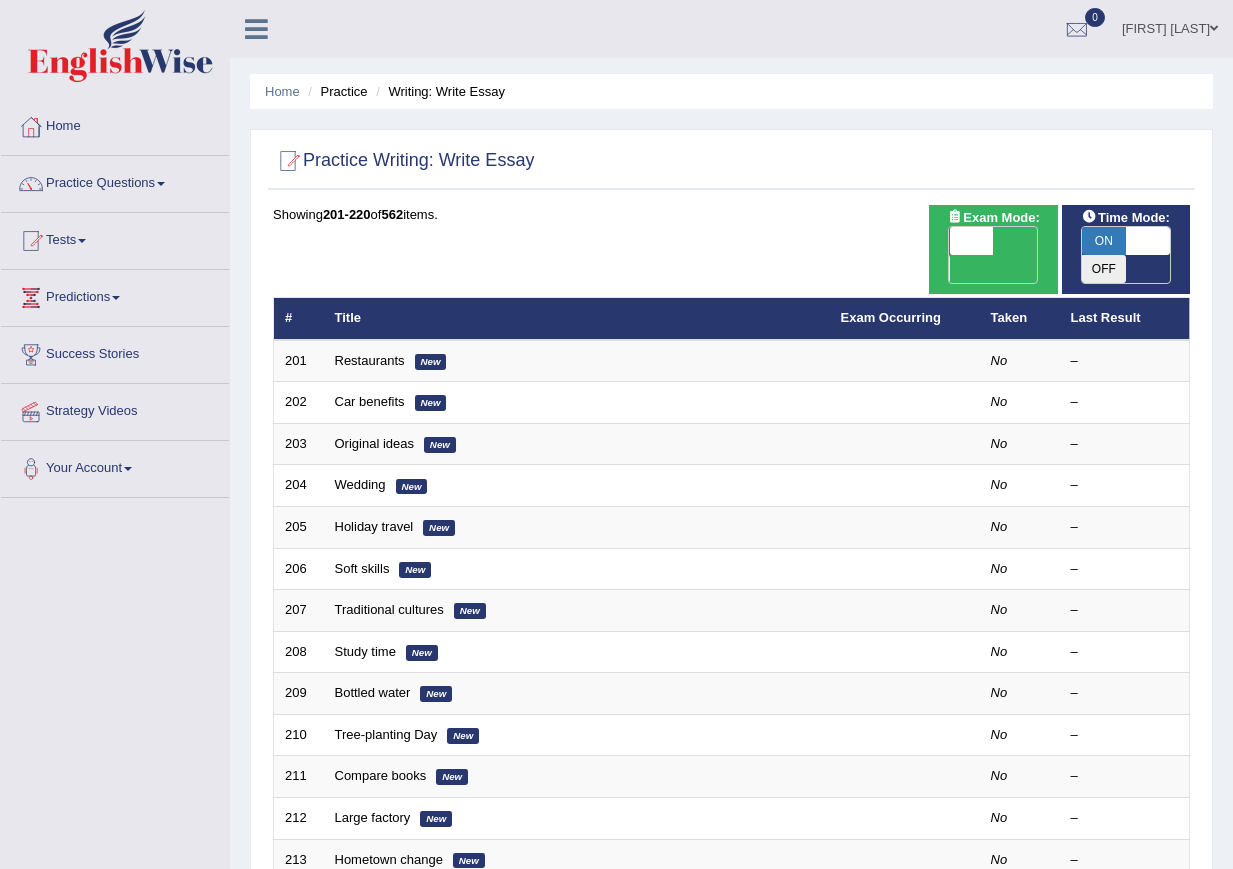 scroll, scrollTop: 133, scrollLeft: 0, axis: vertical 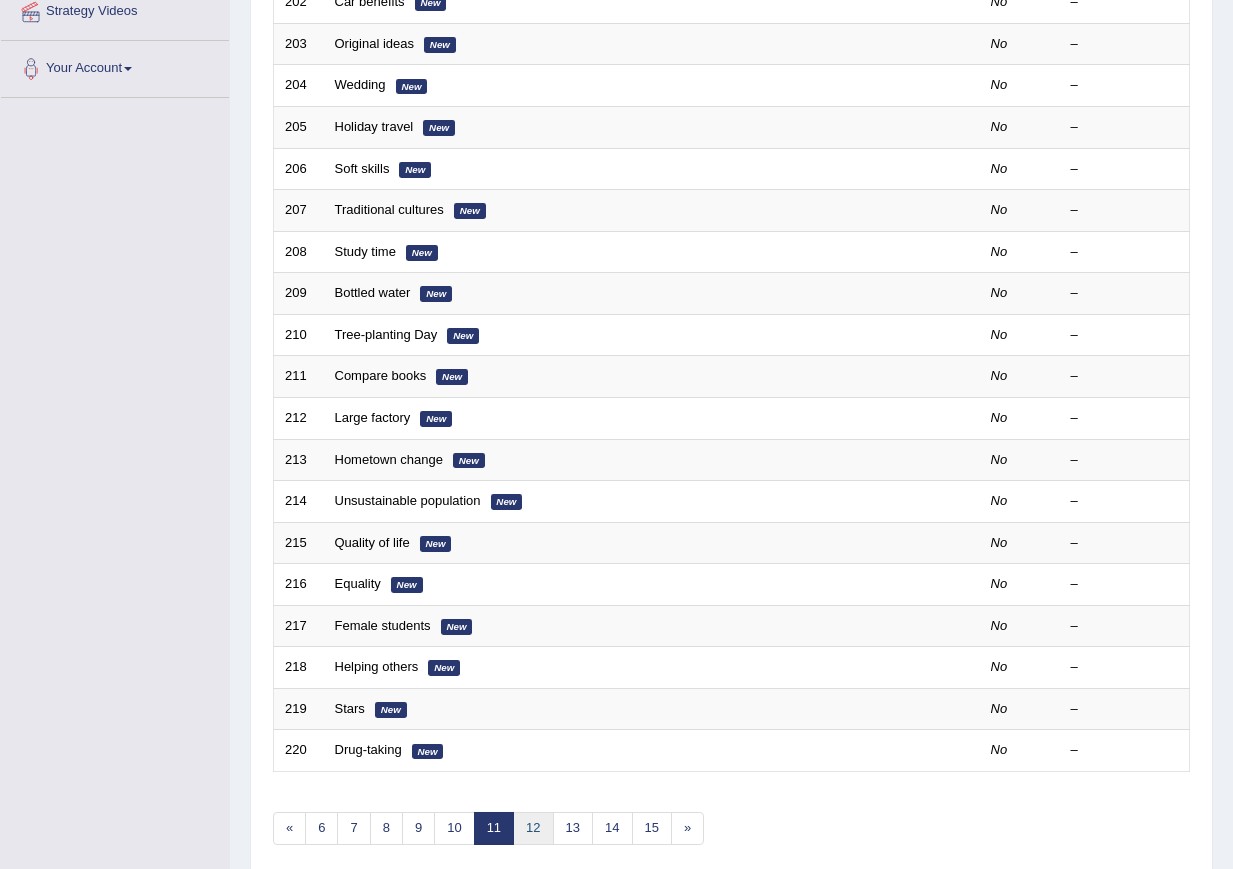click on "12" at bounding box center [533, 828] 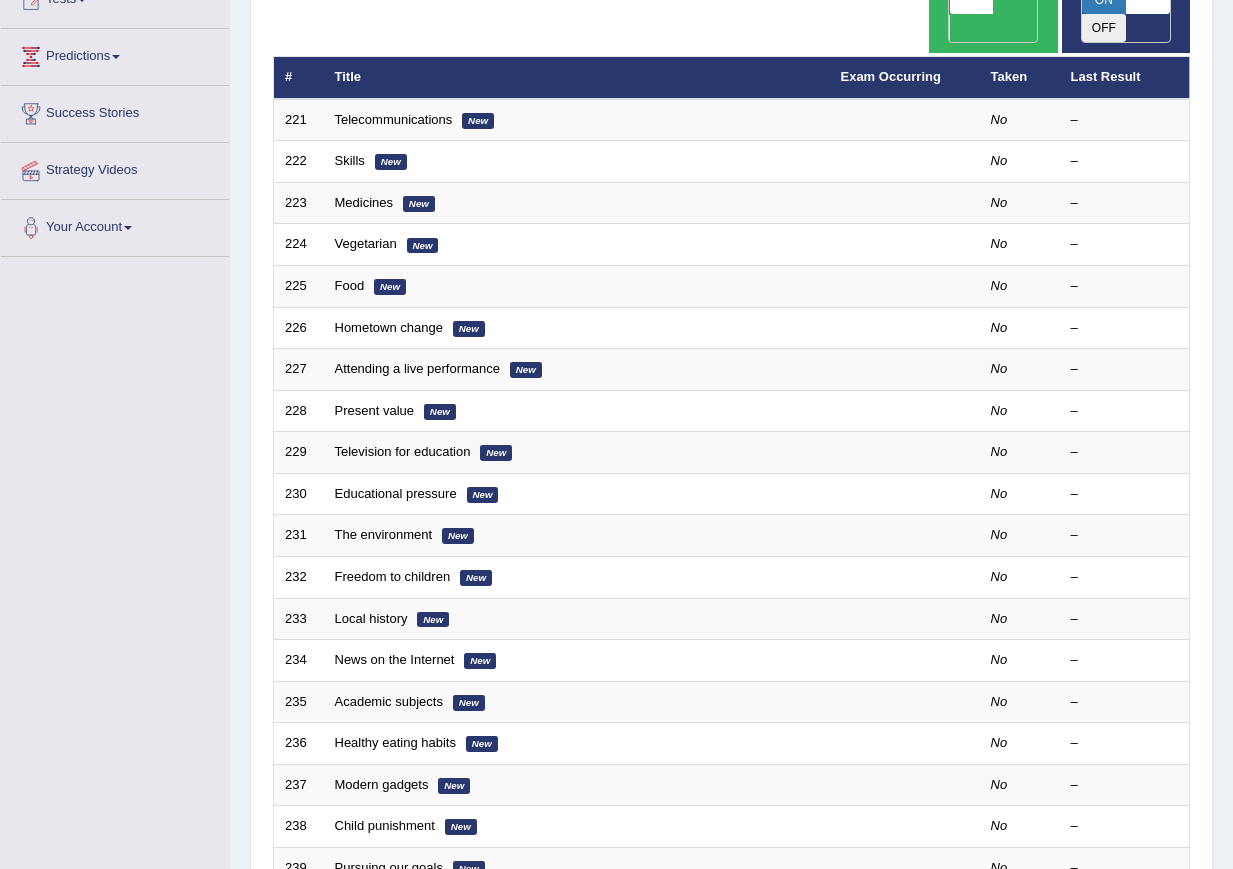 scroll, scrollTop: 0, scrollLeft: 0, axis: both 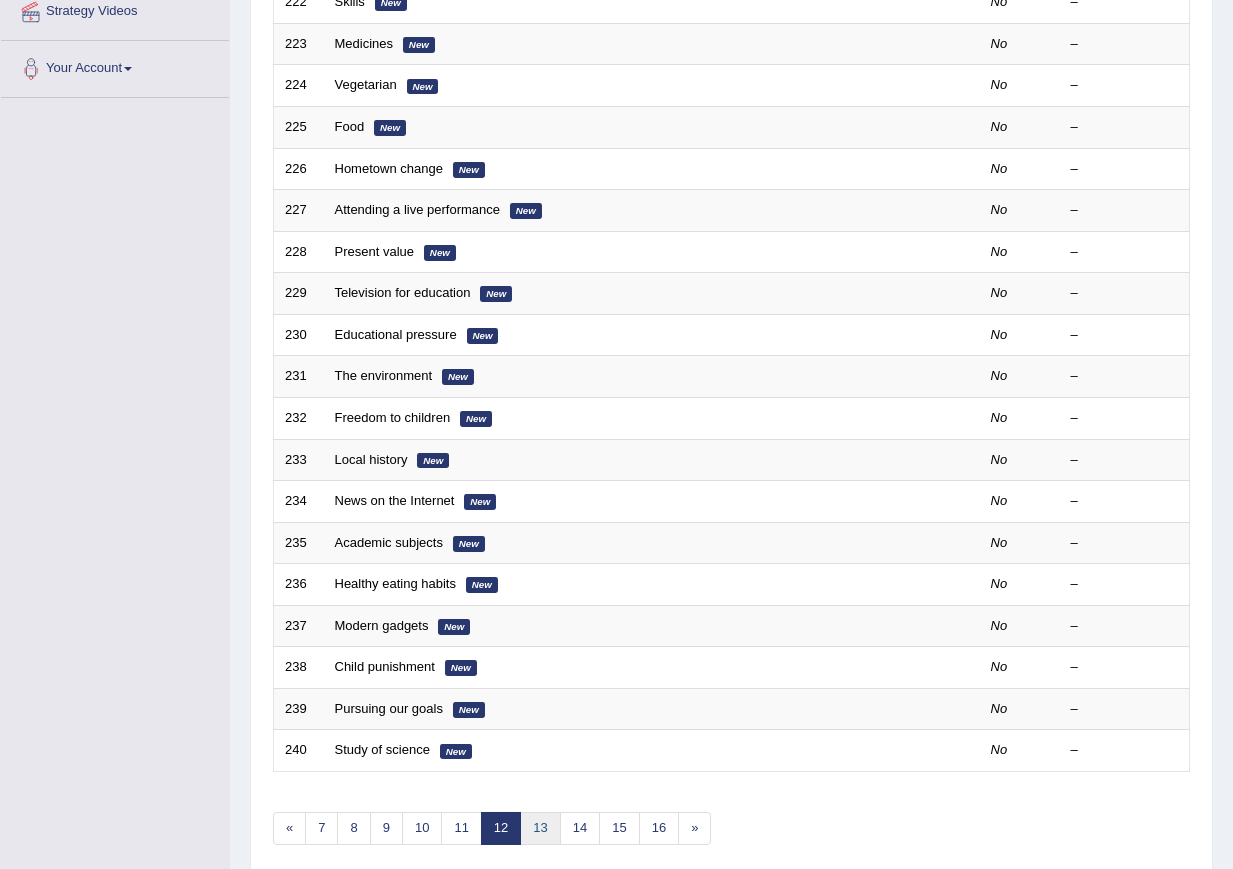 click on "13" at bounding box center [540, 828] 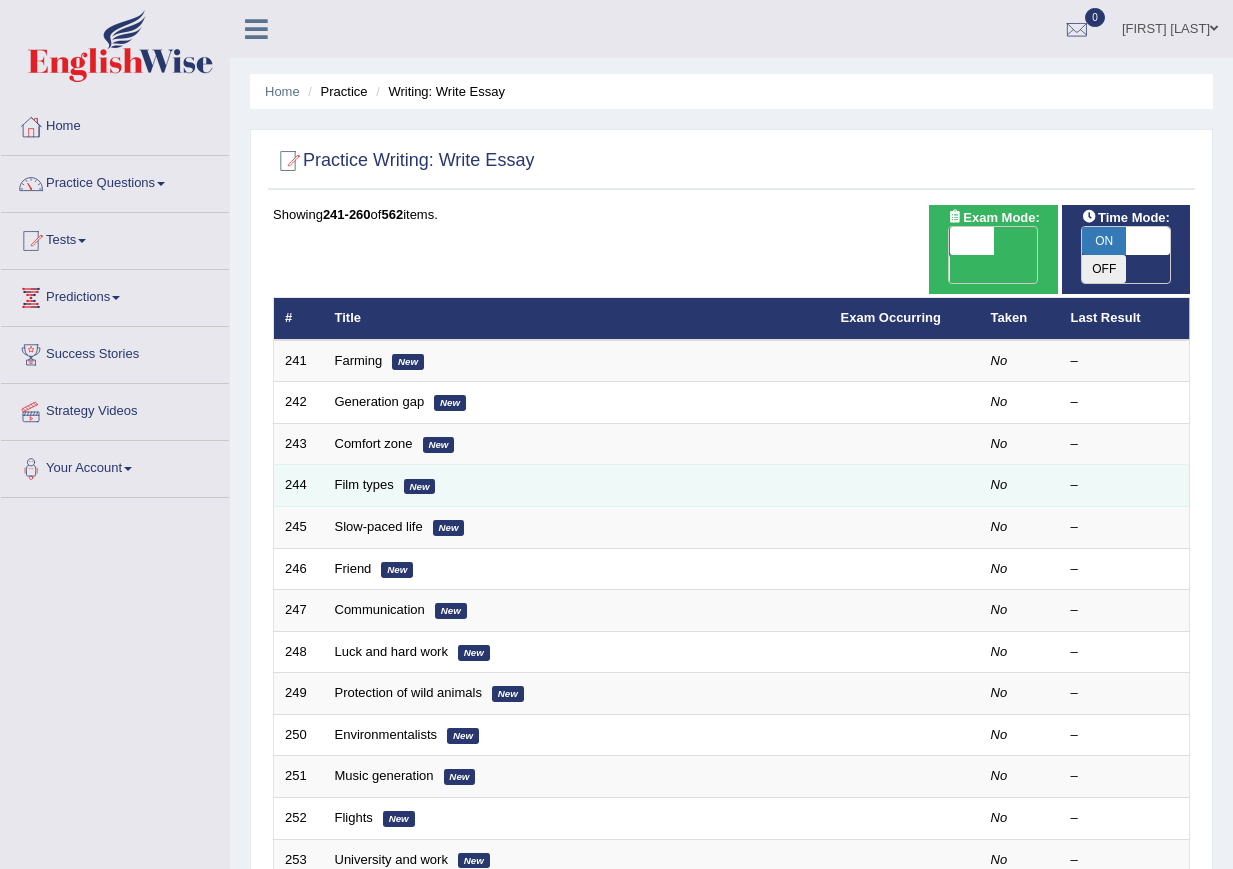 scroll, scrollTop: 133, scrollLeft: 0, axis: vertical 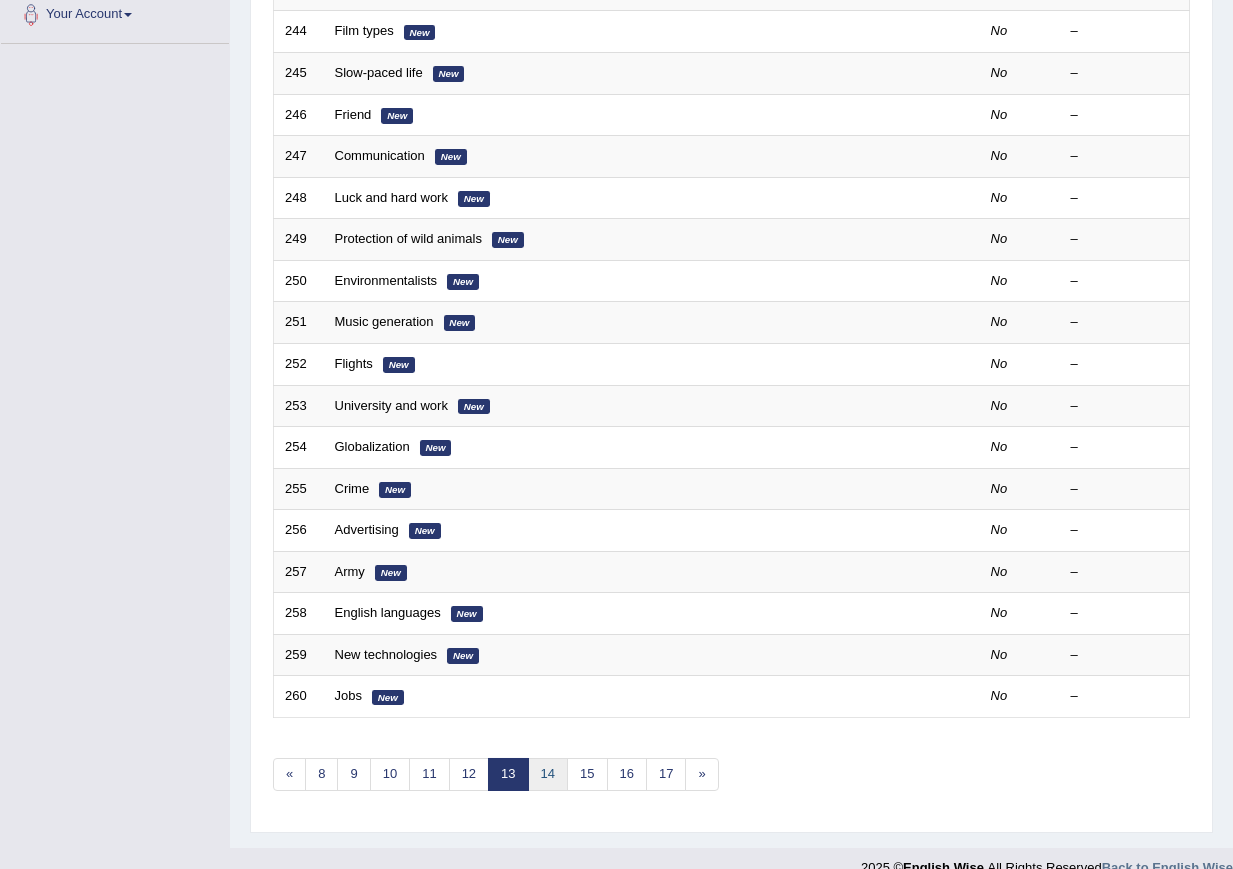 click on "14" at bounding box center [548, 774] 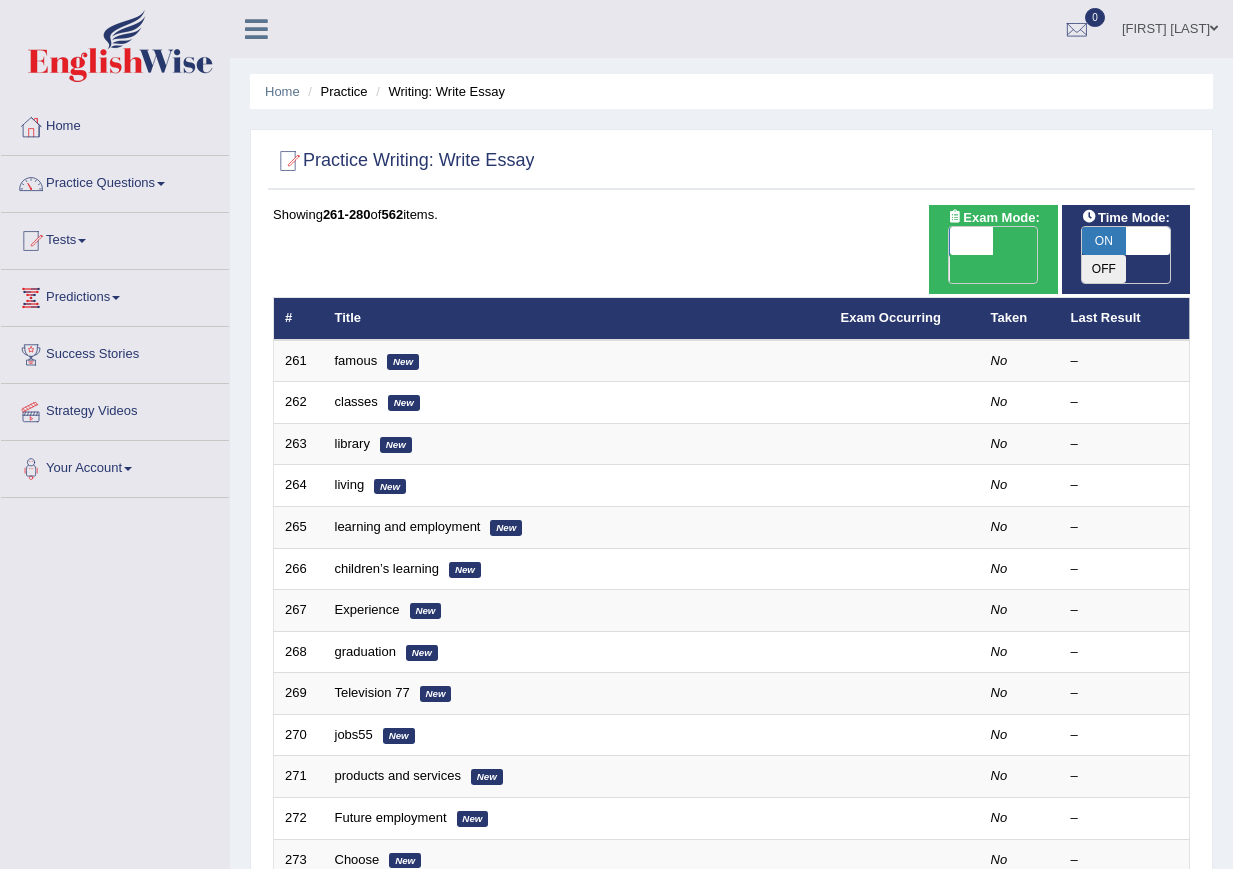 scroll, scrollTop: 266, scrollLeft: 0, axis: vertical 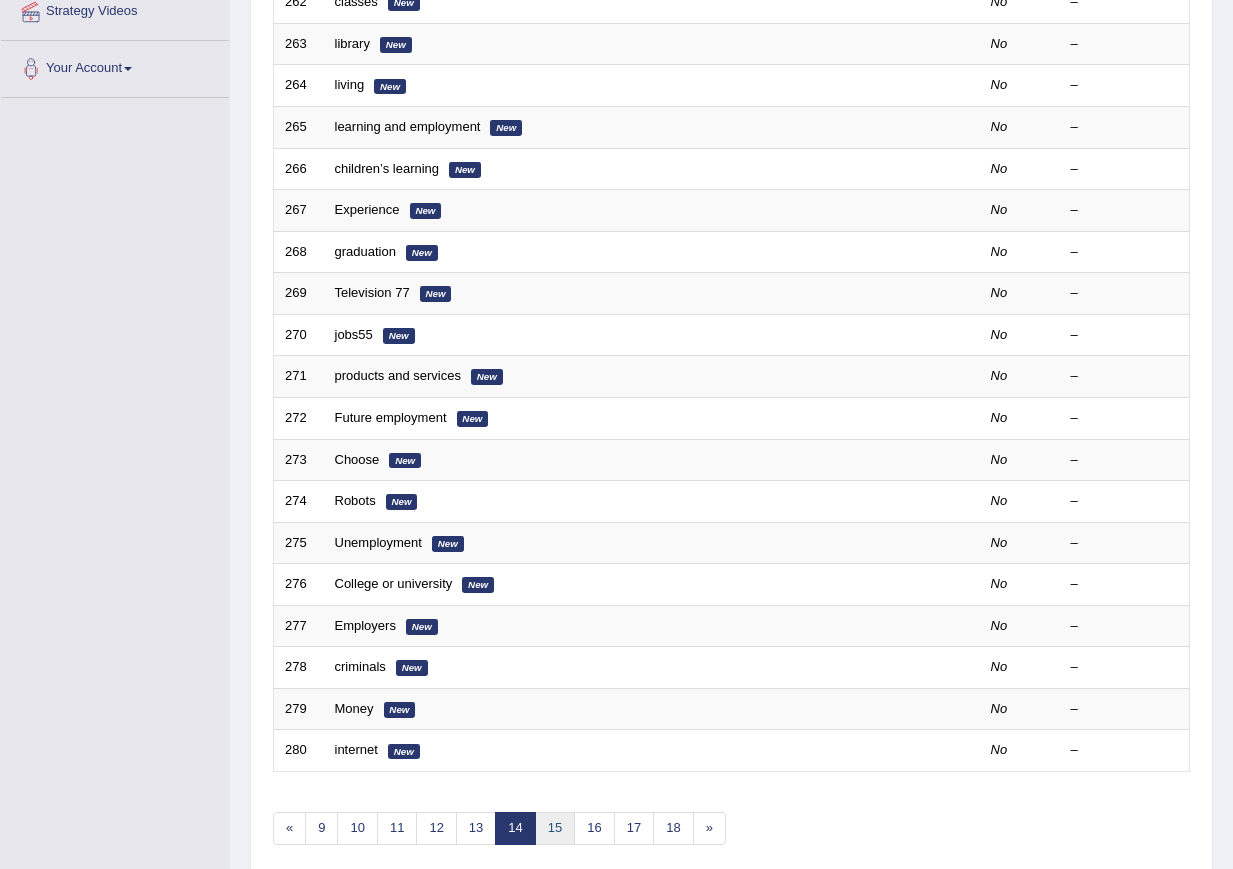 click on "15" at bounding box center (555, 828) 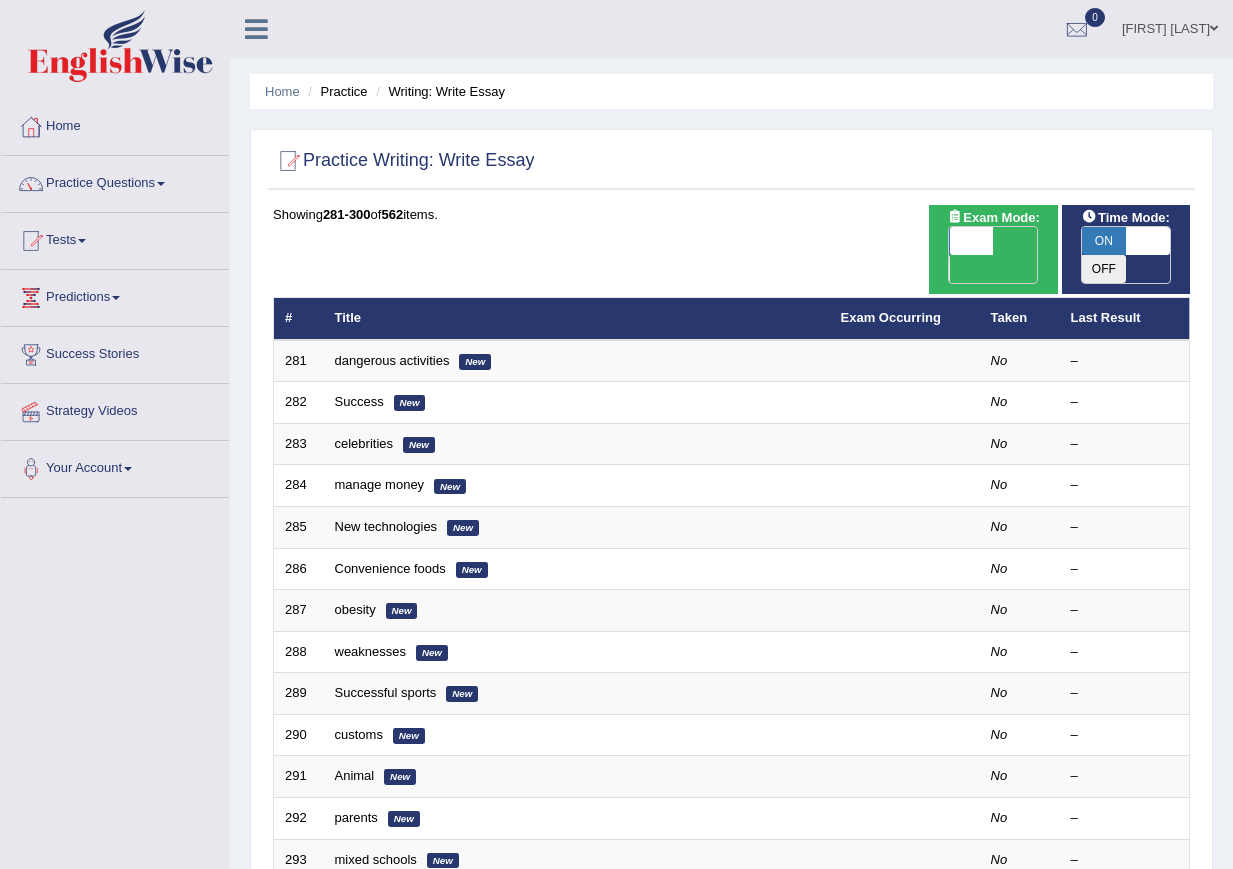 scroll, scrollTop: 133, scrollLeft: 0, axis: vertical 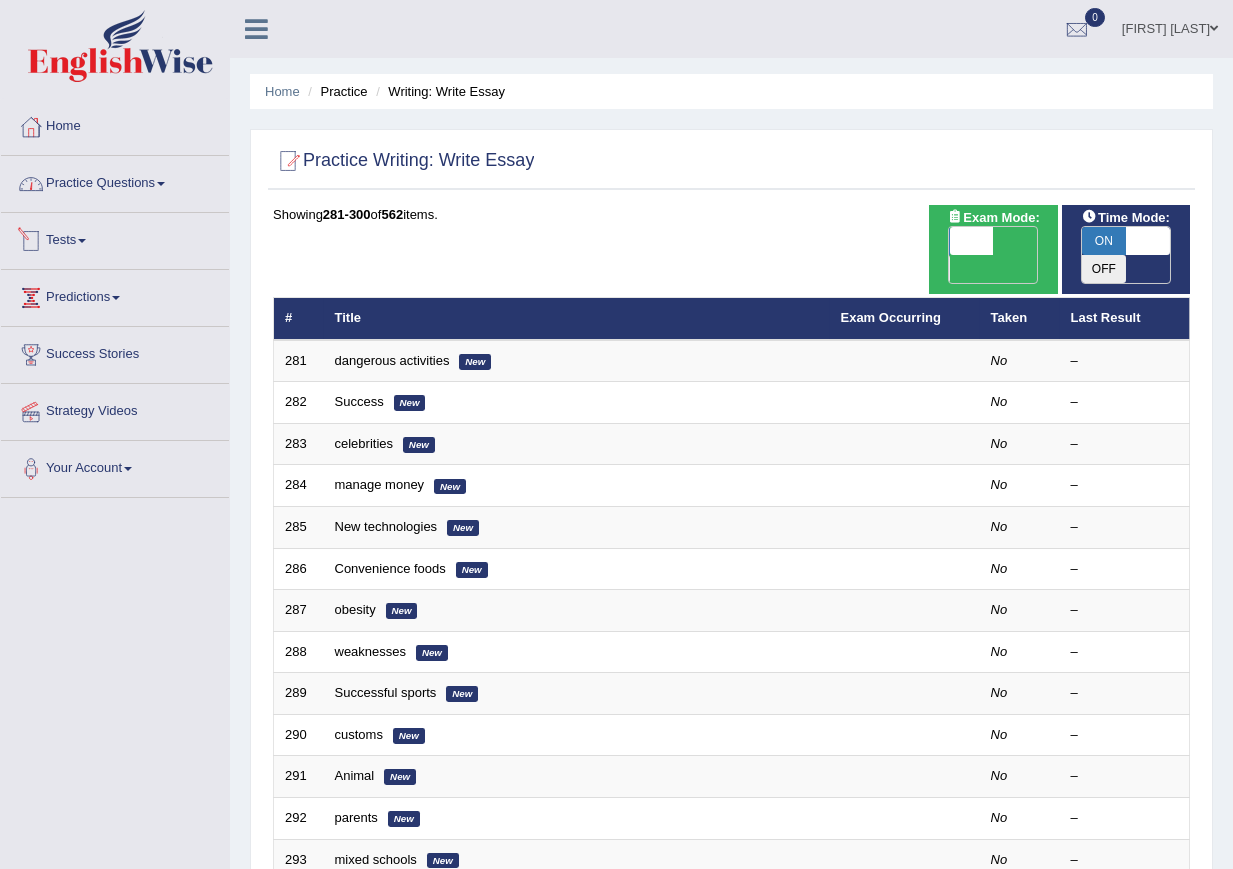 click on "Practice Questions" at bounding box center [115, 181] 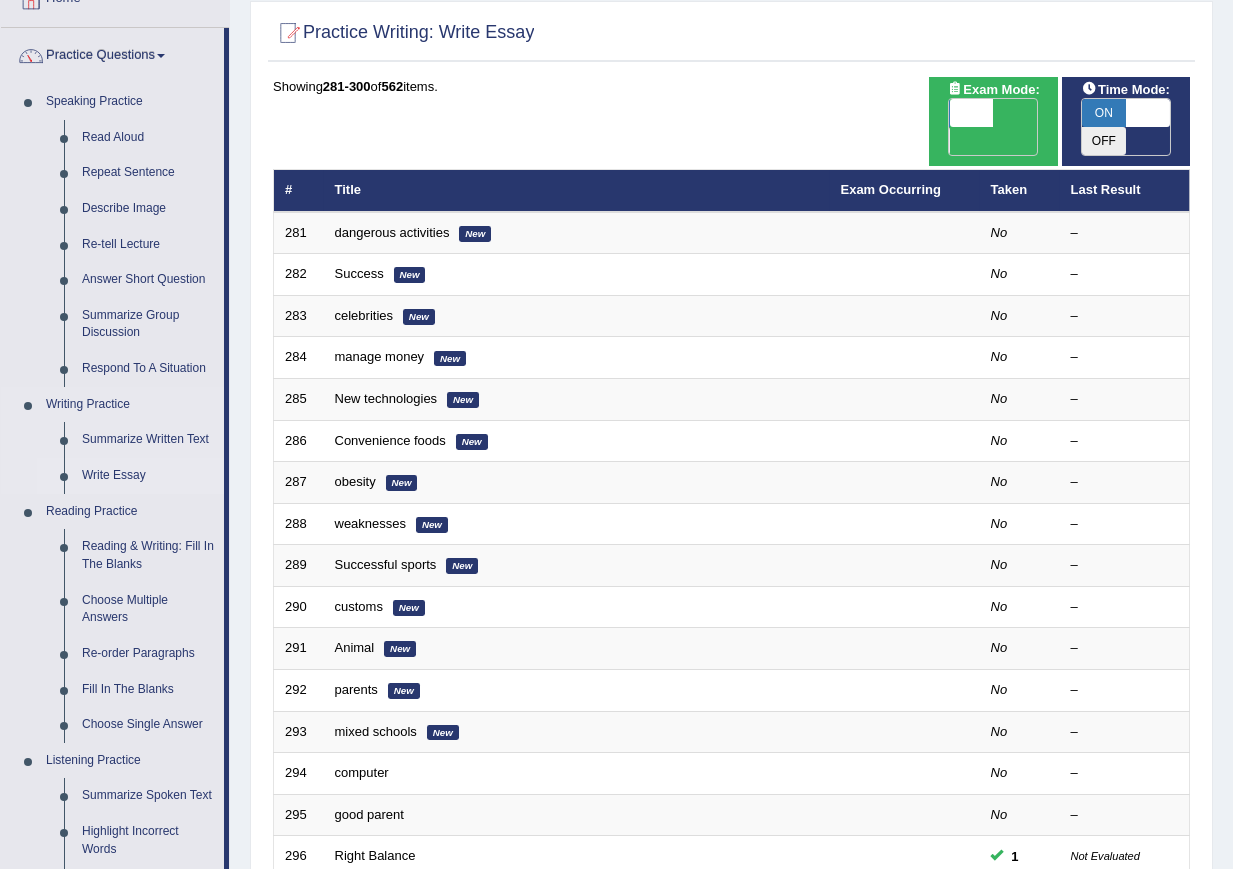 scroll, scrollTop: 266, scrollLeft: 0, axis: vertical 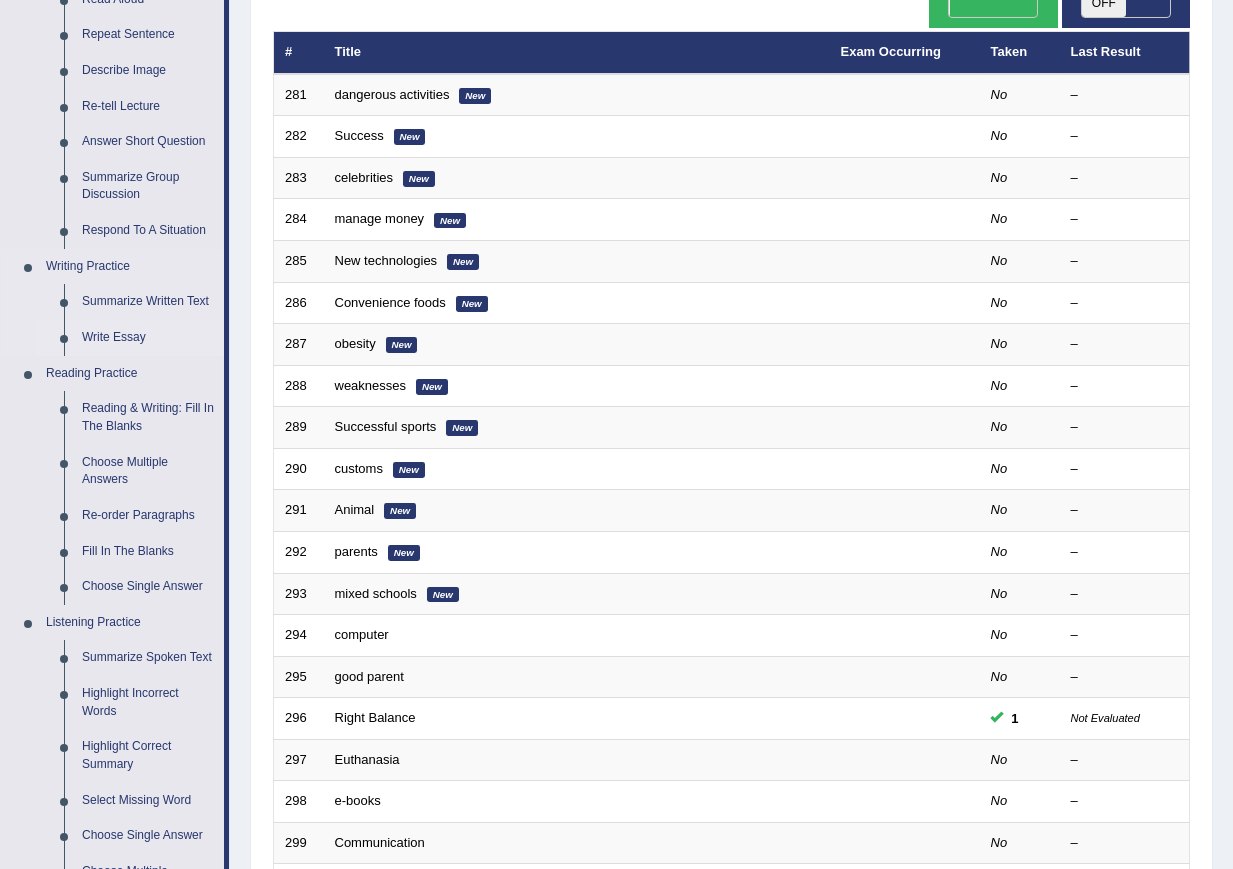 click on "Write Essay" at bounding box center (148, 338) 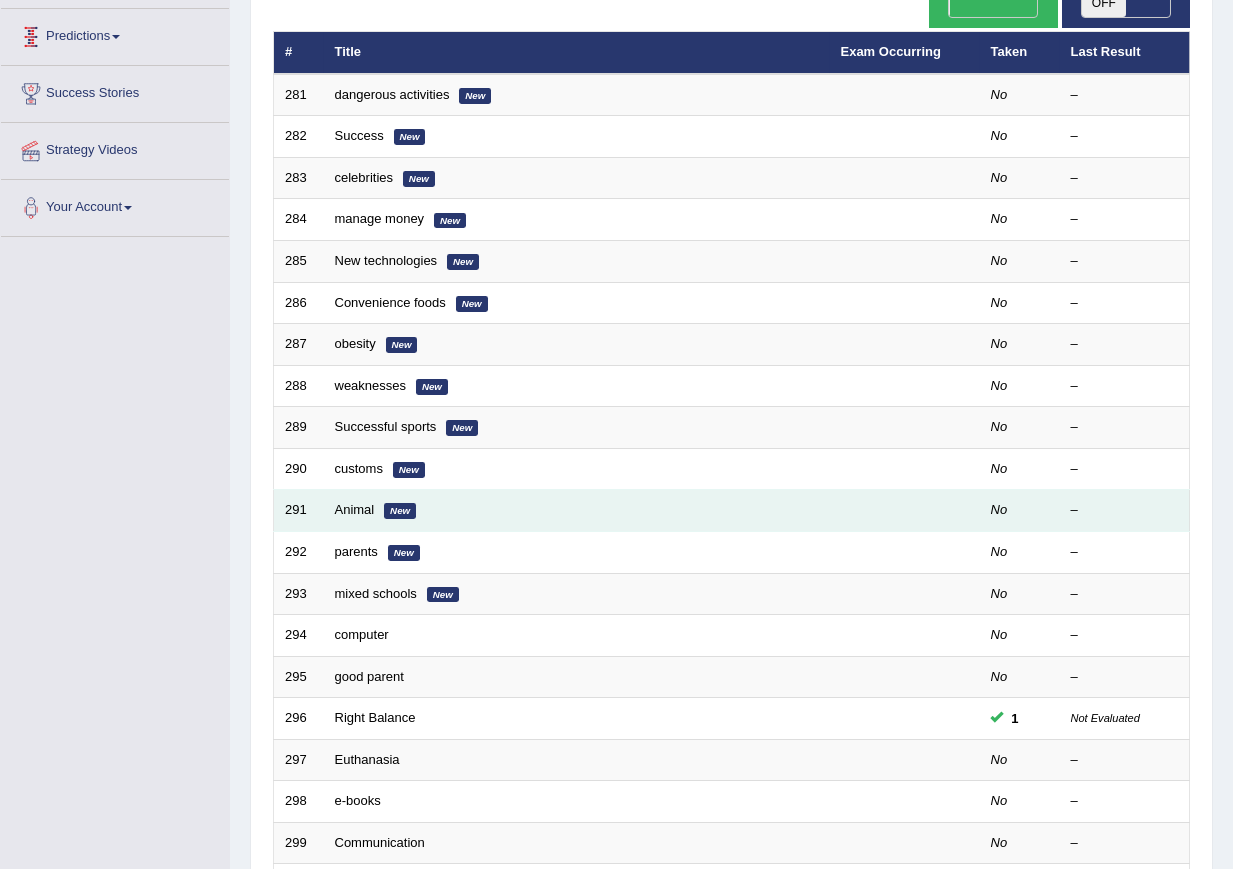 scroll, scrollTop: 301, scrollLeft: 0, axis: vertical 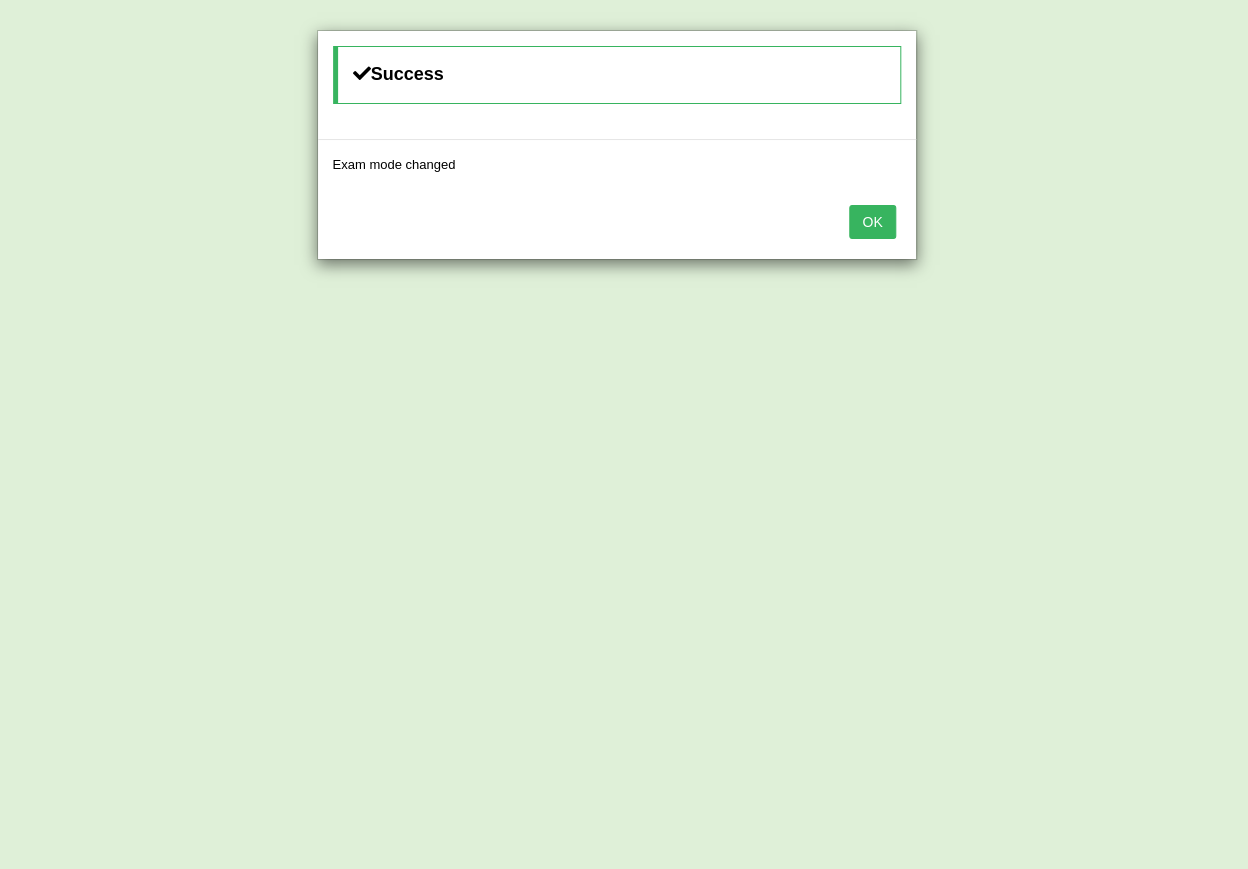 click on "OK" at bounding box center (872, 222) 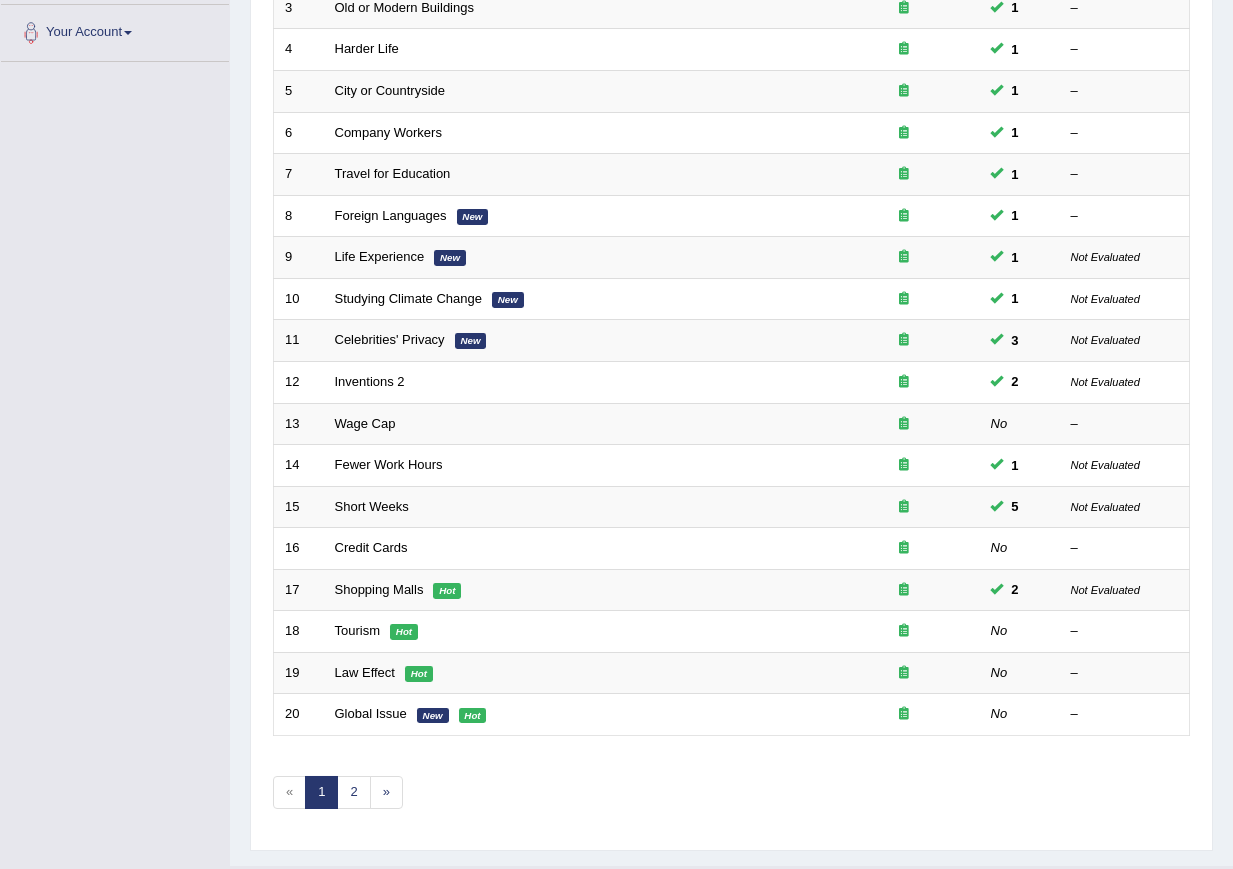 scroll, scrollTop: 436, scrollLeft: 0, axis: vertical 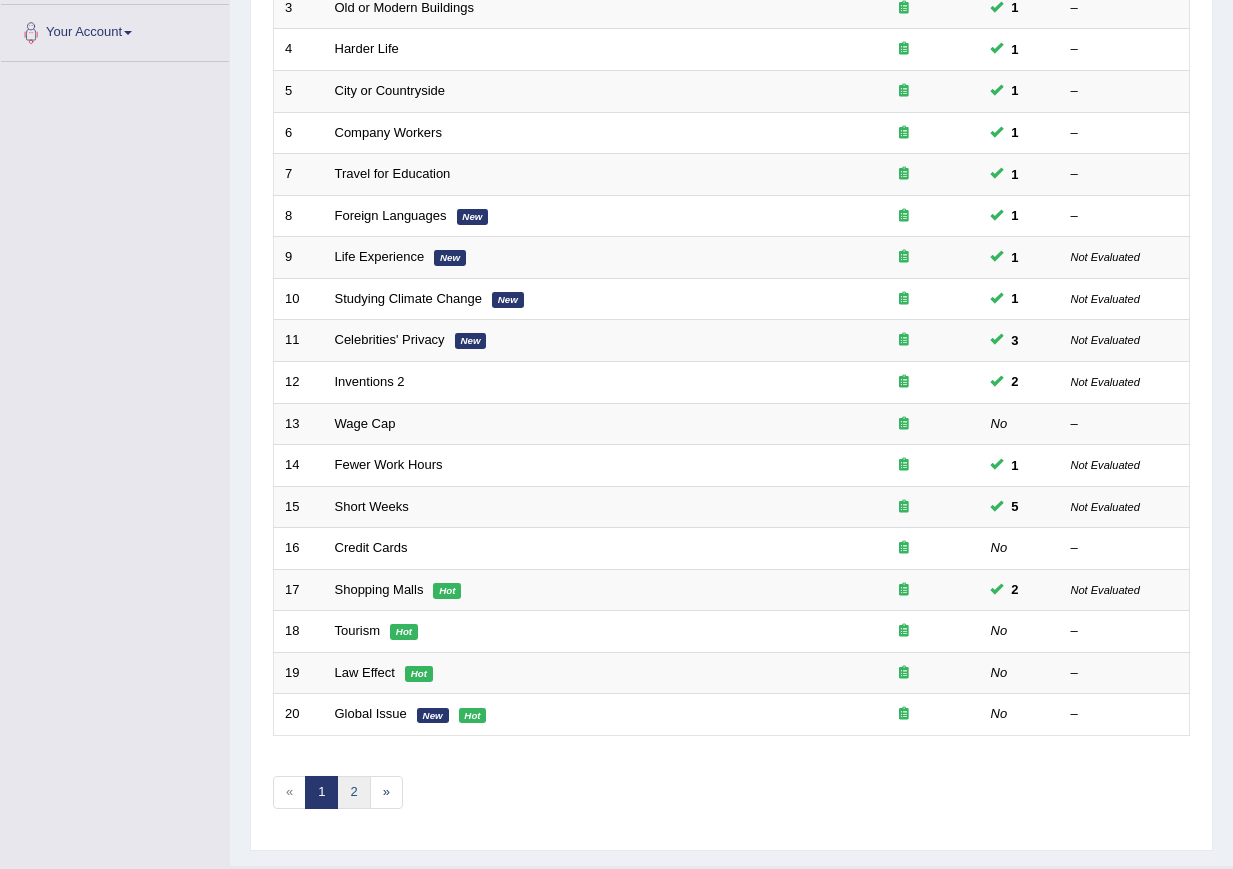 click on "2" at bounding box center [353, 792] 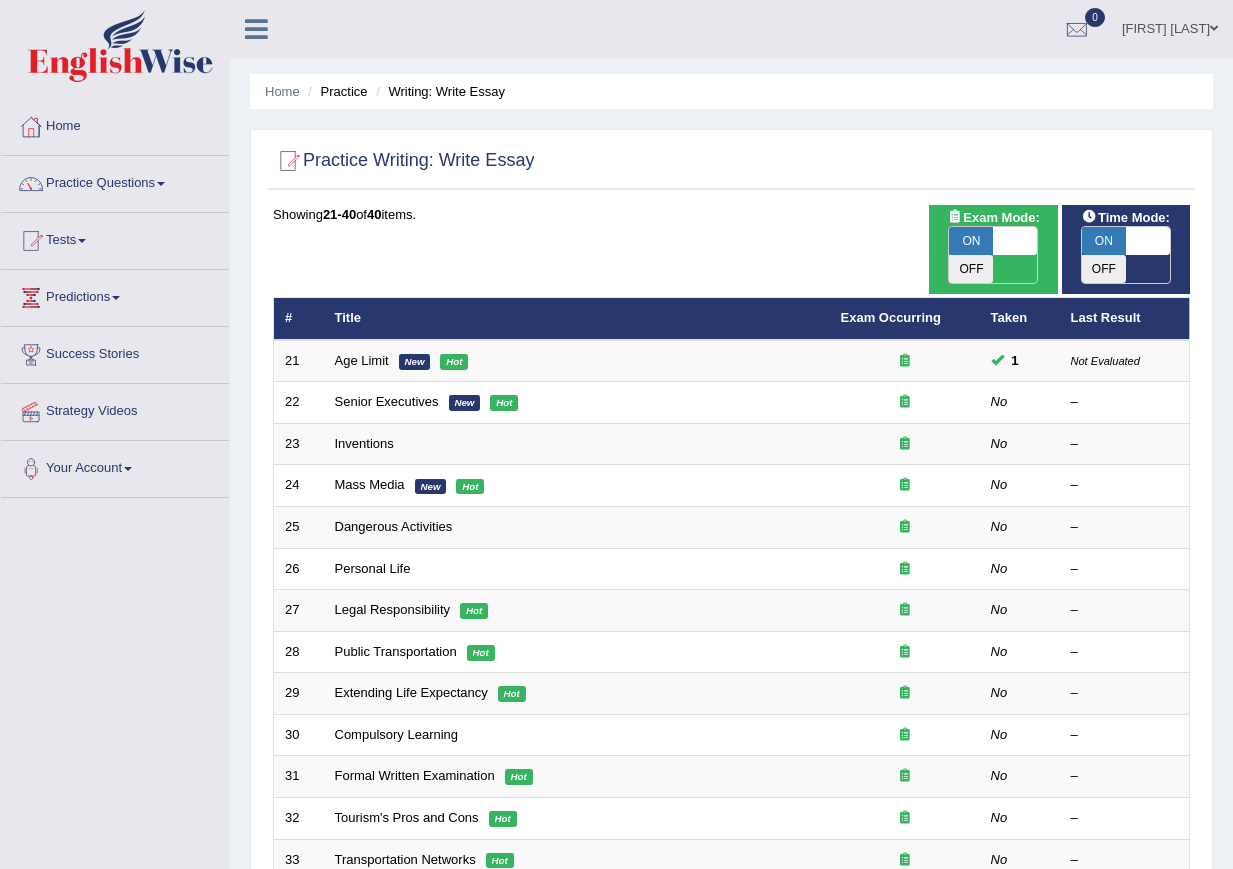 scroll, scrollTop: 0, scrollLeft: 0, axis: both 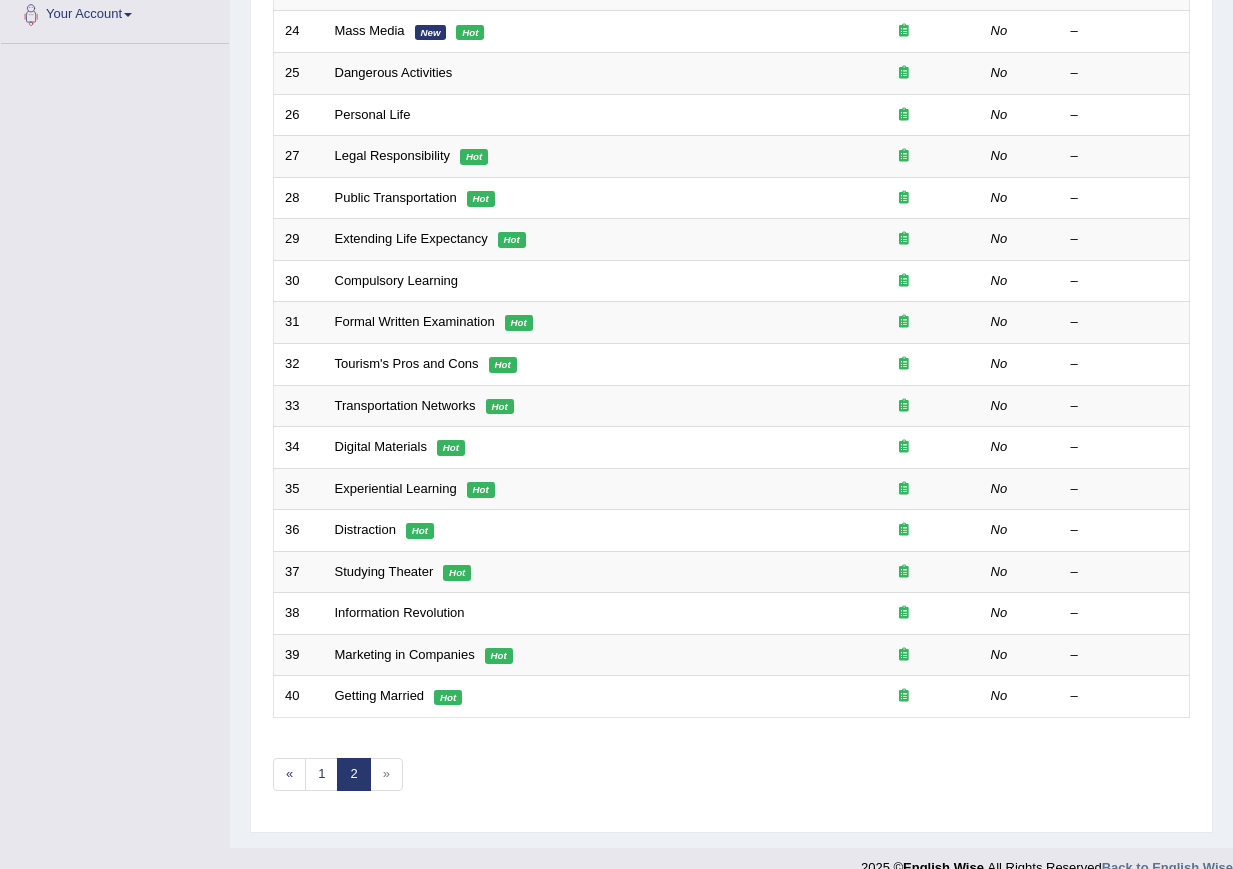 click on "»" at bounding box center [386, 774] 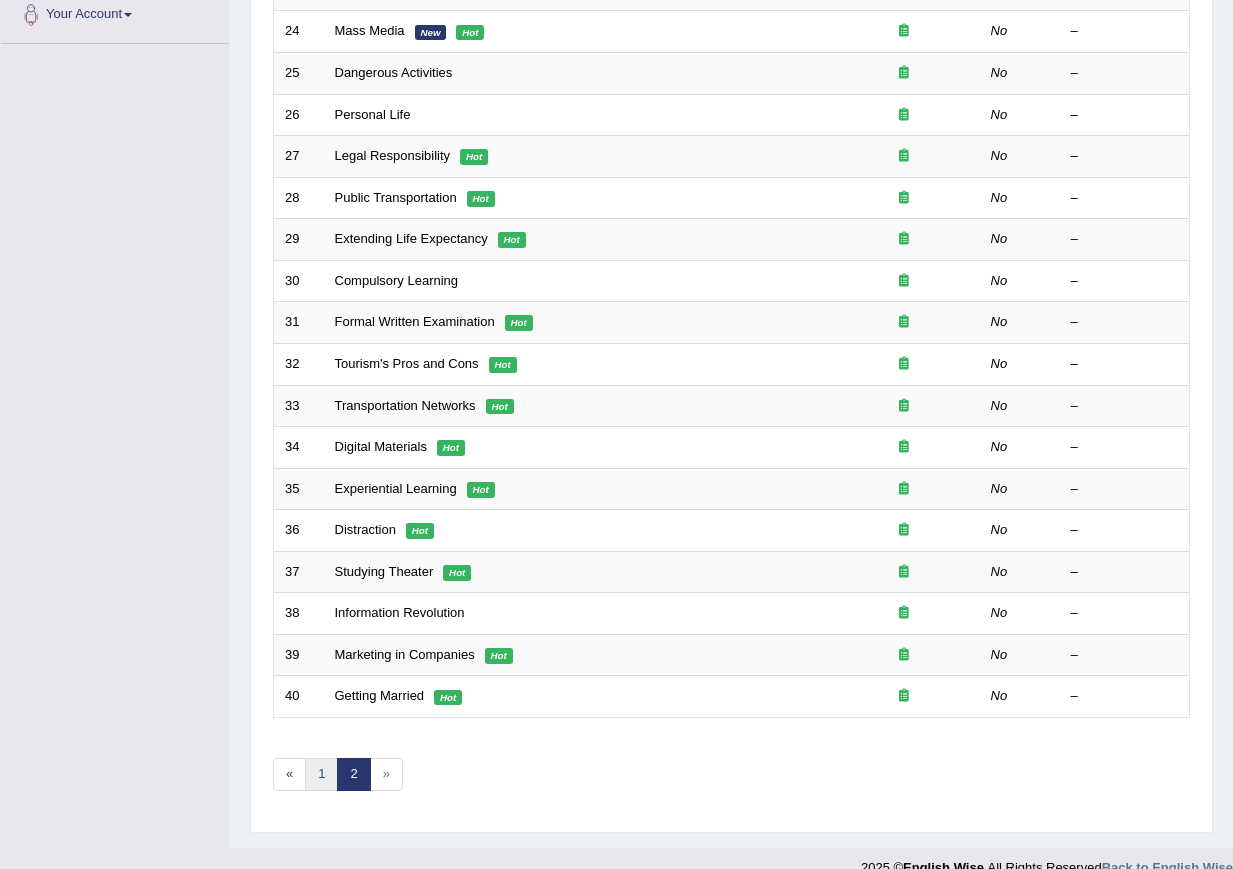 click on "1" at bounding box center [321, 774] 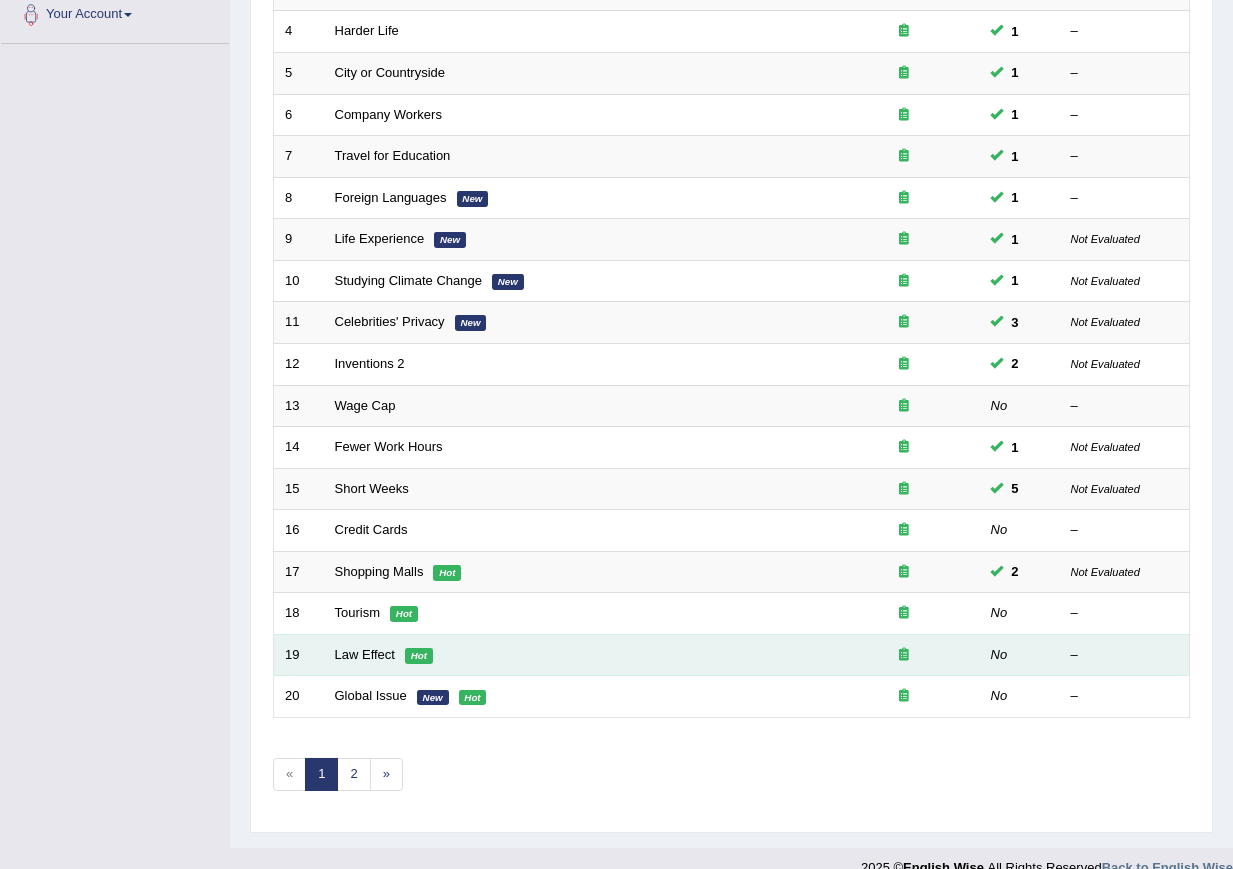 scroll, scrollTop: 454, scrollLeft: 0, axis: vertical 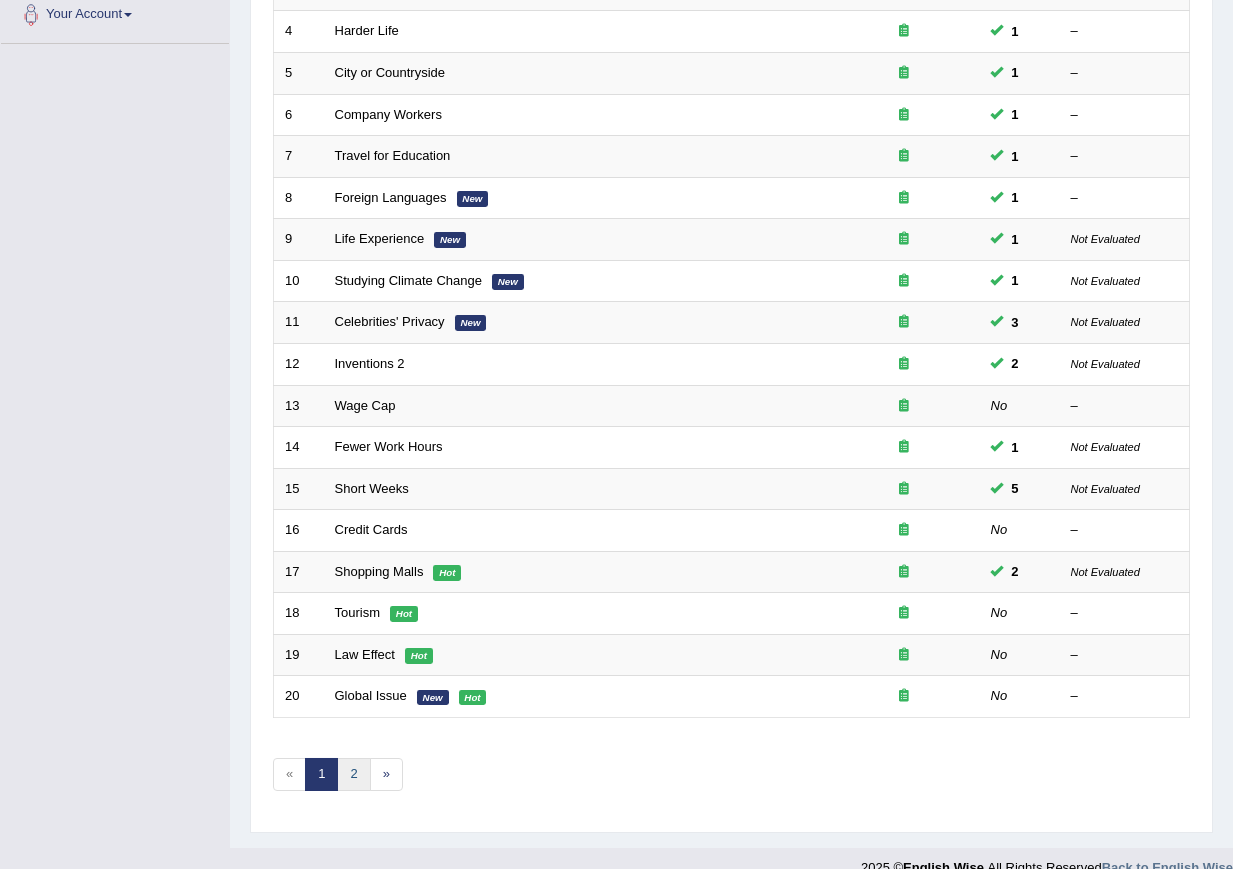 click on "2" at bounding box center (353, 774) 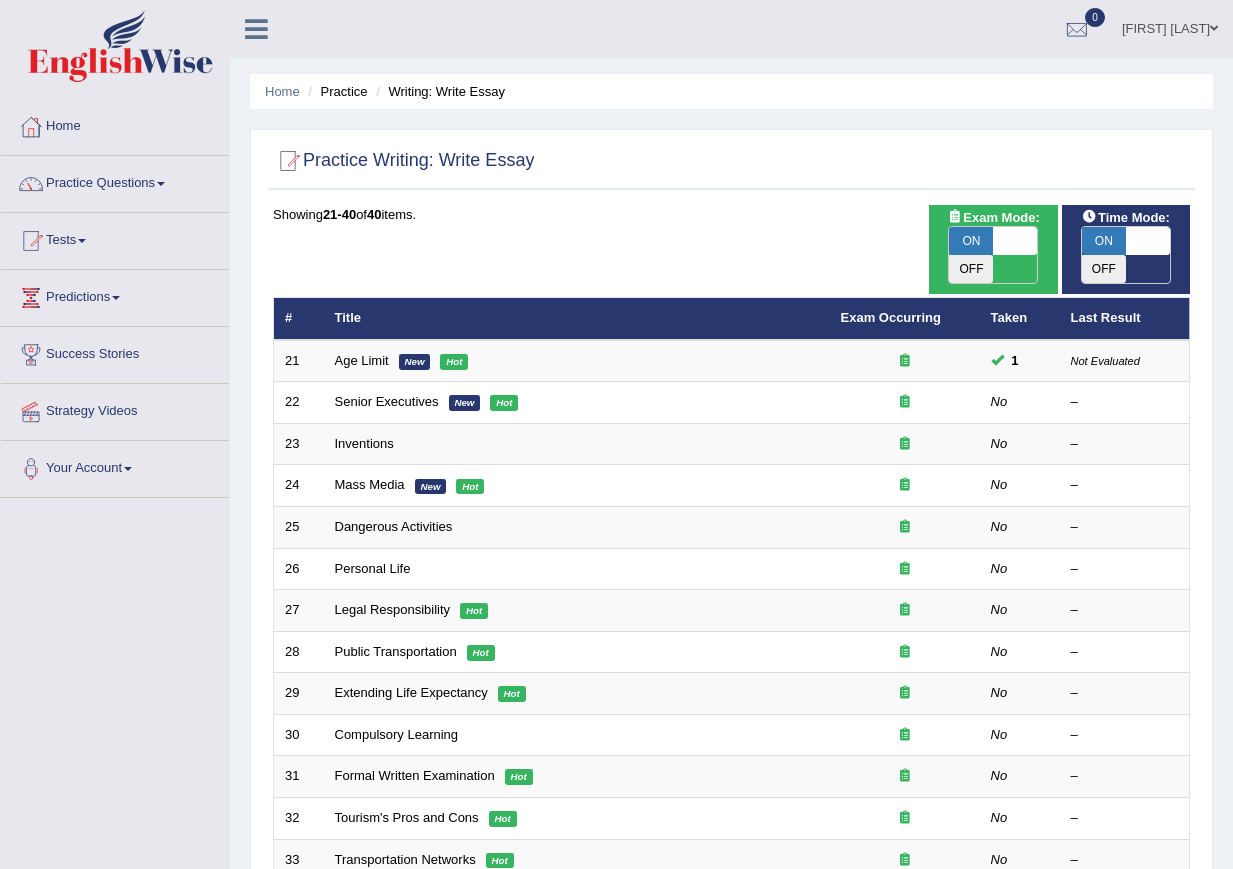 scroll, scrollTop: 133, scrollLeft: 0, axis: vertical 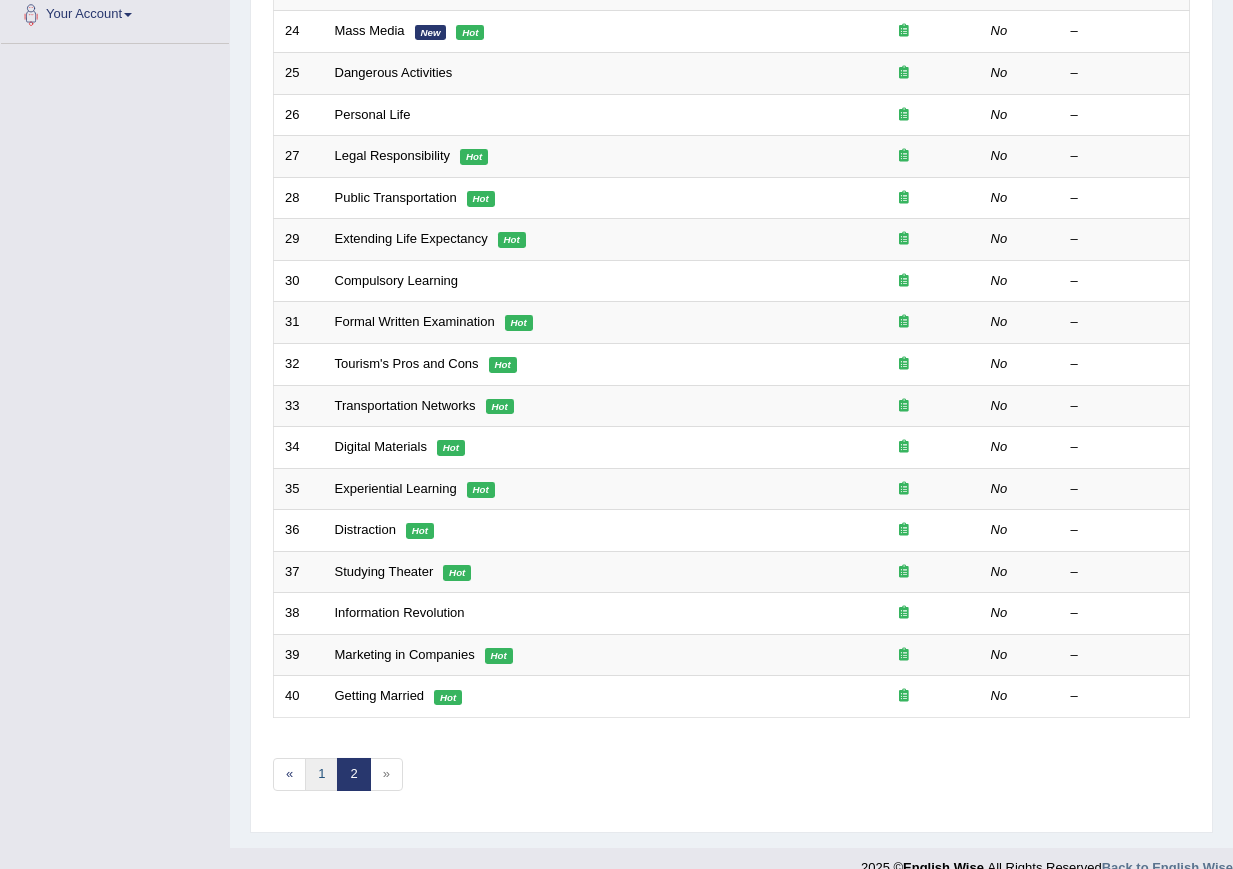 click on "1" at bounding box center [321, 774] 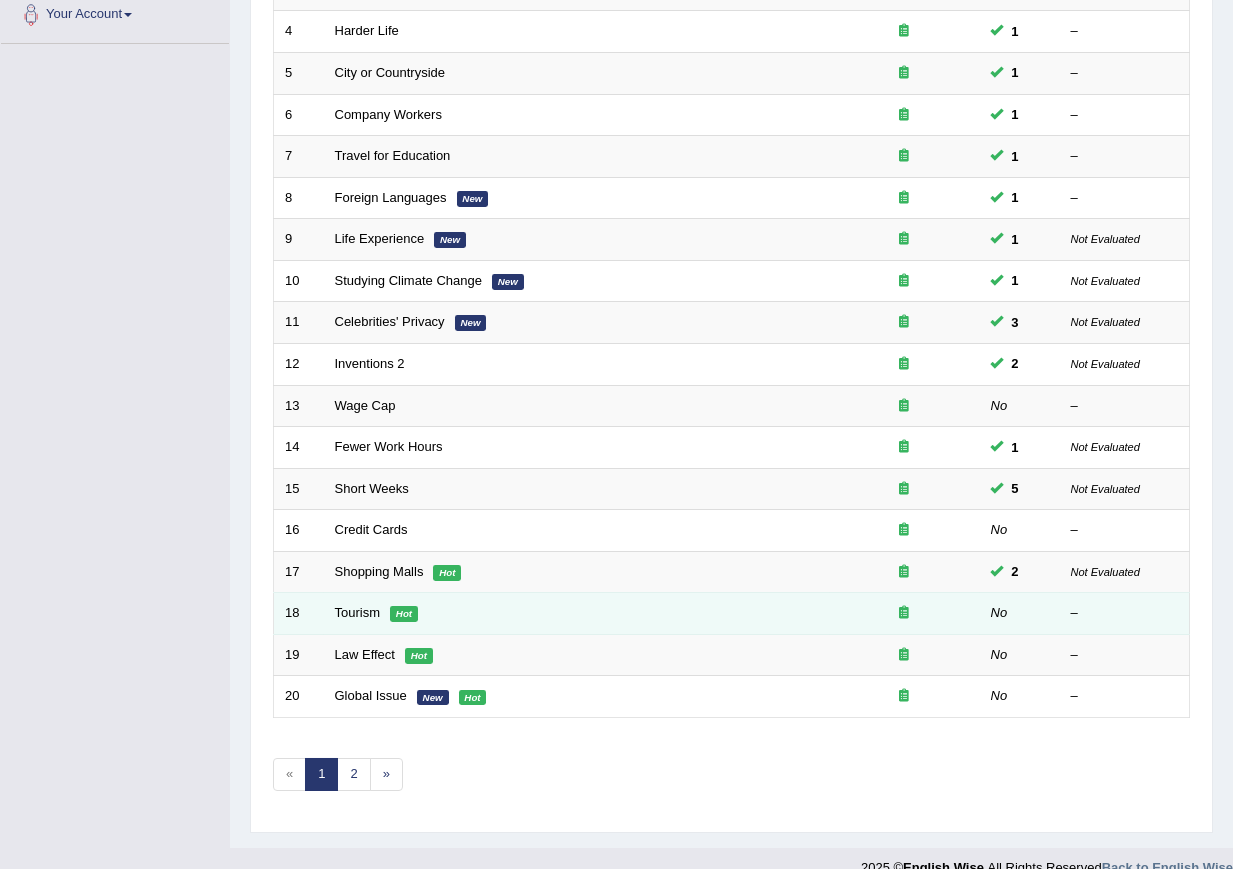 scroll, scrollTop: 0, scrollLeft: 0, axis: both 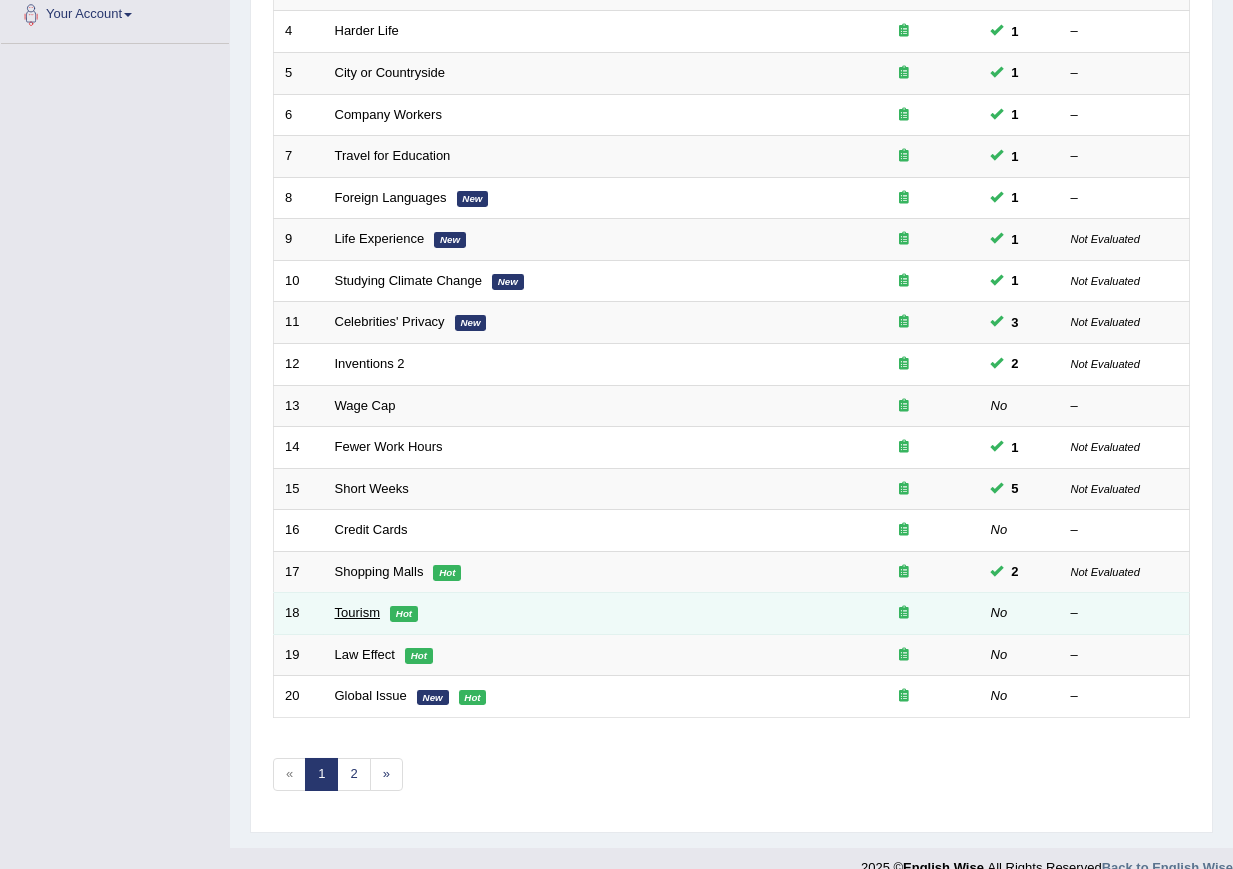 click on "Tourism" at bounding box center (358, 612) 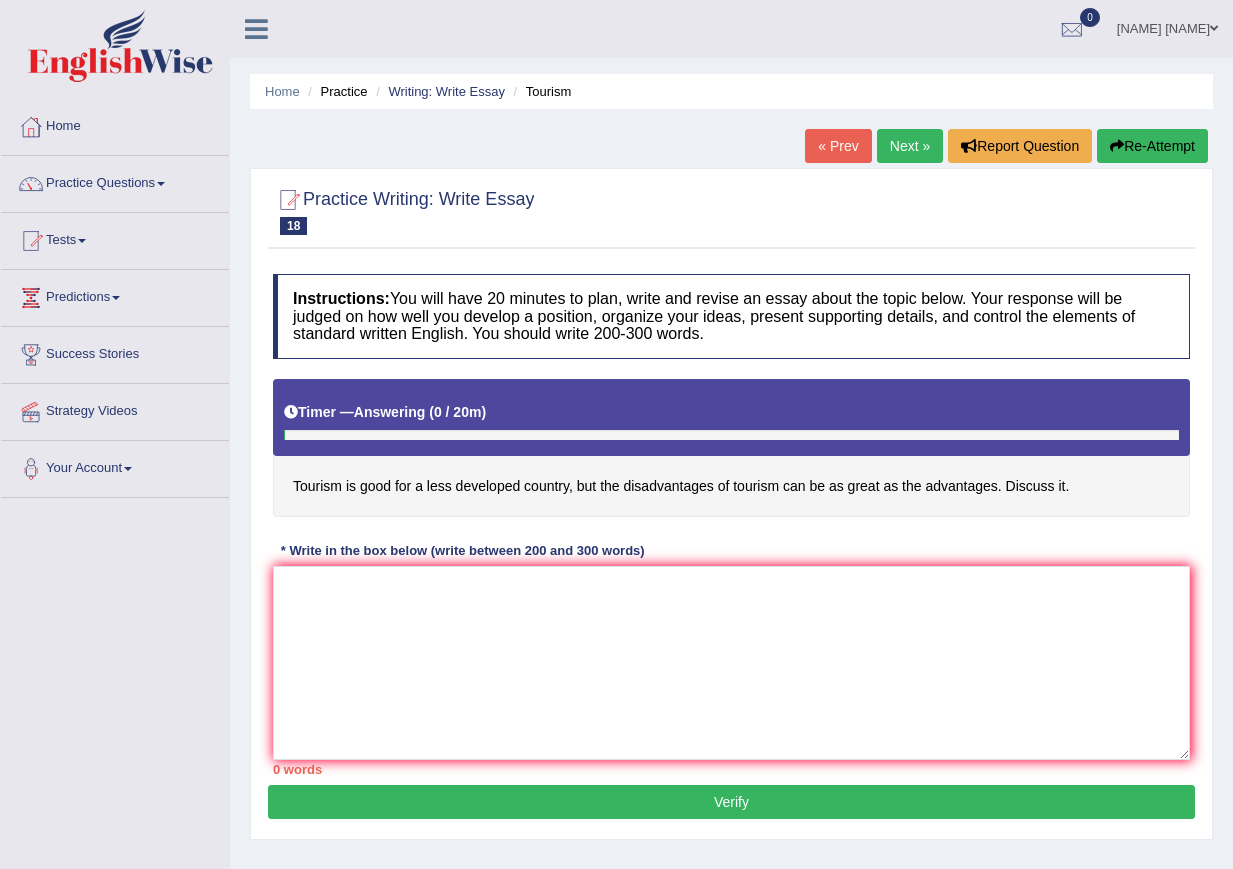 scroll, scrollTop: 0, scrollLeft: 0, axis: both 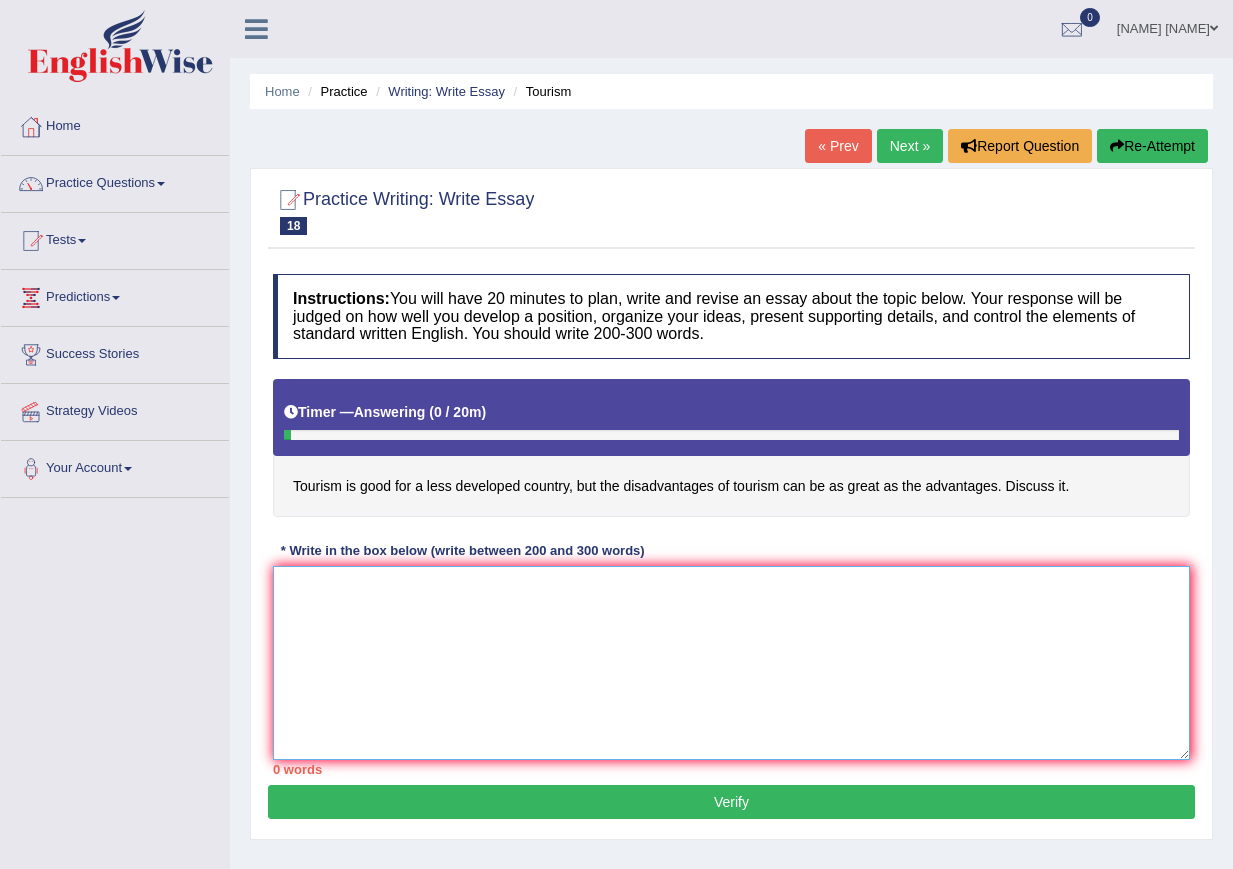 click at bounding box center [731, 663] 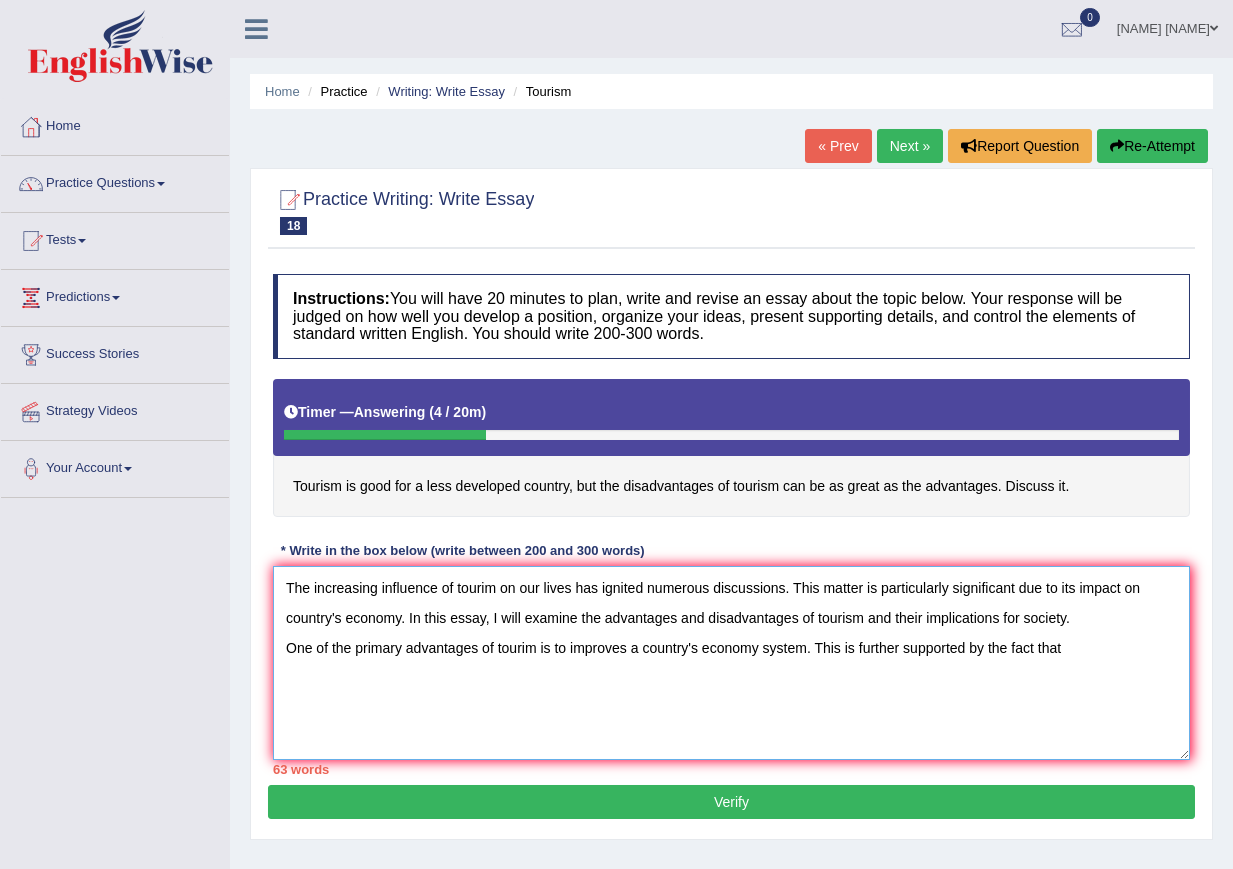 click on "The increasing influence of tourim on our lives has ignited numerous discussions. This matter is particularly significant due to its impact on country's economy. In this essay, I will examine the advantages and disadvantages of tourism and their implications for society.
One of the primary advantages of tourim is to improves a country's economy system. This is further supported by the fact that" at bounding box center (731, 663) 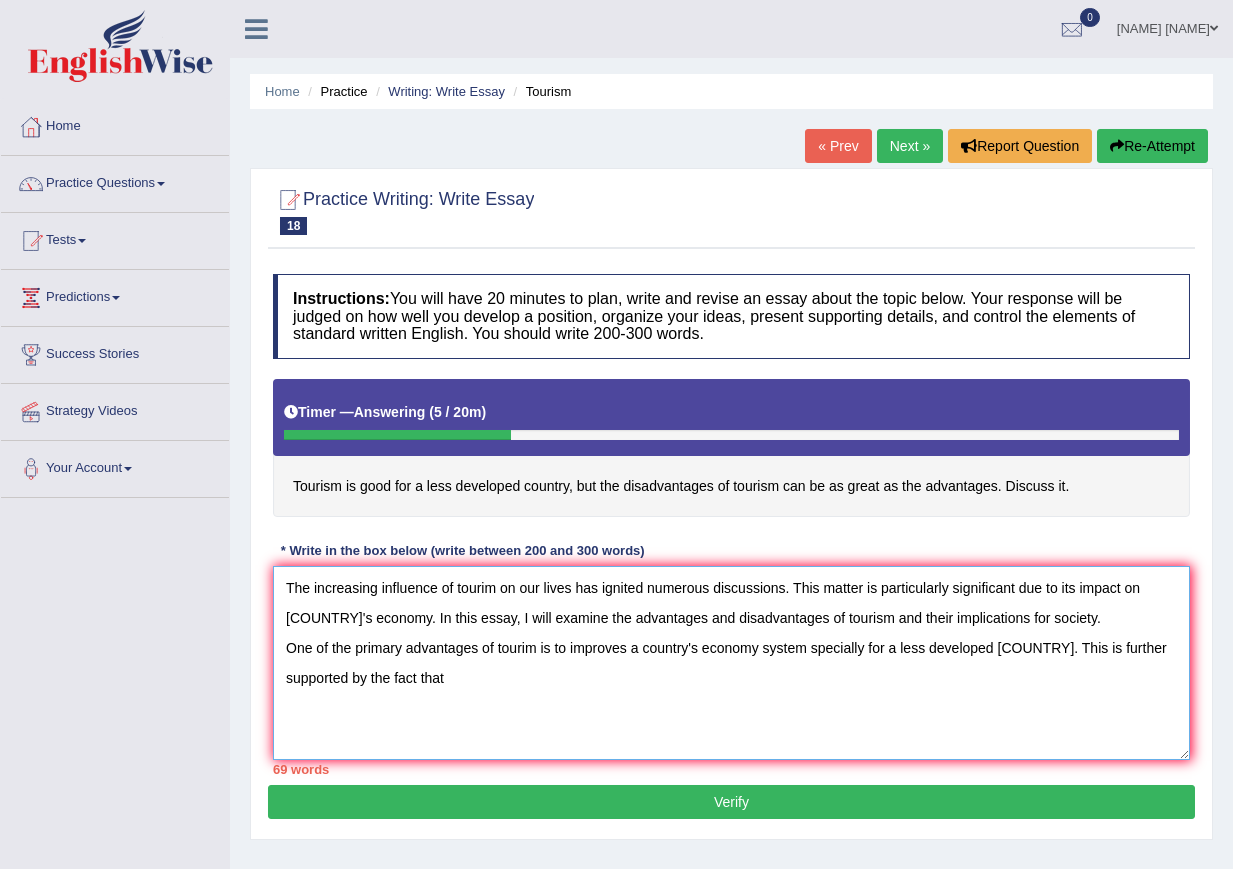 click on "The increasing influence of tourim on our lives has ignited numerous discussions. This matter is particularly significant due to its impact on [COUNTRY]'s economy. In this essay, I will examine the advantages and disadvantages of tourism and their implications for society.
One of the primary advantages of tourim is to improves a country's economy system specially for a less developed [COUNTRY]. This is further supported by the fact that" at bounding box center (731, 663) 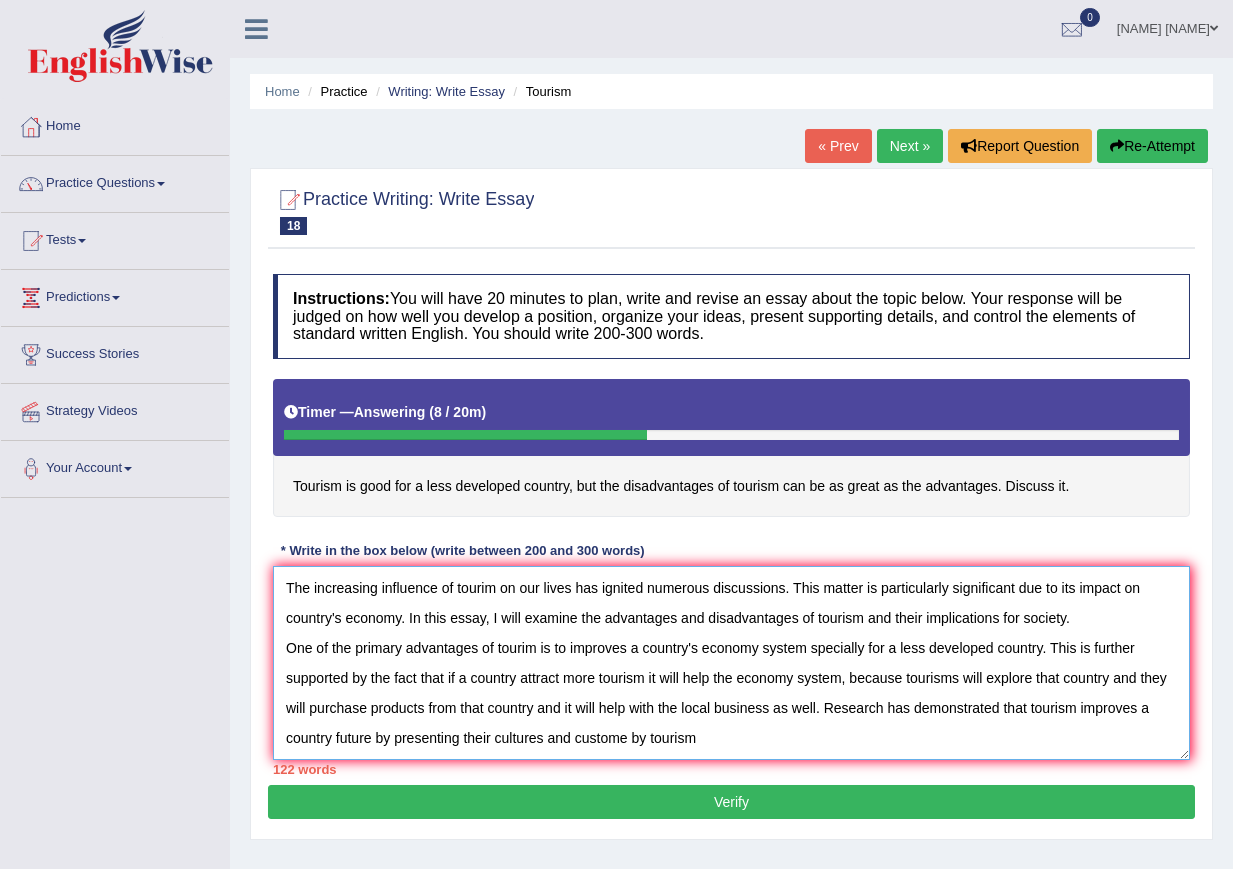 click on "The increasing influence of tourim on our lives has ignited numerous discussions. This matter is particularly significant due to its impact on country's economy. In this essay, I will examine the advantages and disadvantages of tourism and their implications for society.
One of the primary advantages of tourim is to improves a country's economy system specially for a less developed country. This is further supported by the fact that if a country attract more tourism it will help the economy system, because tourisms will explore that country and they will purchase products from that country and it will help with the local business as well. Research has demonstrated that tourism improves a country future by presenting their cultures and custome by tourism" at bounding box center (731, 663) 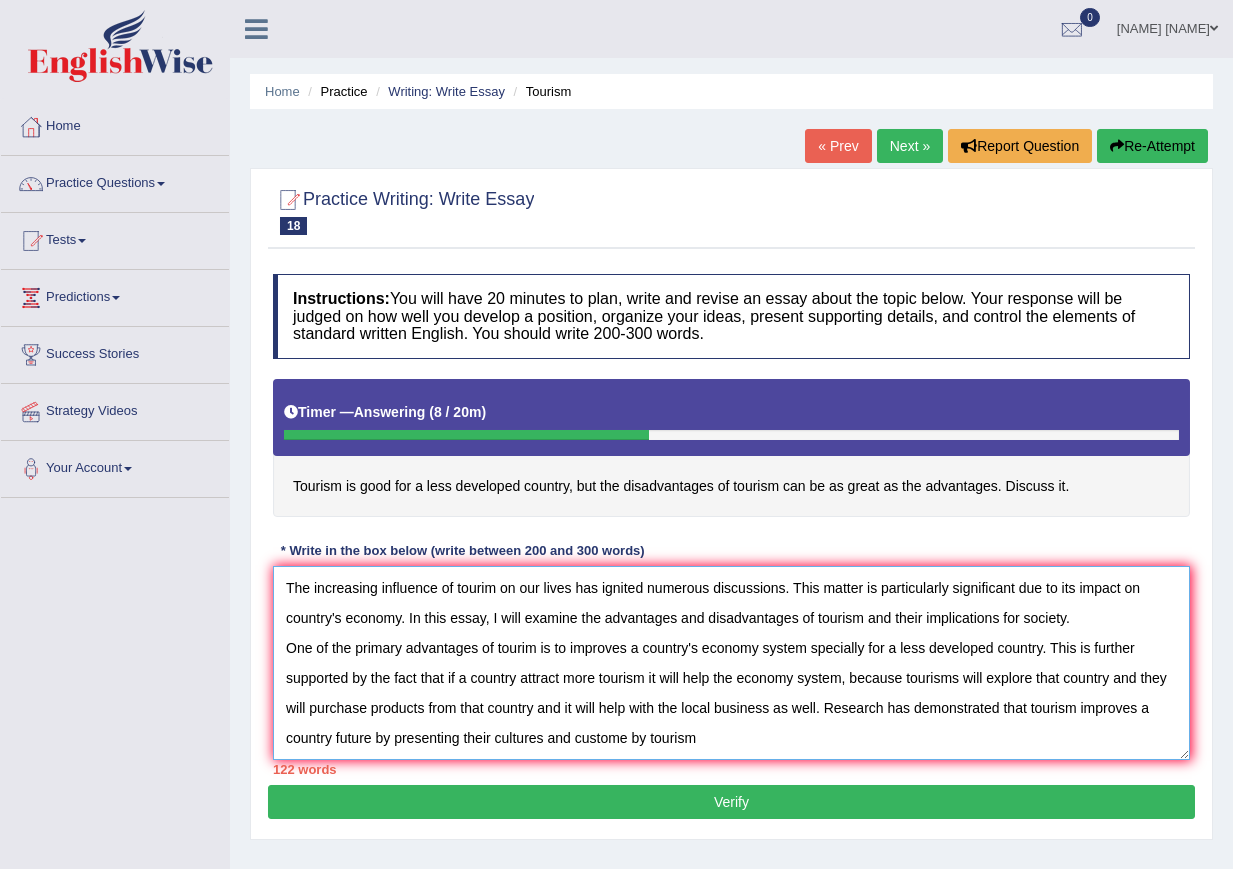 click on "The increasing influence of tourim on our lives has ignited numerous discussions. This matter is particularly significant due to its impact on country's economy. In this essay, I will examine the advantages and disadvantages of tourism and their implications for society.
One of the primary advantages of tourim is to improves a country's economy system specially for a less developed country. This is further supported by the fact that if a country attract more tourism it will help the economy system, because tourisms will explore that country and they will purchase products from that country and it will help with the local business as well. Research has demonstrated that tourism improves a country future by presenting their cultures and custome by tourism" at bounding box center (731, 663) 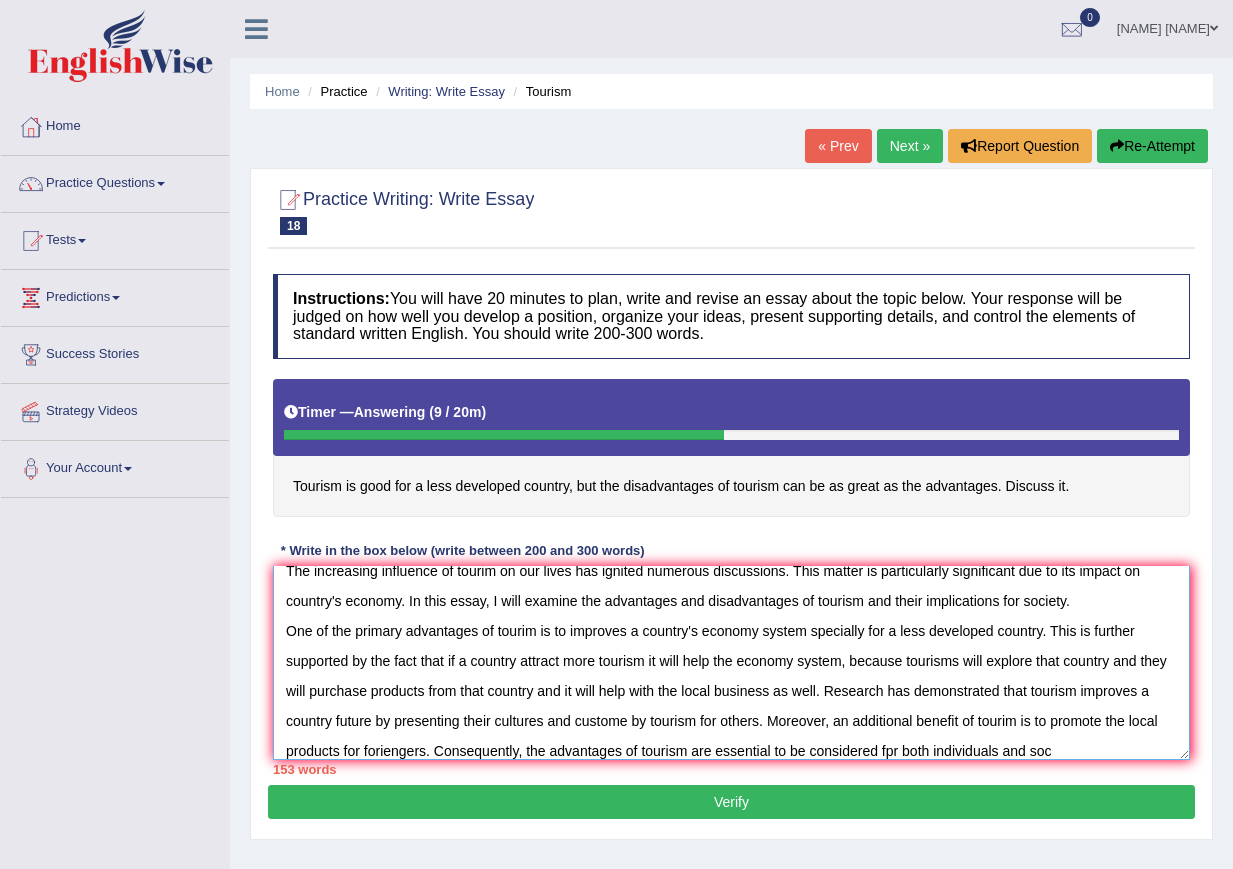 scroll, scrollTop: 47, scrollLeft: 0, axis: vertical 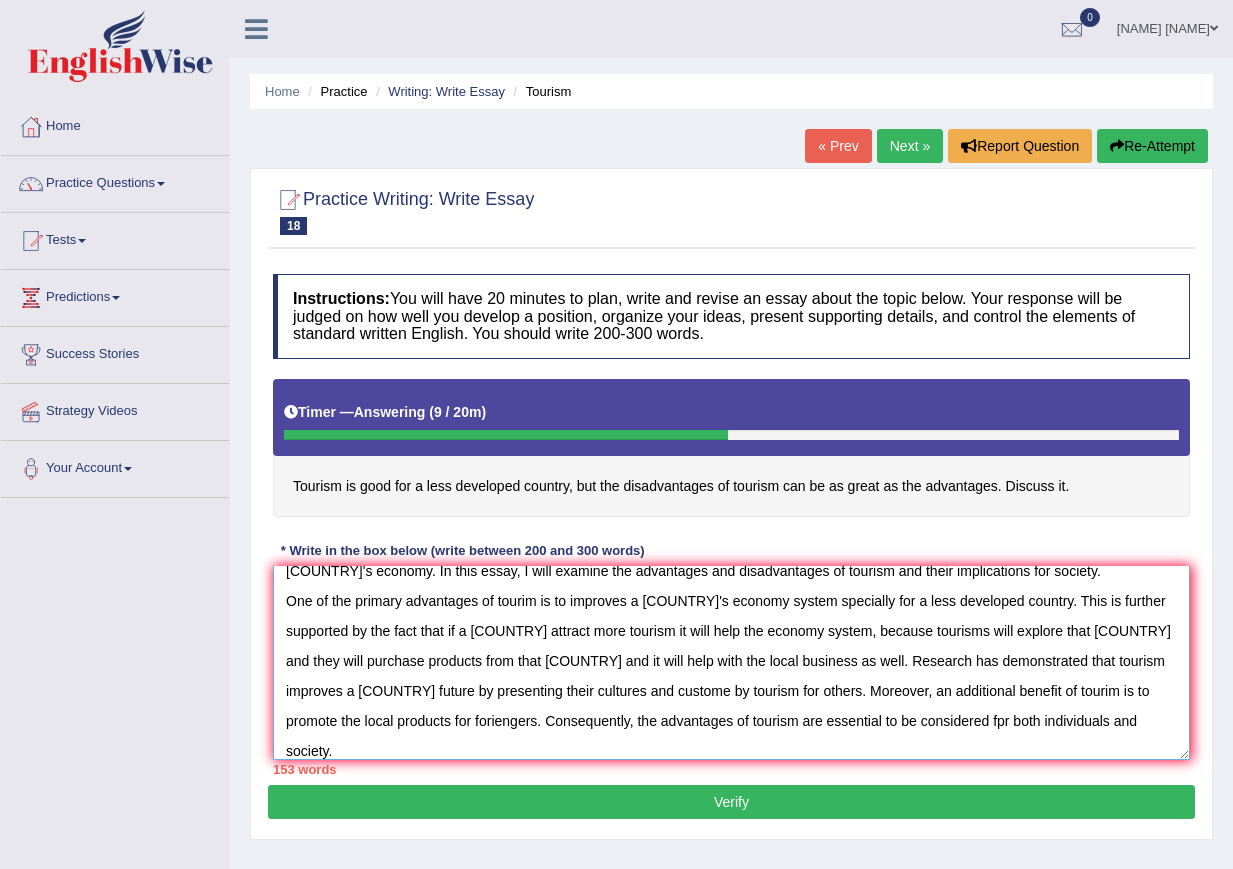 click on "The increasing influence of tourim on our lives has ignited numerous discussions. This matter is particularly significant due to its impact on [COUNTRY]'s economy. In this essay, I will examine the advantages and disadvantages of tourism and their implications for society.
One of the primary advantages of tourim is to improves a [COUNTRY]'s economy system specially for a less developed country. This is further supported by the fact that if a [COUNTRY] attract more tourism it will help the economy system, because tourisms will explore that [COUNTRY] and they will purchase products from that [COUNTRY] and it will help with the local business as well. Research has demonstrated that tourism improves a [COUNTRY] future by presenting their cultures and custome by tourism for others. Moreover, an additional benefit of tourim is to promote the local products for foriengers. Consequently, the advantages of tourism are essential to be considered fpr both individuals and society." at bounding box center [731, 663] 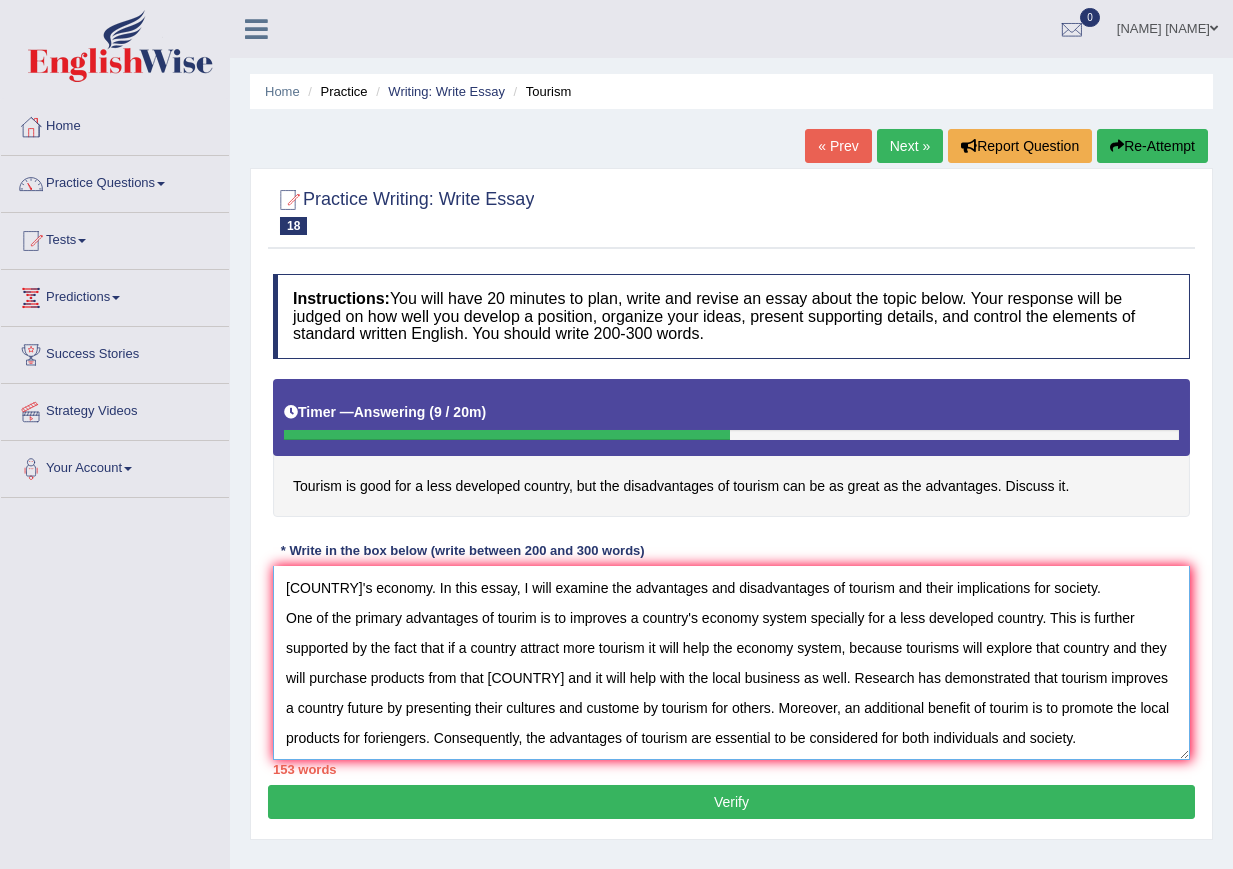 click on "The increasing influence of tourim on our lives has ignited numerous discussions. This matter is particularly significant due to its impact on [COUNTRY]'s economy. In this essay, I will examine the advantages and disadvantages of tourism and their implications for society.
One of the primary advantages of tourim is to improves a country's economy system specially for a less developed country. This is further supported by the fact that if a country attract more tourism it will help the economy system, because tourisms will explore that country and they will purchase products from that [COUNTRY] and it will help with the local business as well. Research has demonstrated that tourism improves a country future by presenting their cultures and custome by tourism for others. Moreover, an additional benefit of tourim is to promote the local products for foriengers. Consequently, the advantages of tourism are essential to be considered for both individuals and society." at bounding box center [731, 663] 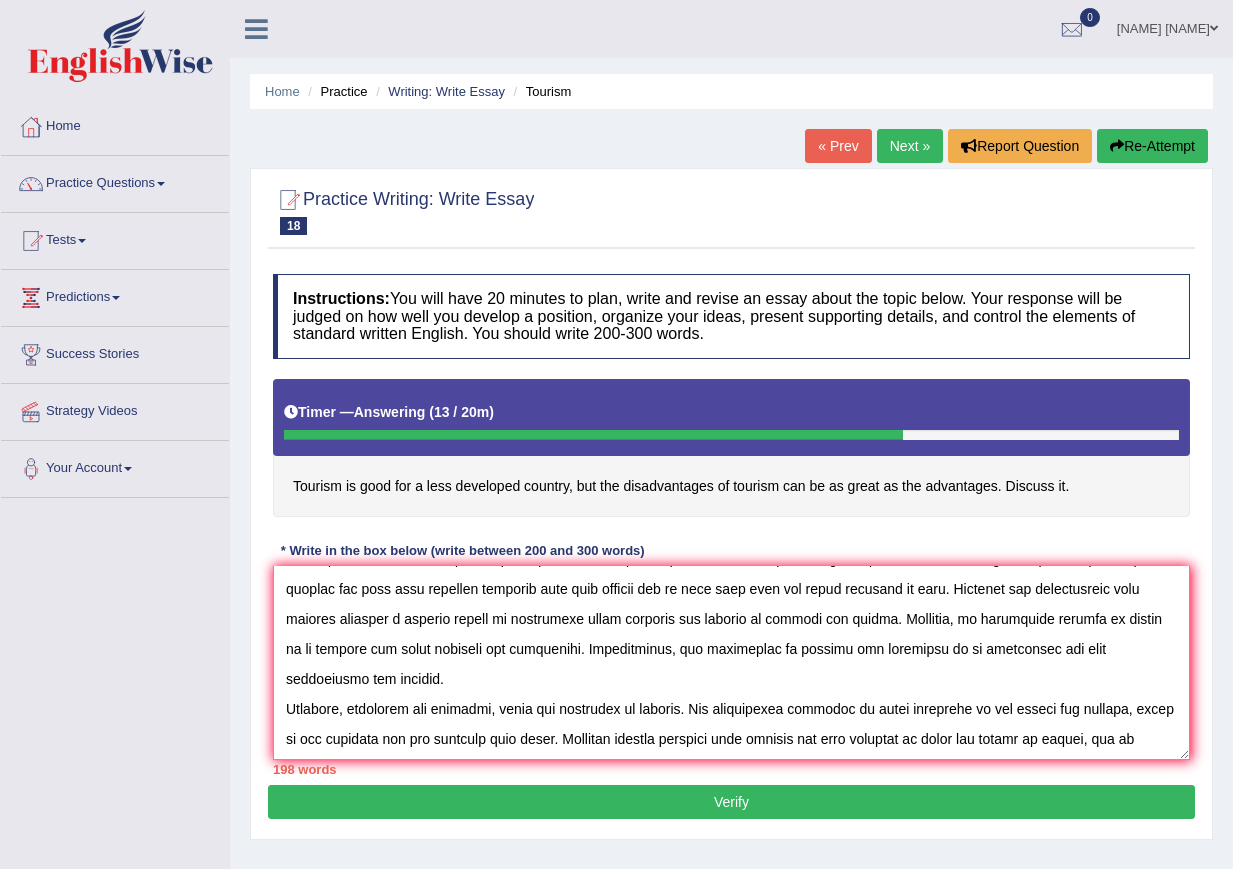scroll, scrollTop: 136, scrollLeft: 0, axis: vertical 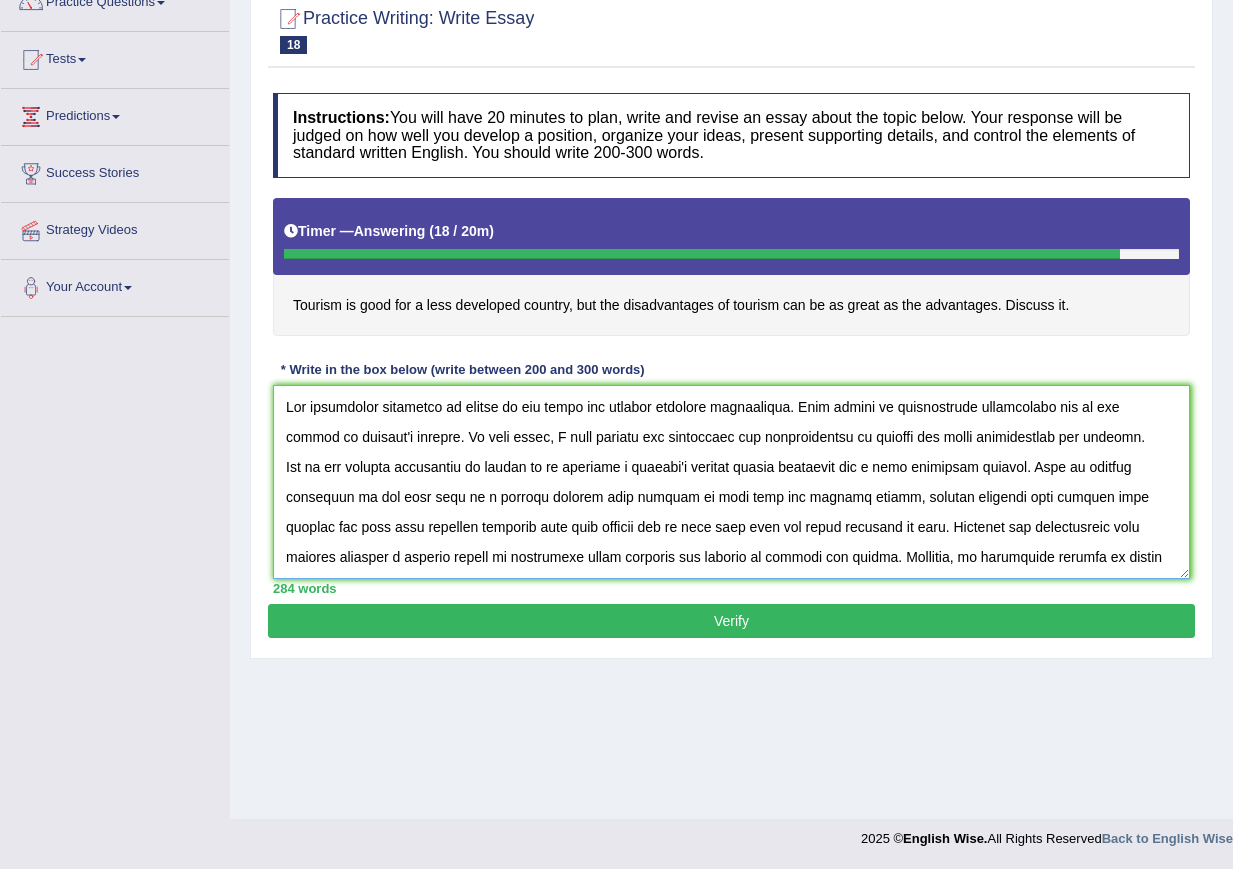 click at bounding box center (731, 482) 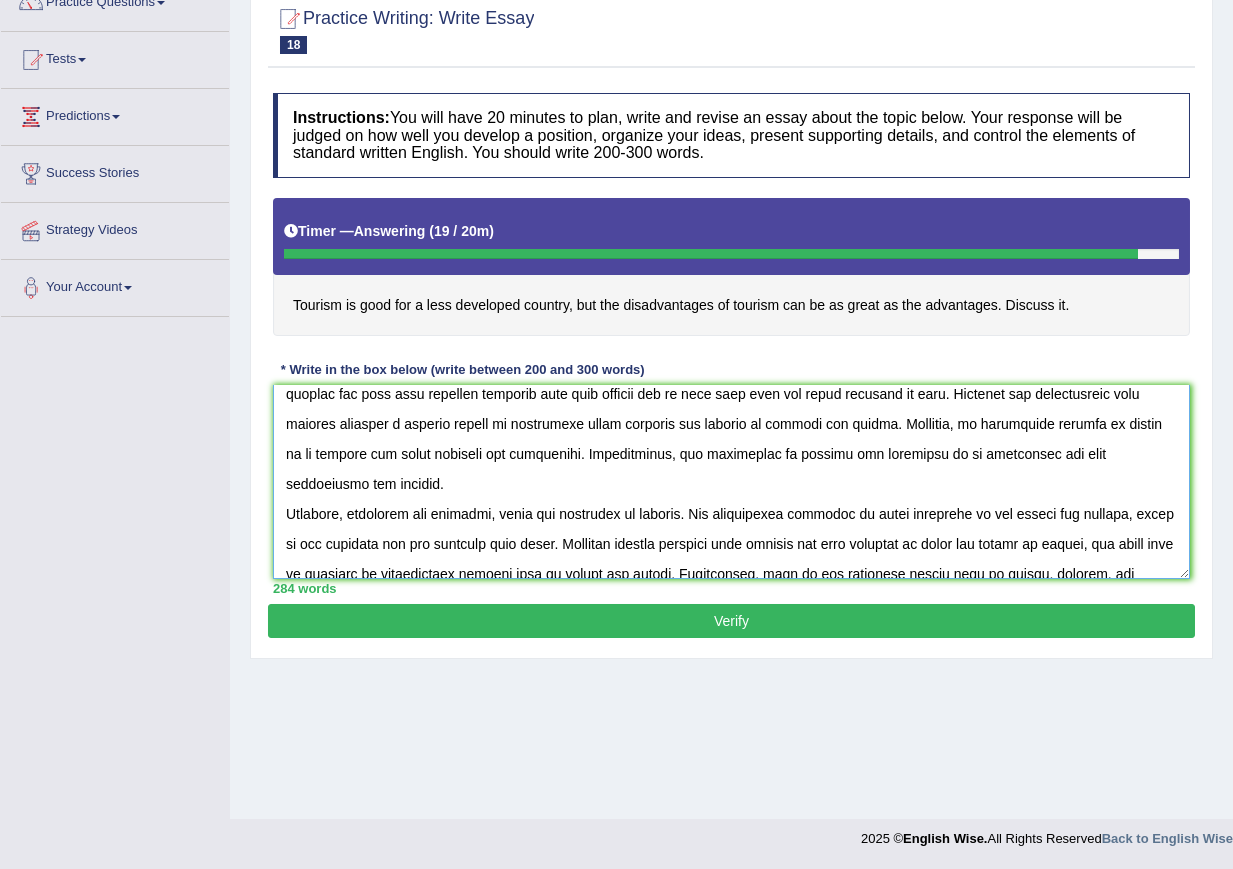 scroll, scrollTop: 0, scrollLeft: 0, axis: both 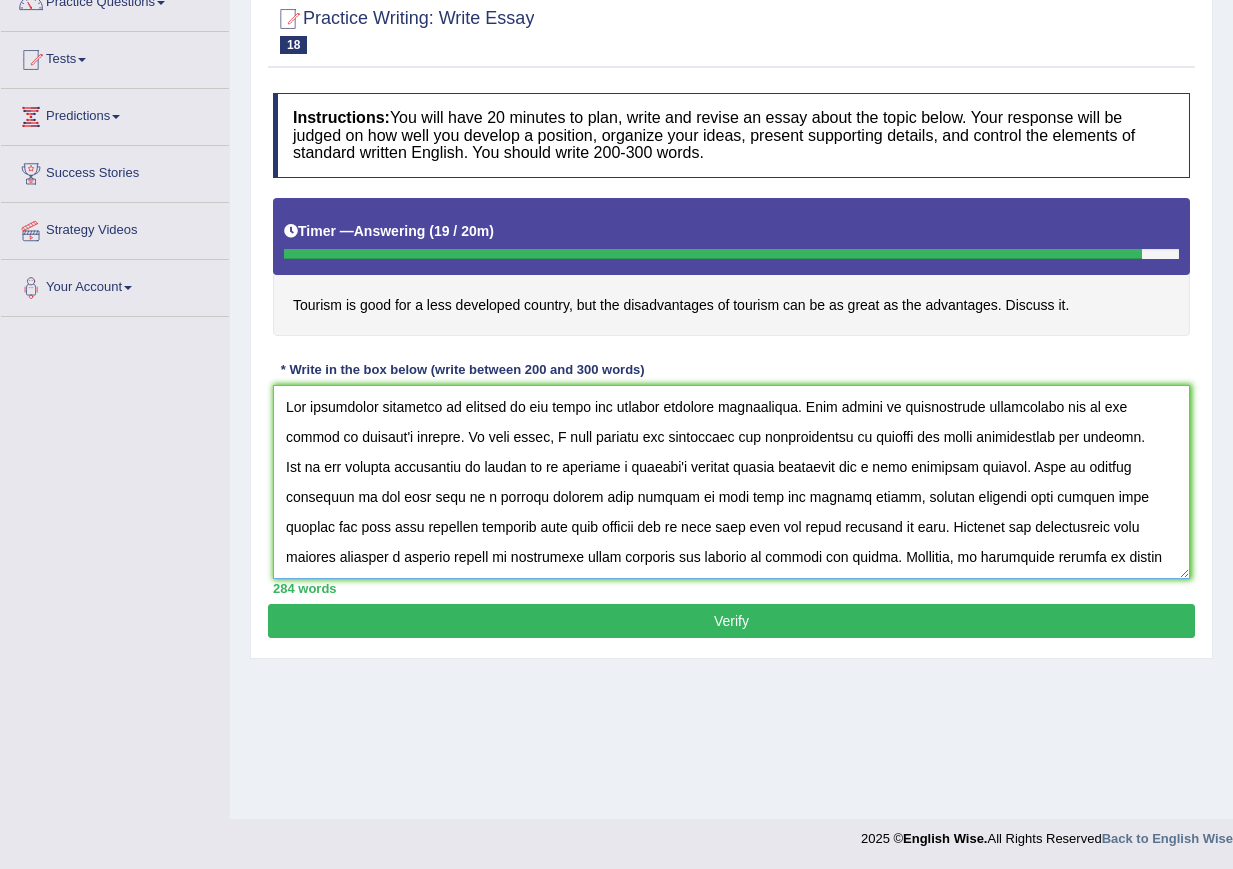 click at bounding box center (731, 482) 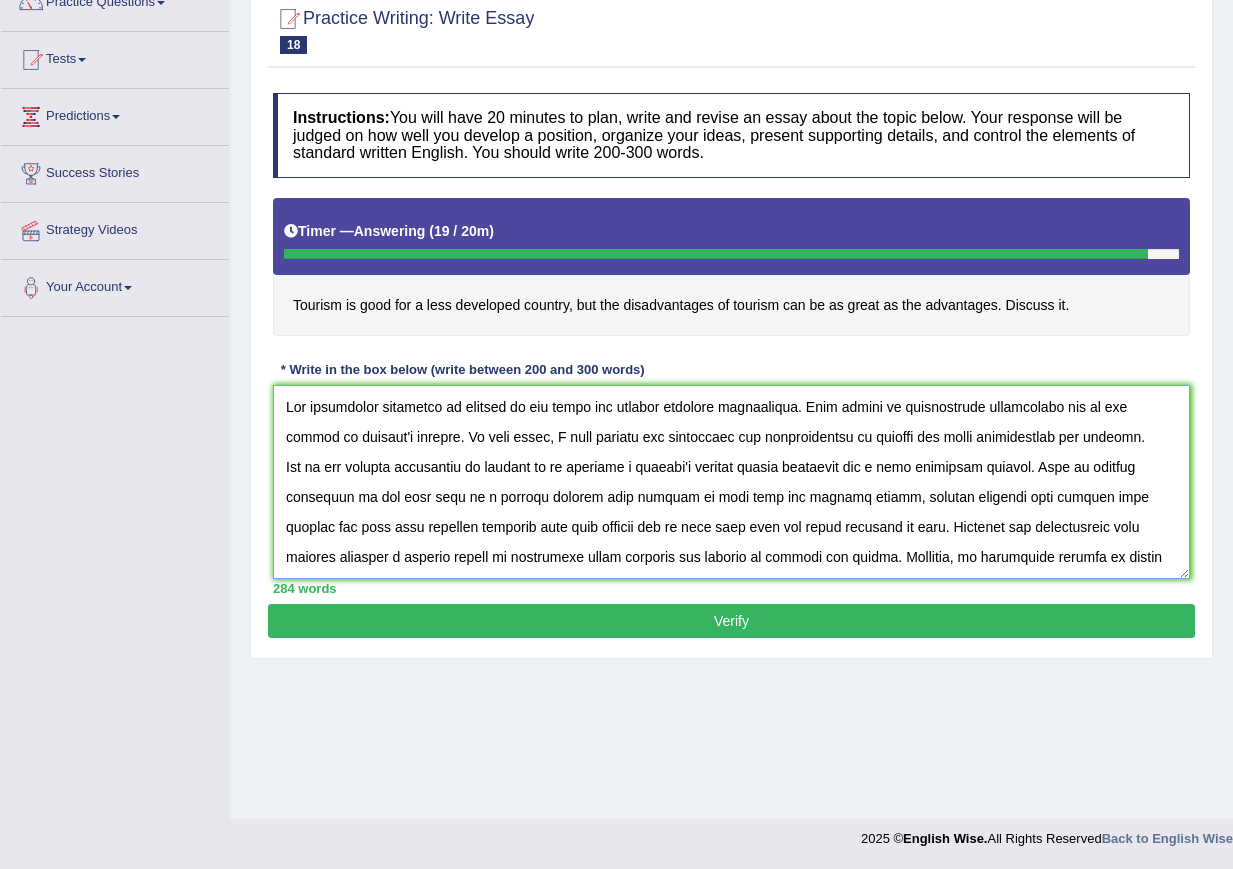 click at bounding box center [731, 482] 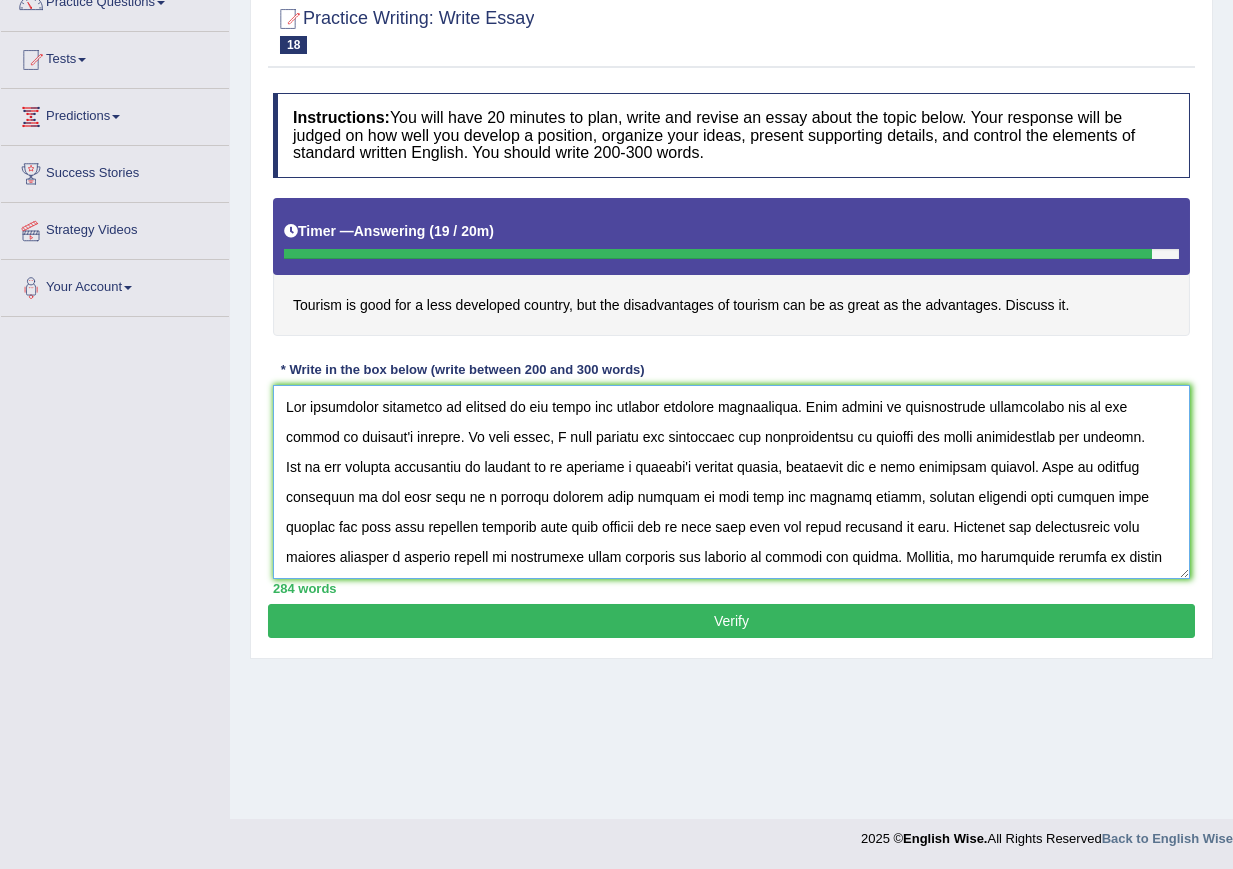 click at bounding box center [731, 482] 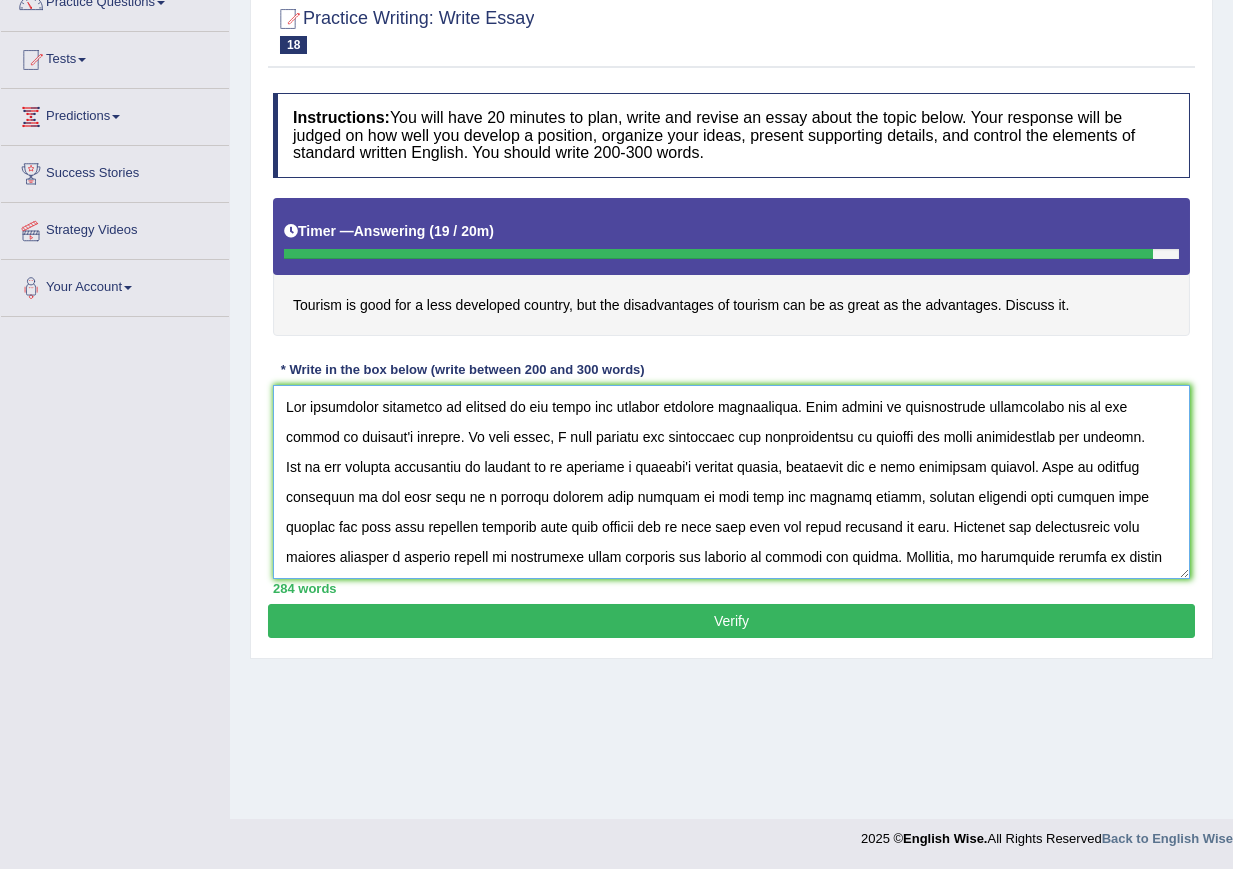 click at bounding box center [731, 482] 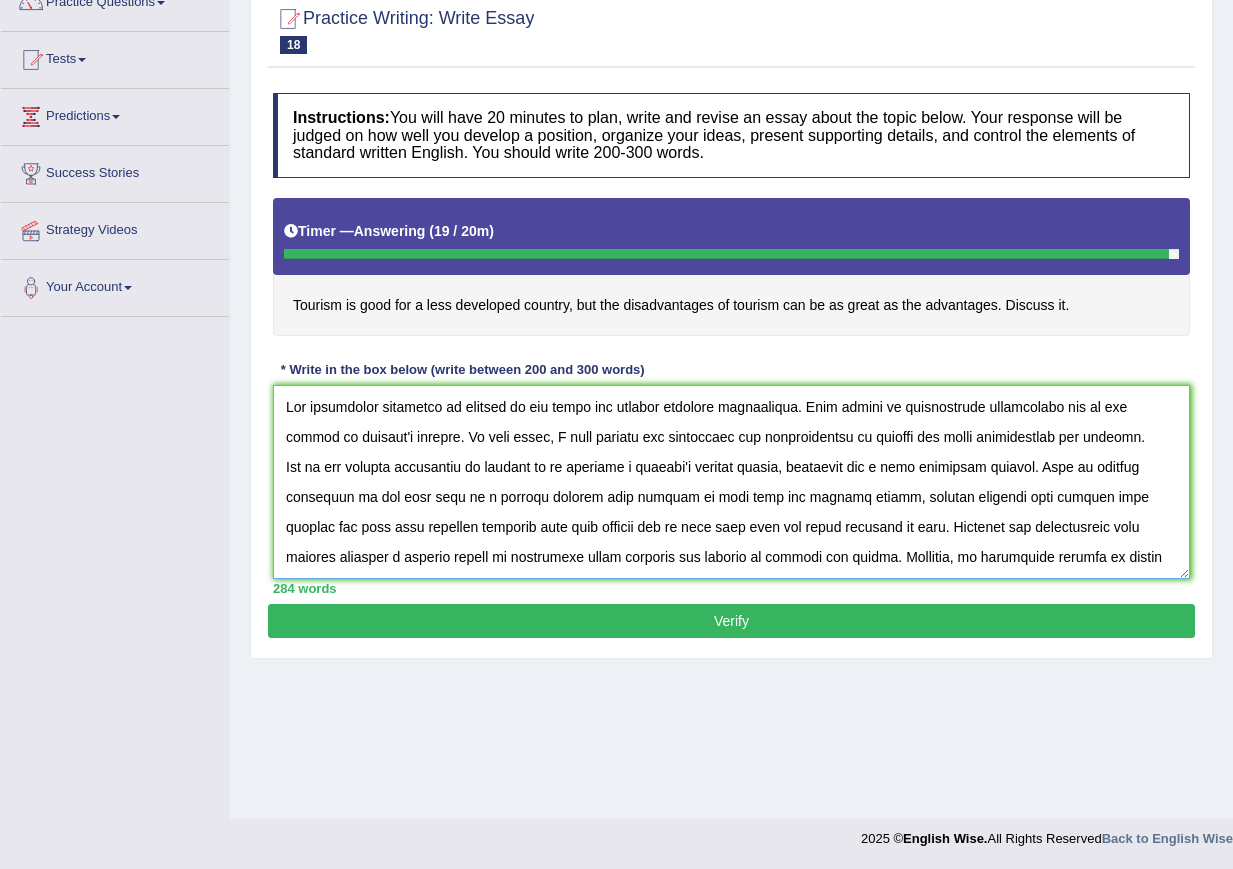 click at bounding box center (731, 482) 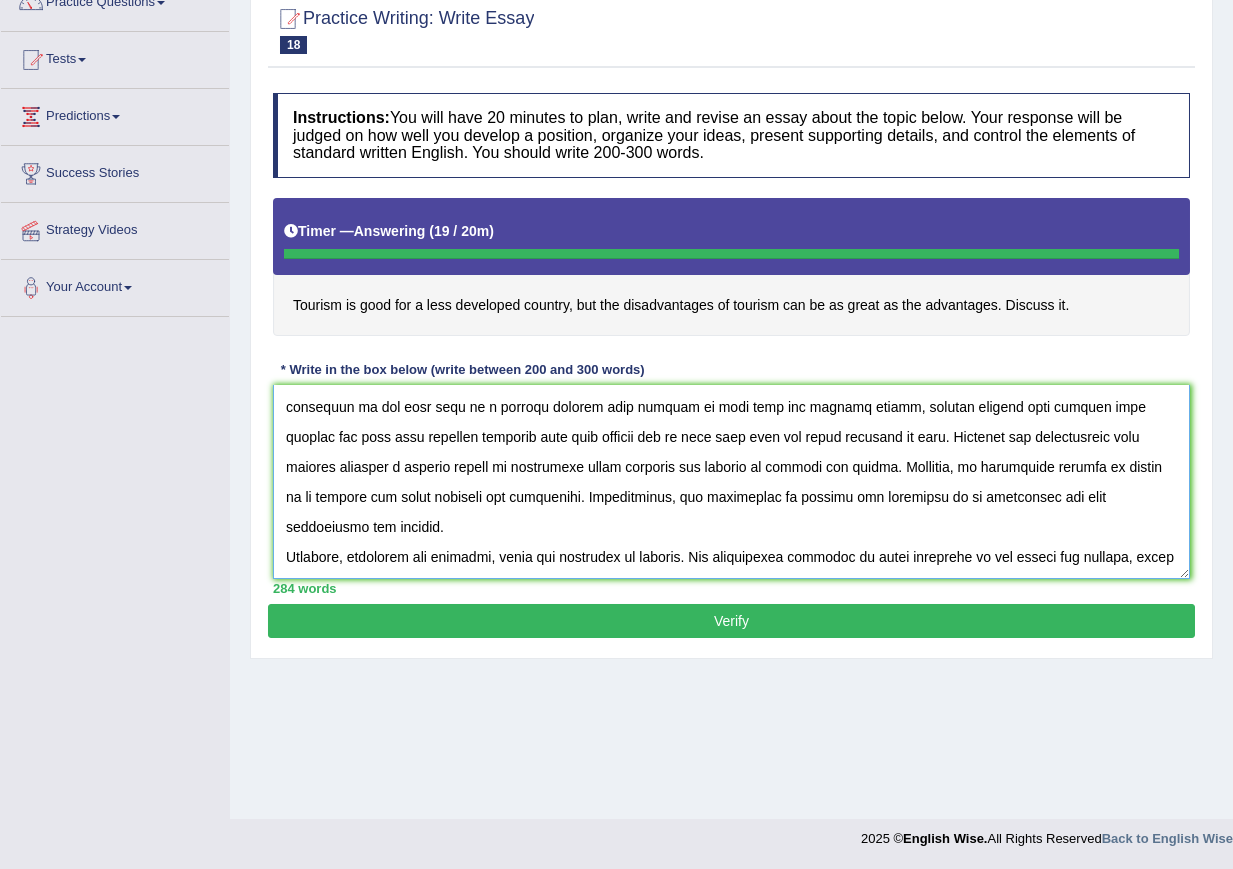 scroll, scrollTop: 133, scrollLeft: 0, axis: vertical 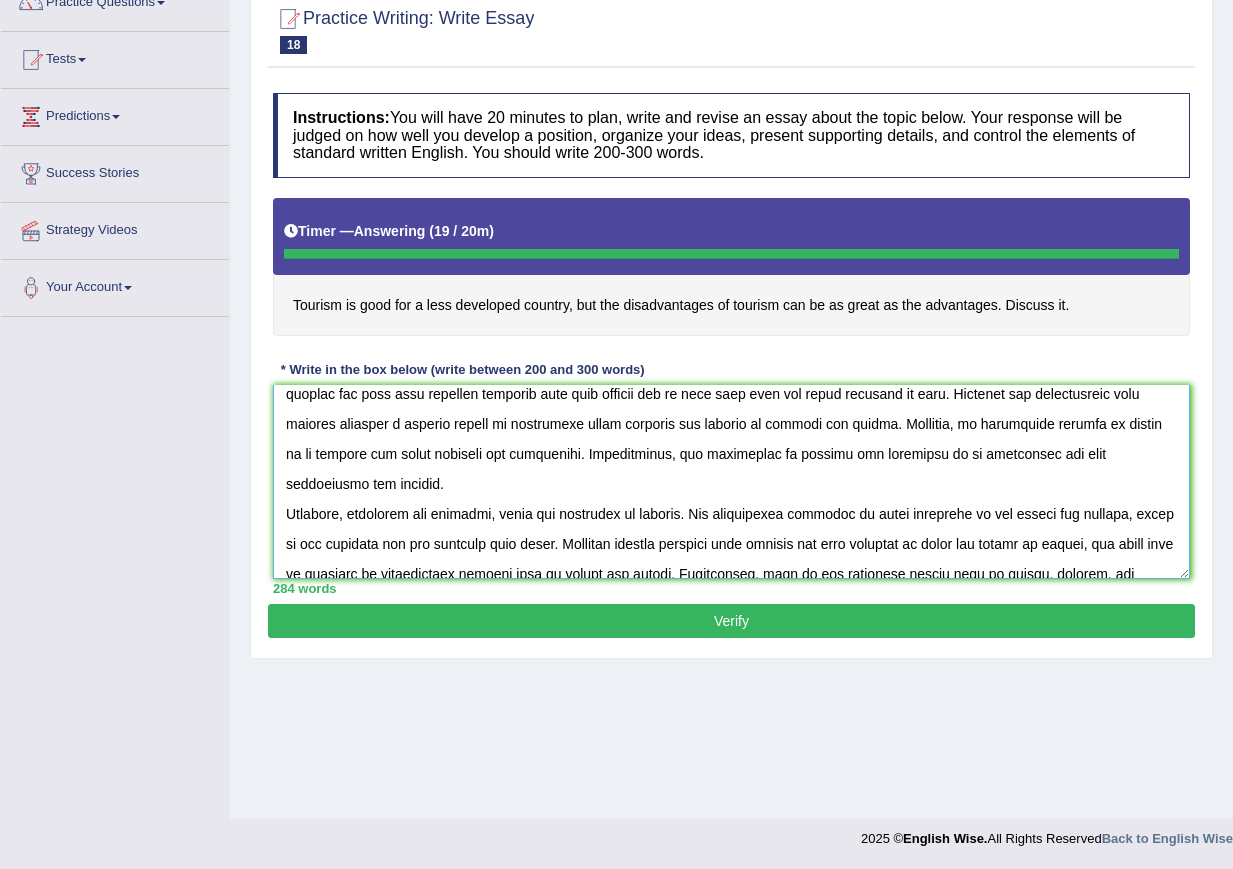 type on "The increasing influence of tourism on our lives has ignited numerous discussions. This matter is particularly significant due to its impact on country's economy. In this essay, I will examine the advantages and disadvantages of tourism and their implications for society.
One of the primary advantages of tourism is to improves a country's economy system, specially for a less developed country. This is further supported by the fact that if a country attract more tourism it will help the economy system, because tourism will explore that country and they will purchase products from that country and it will help with the local business as well. Research has demonstrated that tourism improves a country future by presenting their cultures and custome by tourism for others. Moreover, an additional benefit of tourim is to promote the local products for foriengers. Consequently, the advantages of tourism are essential to be considered for both individuals and society.
Howevere, alongside the benefits, there are dr..." 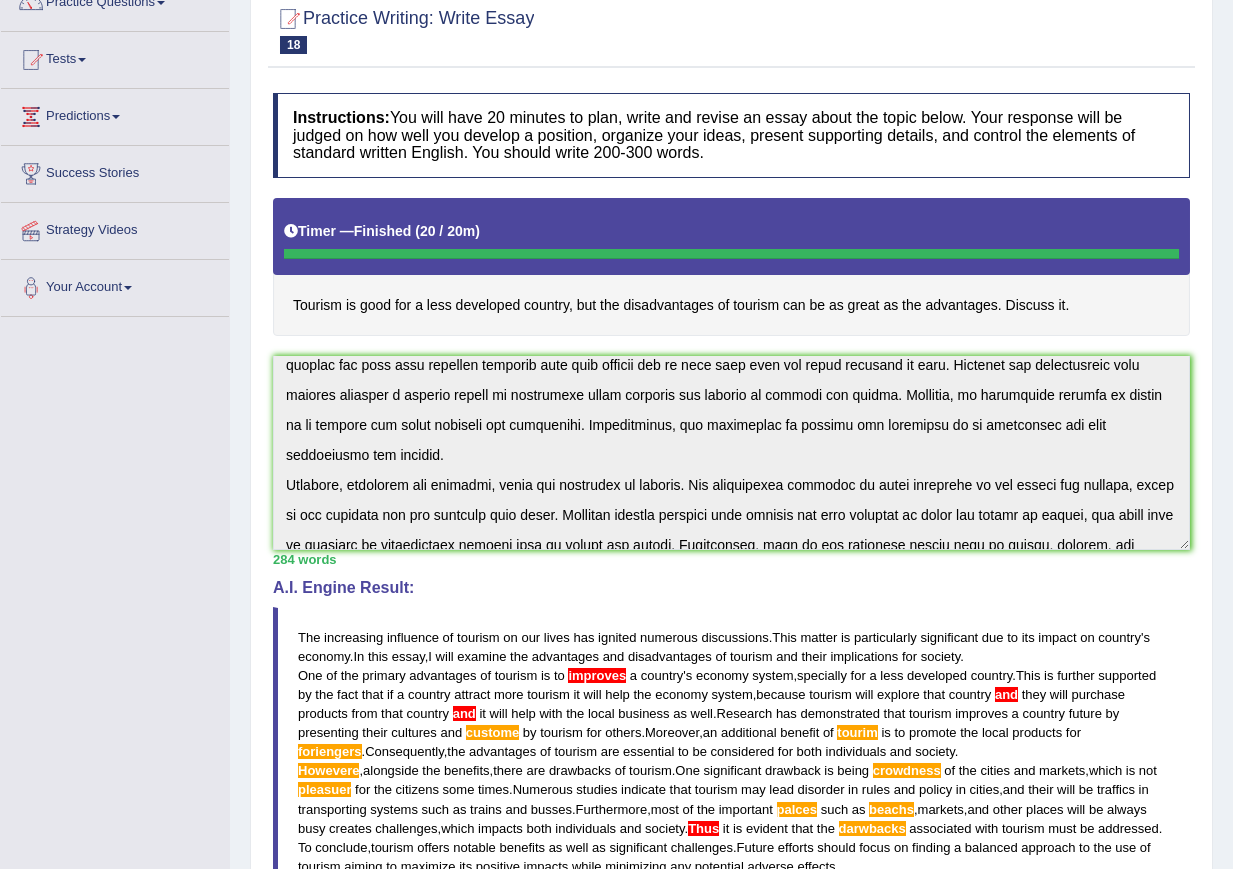 scroll, scrollTop: 239, scrollLeft: 0, axis: vertical 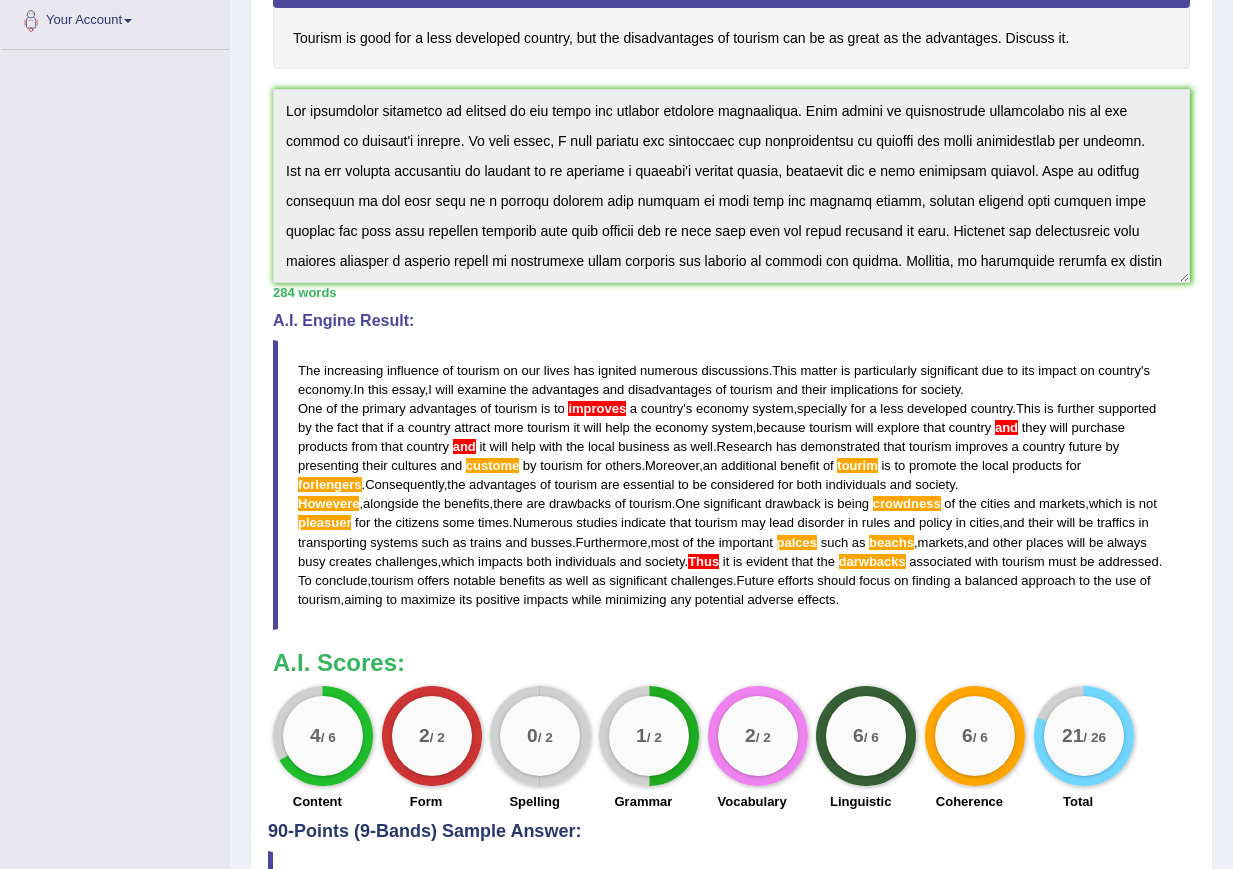 click on "Home
Practice
Writing: Write Essay
Tourism
« Prev Next »  Report Question  Re-Attempt
Practice Writing: Write Essay
18
Tourism
Instructions:  You will have 20 minutes to plan, write and revise an essay about the topic below. Your response will be judged on how well you develop a position, organize your ideas, present supporting details, and control the elements of standard written English. You should write 200-300 words.
Timer —  Finished   ( 20 / 20m ) Skip Tourism is good for a less developed country, but the disadvantages of tourism can be as great as the advantages. Discuss it. * Write in the box below (write between 200 and 300 words) 284 words Written Keywords:  tourism  less  developed  country  disadvantages  advantages  economy  impact  policy  benefit  drawback  society A.I. Engine Result: The       of" at bounding box center (731, 311) 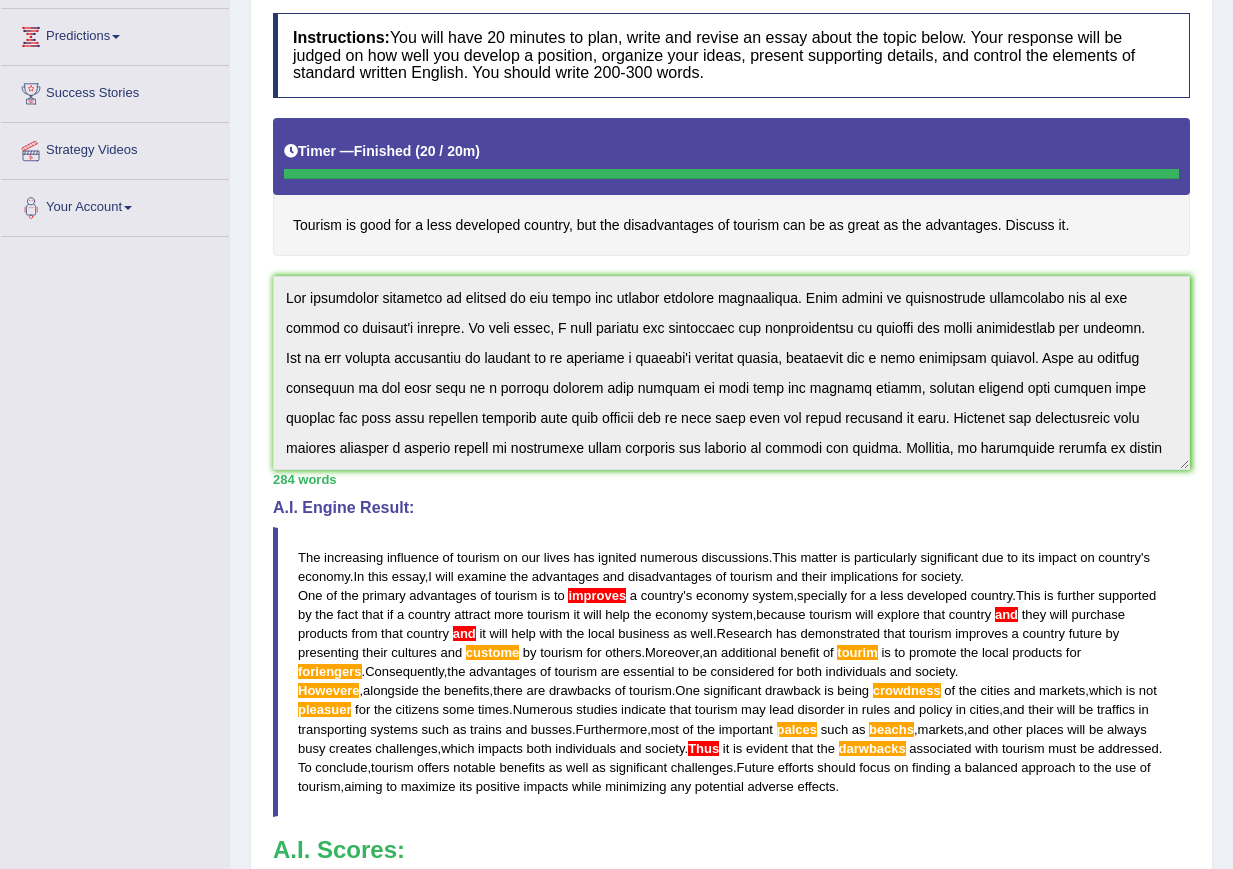 scroll, scrollTop: 0, scrollLeft: 0, axis: both 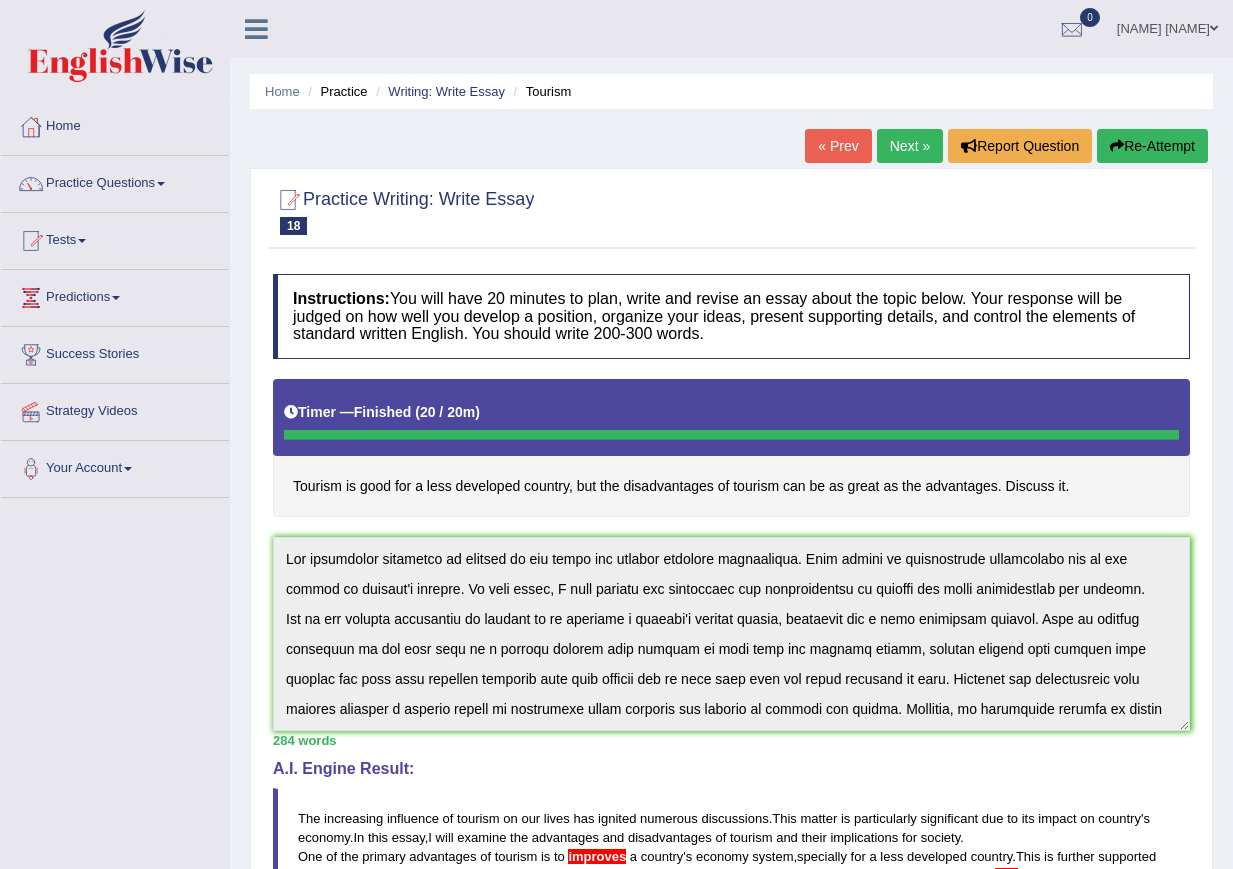 click on "Re-Attempt" at bounding box center [1152, 146] 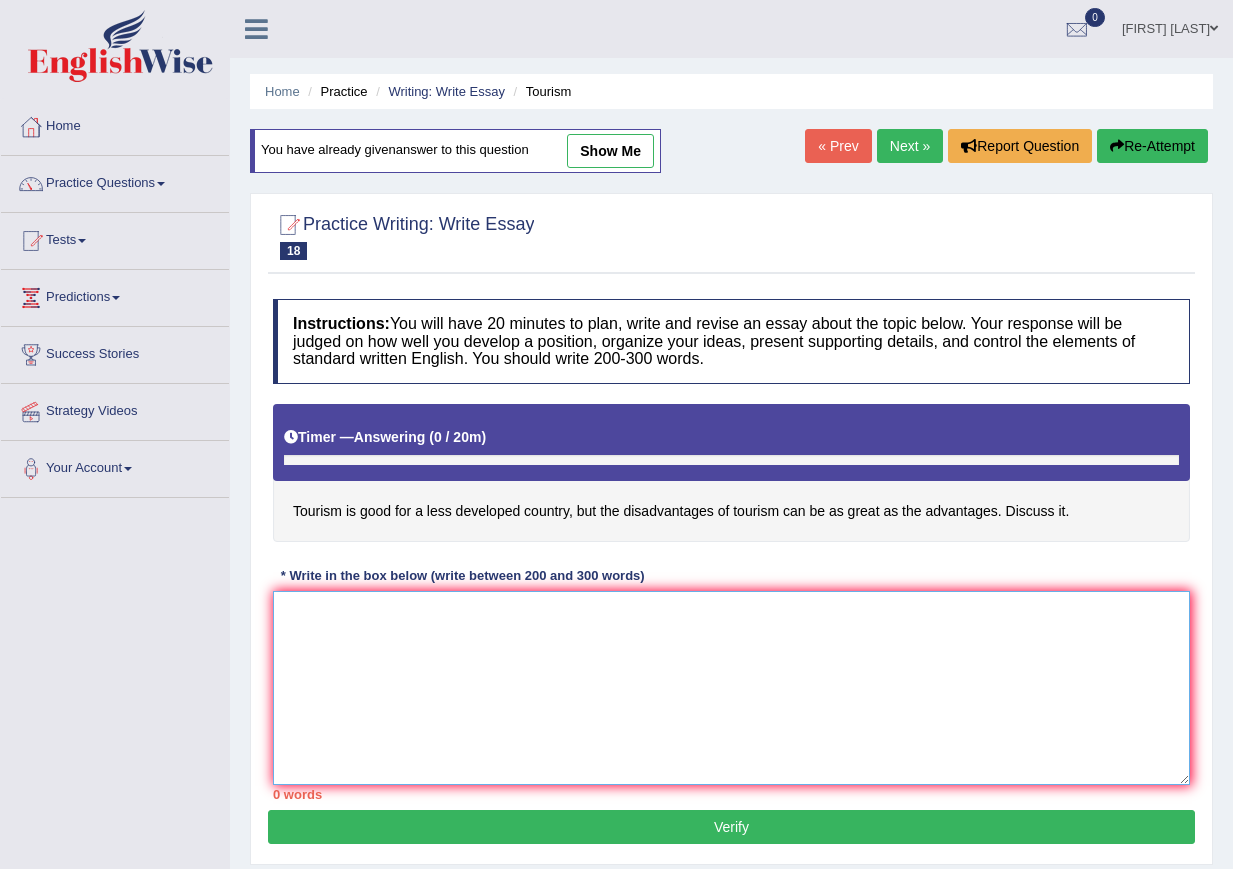 click at bounding box center [731, 688] 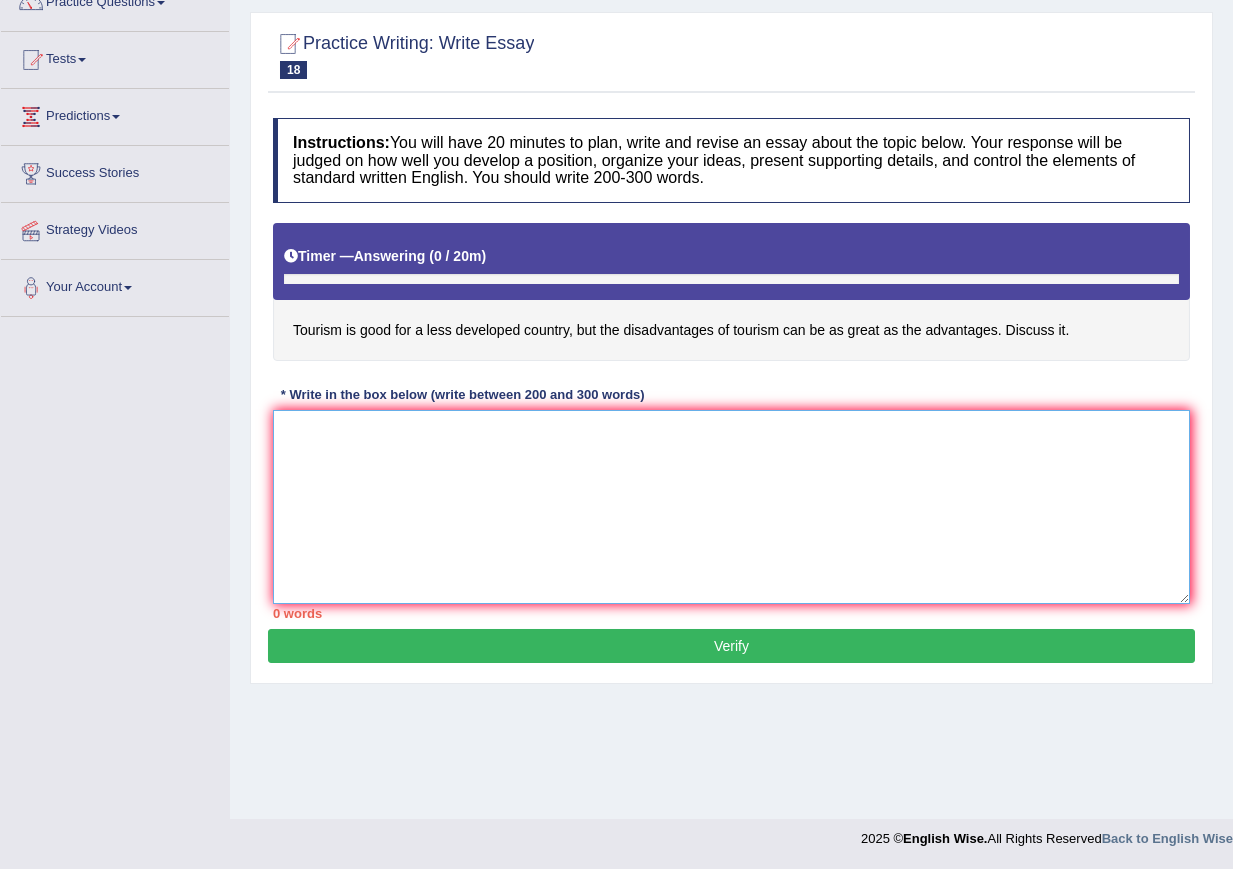scroll, scrollTop: 181, scrollLeft: 0, axis: vertical 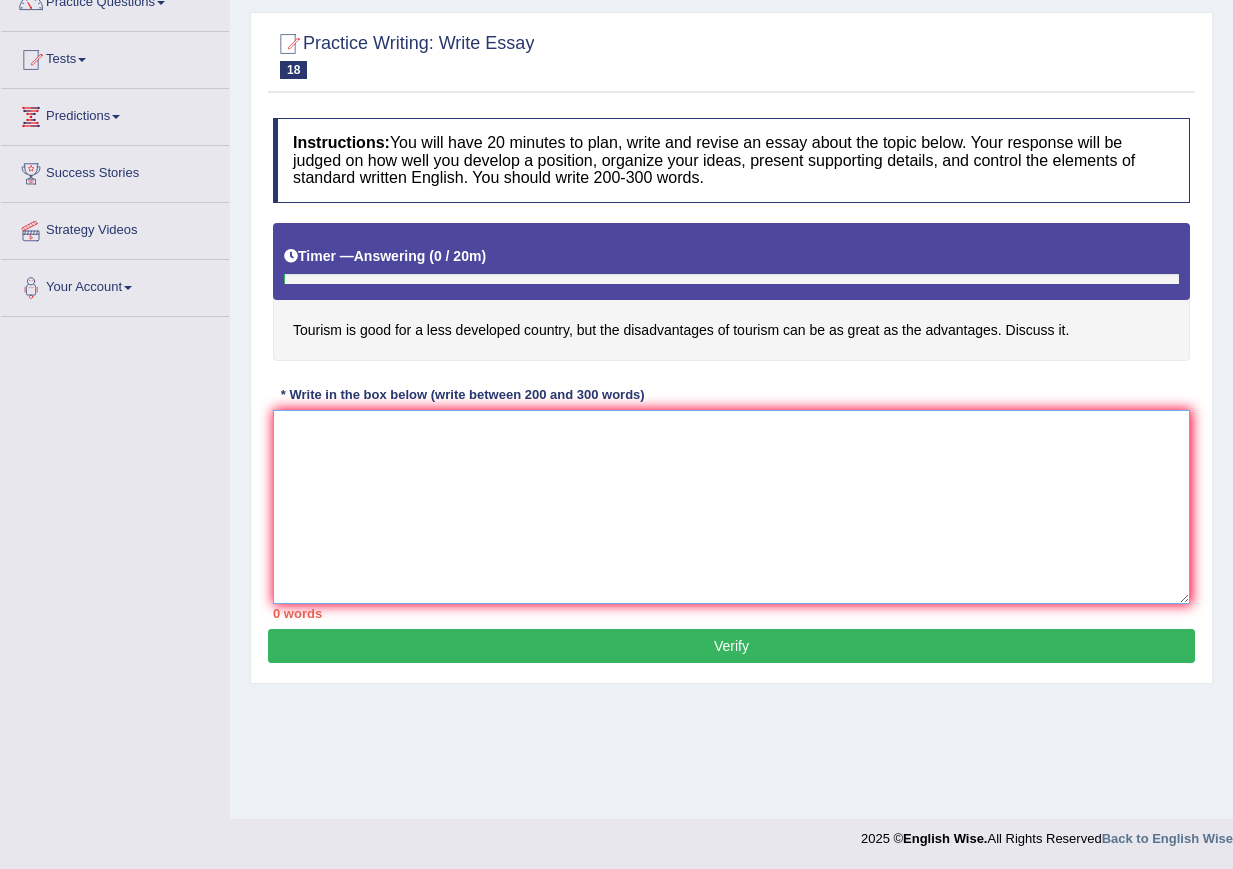 paste on "The increasing influence of tourism on our lives has ignited numerous discussions. This matter is particularly significant due to its impact on [COUNTRY]'s economy. In this essay, I will examine the advantages and disadvantages of tourism and their implications for society.
One of the primary advantages of tourism is to improves a country's economy system, specially for a less developed country. This is further supported by the fact that if a country attract more tourism it will help the economy system, because tourism will explore that country and they will purchase products from that country and it will help with the local business as well. Research has demonstrated that tourism improves a country future by presenting their cultures and custome by tourism for others. Moreover, an additional benefit of tourim is to promote the local products for foriengers. Consequently, the advantages of tourism are essential to be considered for both individuals and society.
Howevere, alongside the benefits, there are dr..." 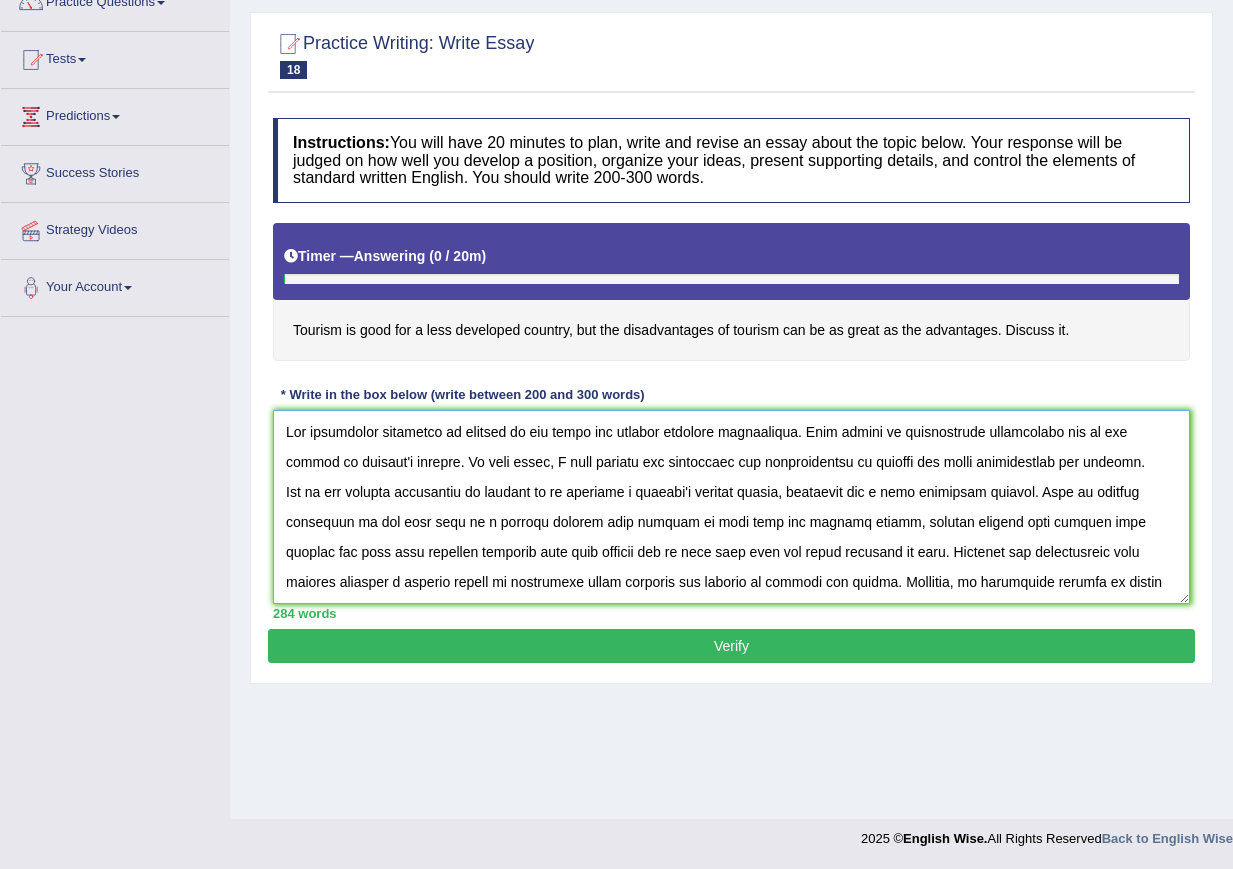 scroll, scrollTop: 227, scrollLeft: 0, axis: vertical 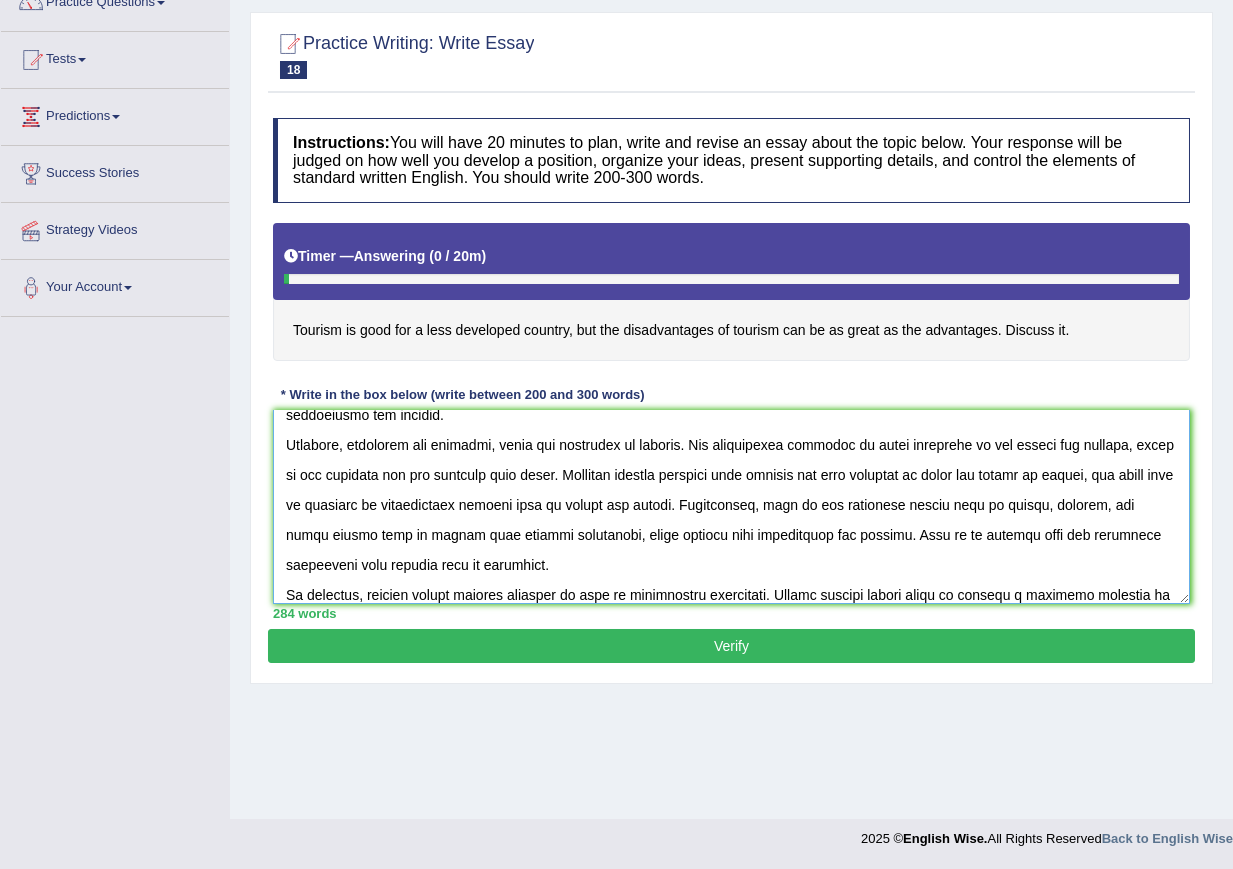 click at bounding box center (731, 507) 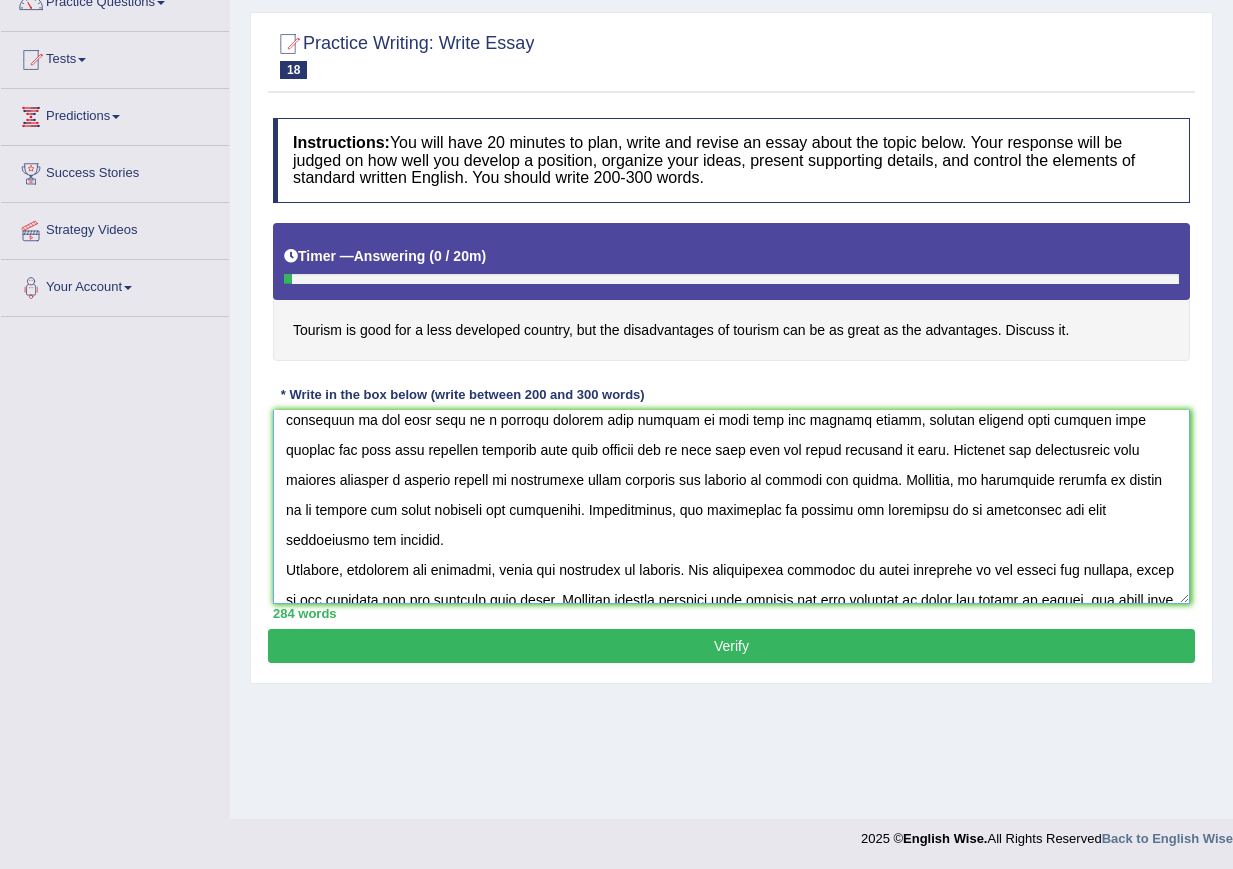 scroll, scrollTop: 0, scrollLeft: 0, axis: both 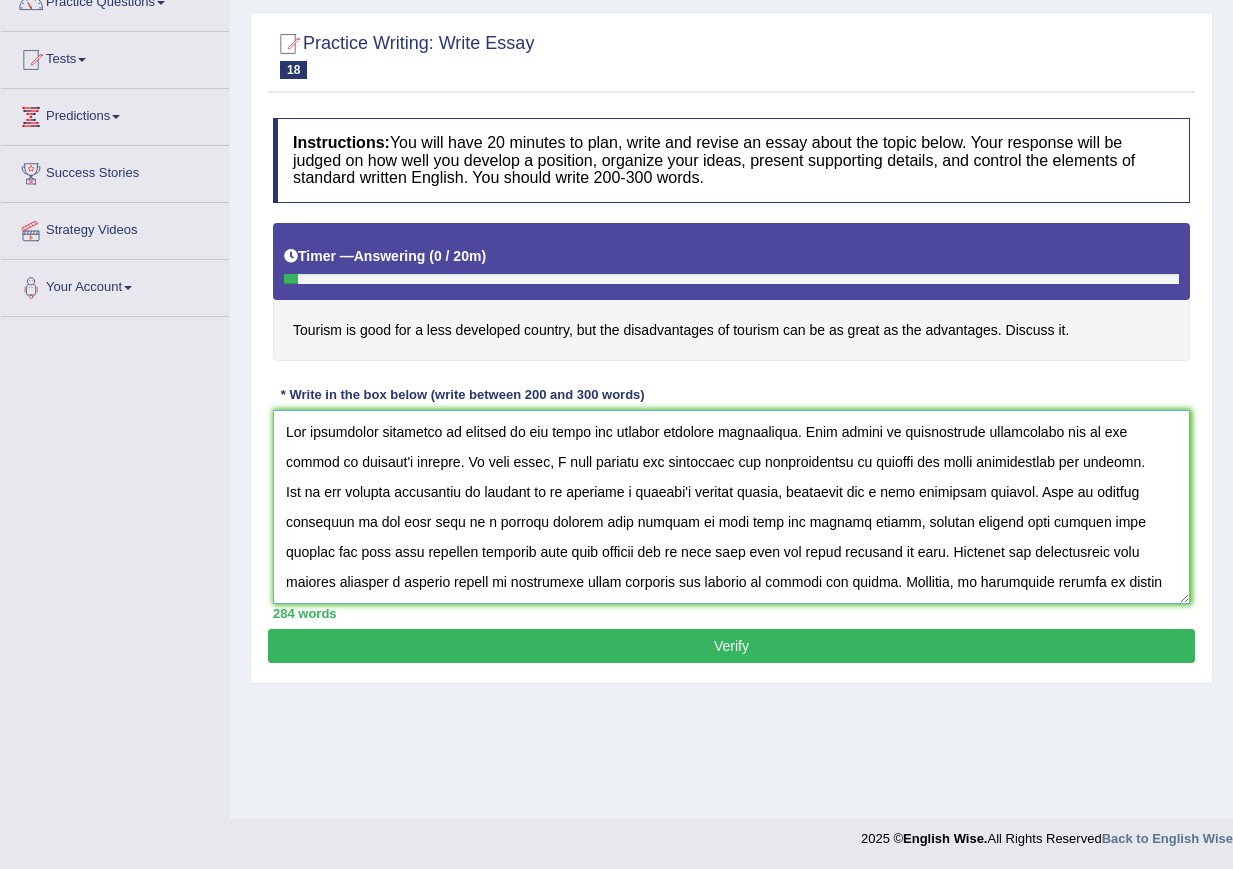 click at bounding box center [731, 507] 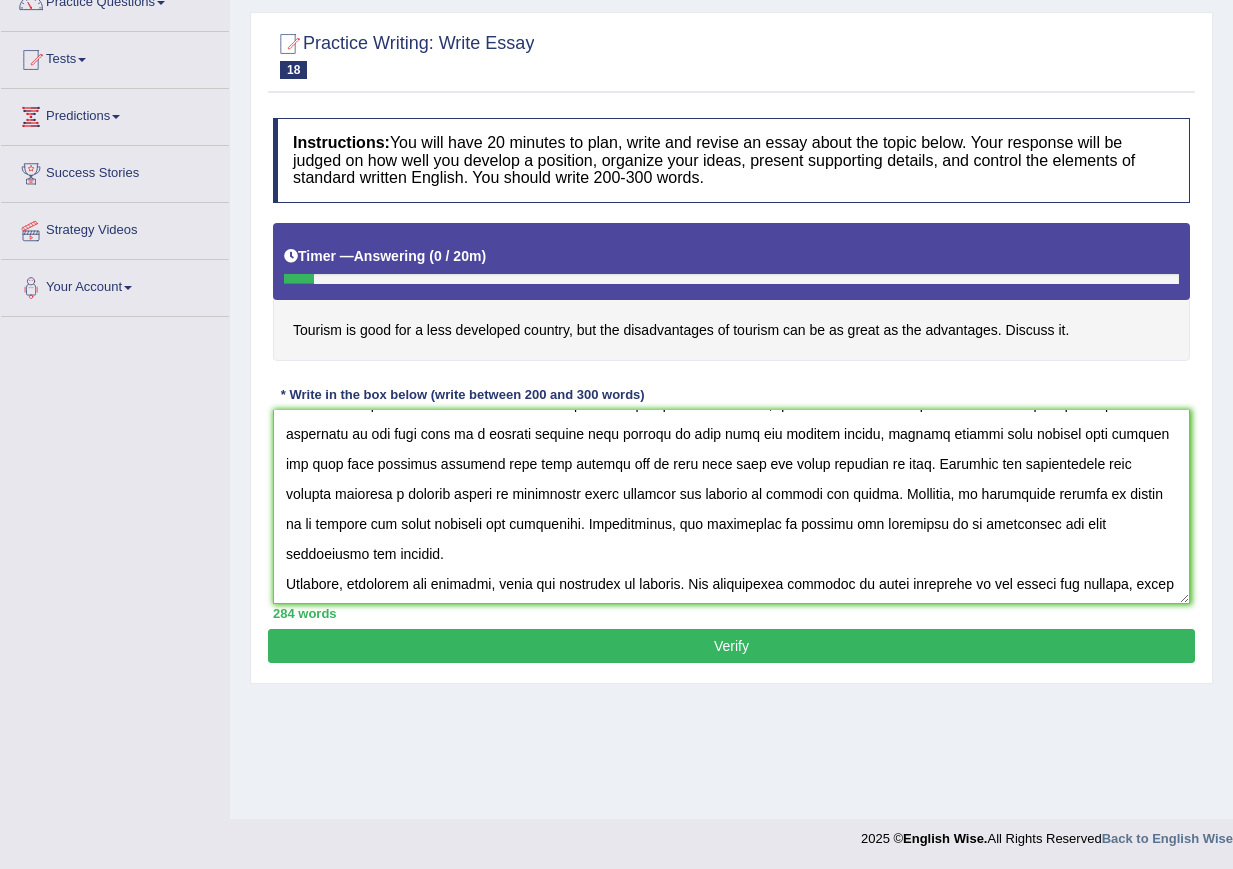scroll, scrollTop: 133, scrollLeft: 0, axis: vertical 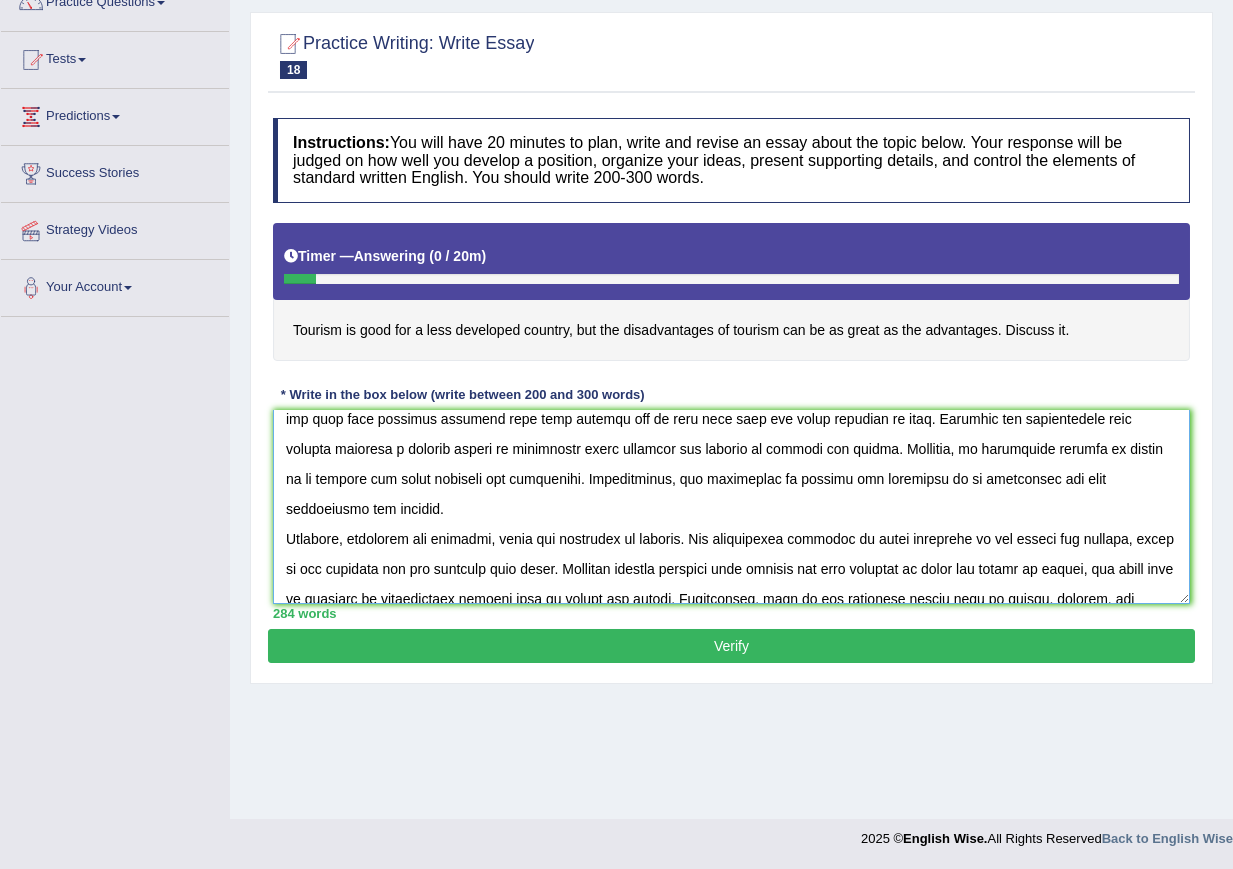 click at bounding box center (731, 507) 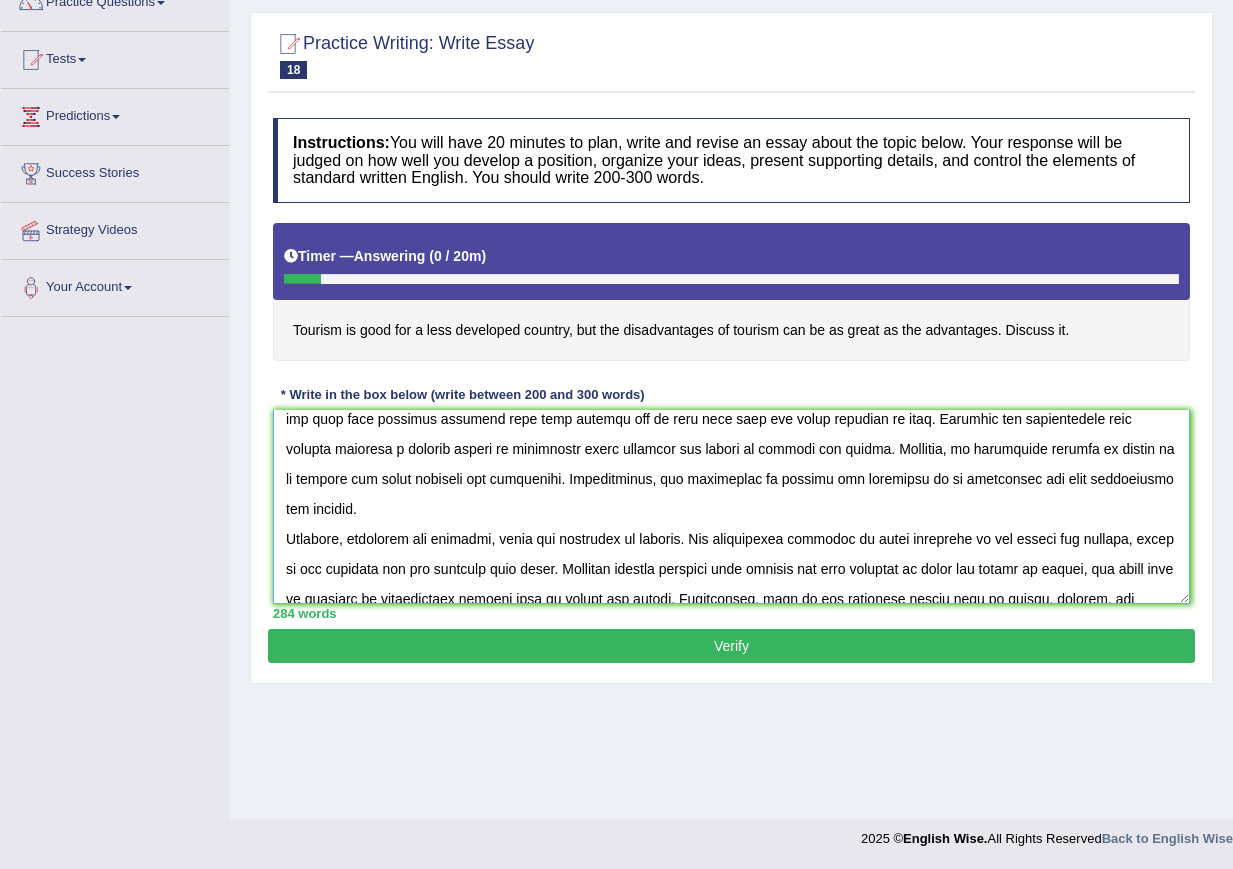 click at bounding box center [731, 507] 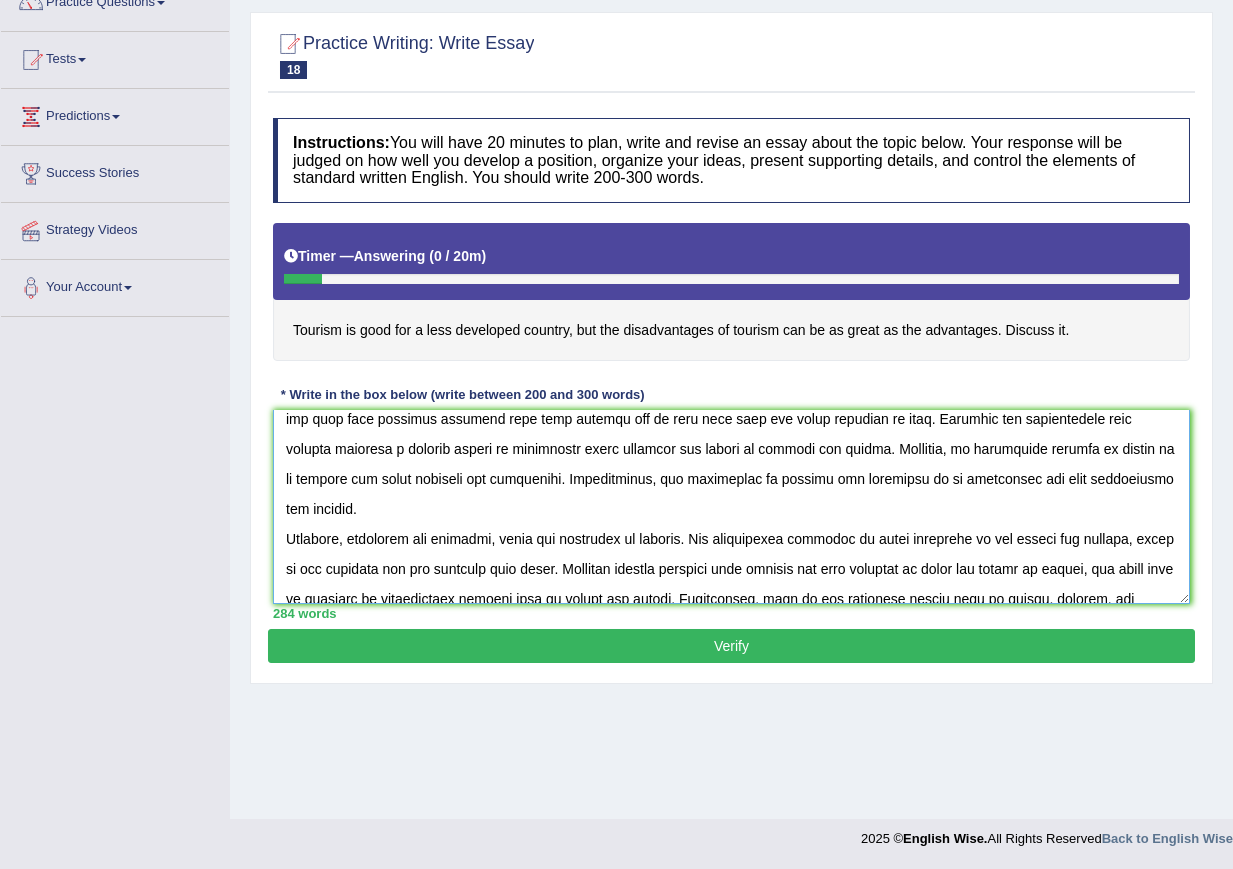 click at bounding box center (731, 507) 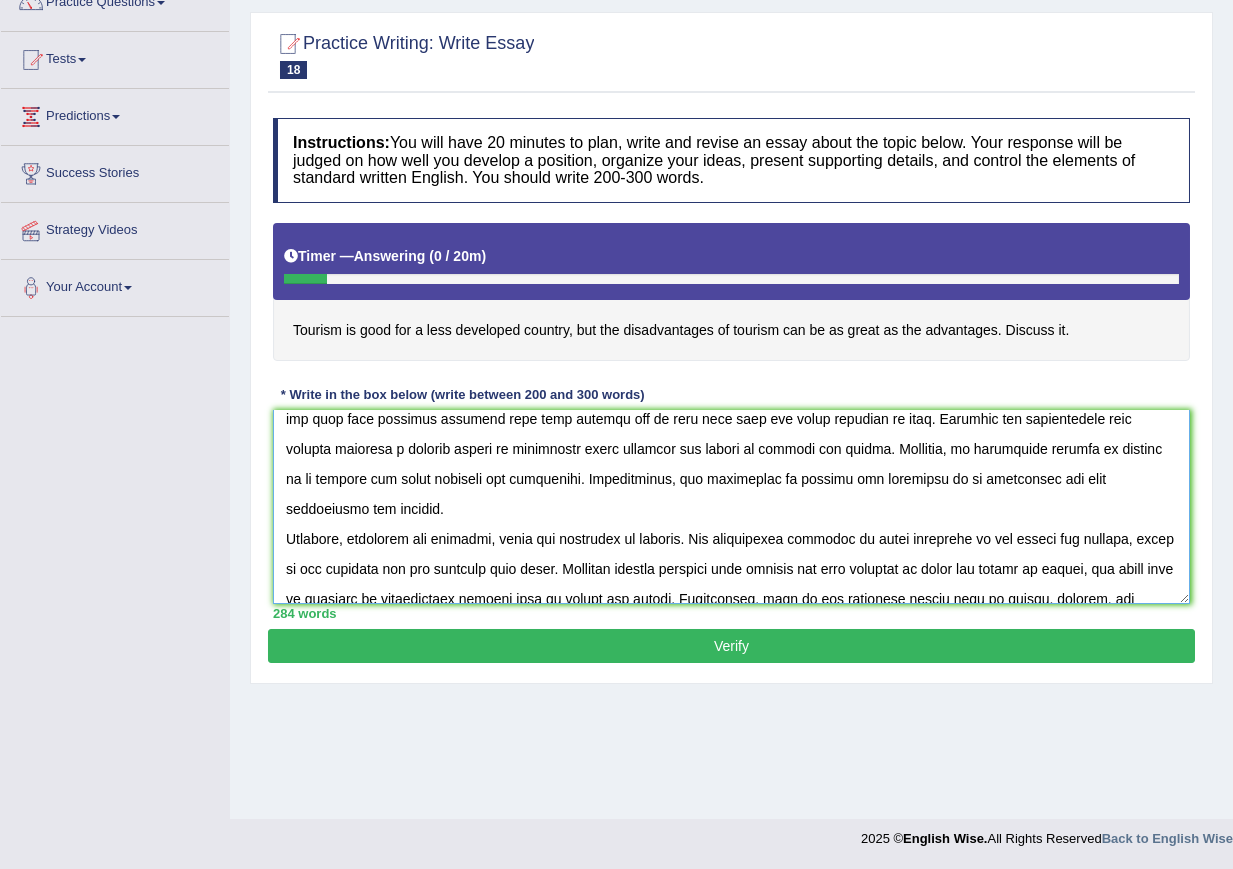 click at bounding box center (731, 507) 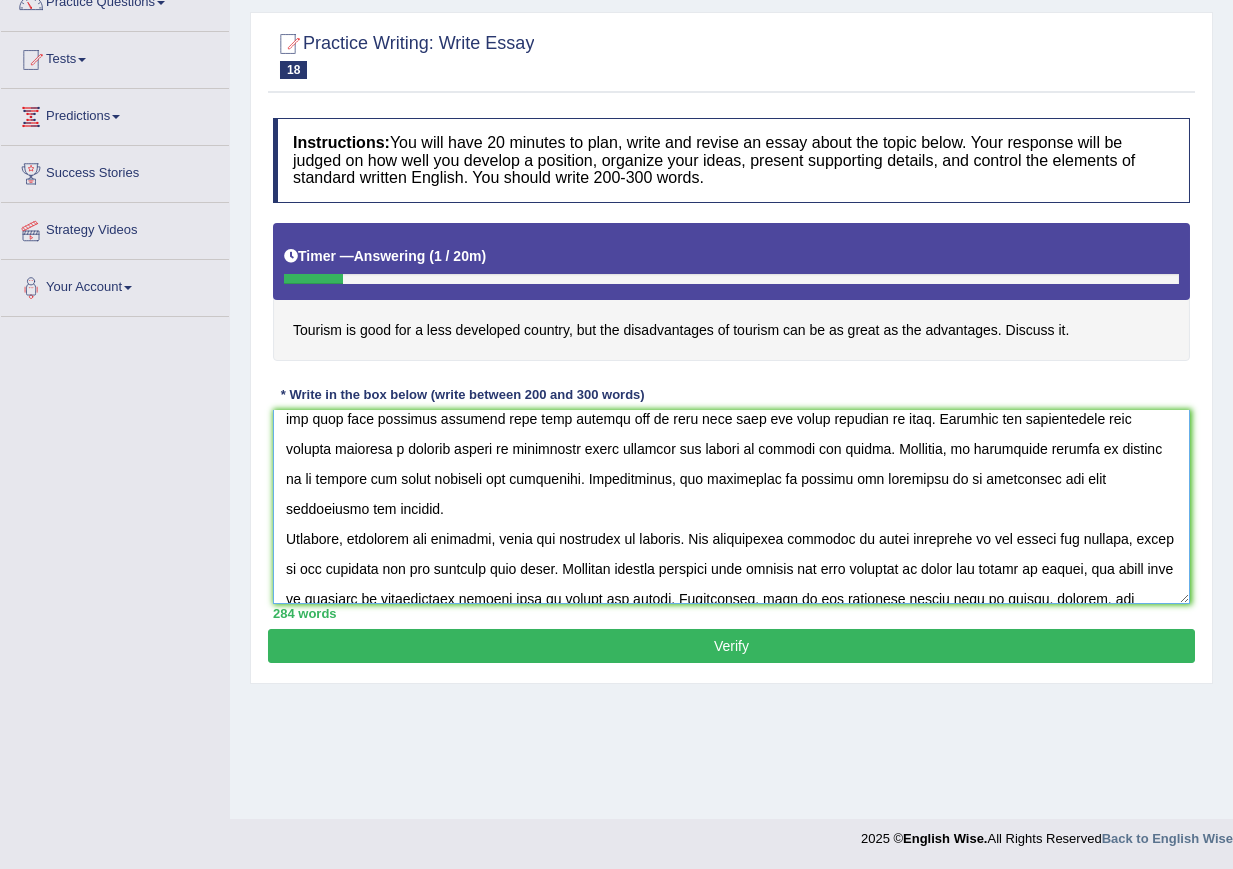 click at bounding box center (731, 507) 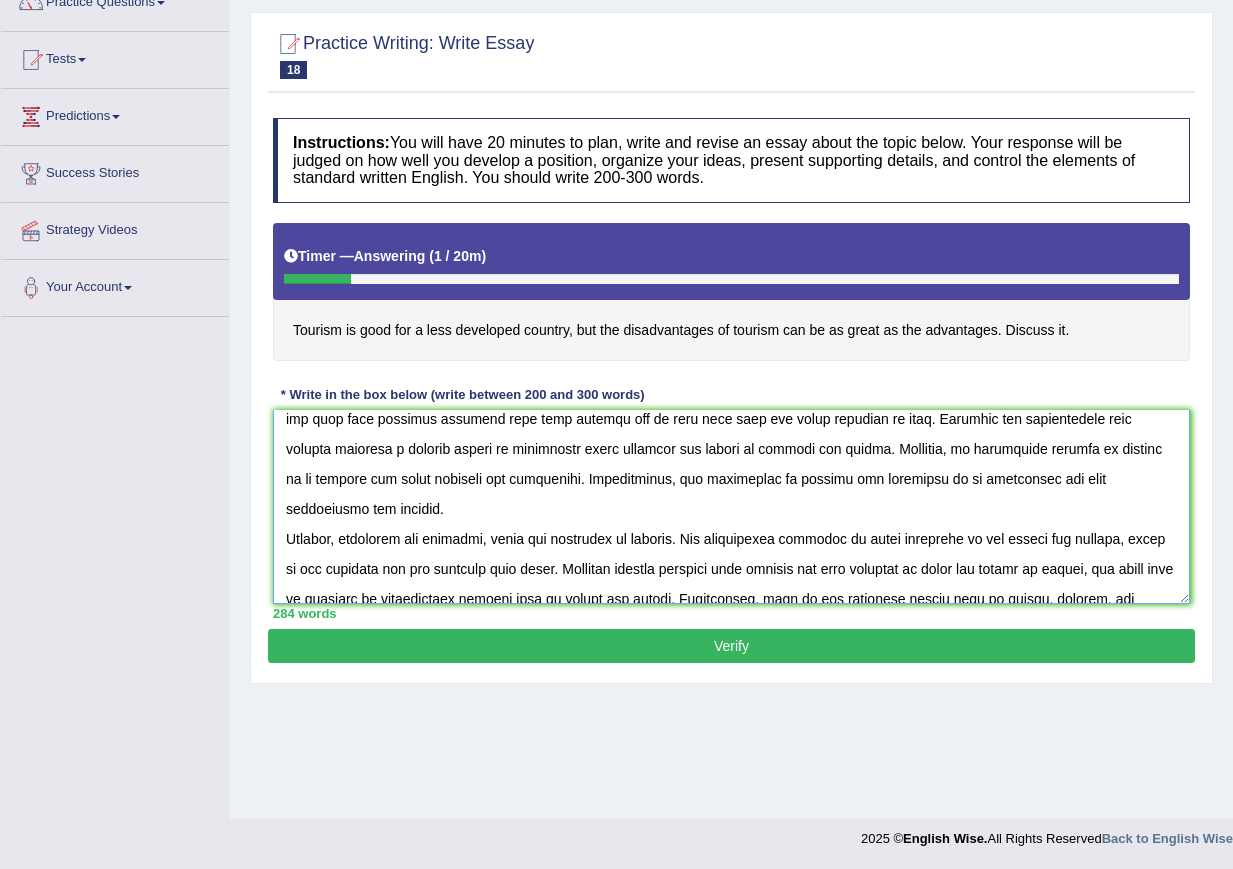 click at bounding box center [731, 507] 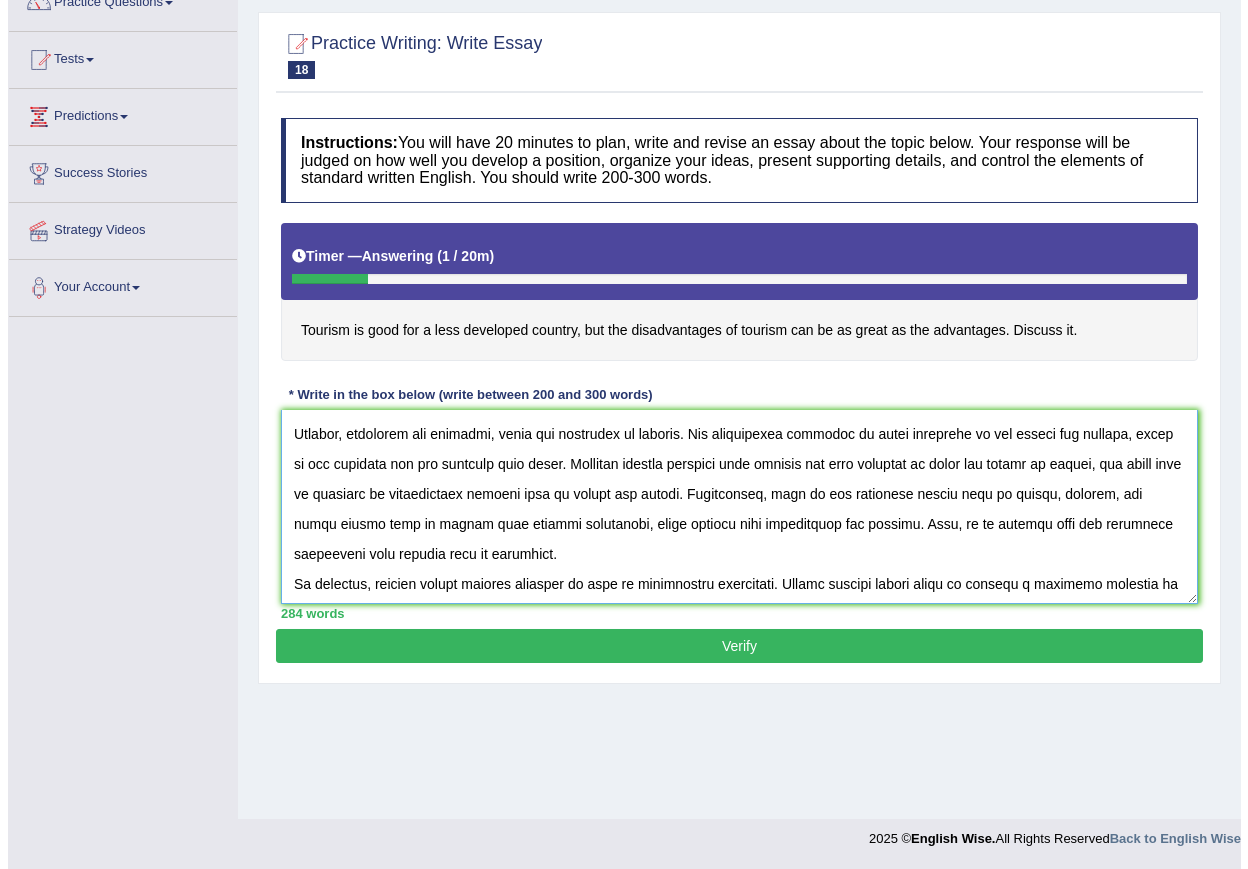 scroll, scrollTop: 239, scrollLeft: 0, axis: vertical 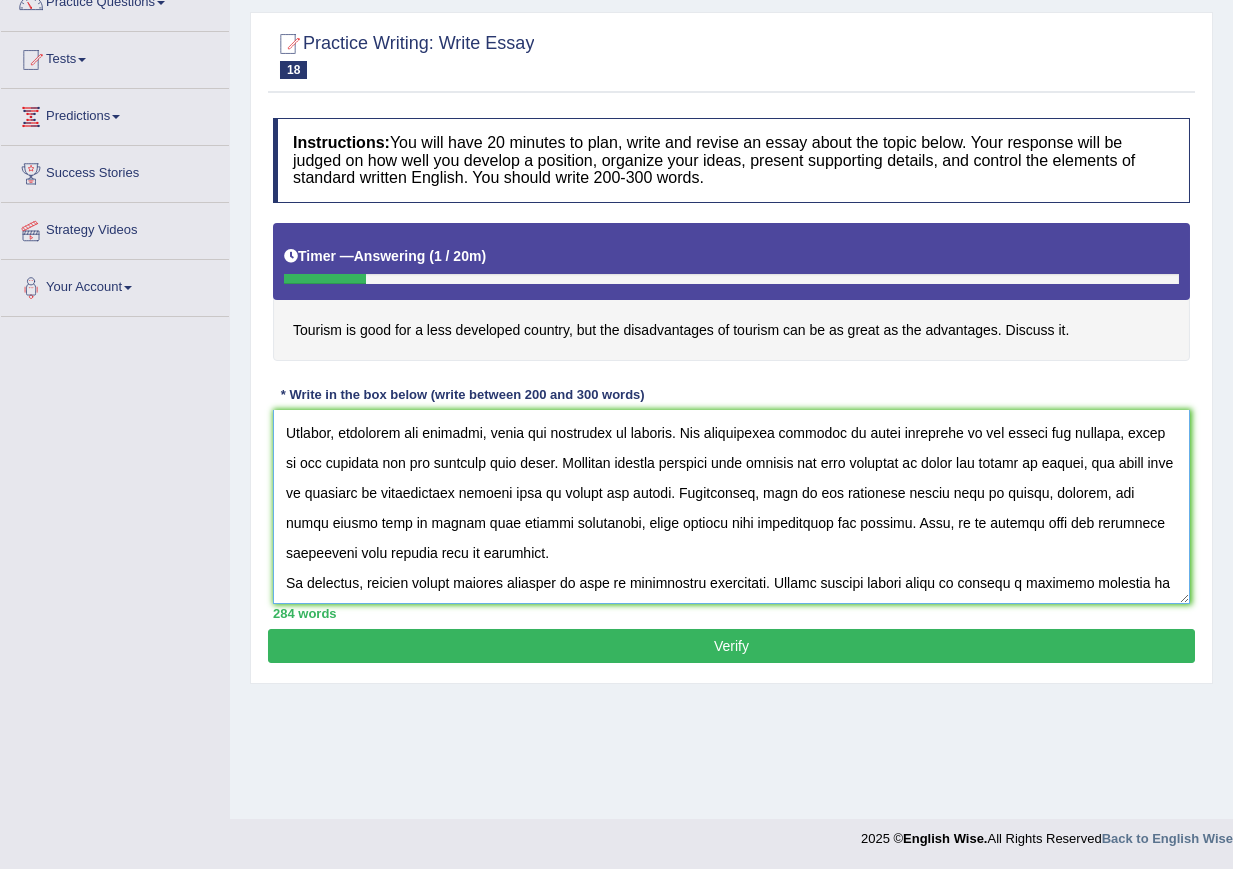 click at bounding box center (731, 507) 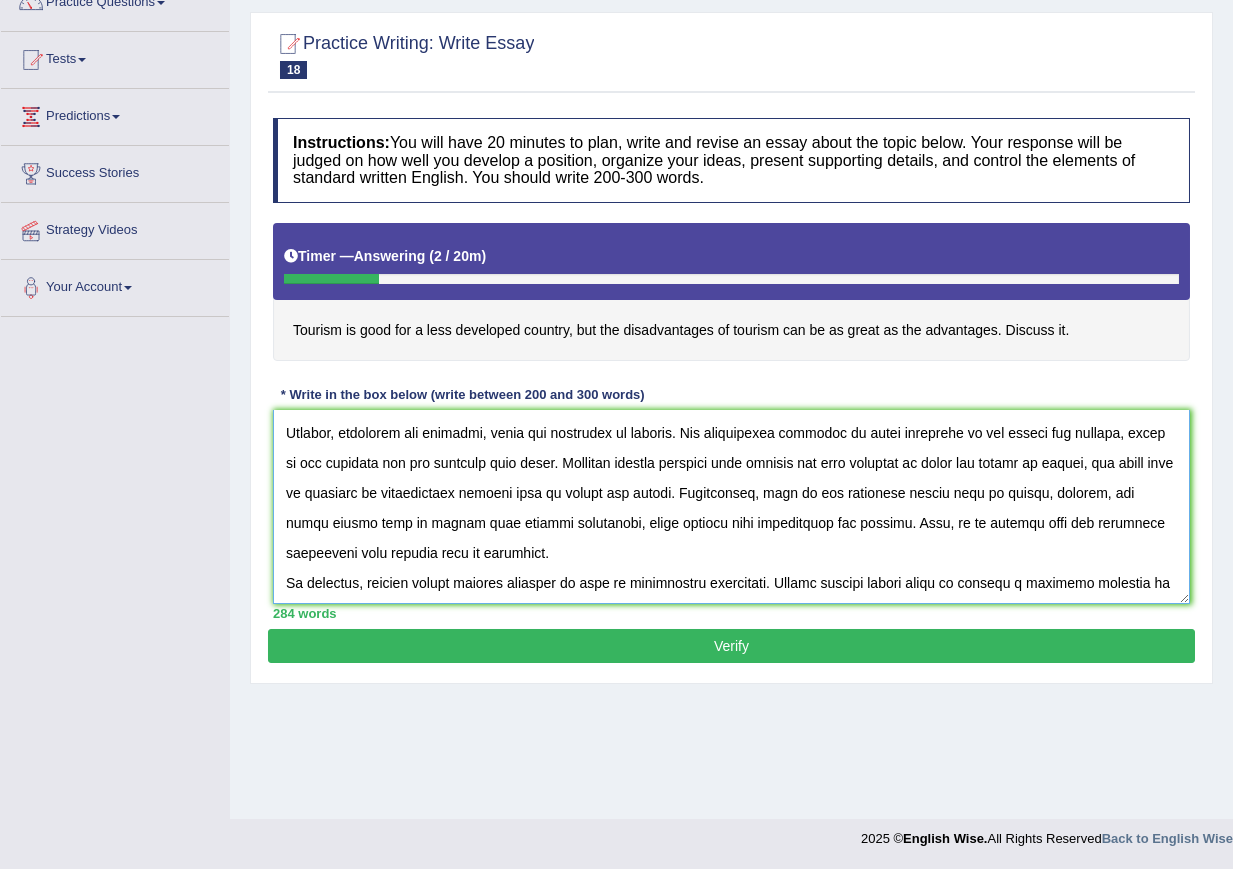 type on "The increasing influence of tourism on our lives has ignited numerous discussions. This matter is particularly significant due to its impact on country's economy. In this essay, I will examine the advantages and disadvantages of tourism and their implications for society.
One of the primary advantages of tourism is to improve a country's economy system, specially for a less developed country. This is further supported by the fact that if a country attract more tourism it will help the economy system, because tourism will explore that country and they will purchase products from that country and it will help with the local business as well. Research has demonstrated that tourism improves a country future by presenting their cultures and custom by tourism for others. Moreover, an additional benefit of tourism is to promote the local products for foreigners. Consequently, the advantages of tourism are essential to be considered for both individuals and society.
However, alongside the benefits, there are draw..." 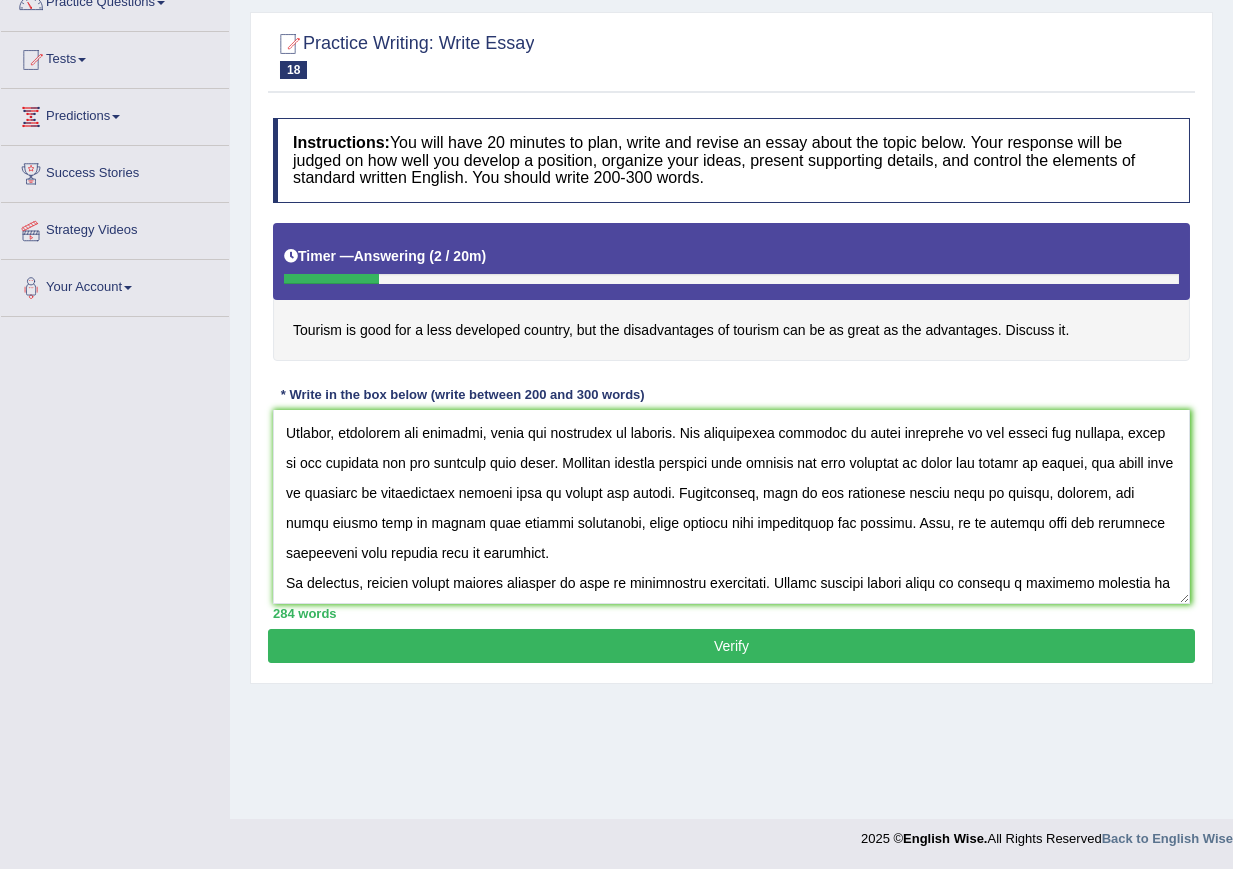 click on "Verify" at bounding box center [731, 646] 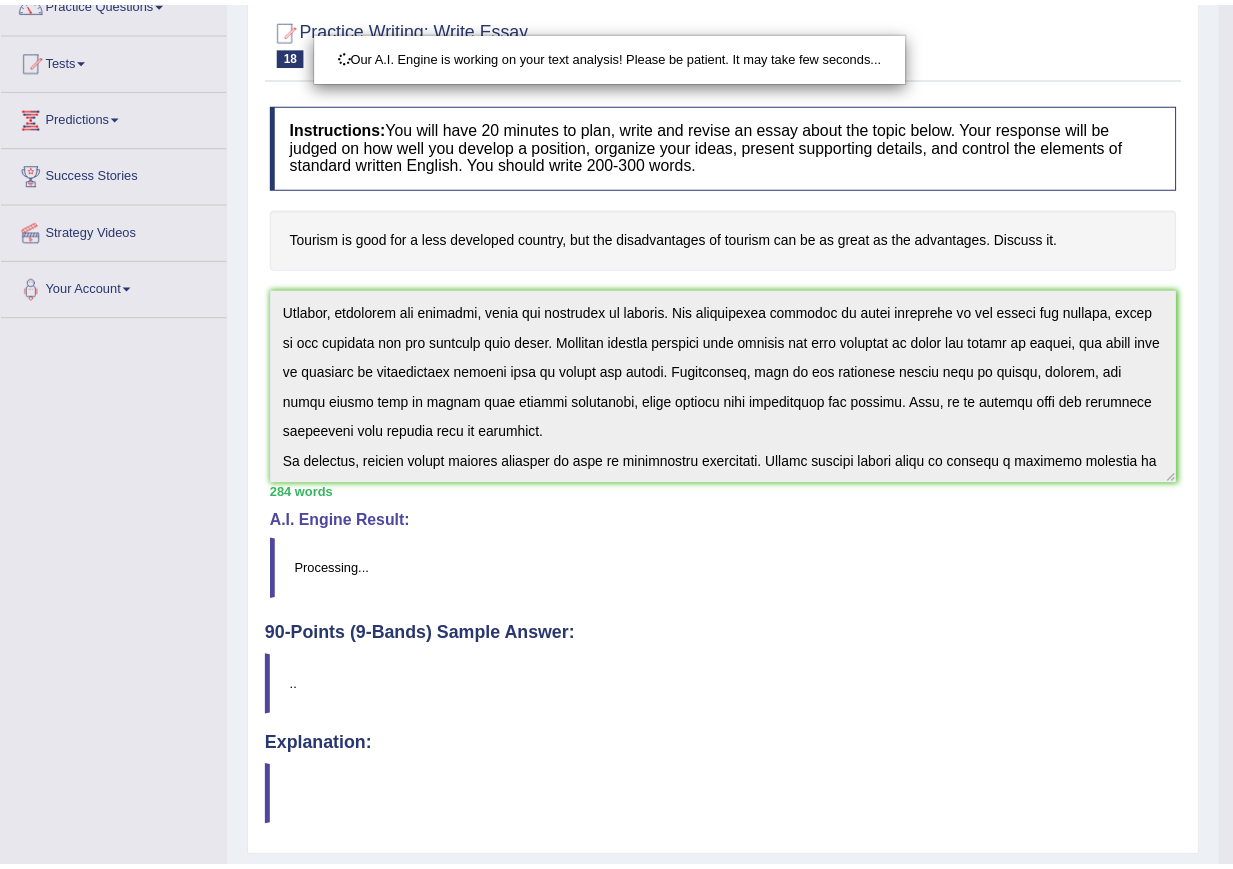 scroll, scrollTop: 236, scrollLeft: 0, axis: vertical 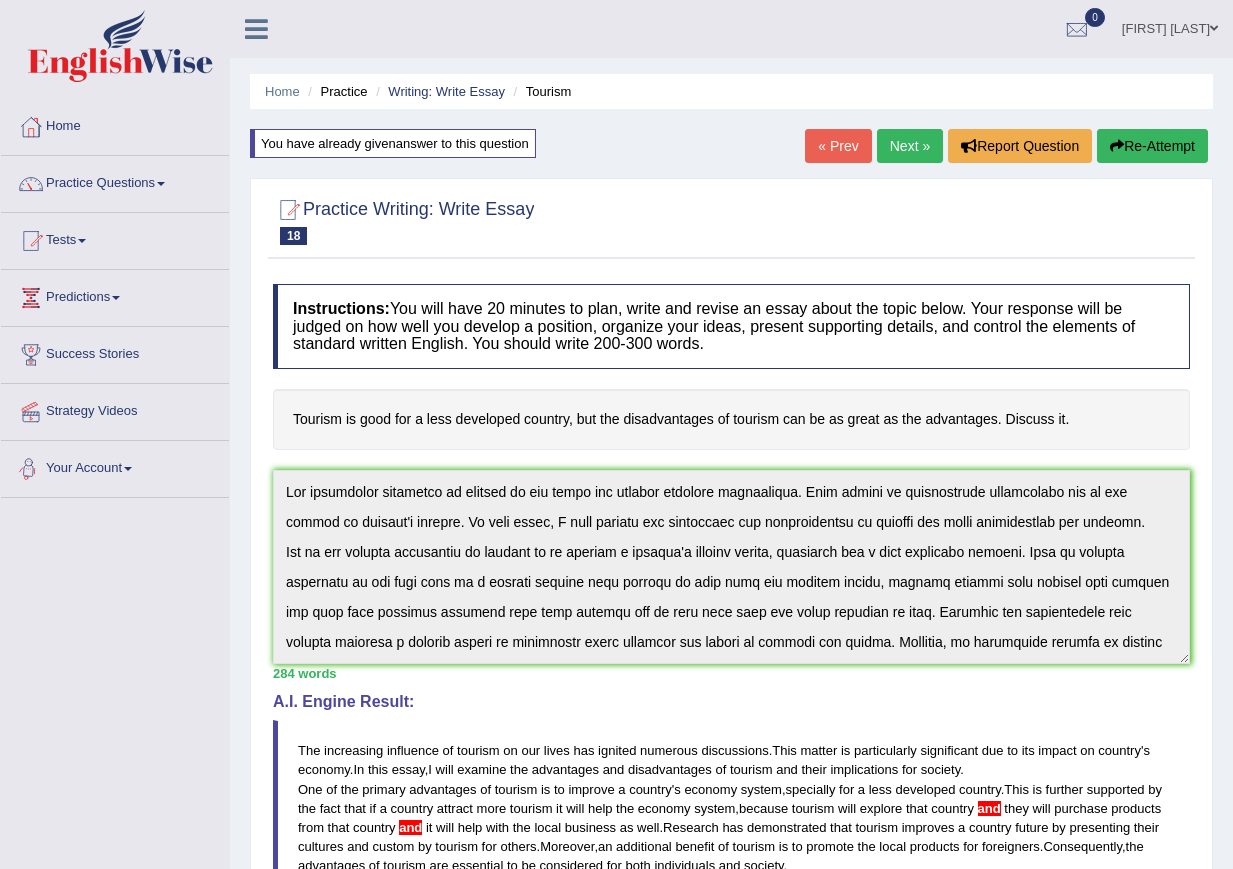 click on "Toggle navigation
Home
Practice Questions   Speaking Practice Read Aloud
Repeat Sentence
Describe Image
Re-tell Lecture
Answer Short Question
Summarize Group Discussion
Respond To A Situation
Writing Practice  Summarize Written Text
Write Essay
Reading Practice  Reading & Writing: Fill In The Blanks
Choose Multiple Answers
Re-order Paragraphs
Fill In The Blanks
Choose Single Answer
Listening Practice  Summarize Spoken Text
Highlight Incorrect Words
Highlight Correct Summary
Select Missing Word
Choose Single Answer
Choose Multiple Answers
Fill In The Blanks
Write From Dictation
Pronunciation
Tests  Take Practice Sectional Test
Take Mock Test" at bounding box center [616, 745] 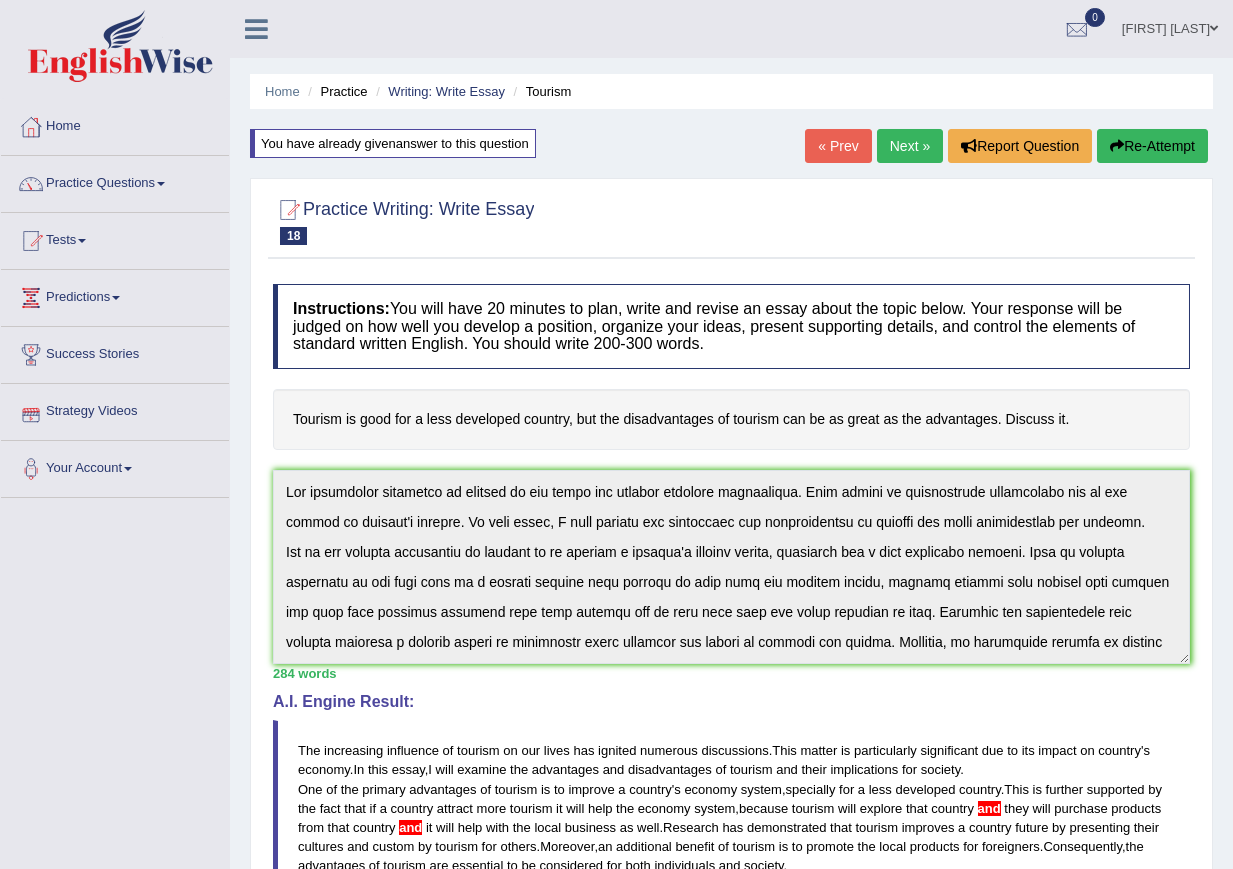 click on "Re-Attempt" at bounding box center [1152, 146] 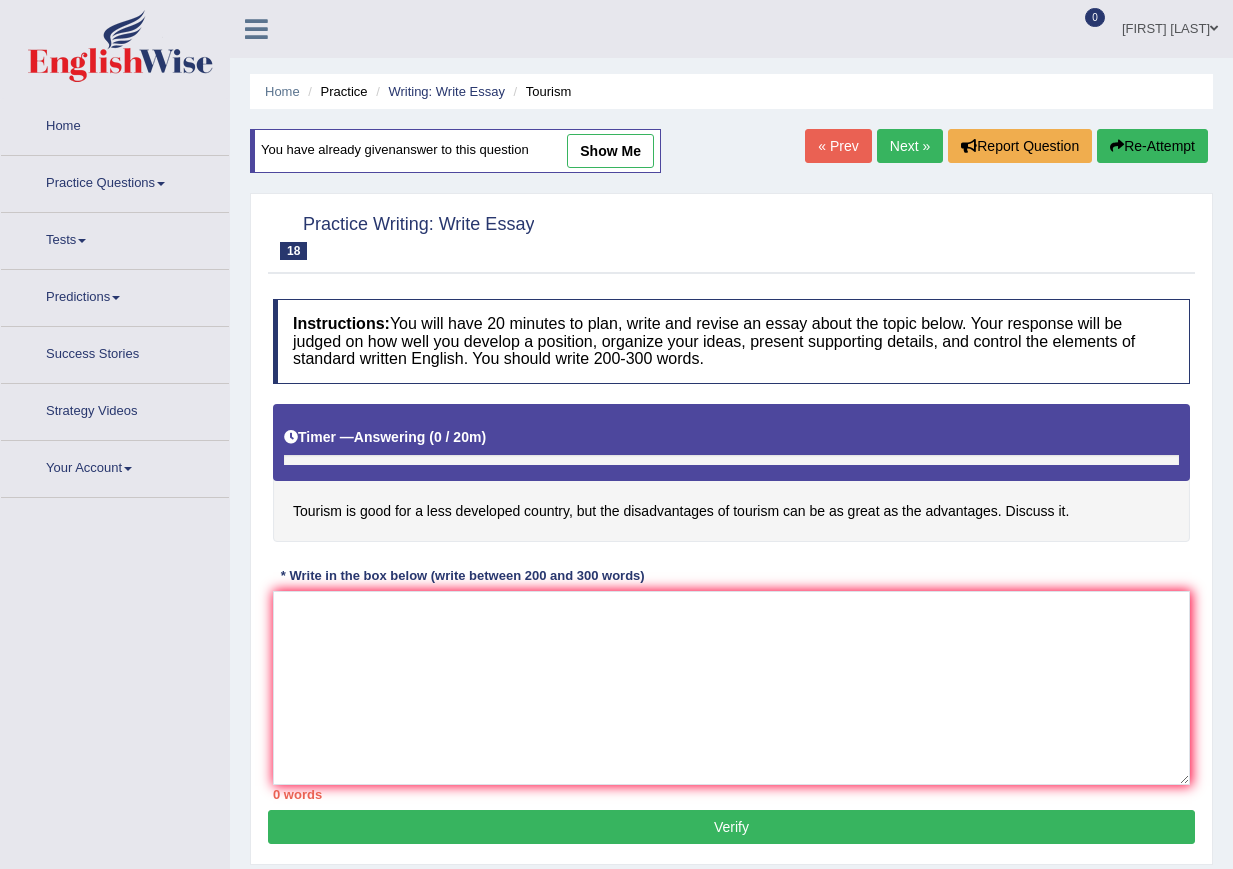 scroll, scrollTop: 173, scrollLeft: 0, axis: vertical 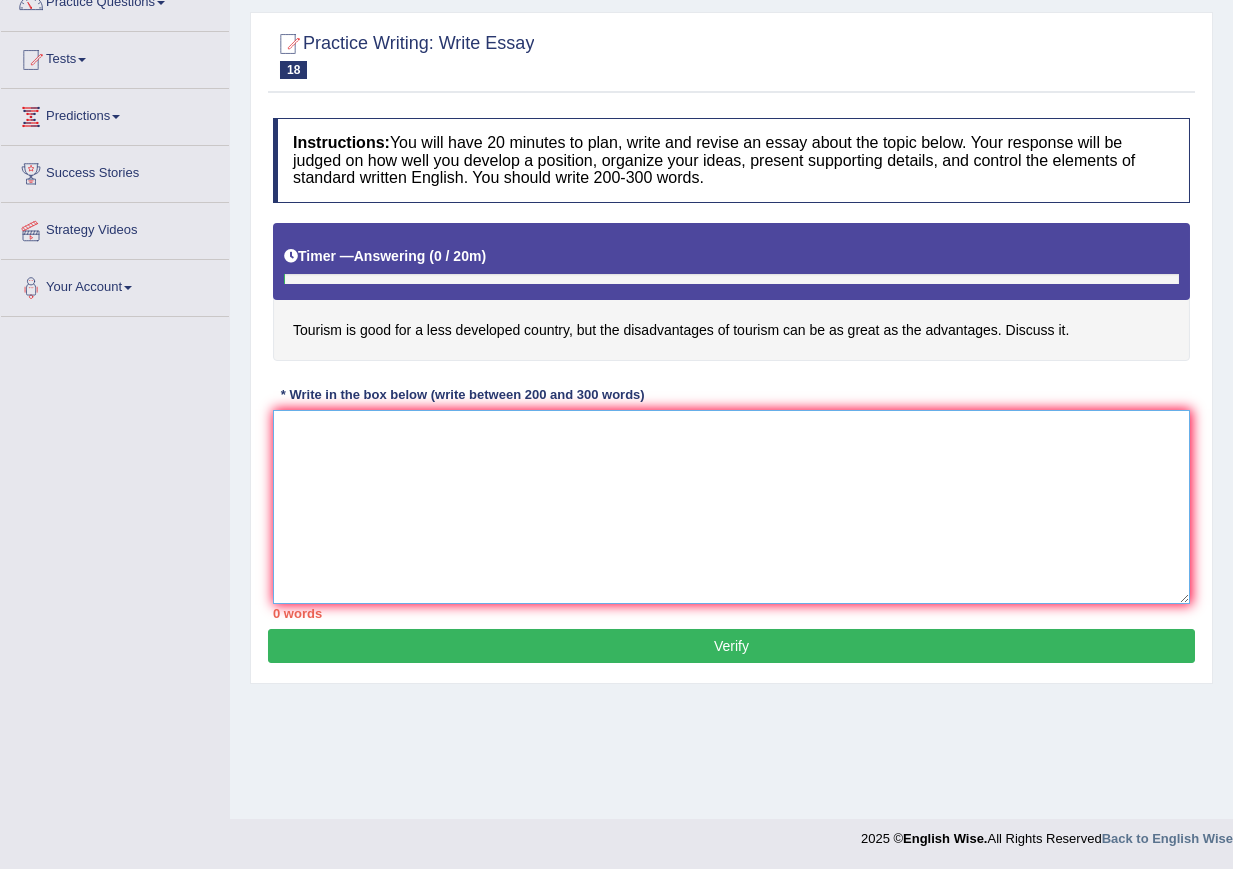 click at bounding box center (731, 507) 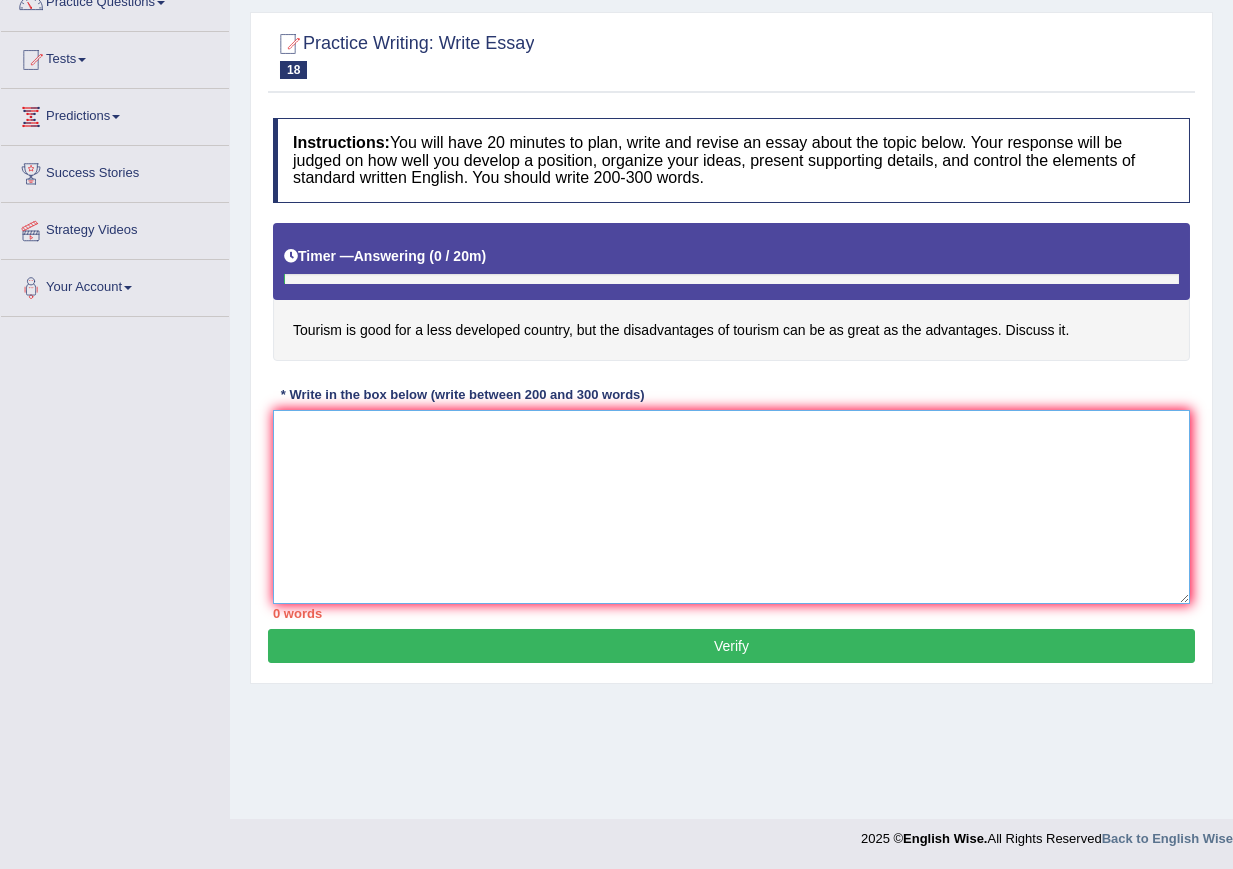 paste on "The increasing influence of tourism on our lives has ignited numerous discussions. This matter is particularly significant due to its impact on [COUNTRY]'s economy. In this essay, I will examine the advantages and disadvantages of tourism and their implications for society.
One of the primary advantages of tourism is to improve a country's economy system, specially for a less developed country. This is further supported by the fact that if a country attract more tourism it will help the economy system, because tourism will explore that country and they will purchase products from that country and it will help with the local business as well. Research has demonstrated that tourism improves a country future by presenting their cultures and custom by tourism for others. Moreover, an additional benefit of tourism is to promote the local products for foreigners. Consequently, the advantages of tourism are essential to be considered for both individuals and society.
However, alongside the benefits, there are draw..." 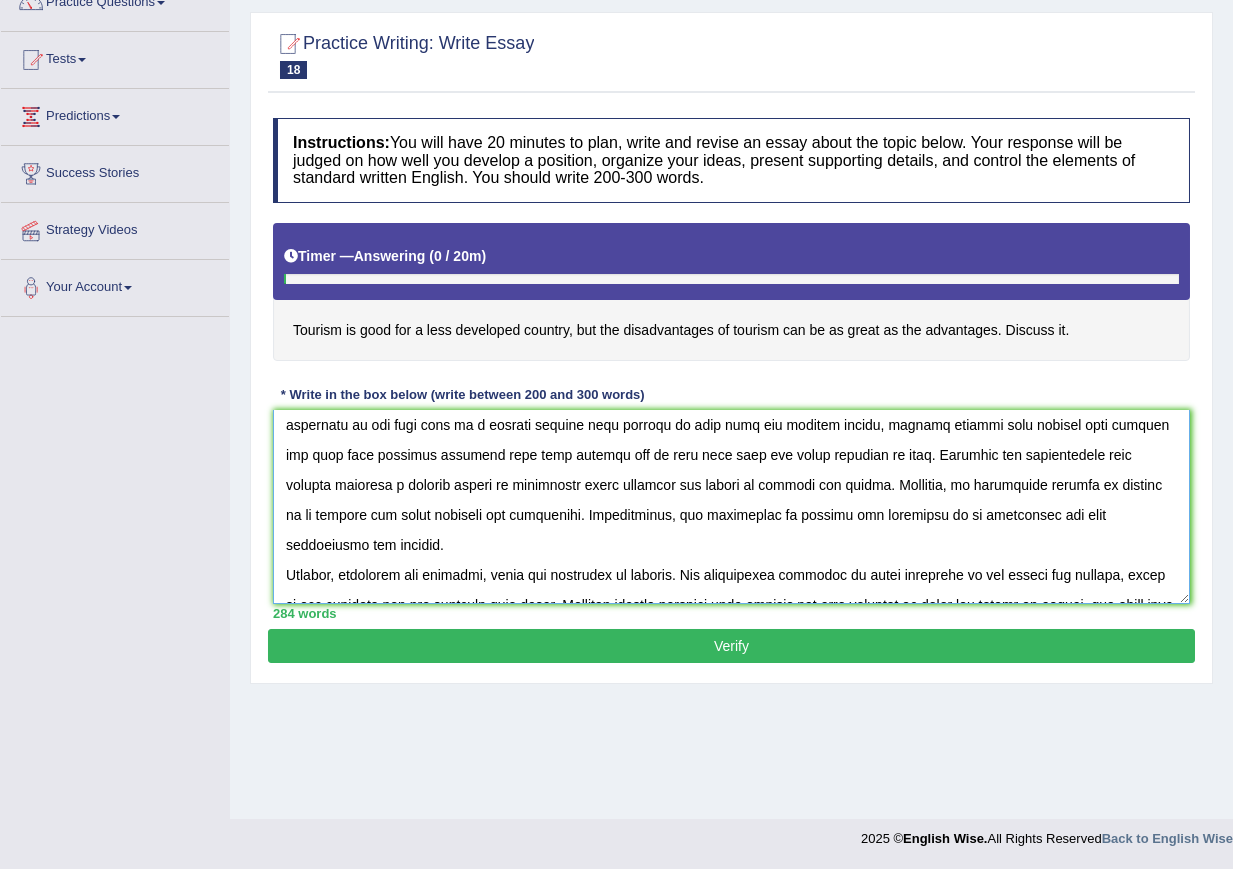 scroll, scrollTop: 0, scrollLeft: 0, axis: both 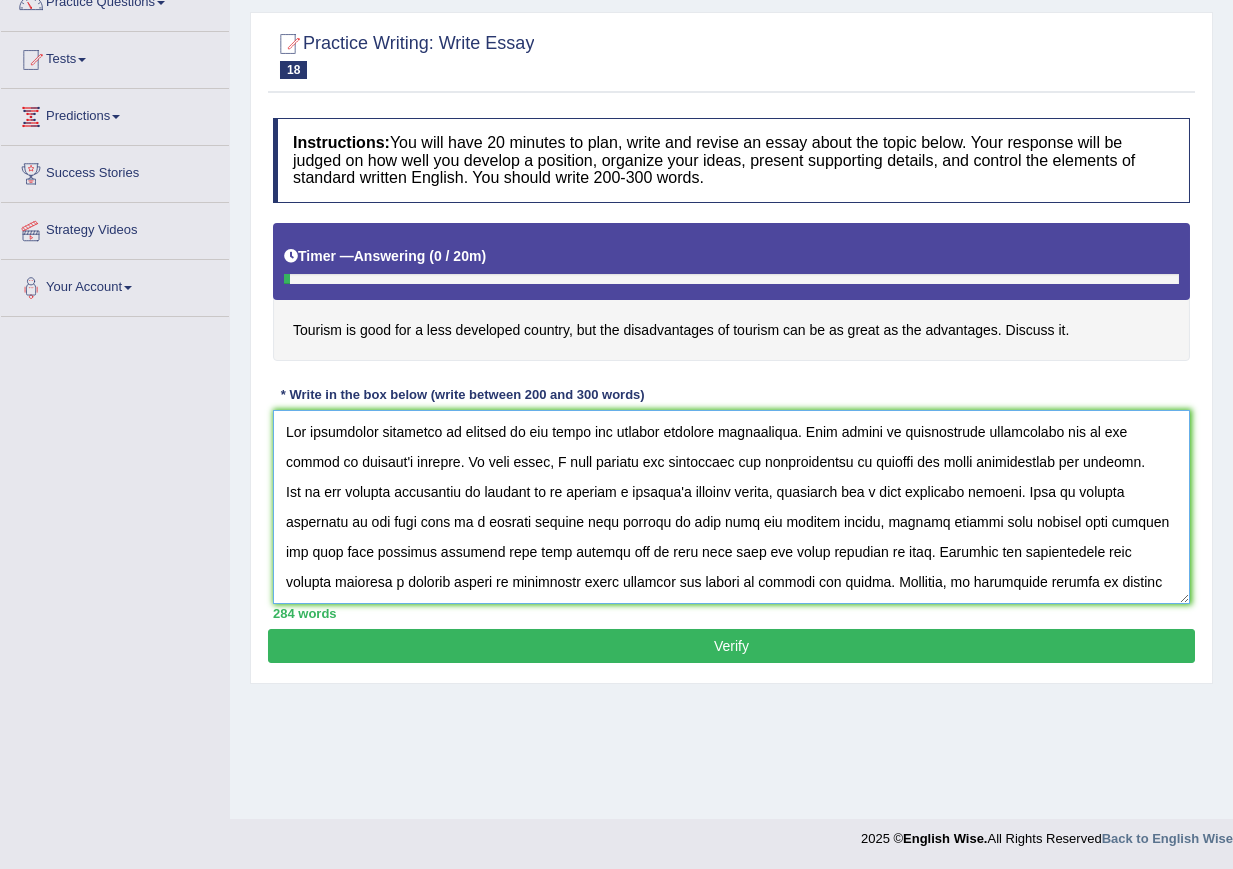 click at bounding box center [731, 507] 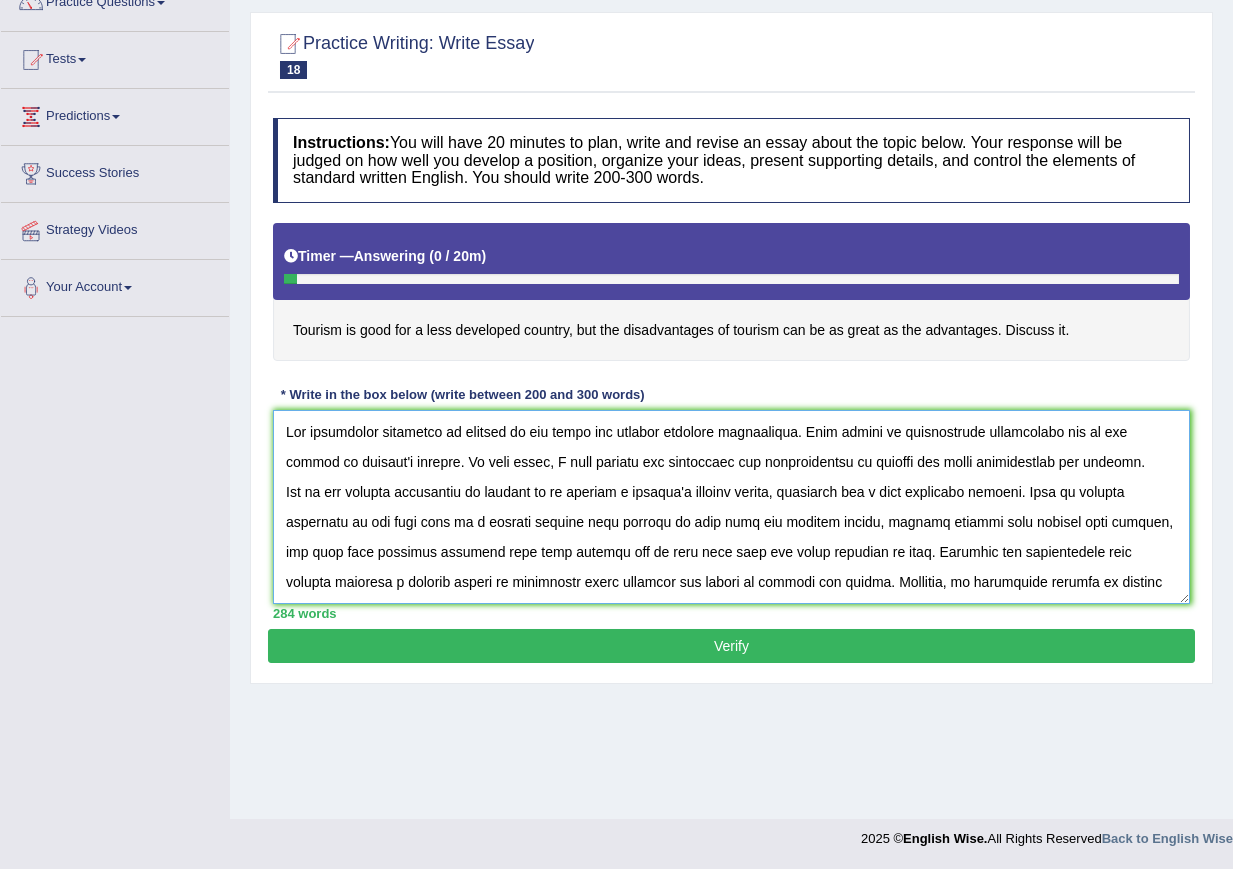 click at bounding box center [731, 507] 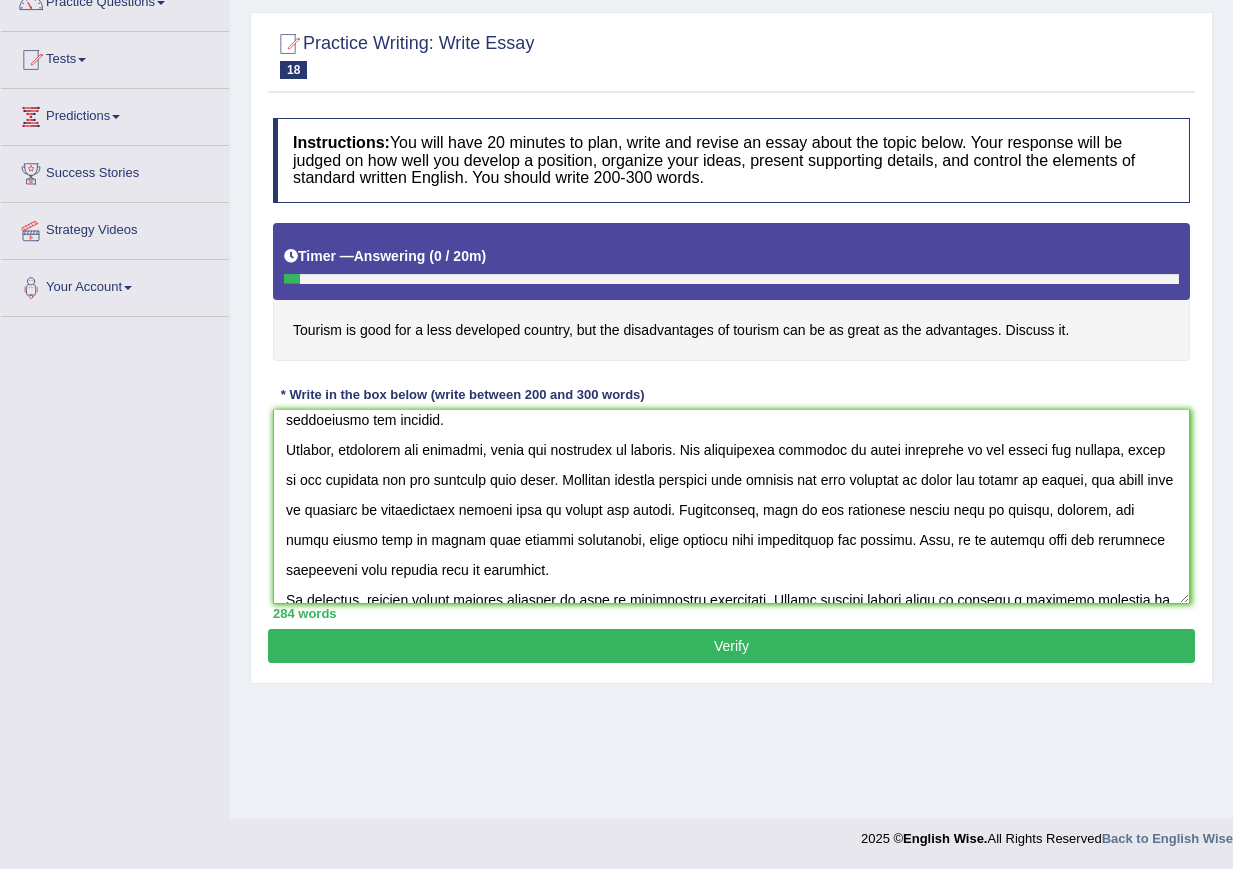 scroll, scrollTop: 266, scrollLeft: 0, axis: vertical 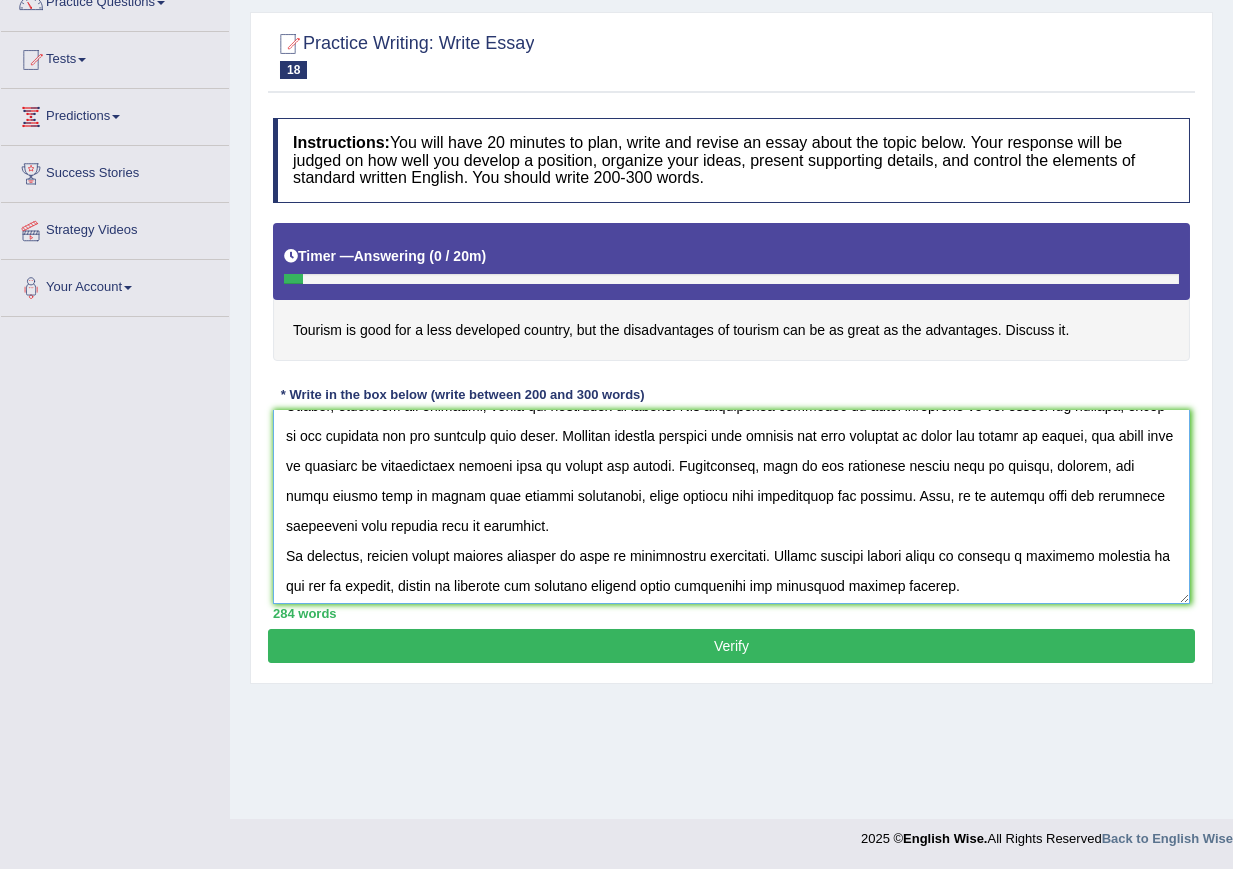 click at bounding box center (731, 507) 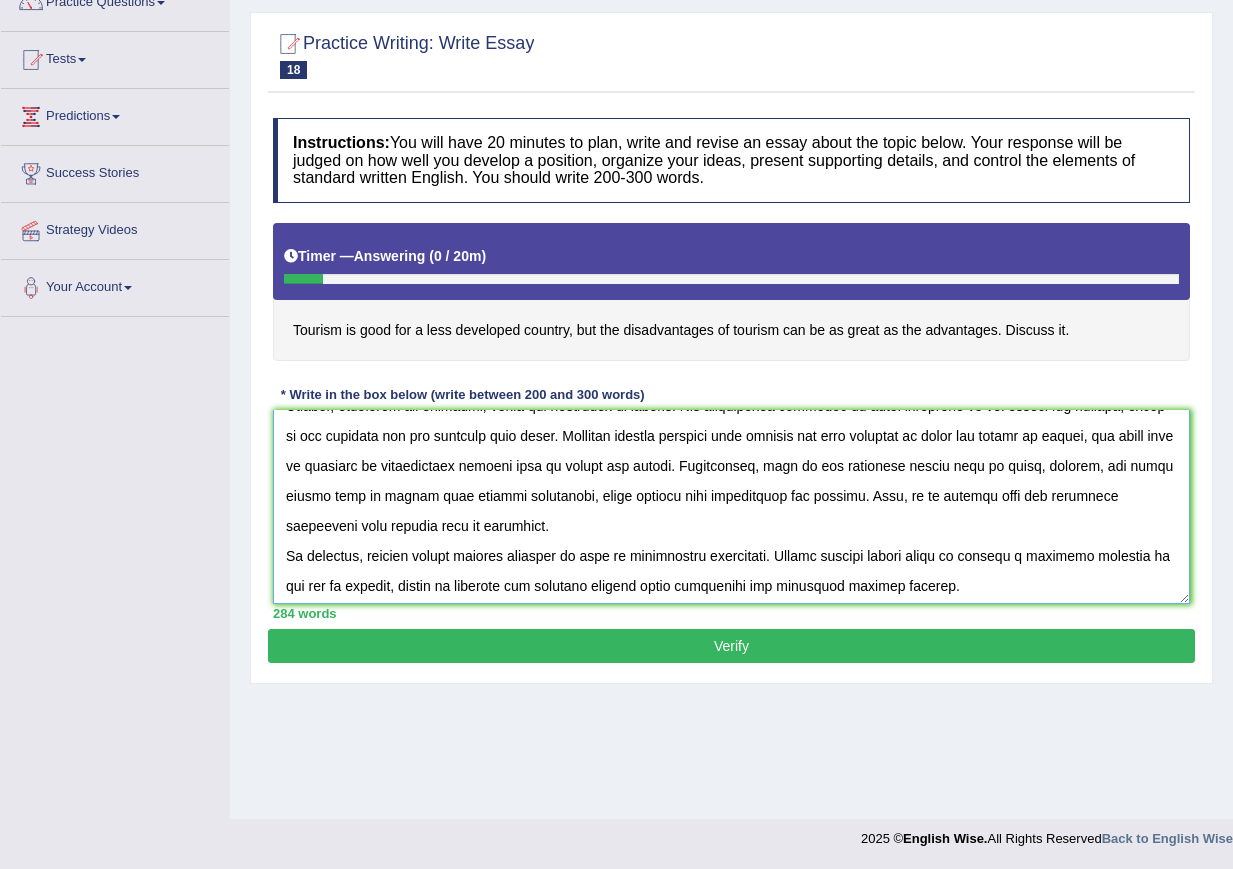 type on "The increasing influence of tourism on our lives has ignited numerous discussions. This matter is particularly significant due to its impact on country's economy. In this essay, I will examine the advantages and disadvantages of tourism and their implications for society.
One of the primary advantages of tourism is to improve a country's economy system, specially for a less developed country. This is further supported by the fact that if a country attract more tourism it will help the economy system, because tourism will explore that country, and they will purchase products from that country, and it will help with the local business as well. Research has demonstrated that tourism improves a country future by presenting their cultures and custom by tourism for others. Moreover, an additional benefit of tourism is to promote the local products for foreigners. Consequently, the advantages of tourism are essential to be considered for both individuals and society.
However, alongside the benefits, there are dr..." 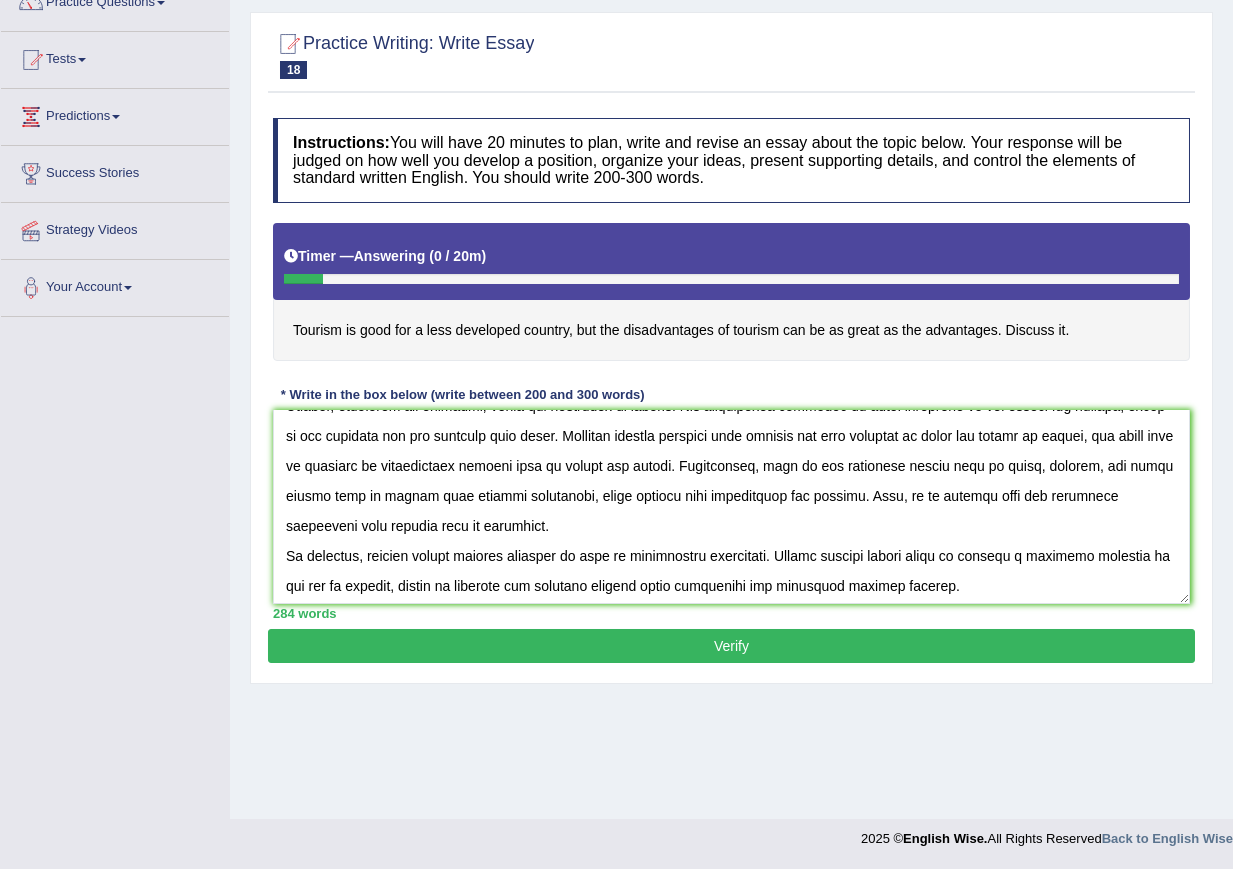 click on "Verify" at bounding box center (731, 646) 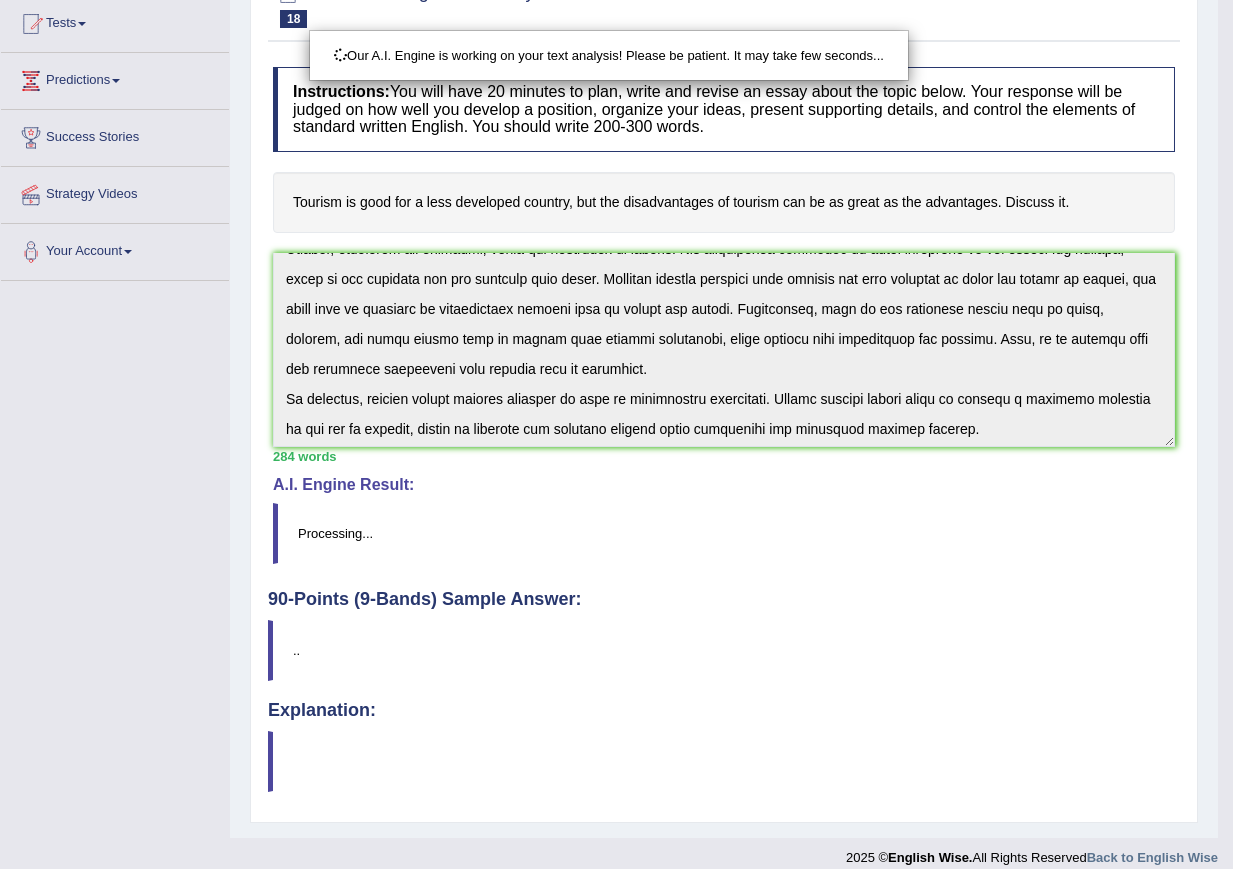 scroll, scrollTop: 236, scrollLeft: 0, axis: vertical 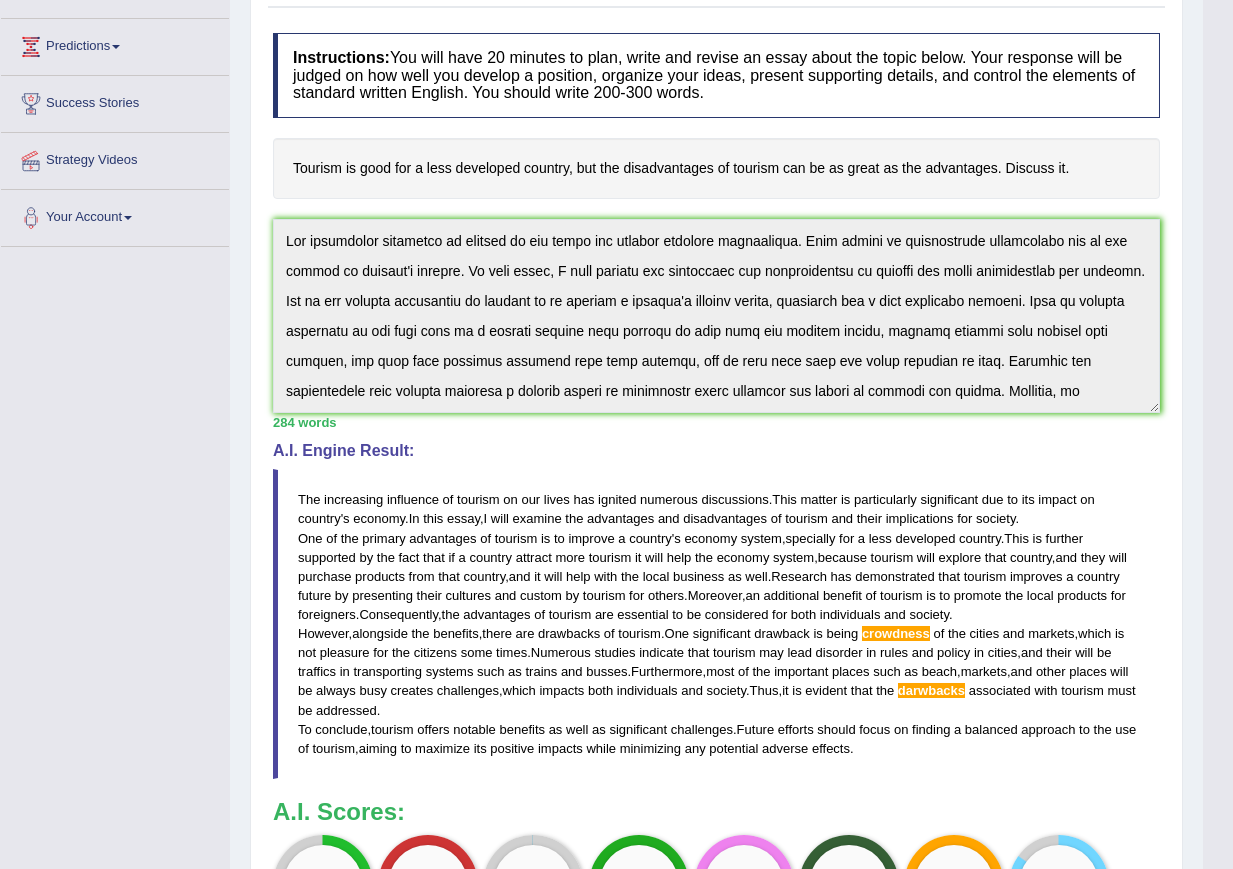 click on "Home
Practice
Writing: Write Essay
Tourism
You have already given   answer to this question
« Prev Next »  Report Question  Re-Attempt
Practice Writing: Write Essay
18
Tourism
Instructions:  You will have 20 minutes to plan, write and revise an essay about the topic below. Your response will be judged on how well you develop a position, organize your ideas, present supporting details, and control the elements of standard written English. You should write 200-300 words.
Timer —  Answering   ( 0 / 20m ) Skip Tourism is good for a less developed country, but the disadvantages of tourism can be as great as the advantages. Discuss it. * Write in the box below (write between 200 and 300 words) 284 words Written Keywords:  tourism  less  developed  country  disadvantages  advantages The" at bounding box center [716, 483] 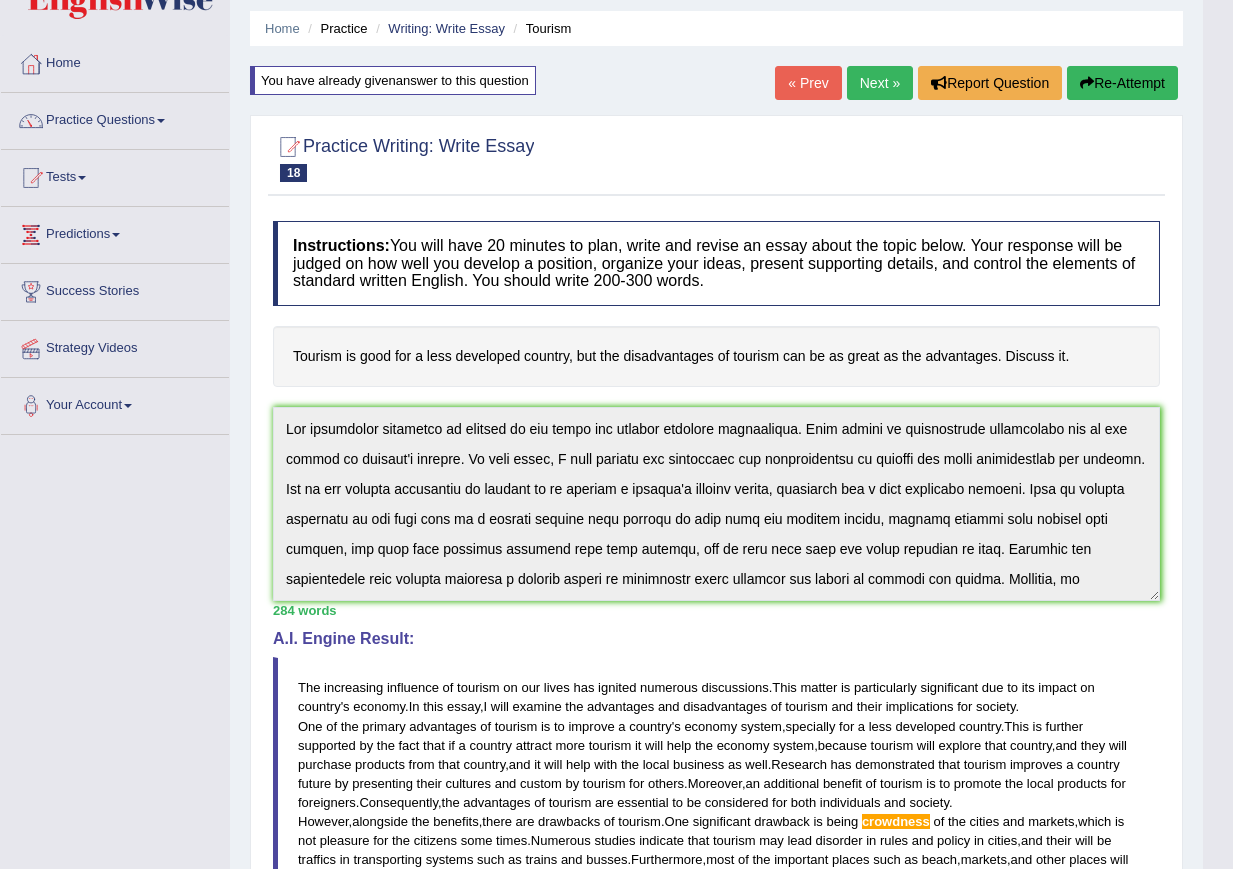 scroll, scrollTop: 0, scrollLeft: 0, axis: both 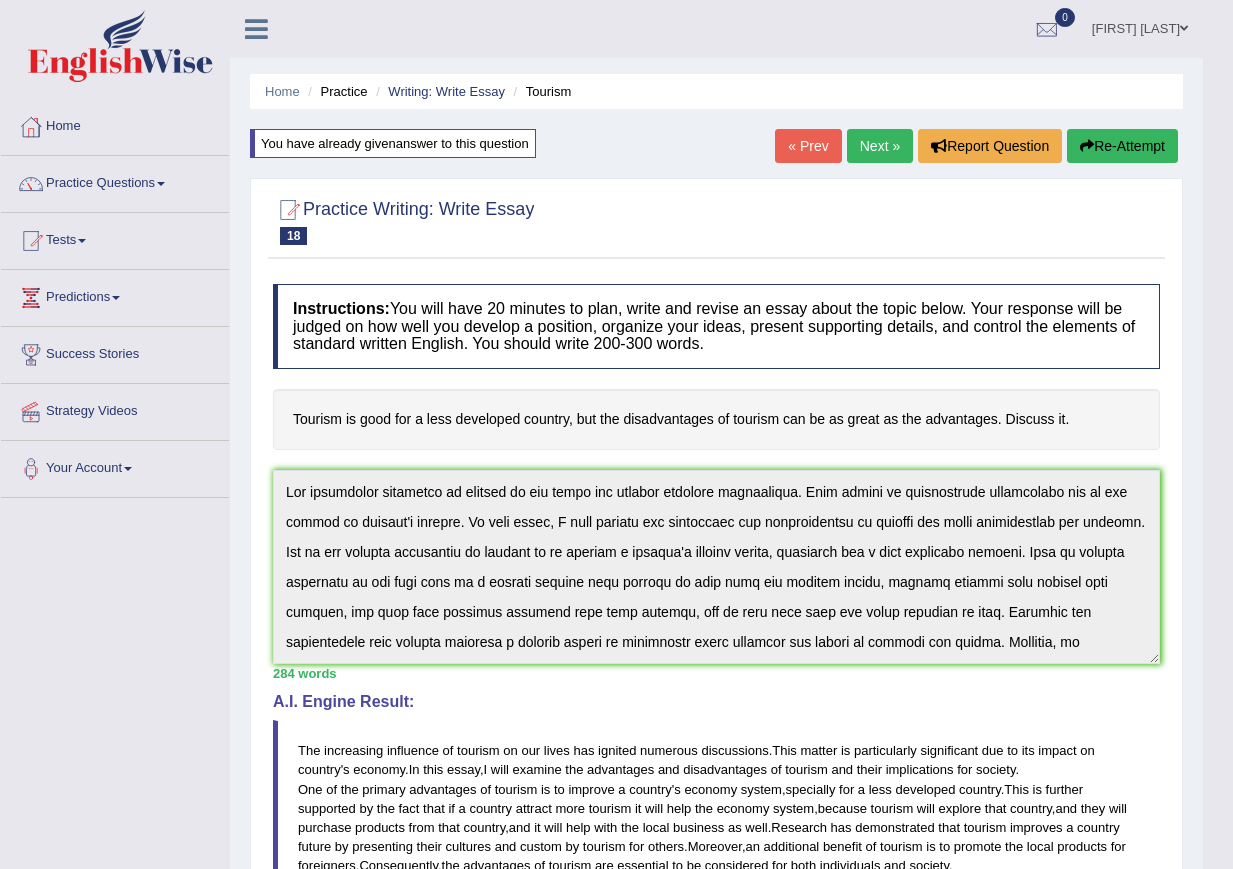 click on "Re-Attempt" at bounding box center (1122, 146) 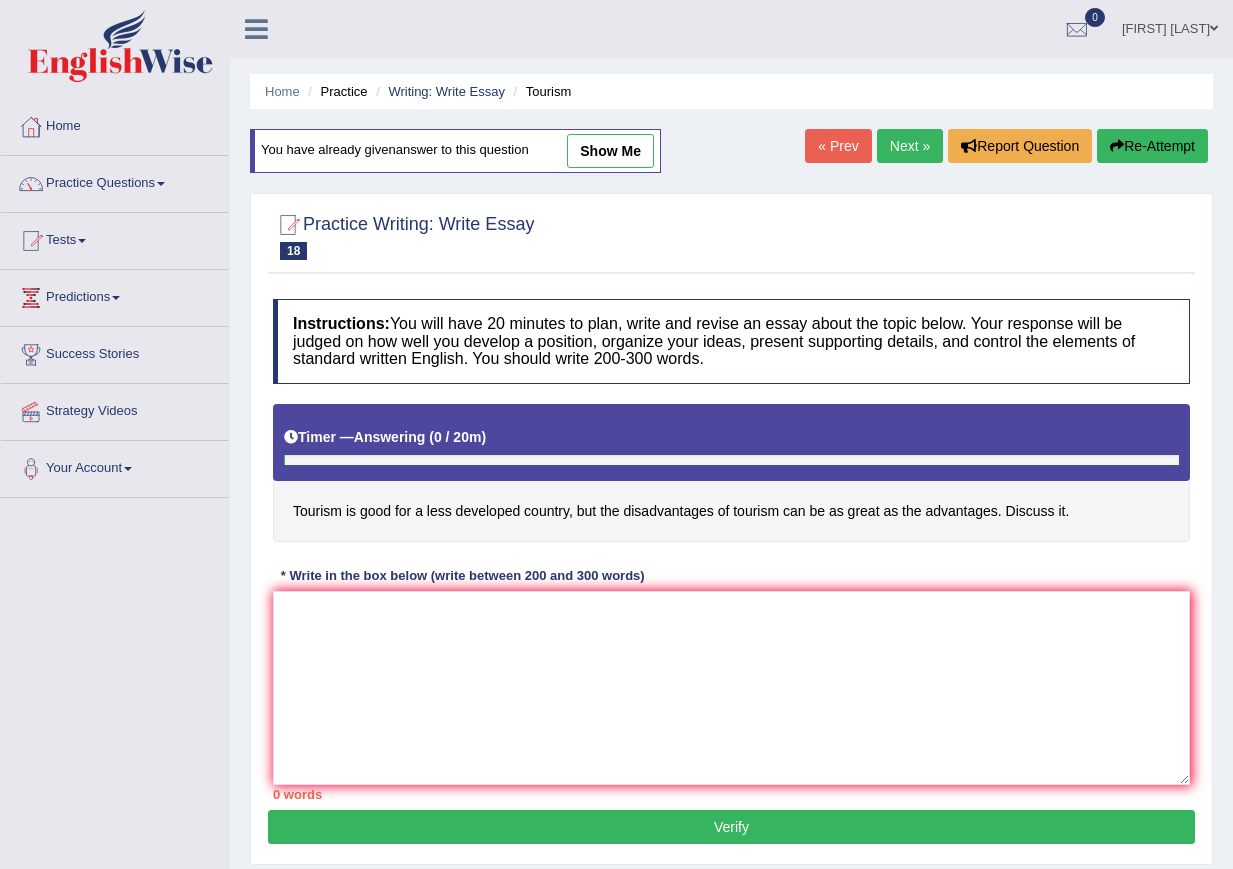 scroll, scrollTop: 0, scrollLeft: 0, axis: both 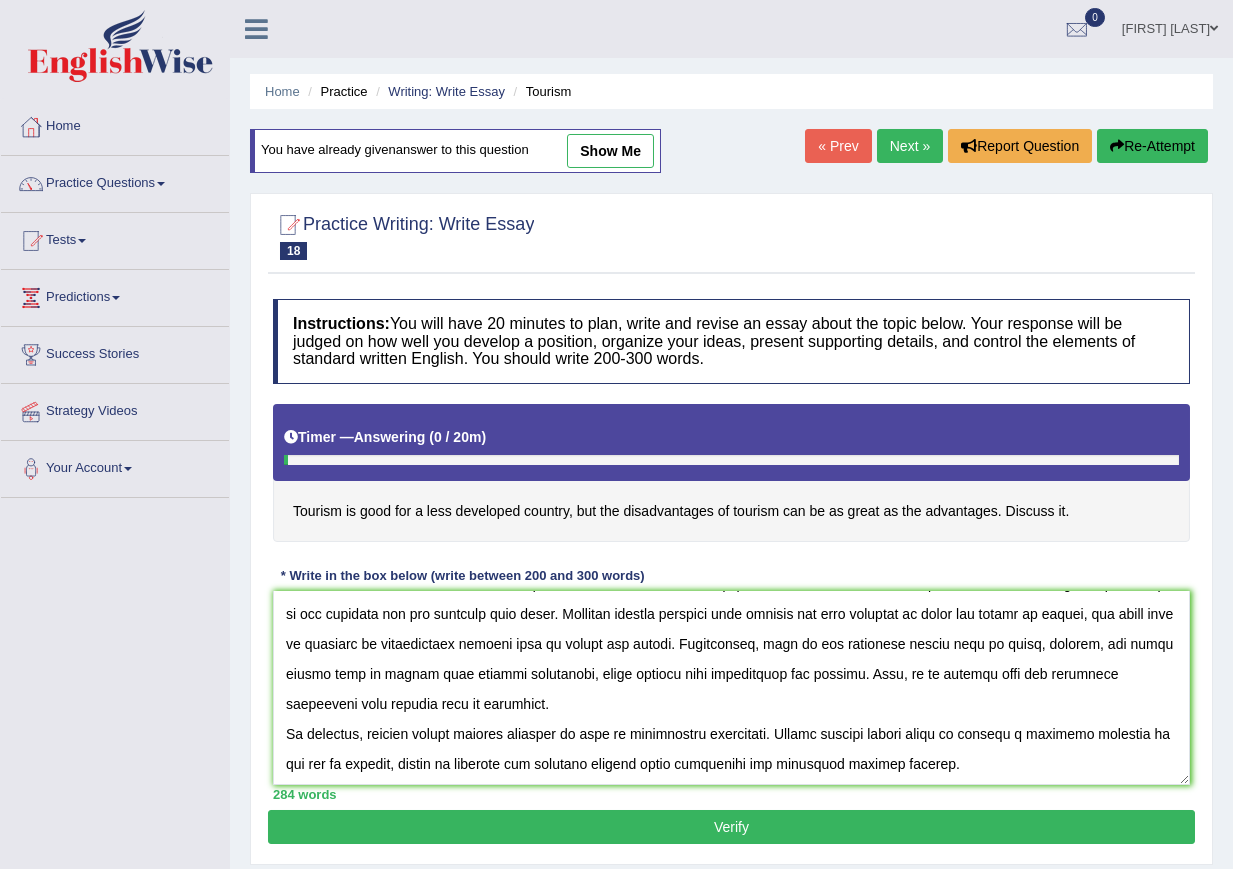 click at bounding box center [731, 688] 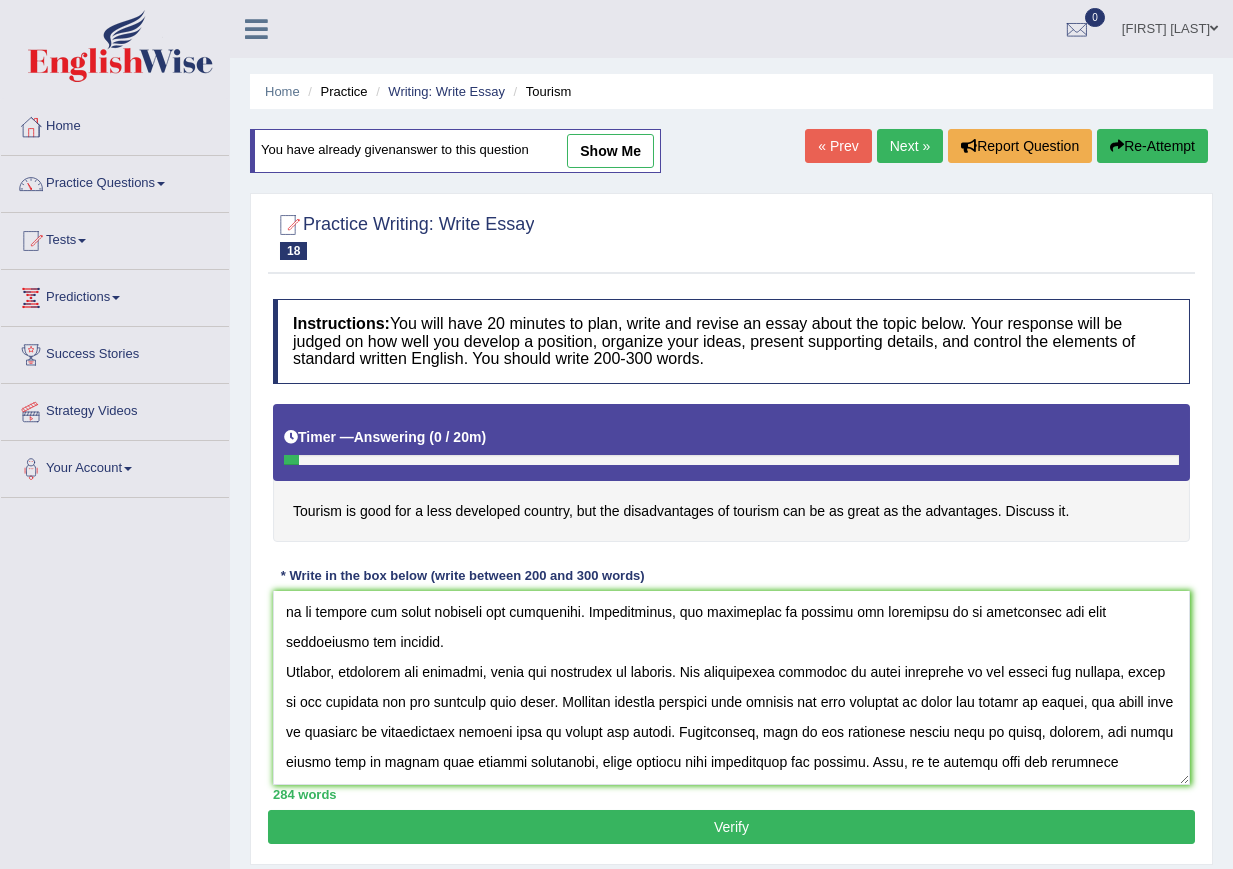scroll, scrollTop: 136, scrollLeft: 0, axis: vertical 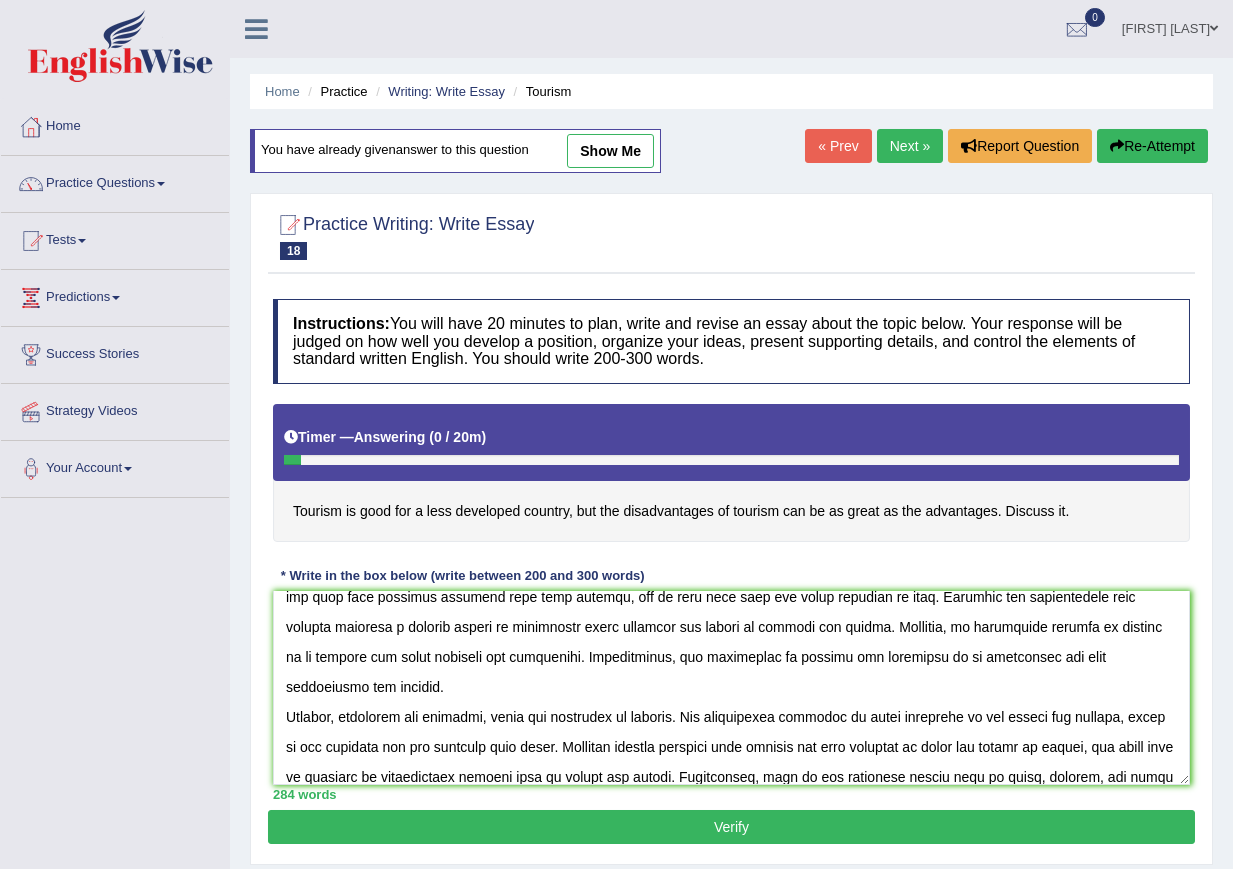 click at bounding box center (731, 688) 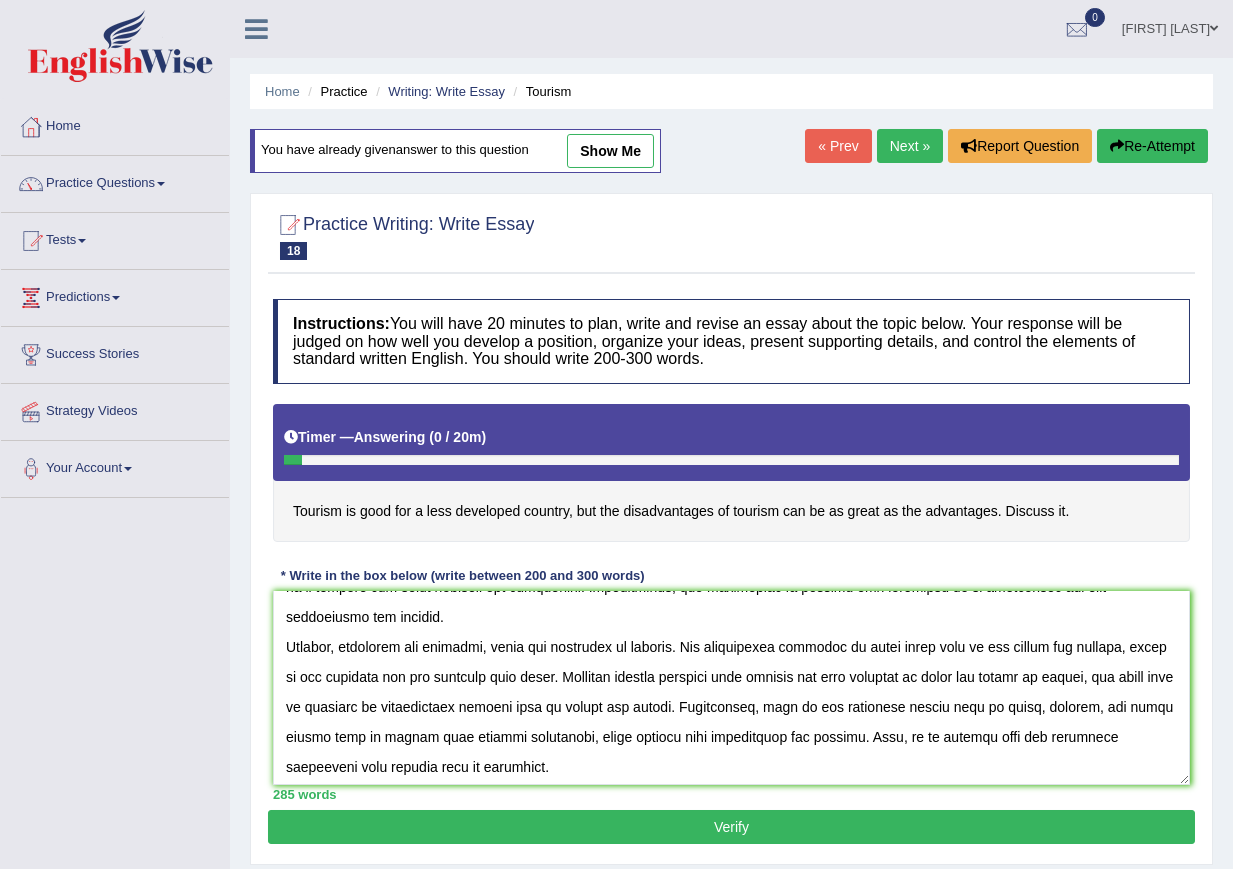 scroll, scrollTop: 269, scrollLeft: 0, axis: vertical 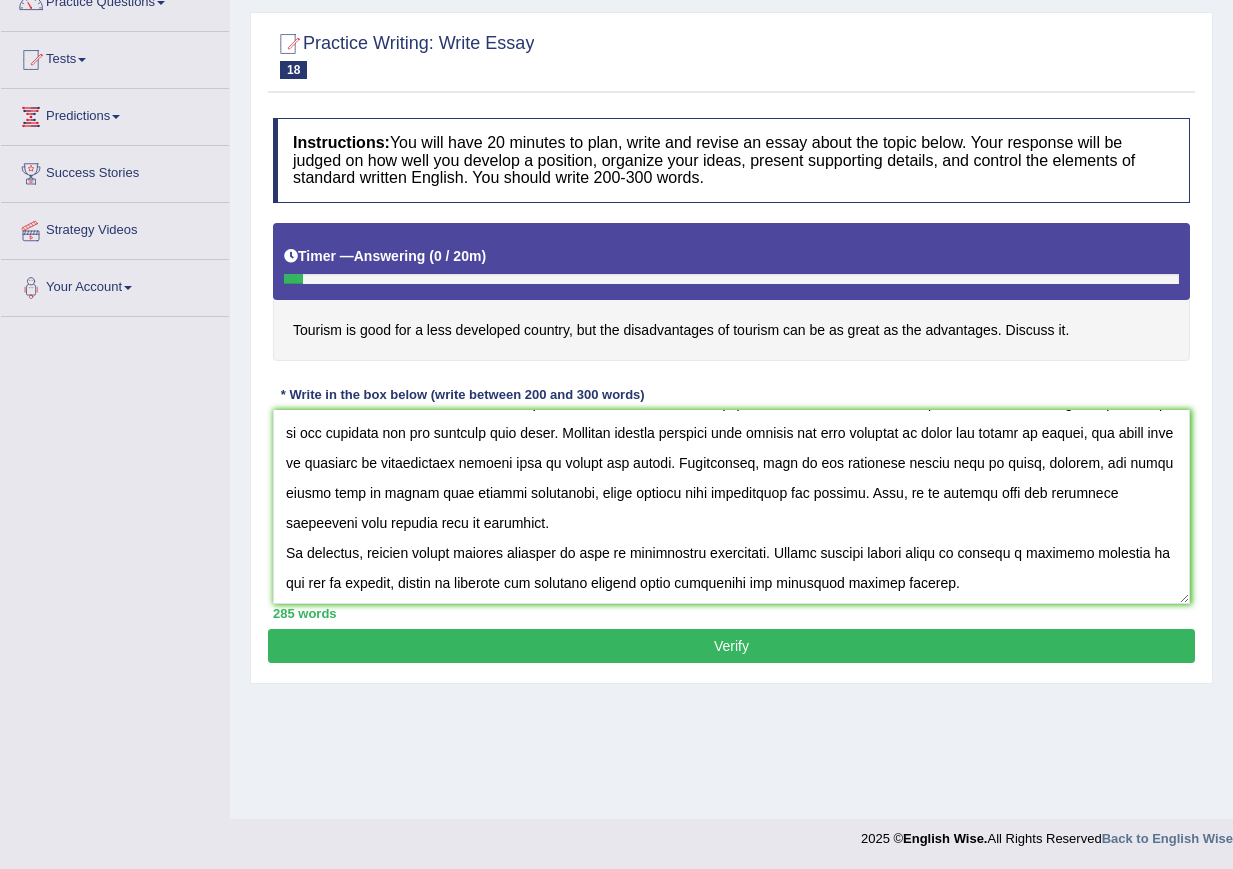 type on "The increasing influence of tourism on our lives has ignited numerous discussions. This matter is particularly significant due to its impact on [COUNTRY]'s economy. In this essay, I will examine the advantages and disadvantages of tourism and their implications for society.
One of the primary advantages of tourism is to improve a country's economy system, specially for a less developed country. This is further supported by the fact that if a country attract more tourism it will help the economy system, because tourism will explore that country, and they will purchase products from that country, and it will help with the local business as well. Research has demonstrated that tourism improves a country future by presenting their cultures and custom by tourism for others. Moreover, an additional benefit of tourism is to promote the local products for foreigners. Consequently, the advantages of tourism are essential to be considered for both individuals and society.
However, alongside the benefits, there are dr..." 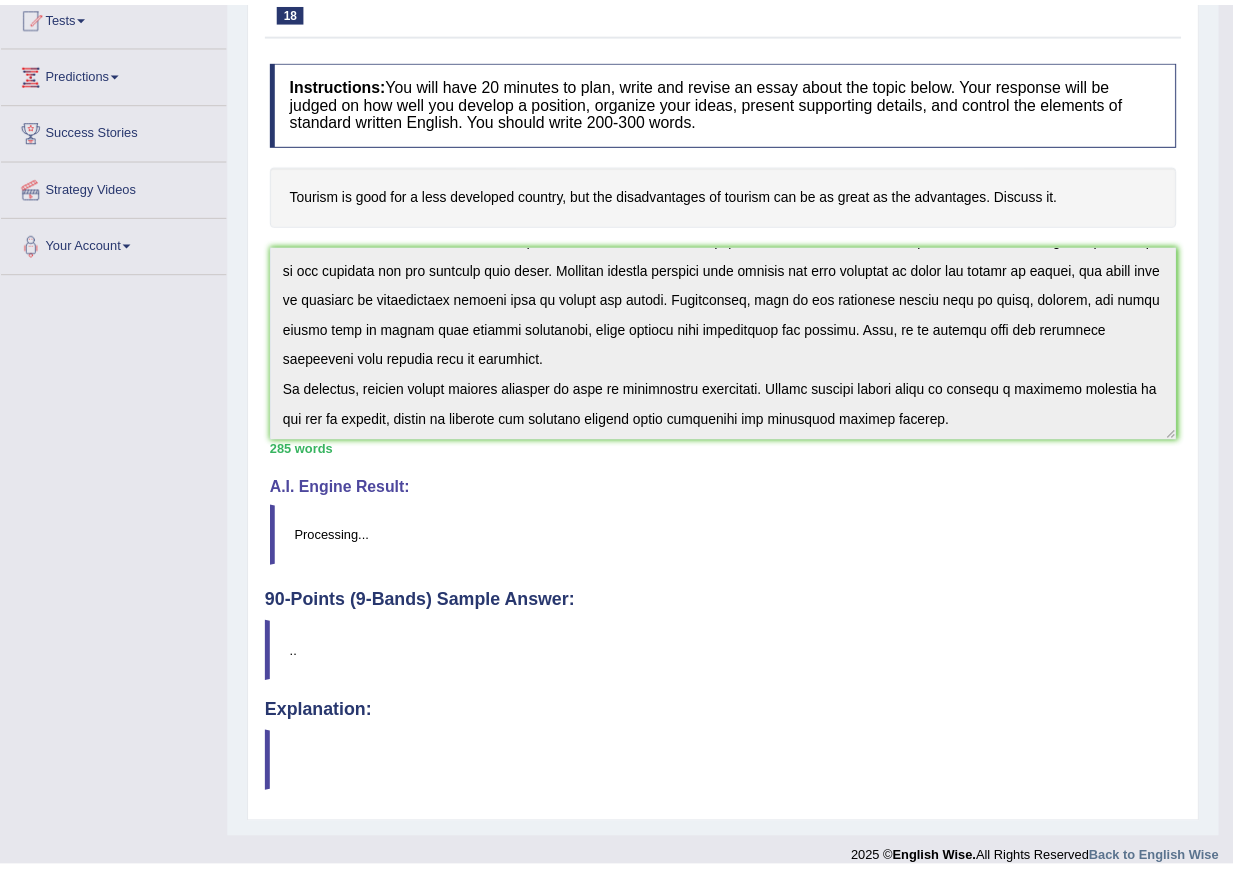 scroll, scrollTop: 236, scrollLeft: 0, axis: vertical 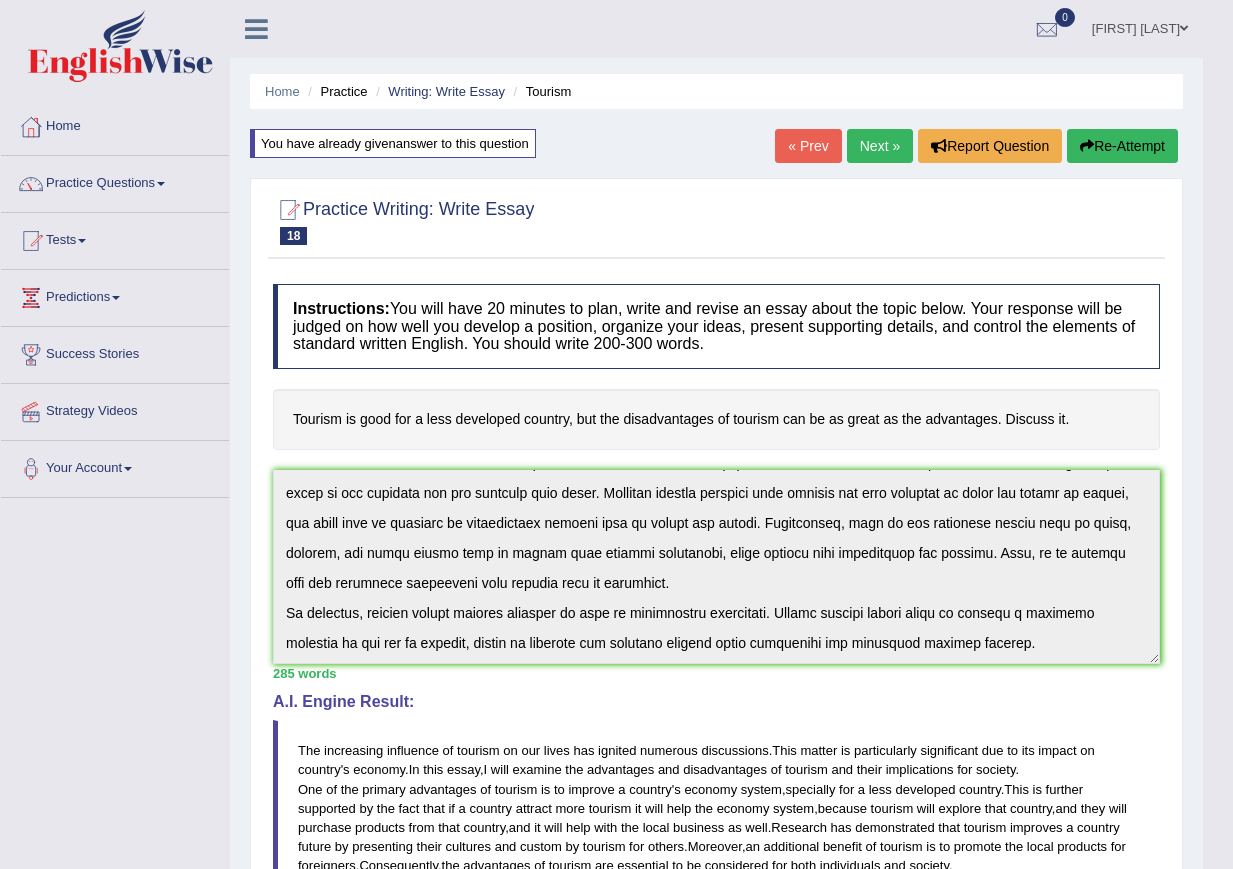 click on "Practice Questions" at bounding box center [115, 181] 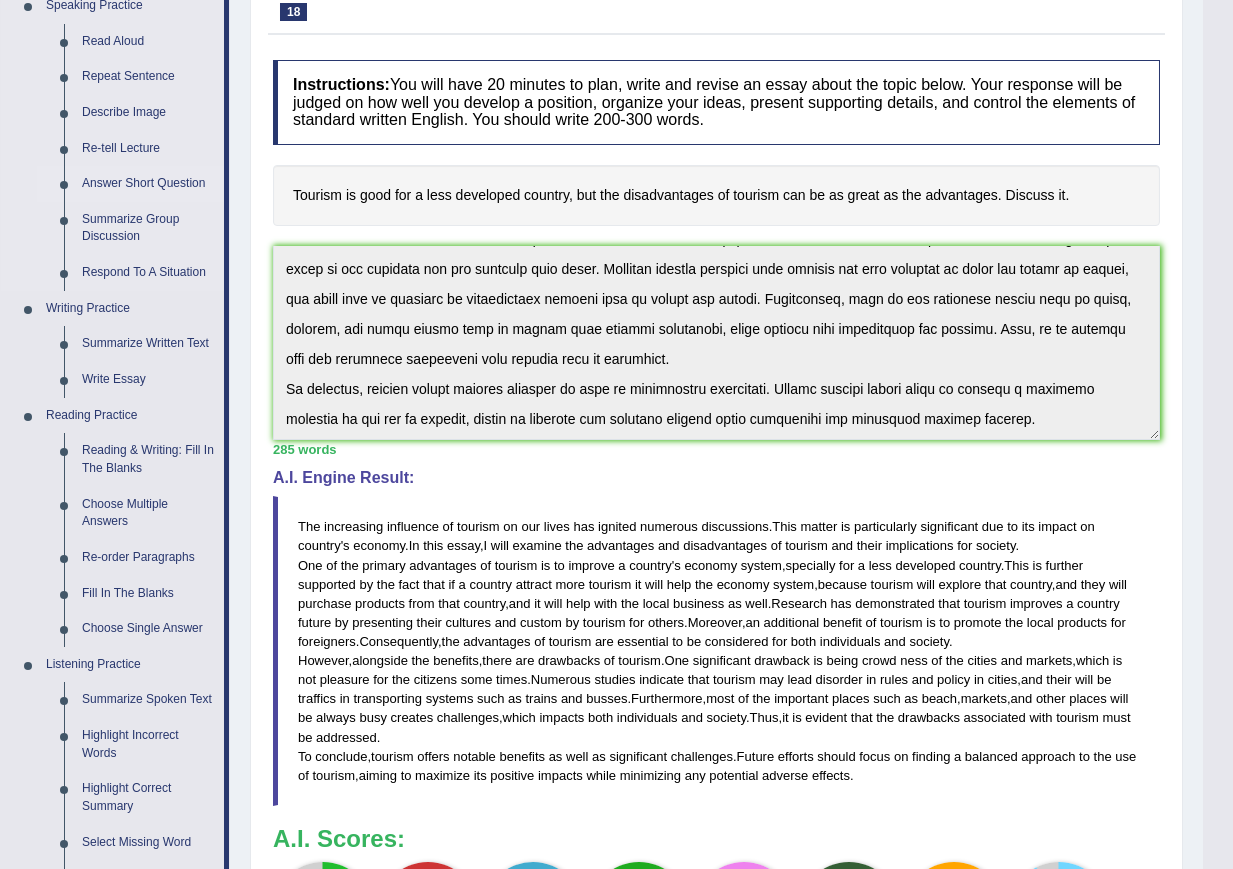 scroll, scrollTop: 266, scrollLeft: 0, axis: vertical 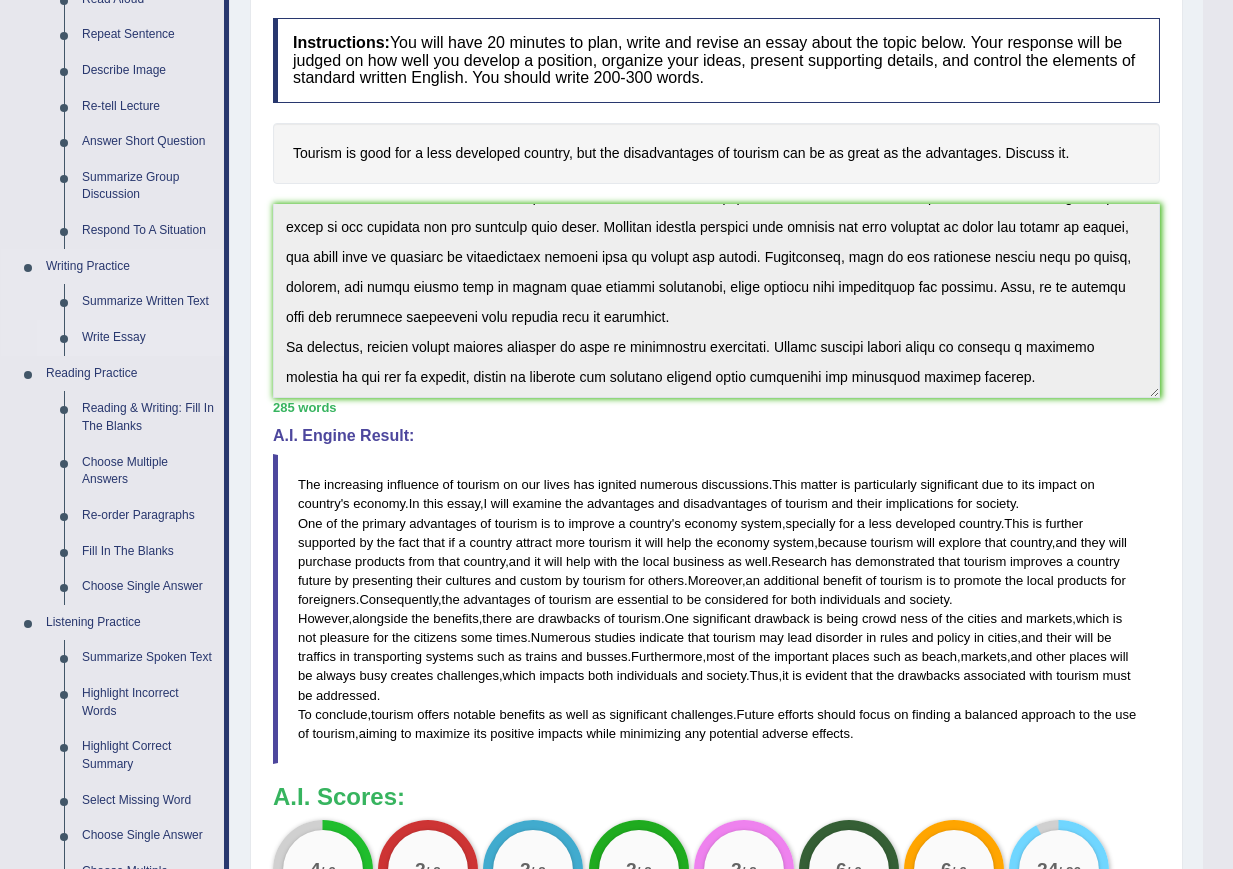 click on "Write Essay" at bounding box center (148, 338) 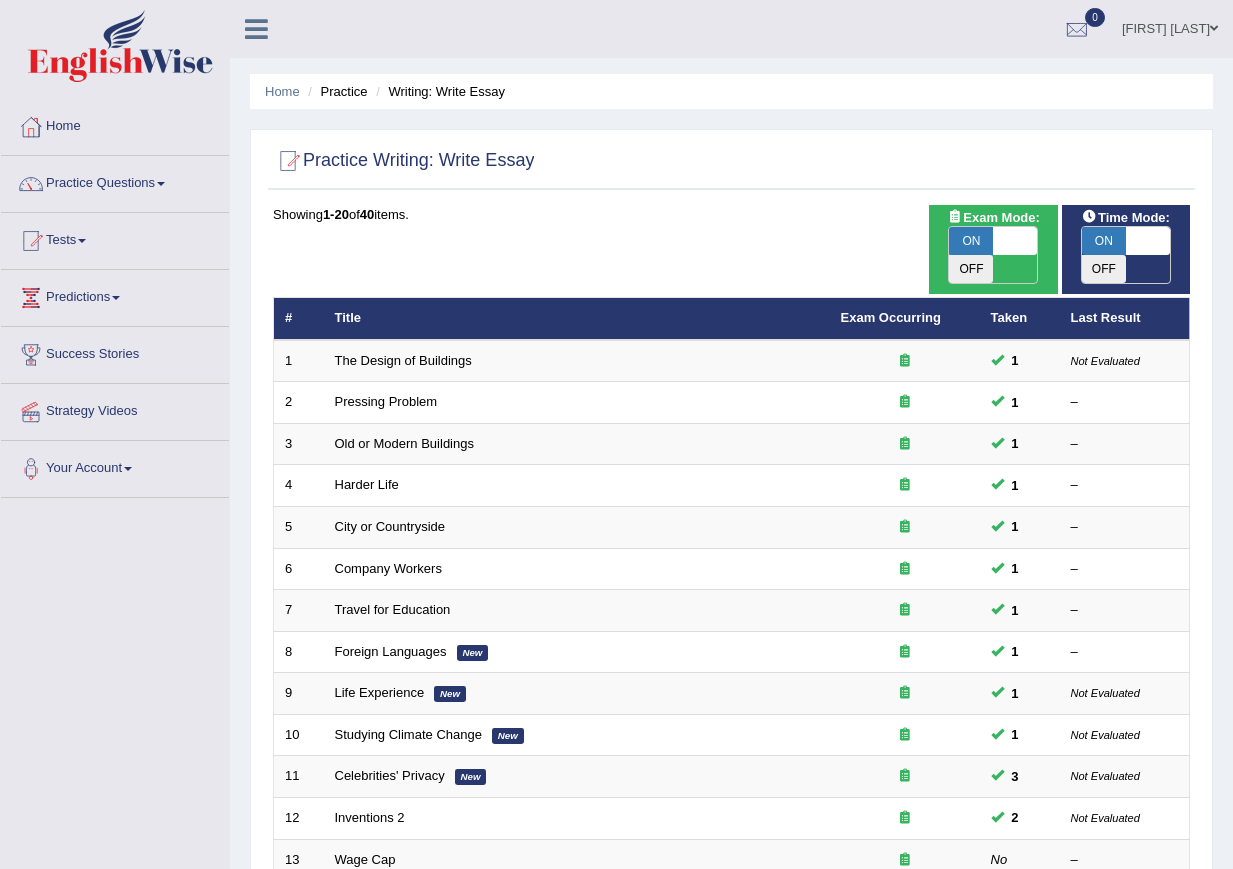 scroll, scrollTop: 454, scrollLeft: 0, axis: vertical 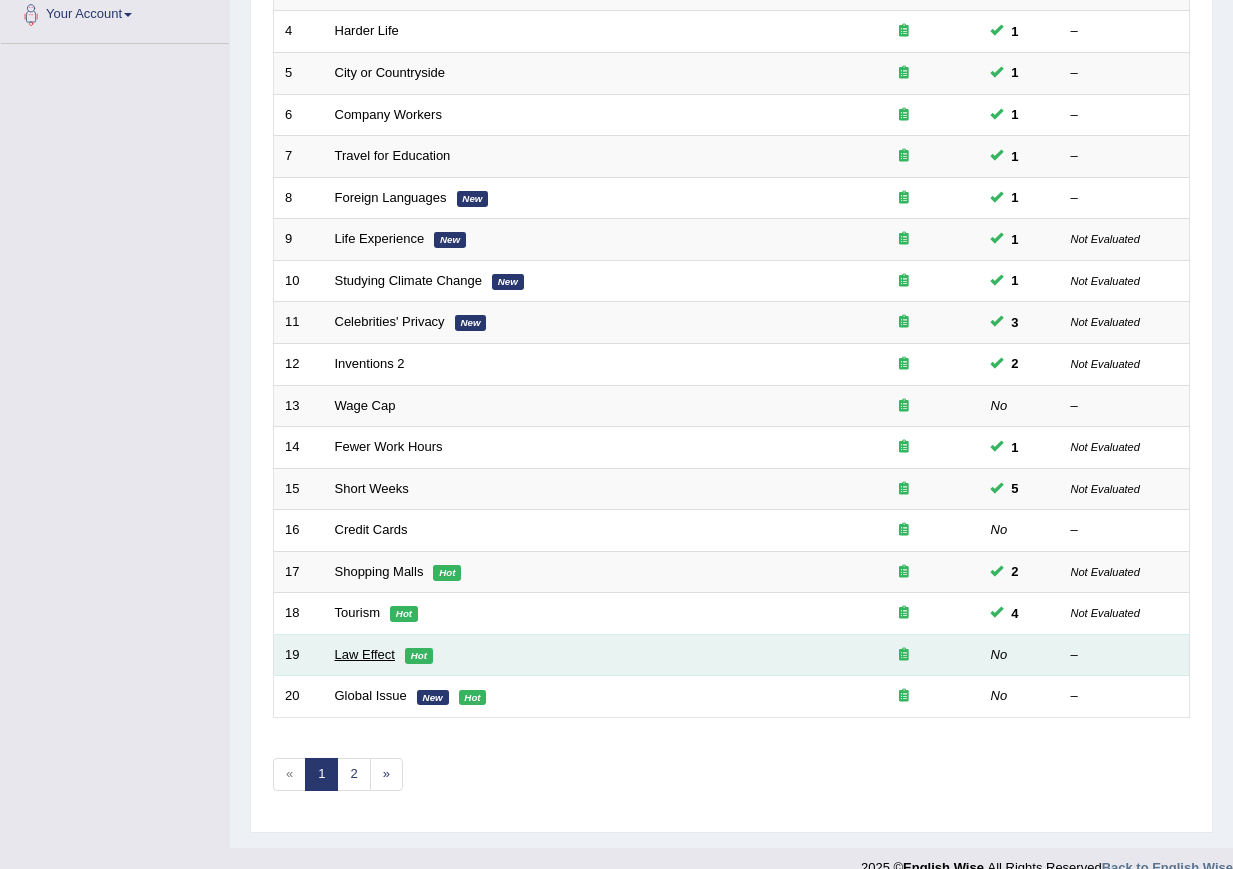 click on "Law Effect" at bounding box center (365, 654) 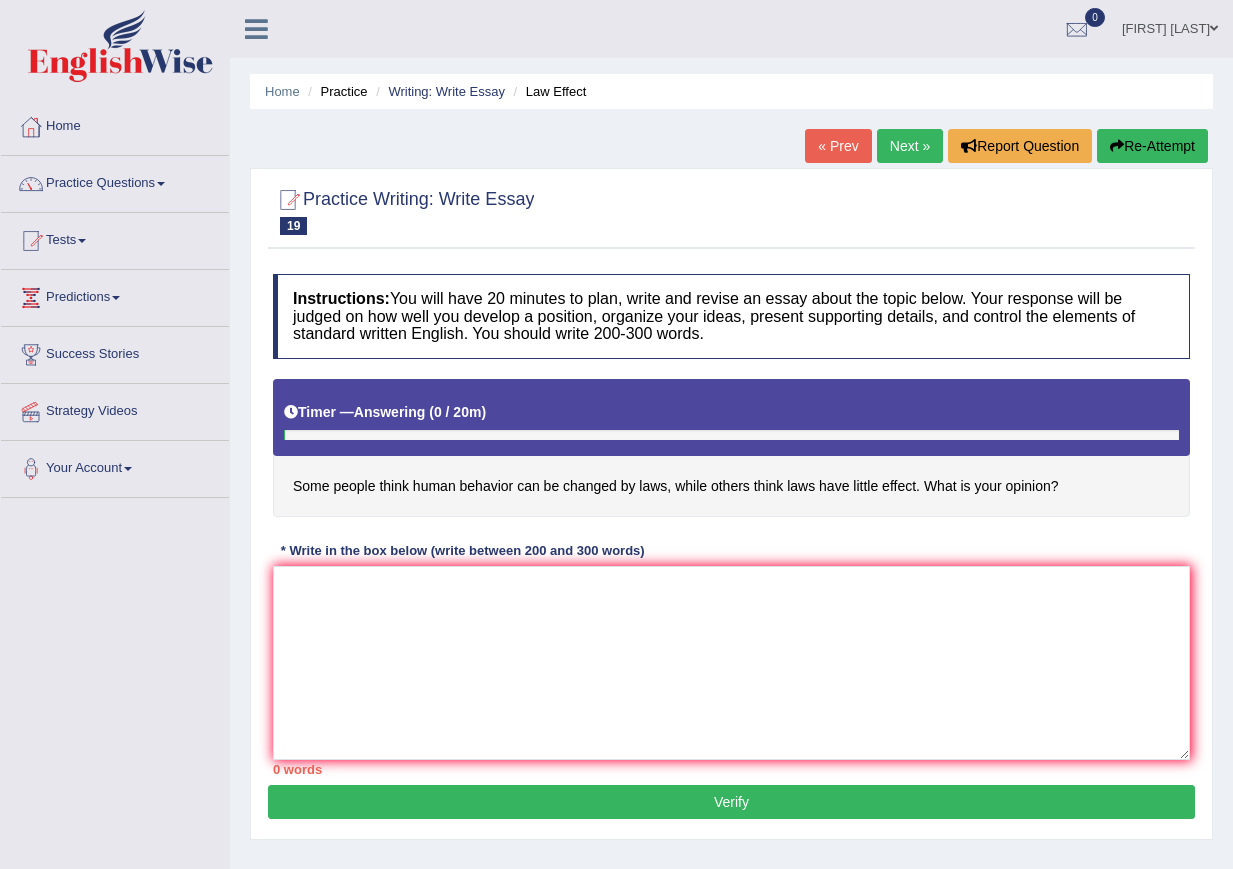 scroll, scrollTop: 0, scrollLeft: 0, axis: both 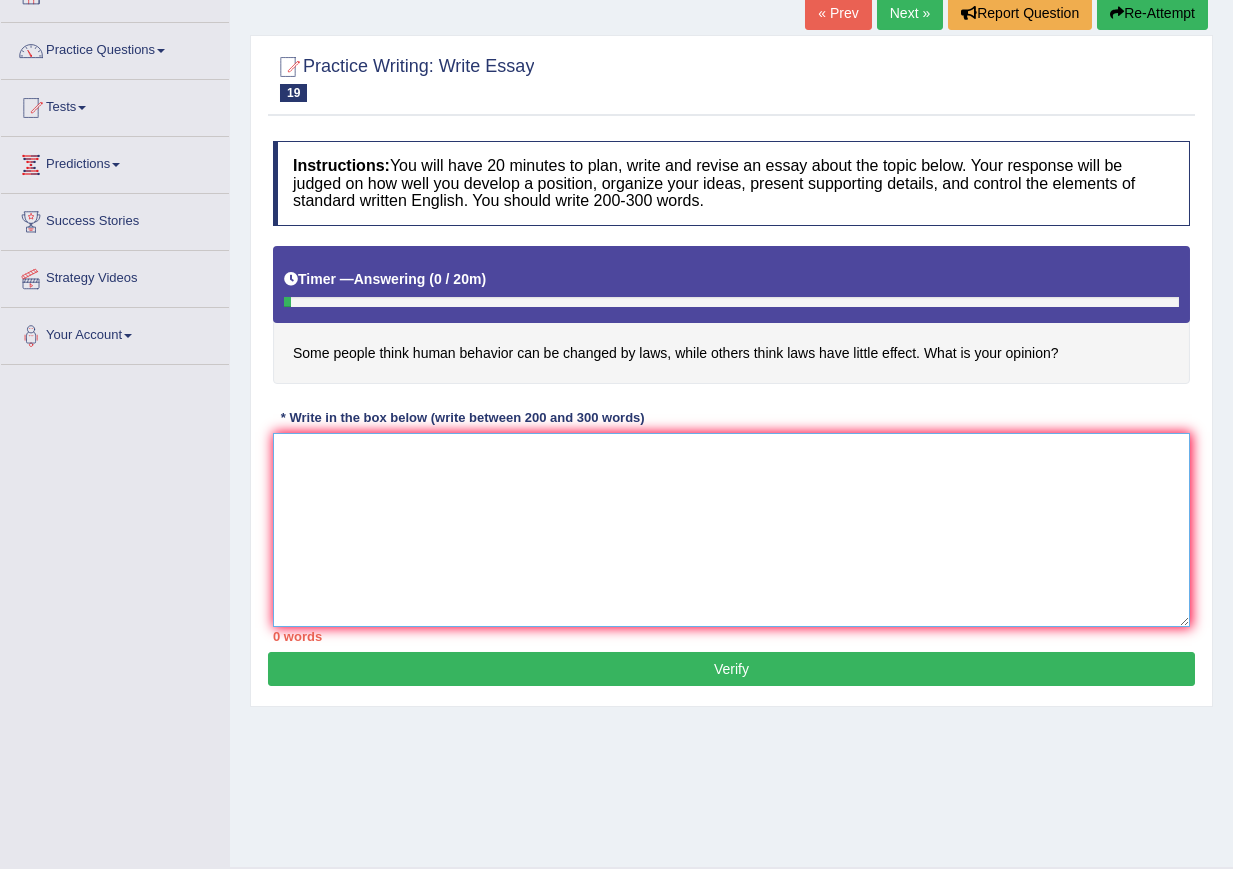 click at bounding box center [731, 530] 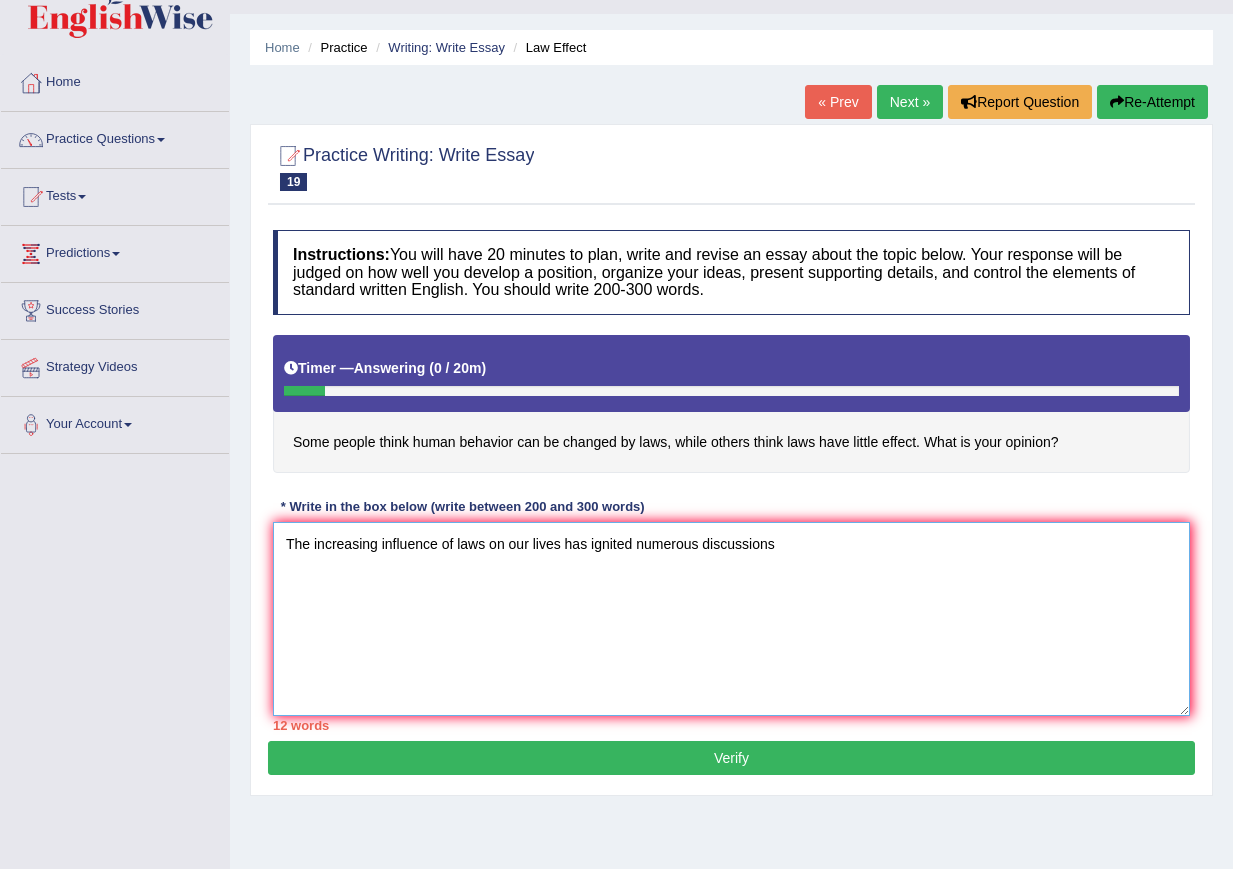 scroll, scrollTop: 0, scrollLeft: 0, axis: both 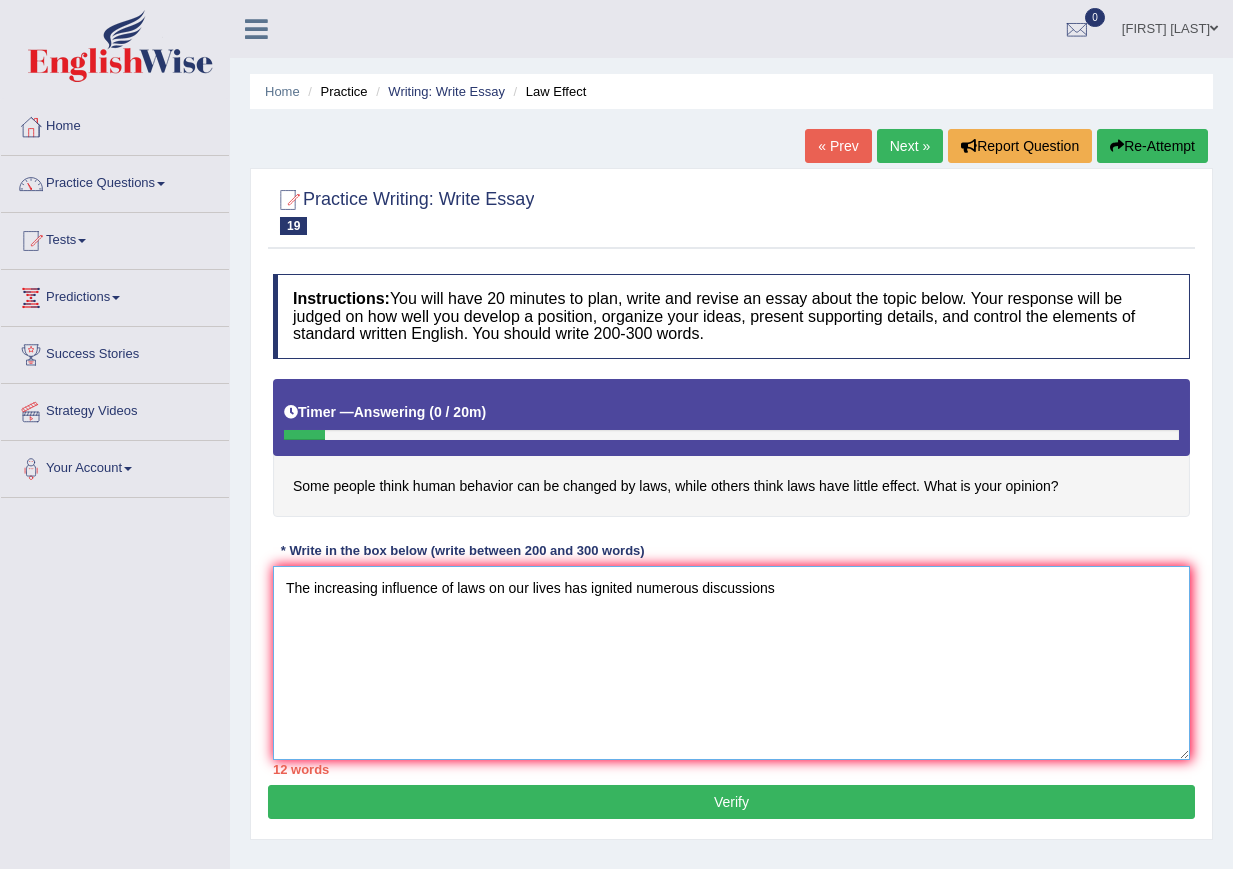 type on "The increasing influence of laws on our lives has ignited numerous discussions" 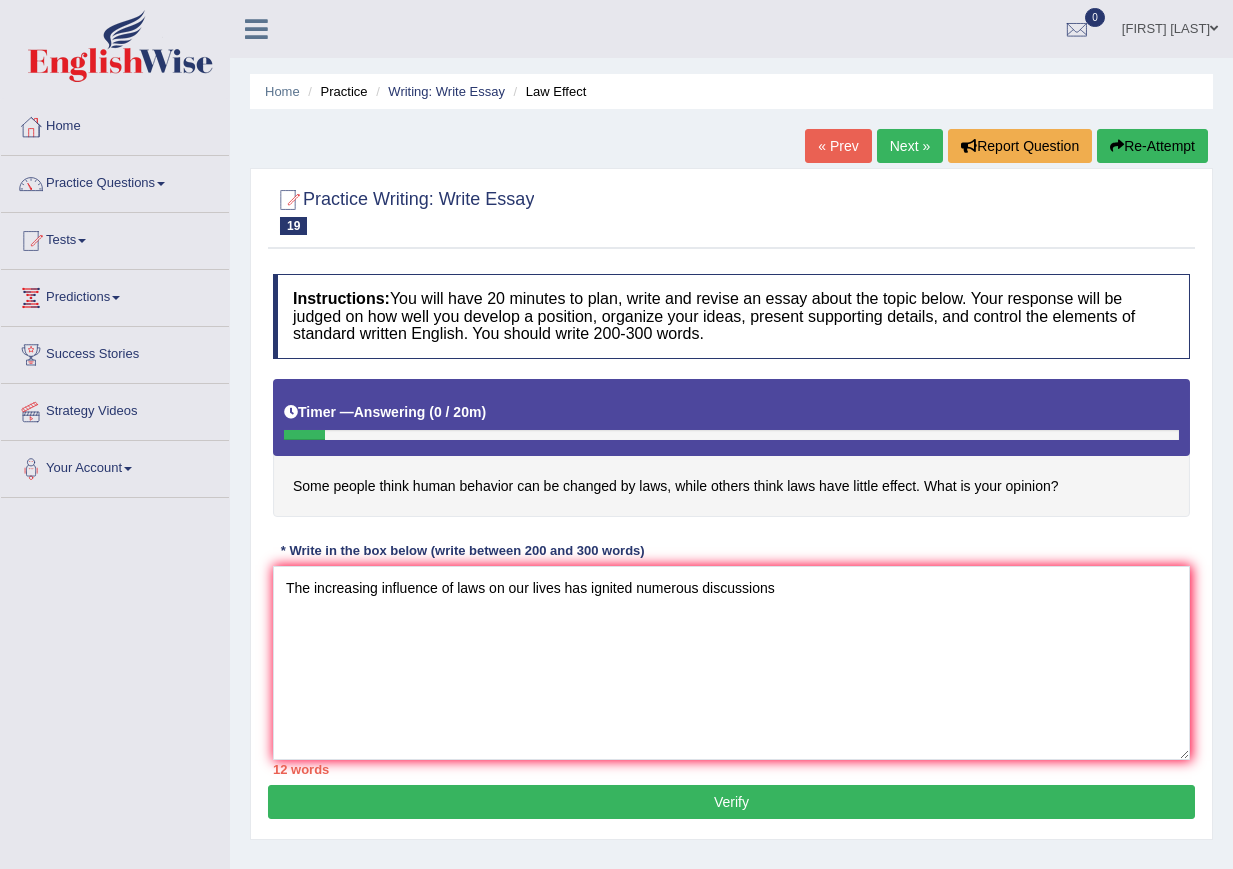 click on "[FIRST] [LAST]" at bounding box center (1170, 26) 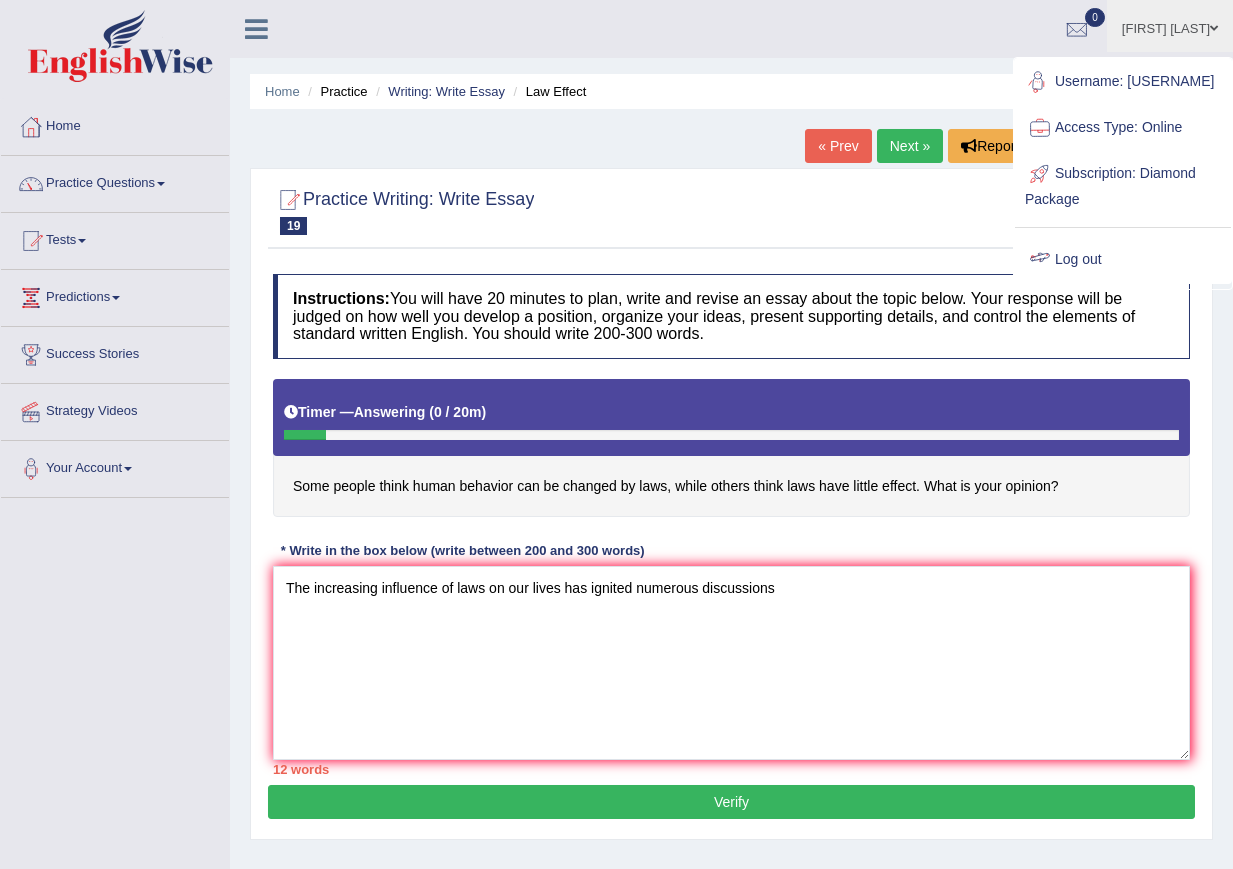 click on "Log out" at bounding box center [1123, 260] 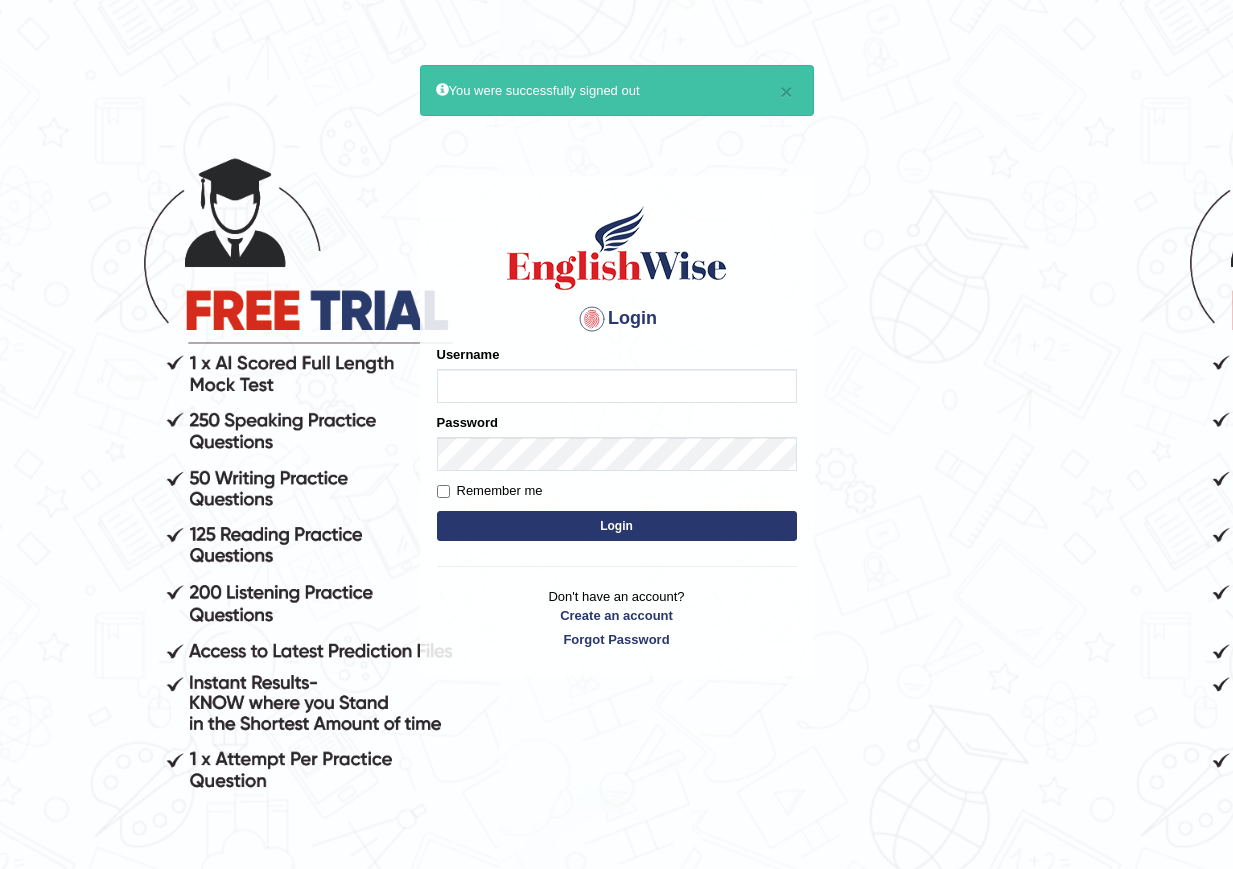 scroll, scrollTop: 0, scrollLeft: 0, axis: both 